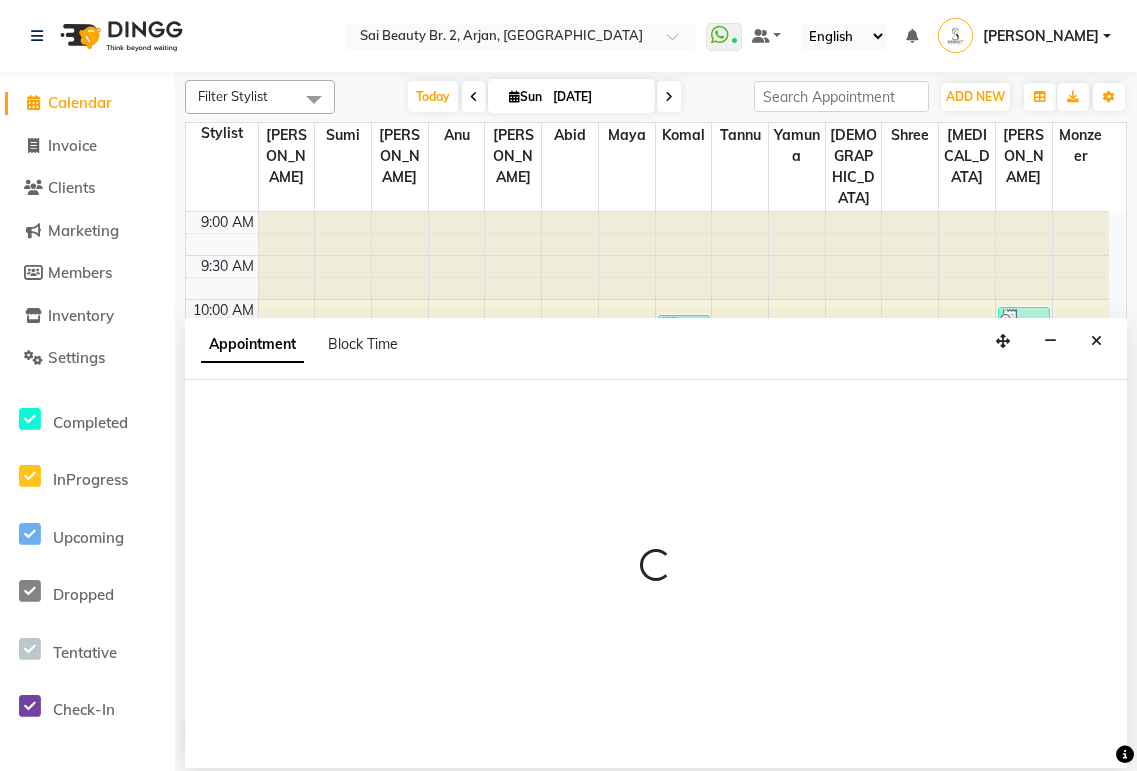 scroll, scrollTop: 0, scrollLeft: 0, axis: both 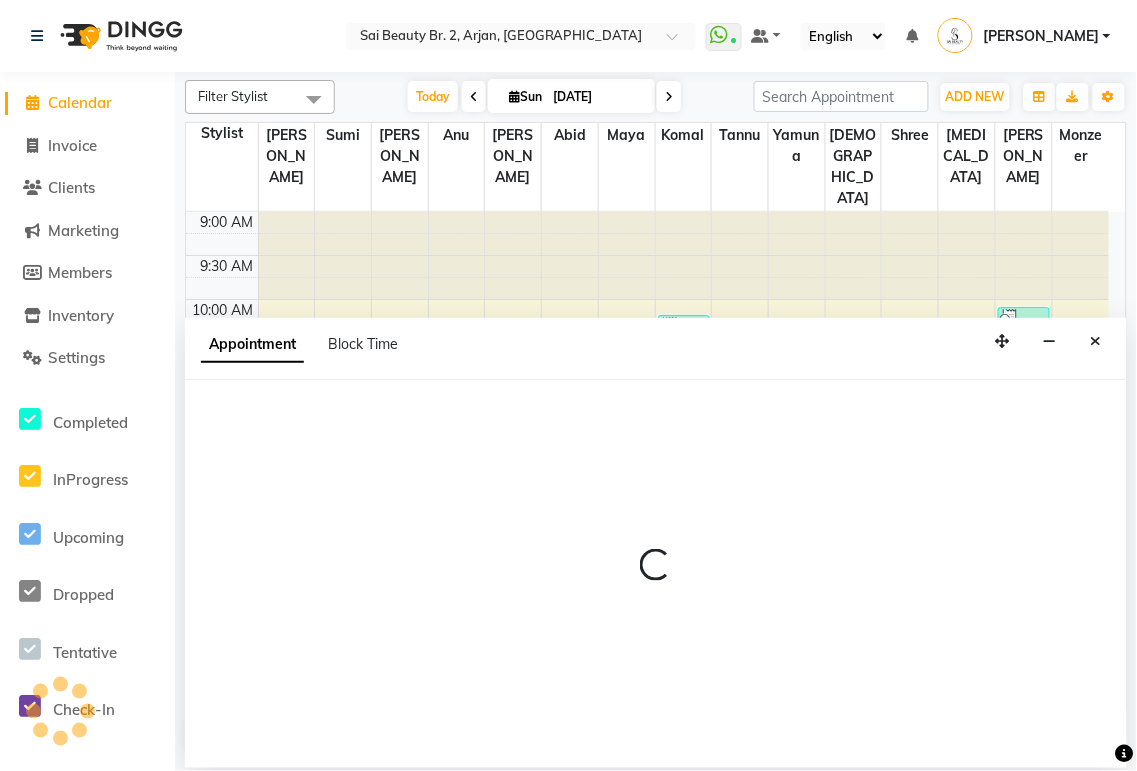 select on "600" 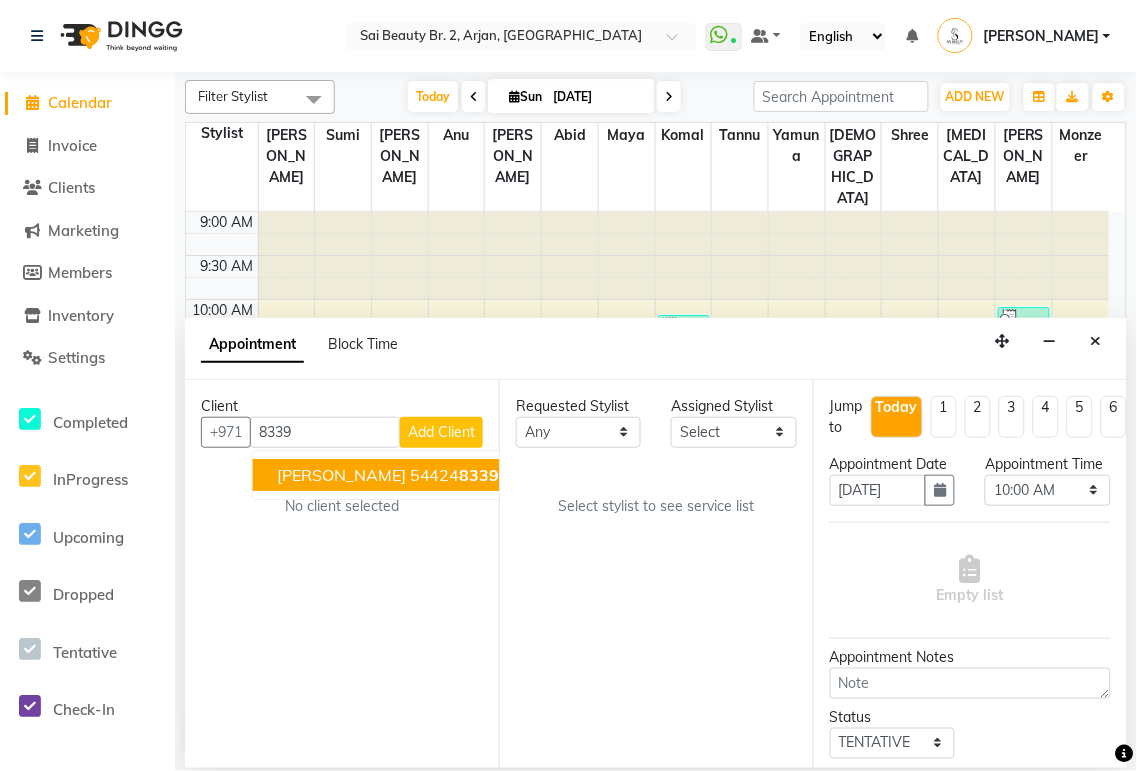 click on "8339" at bounding box center (480, 475) 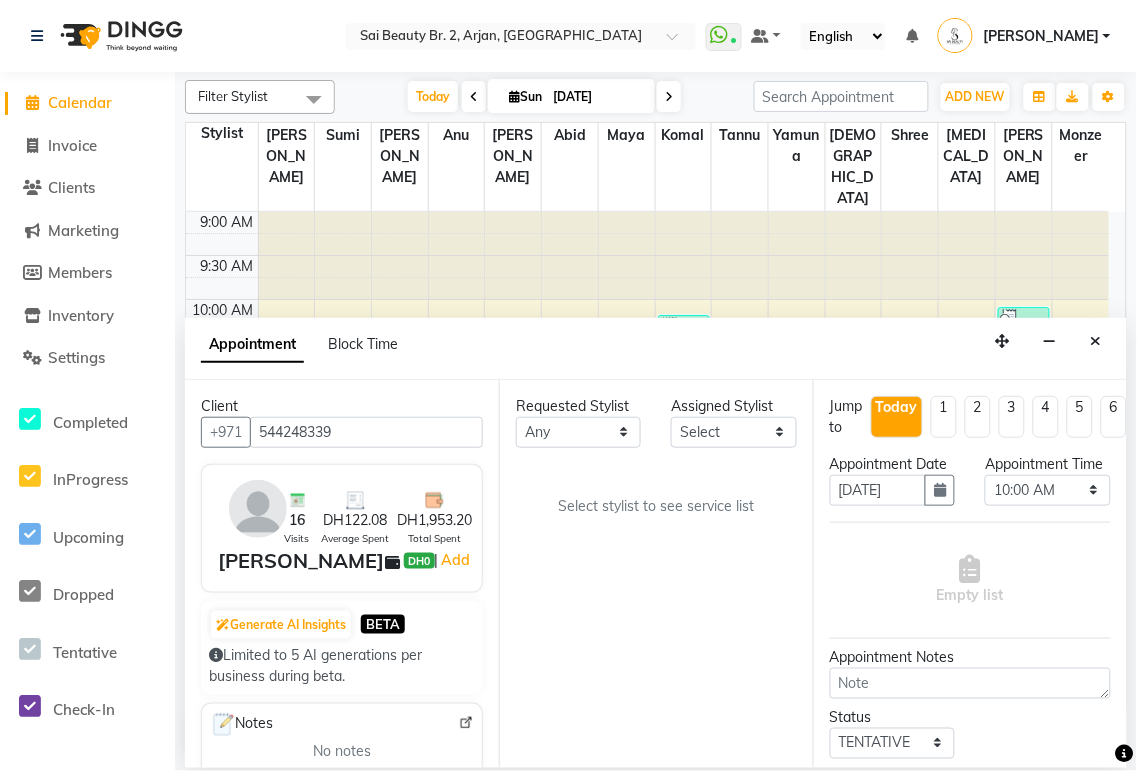type on "544248339" 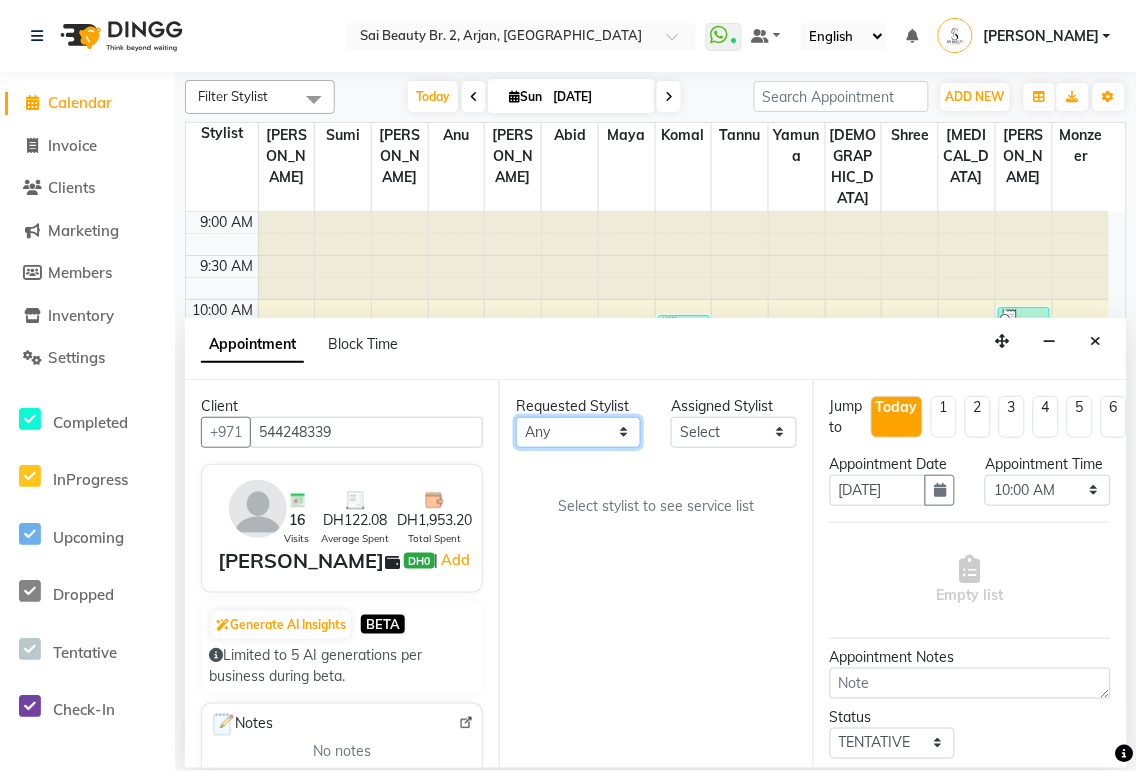 click on "Any [PERSON_NAME][MEDICAL_DATA] [PERSON_NAME] [PERSON_NAME] [PERSON_NAME] Gita [PERSON_NAME] monzeer Shree [PERSON_NAME] [PERSON_NAME]" at bounding box center [578, 432] 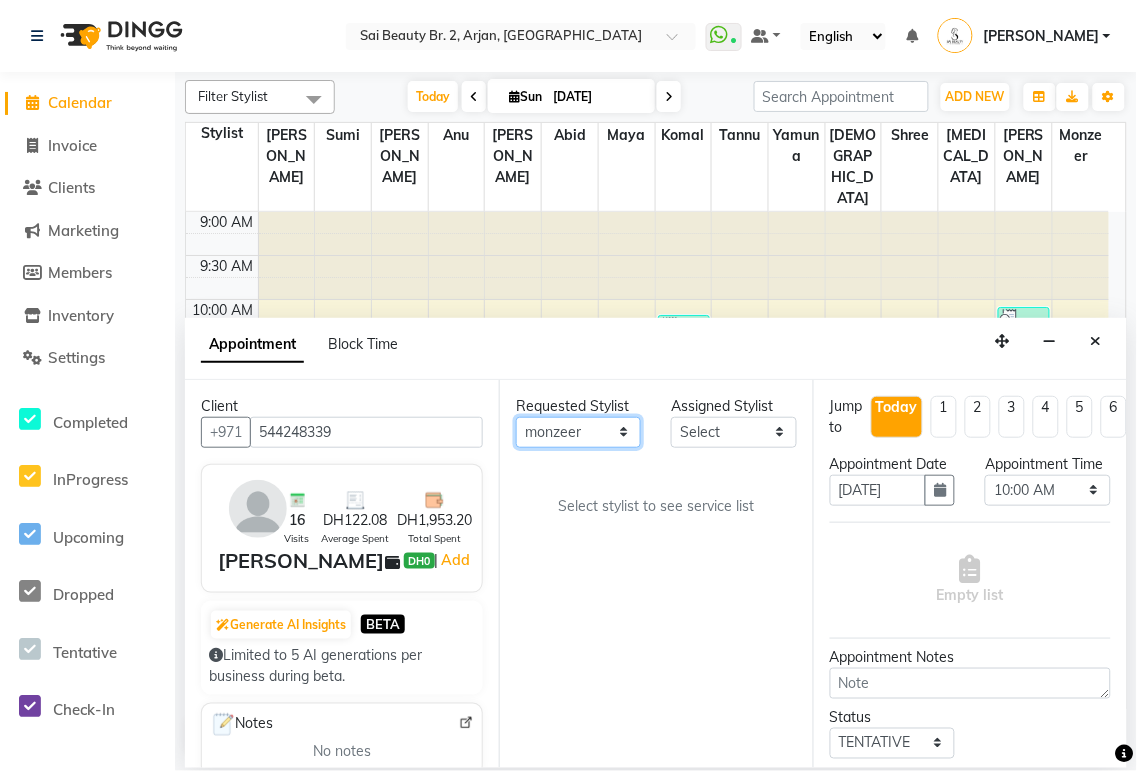 click on "Any [PERSON_NAME][MEDICAL_DATA] [PERSON_NAME] [PERSON_NAME] [PERSON_NAME] Gita [PERSON_NAME] monzeer Shree [PERSON_NAME] [PERSON_NAME]" at bounding box center [578, 432] 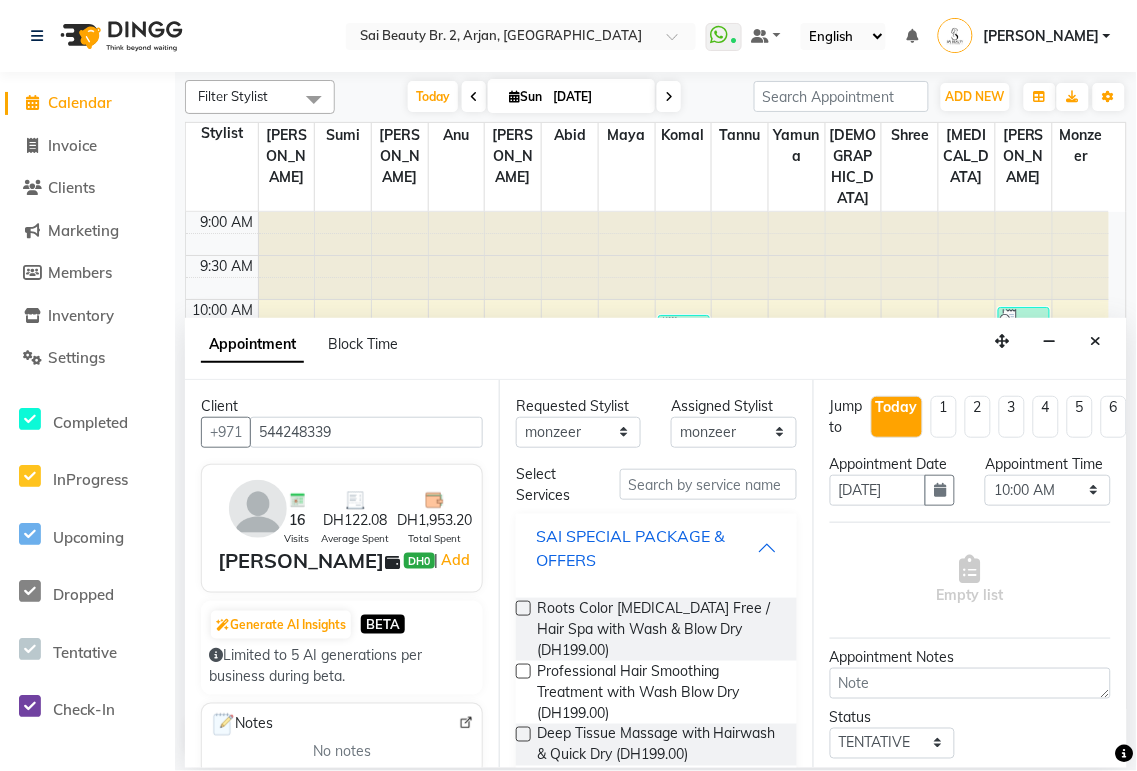 click on "SAI SPECIAL PACKAGE & OFFERS" at bounding box center (646, 548) 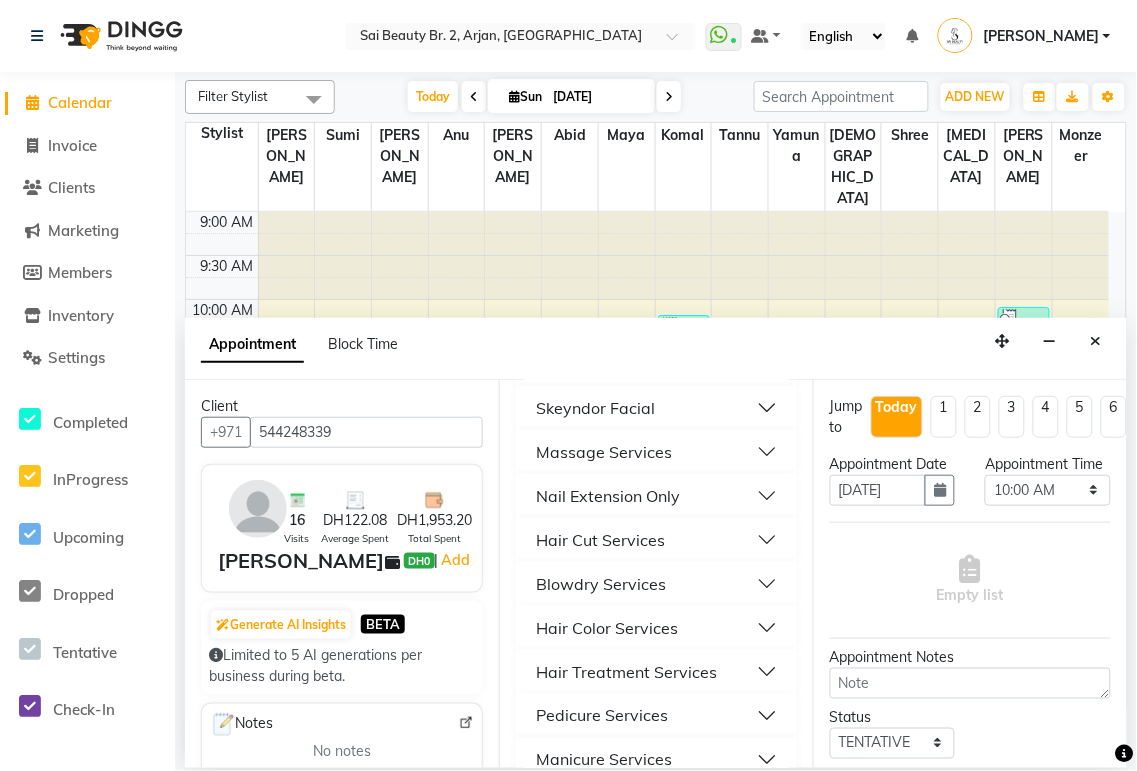 scroll, scrollTop: 415, scrollLeft: 0, axis: vertical 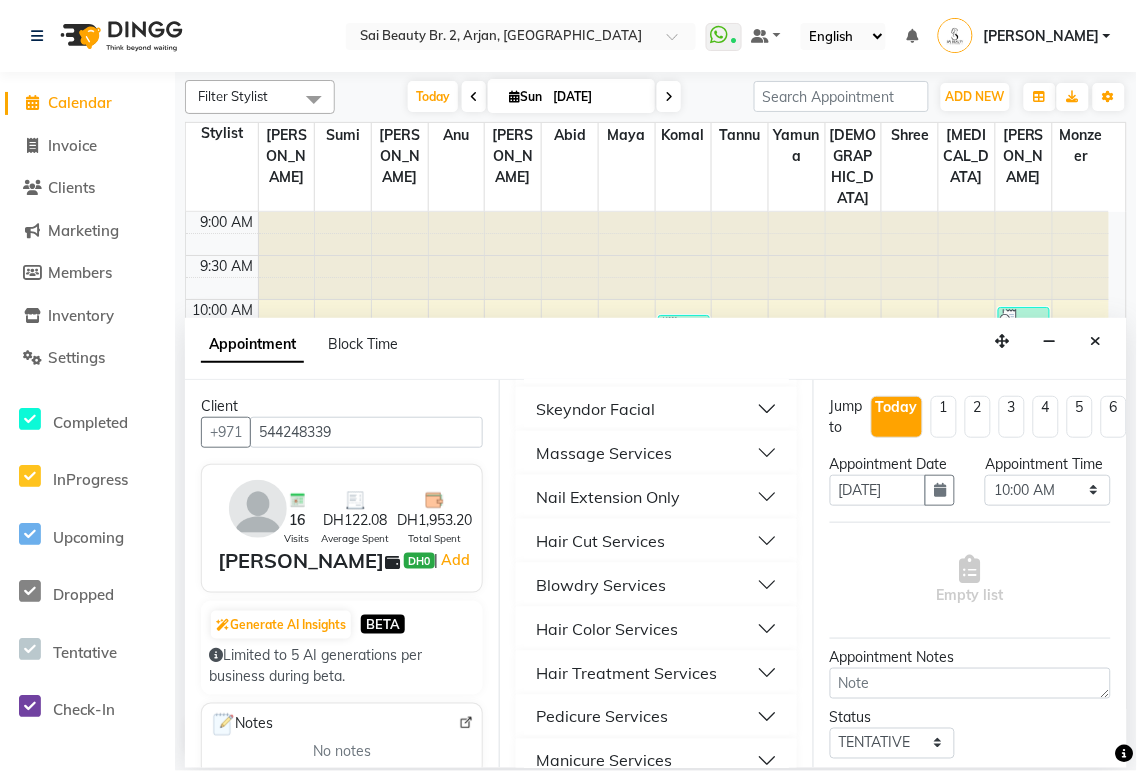 click on "Blowdry Services" at bounding box center [656, 585] 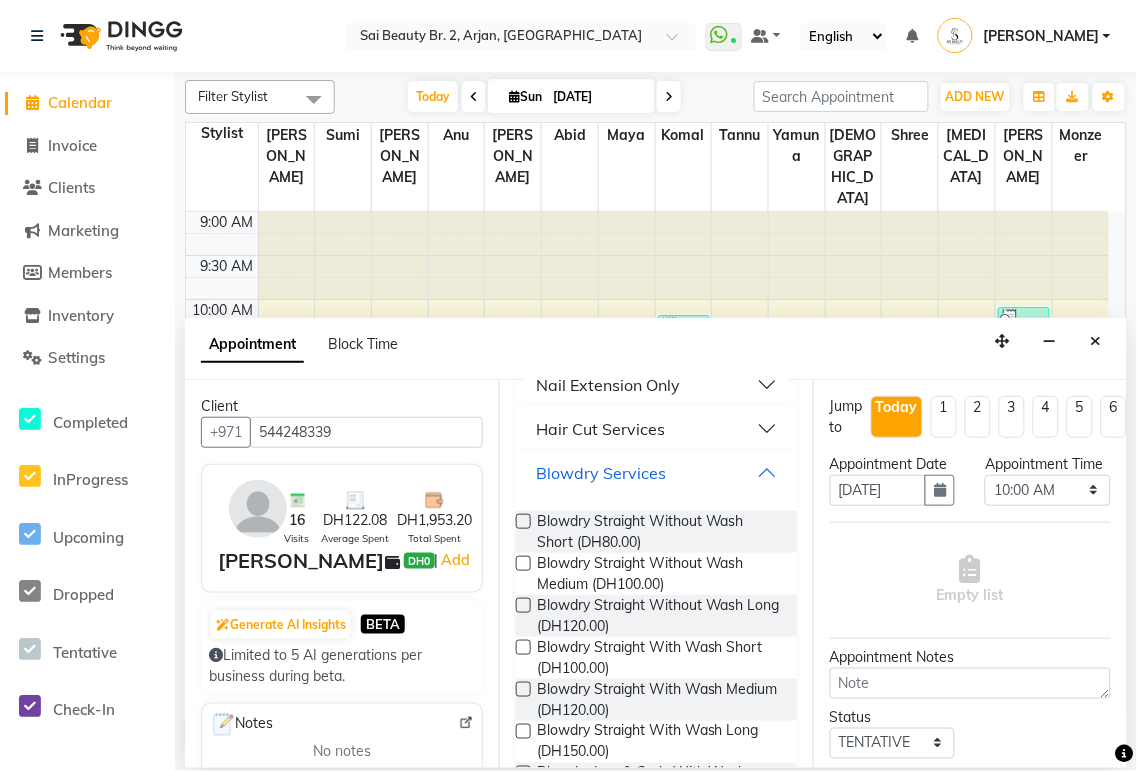 scroll, scrollTop: 526, scrollLeft: 0, axis: vertical 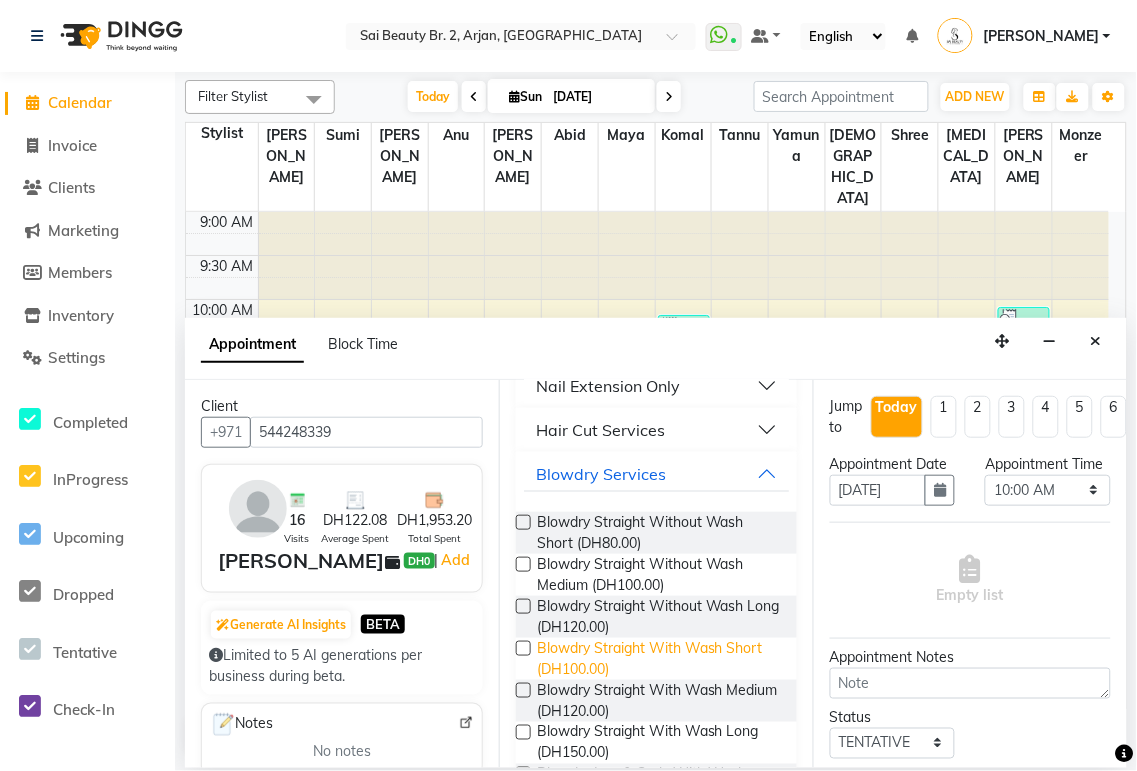 click on "Blowdry Straight With Wash Short (DH100.00)" at bounding box center (659, 659) 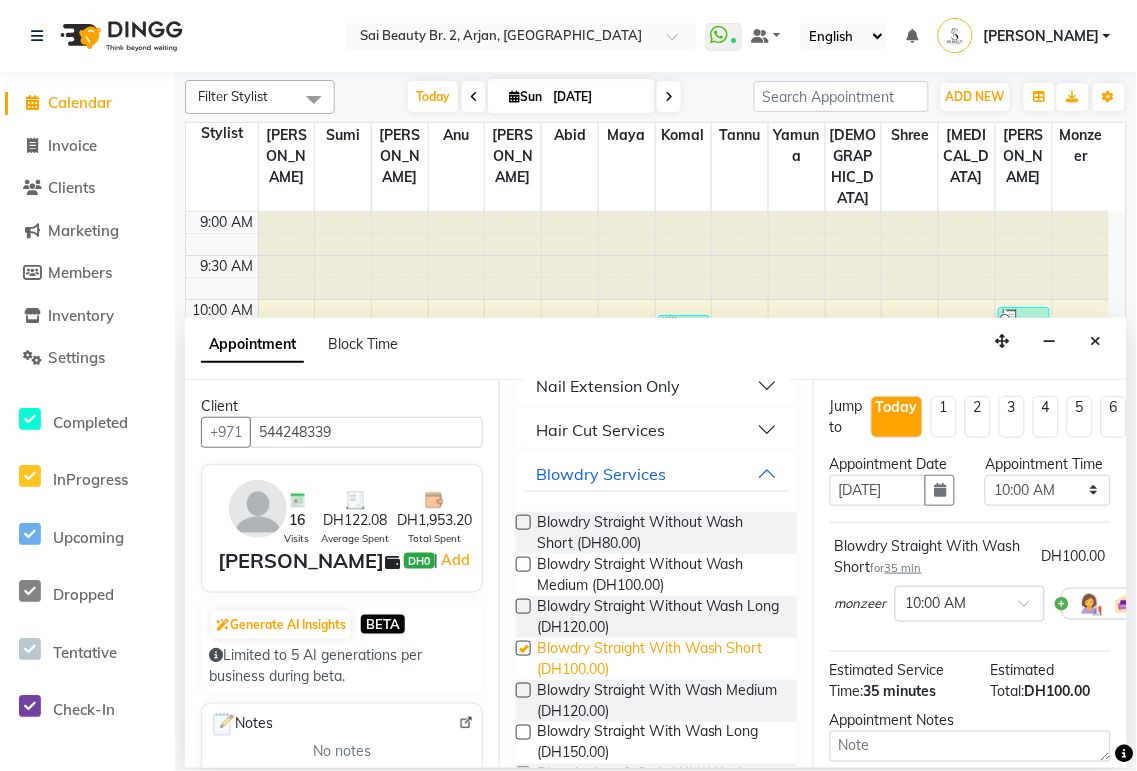checkbox on "false" 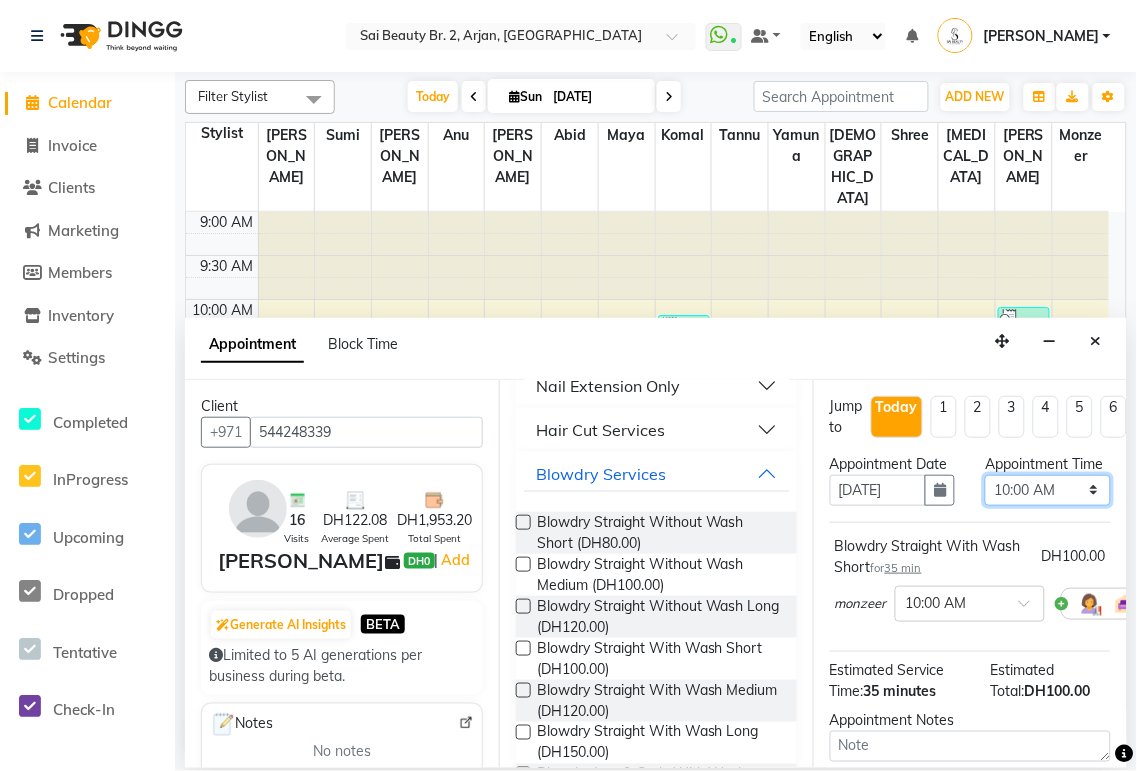 click on "Select 10:00 AM 10:05 AM 10:10 AM 10:15 AM 10:20 AM 10:25 AM 10:30 AM 10:35 AM 10:40 AM 10:45 AM 10:50 AM 10:55 AM 11:00 AM 11:05 AM 11:10 AM 11:15 AM 11:20 AM 11:25 AM 11:30 AM 11:35 AM 11:40 AM 11:45 AM 11:50 AM 11:55 AM 12:00 PM 12:05 PM 12:10 PM 12:15 PM 12:20 PM 12:25 PM 12:30 PM 12:35 PM 12:40 PM 12:45 PM 12:50 PM 12:55 PM 01:00 PM 01:05 PM 01:10 PM 01:15 PM 01:20 PM 01:25 PM 01:30 PM 01:35 PM 01:40 PM 01:45 PM 01:50 PM 01:55 PM 02:00 PM 02:05 PM 02:10 PM 02:15 PM 02:20 PM 02:25 PM 02:30 PM 02:35 PM 02:40 PM 02:45 PM 02:50 PM 02:55 PM 03:00 PM 03:05 PM 03:10 PM 03:15 PM 03:20 PM 03:25 PM 03:30 PM 03:35 PM 03:40 PM 03:45 PM 03:50 PM 03:55 PM 04:00 PM 04:05 PM 04:10 PM 04:15 PM 04:20 PM 04:25 PM 04:30 PM 04:35 PM 04:40 PM 04:45 PM 04:50 PM 04:55 PM 05:00 PM 05:05 PM 05:10 PM 05:15 PM 05:20 PM 05:25 PM 05:30 PM 05:35 PM 05:40 PM 05:45 PM 05:50 PM 05:55 PM 06:00 PM 06:05 PM 06:10 PM 06:15 PM 06:20 PM 06:25 PM 06:30 PM 06:35 PM 06:40 PM 06:45 PM 06:50 PM 06:55 PM 07:00 PM 07:05 PM 07:10 PM 07:15 PM 07:20 PM" at bounding box center [1047, 490] 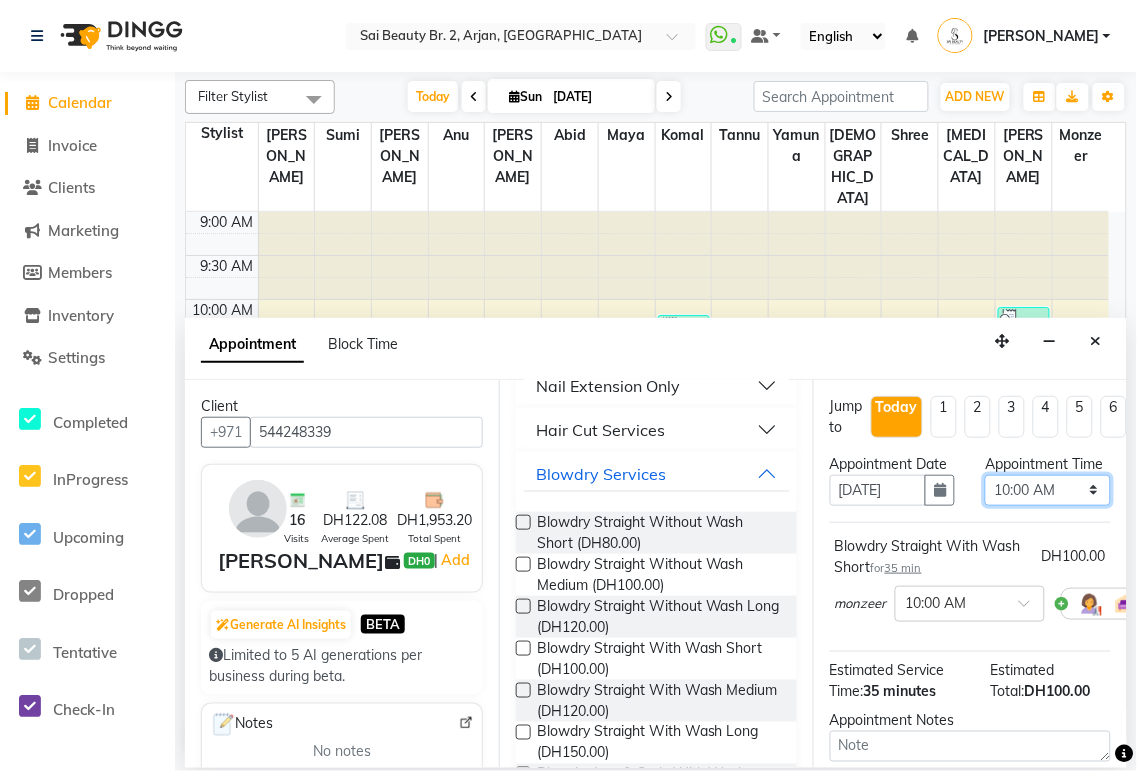 select on "1110" 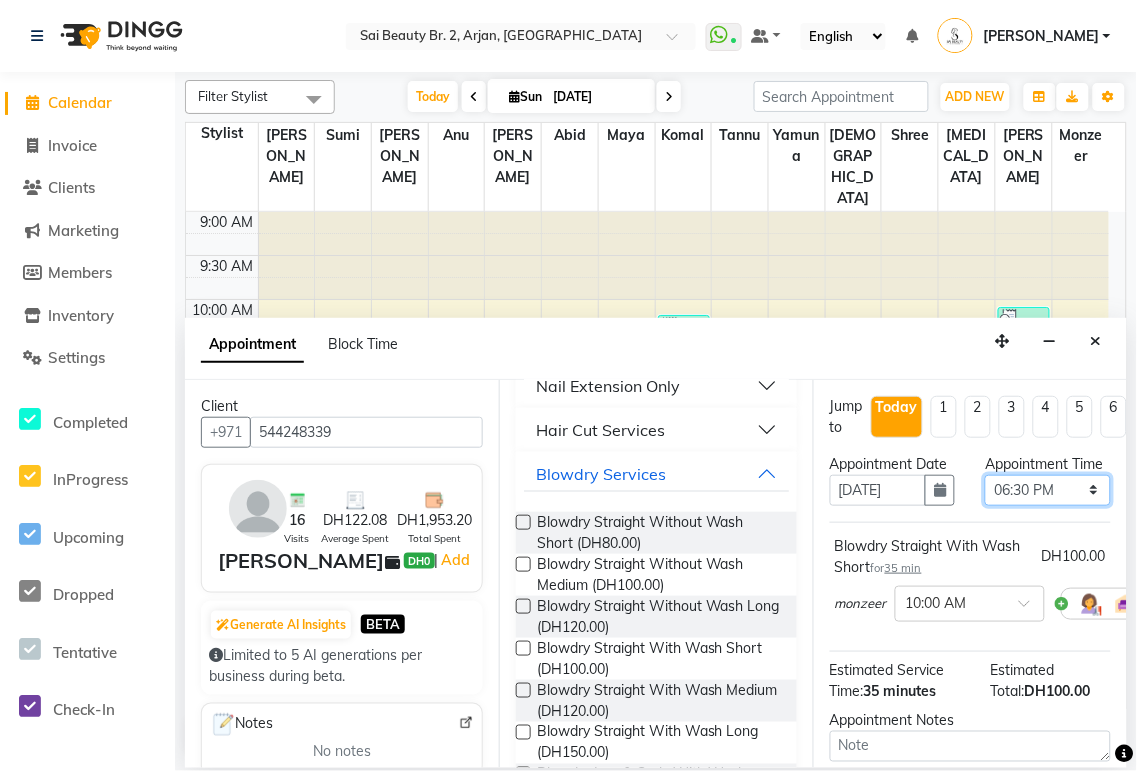 click on "Select 10:00 AM 10:05 AM 10:10 AM 10:15 AM 10:20 AM 10:25 AM 10:30 AM 10:35 AM 10:40 AM 10:45 AM 10:50 AM 10:55 AM 11:00 AM 11:05 AM 11:10 AM 11:15 AM 11:20 AM 11:25 AM 11:30 AM 11:35 AM 11:40 AM 11:45 AM 11:50 AM 11:55 AM 12:00 PM 12:05 PM 12:10 PM 12:15 PM 12:20 PM 12:25 PM 12:30 PM 12:35 PM 12:40 PM 12:45 PM 12:50 PM 12:55 PM 01:00 PM 01:05 PM 01:10 PM 01:15 PM 01:20 PM 01:25 PM 01:30 PM 01:35 PM 01:40 PM 01:45 PM 01:50 PM 01:55 PM 02:00 PM 02:05 PM 02:10 PM 02:15 PM 02:20 PM 02:25 PM 02:30 PM 02:35 PM 02:40 PM 02:45 PM 02:50 PM 02:55 PM 03:00 PM 03:05 PM 03:10 PM 03:15 PM 03:20 PM 03:25 PM 03:30 PM 03:35 PM 03:40 PM 03:45 PM 03:50 PM 03:55 PM 04:00 PM 04:05 PM 04:10 PM 04:15 PM 04:20 PM 04:25 PM 04:30 PM 04:35 PM 04:40 PM 04:45 PM 04:50 PM 04:55 PM 05:00 PM 05:05 PM 05:10 PM 05:15 PM 05:20 PM 05:25 PM 05:30 PM 05:35 PM 05:40 PM 05:45 PM 05:50 PM 05:55 PM 06:00 PM 06:05 PM 06:10 PM 06:15 PM 06:20 PM 06:25 PM 06:30 PM 06:35 PM 06:40 PM 06:45 PM 06:50 PM 06:55 PM 07:00 PM 07:05 PM 07:10 PM 07:15 PM 07:20 PM" at bounding box center (1047, 490) 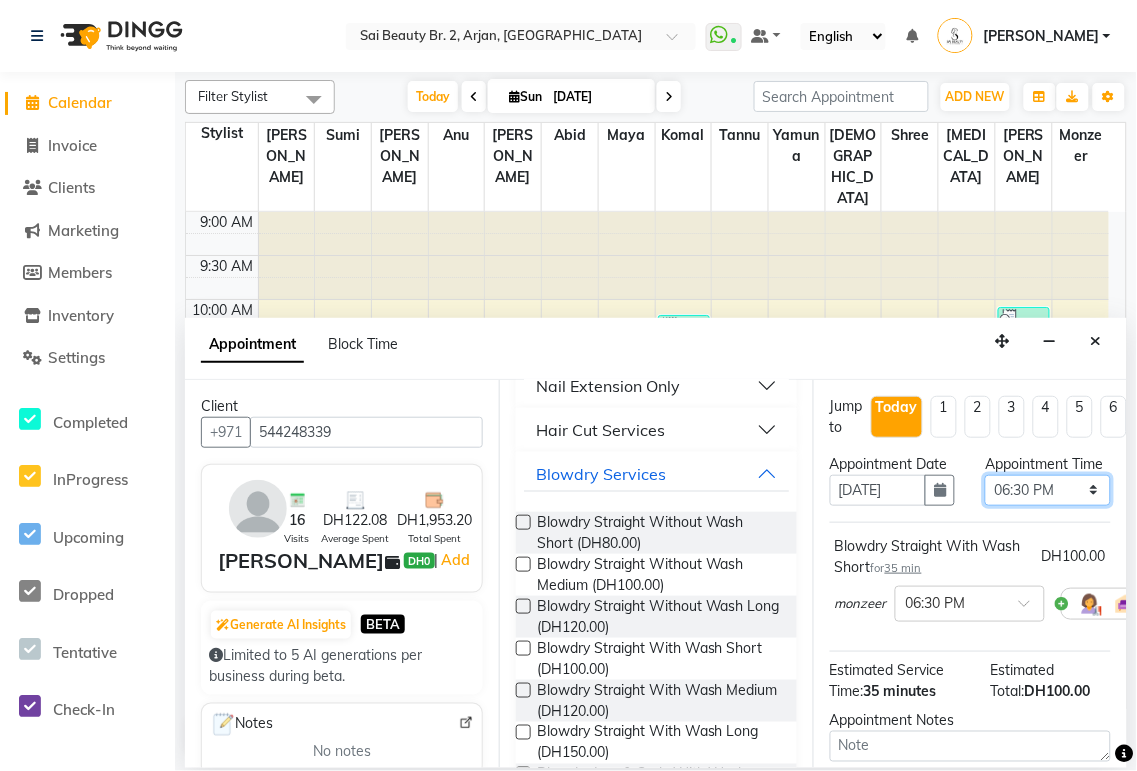 scroll, scrollTop: 256, scrollLeft: 0, axis: vertical 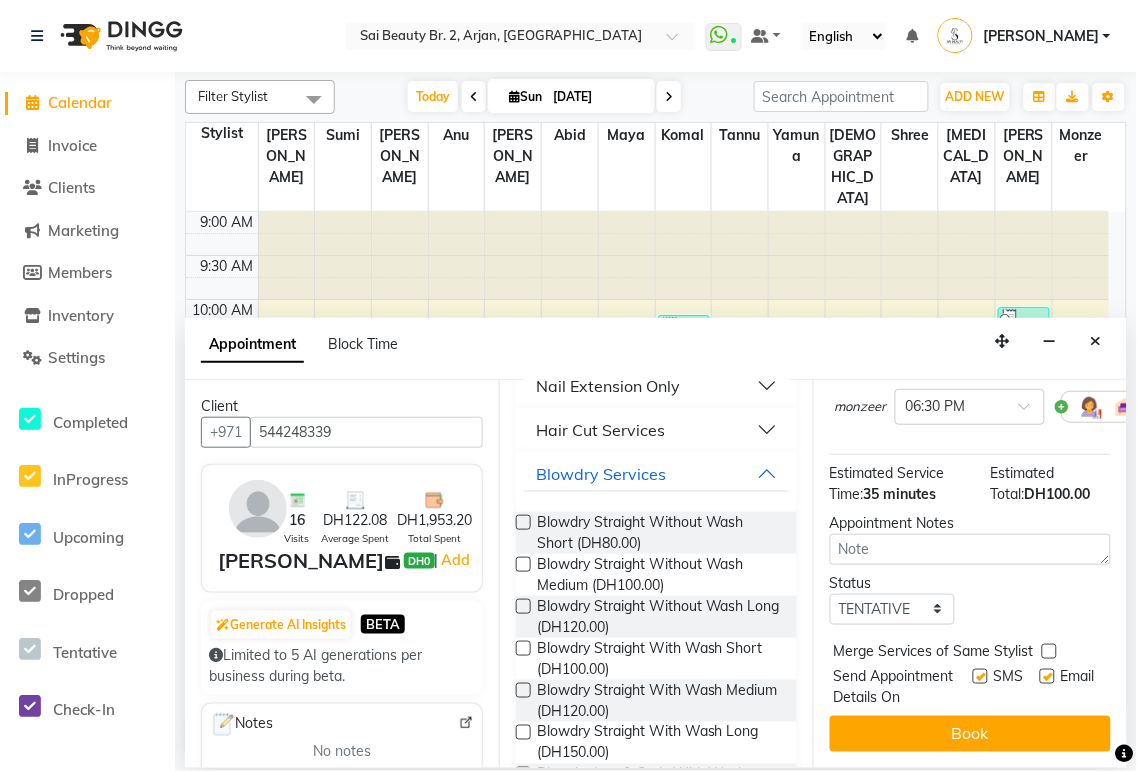 click at bounding box center (1049, 651) 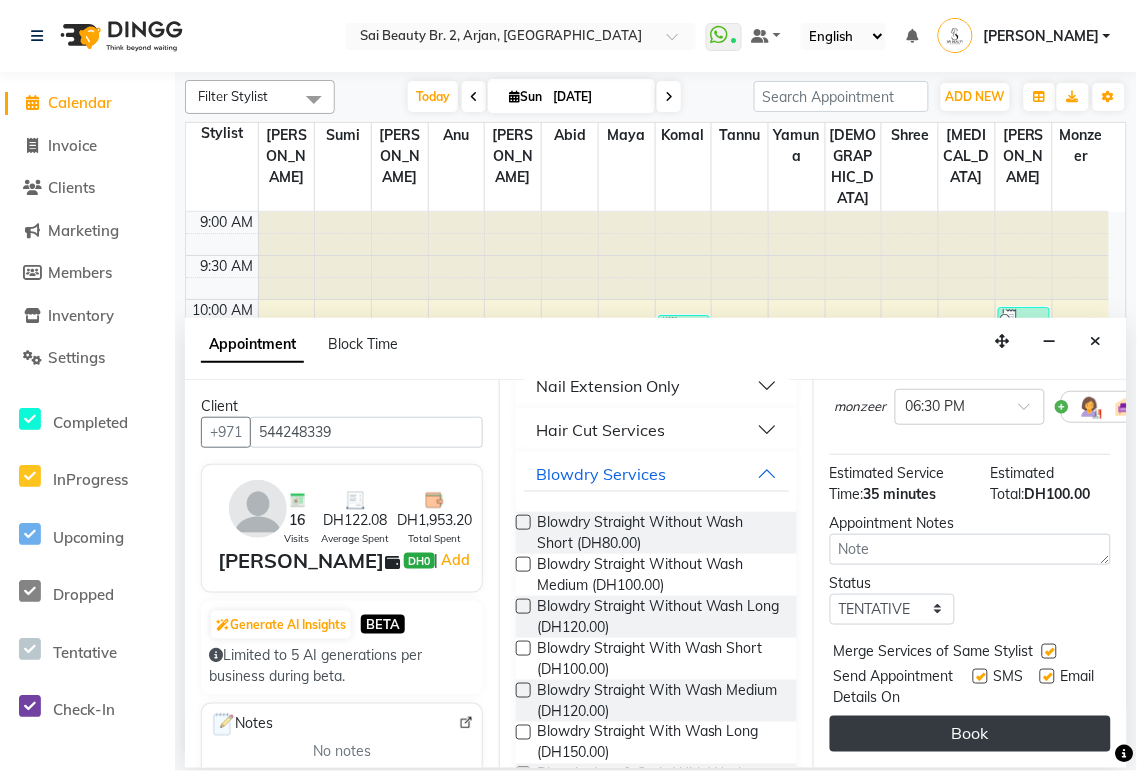 click on "Book" at bounding box center [970, 734] 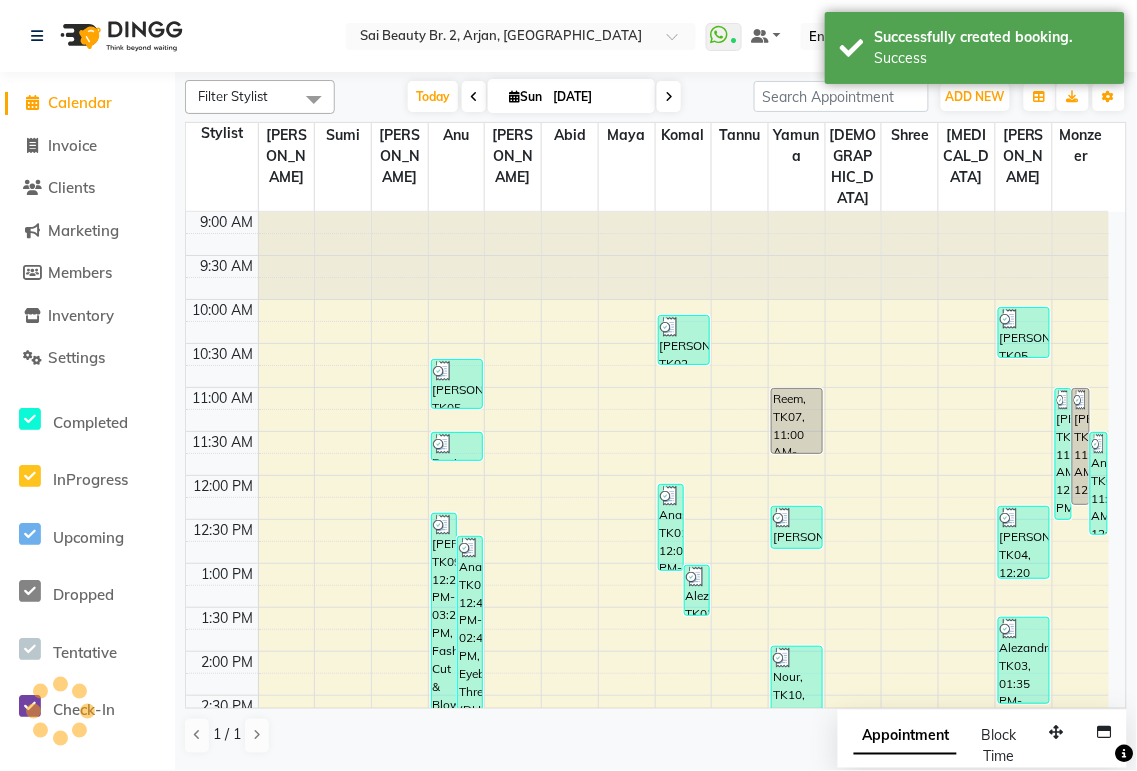 click on "Appointment" at bounding box center [905, 737] 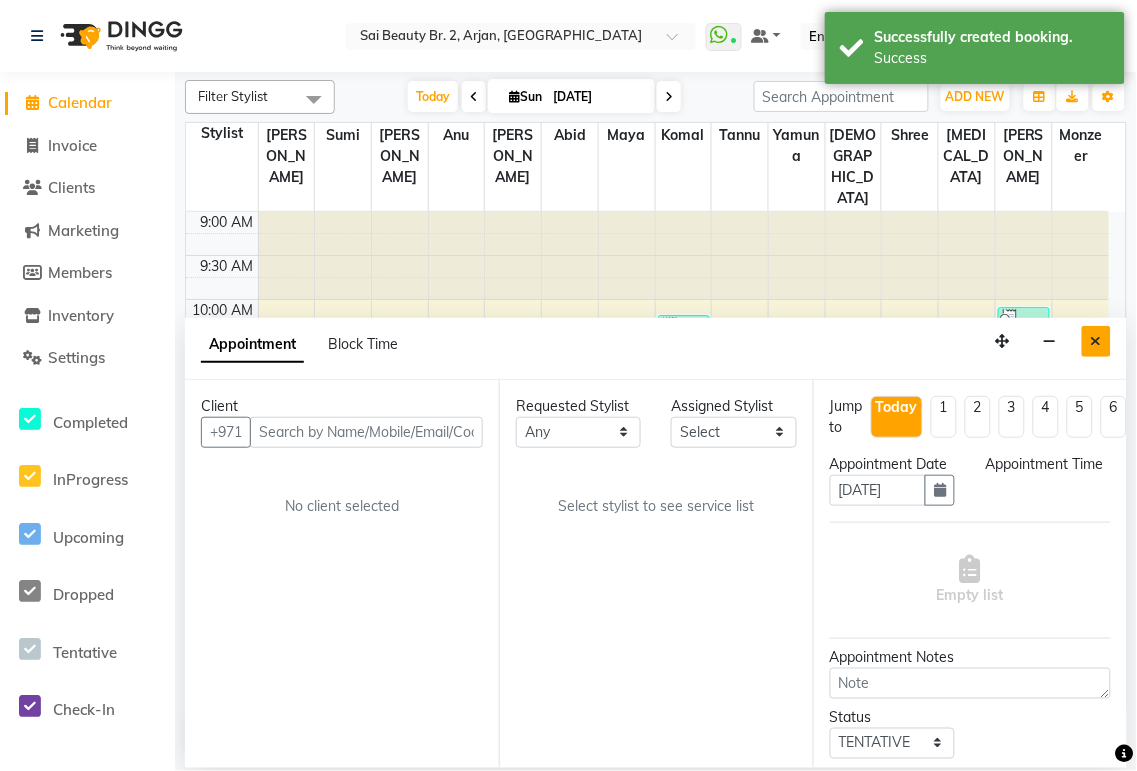click at bounding box center (1096, 341) 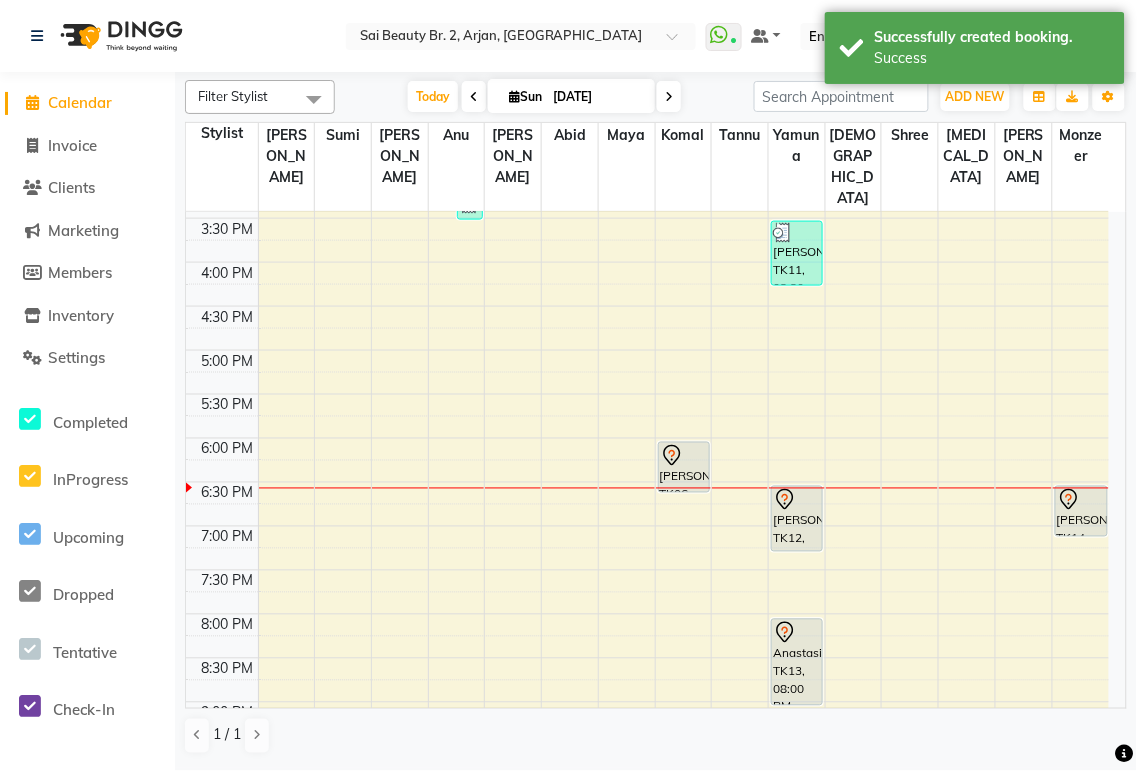 scroll, scrollTop: 576, scrollLeft: 0, axis: vertical 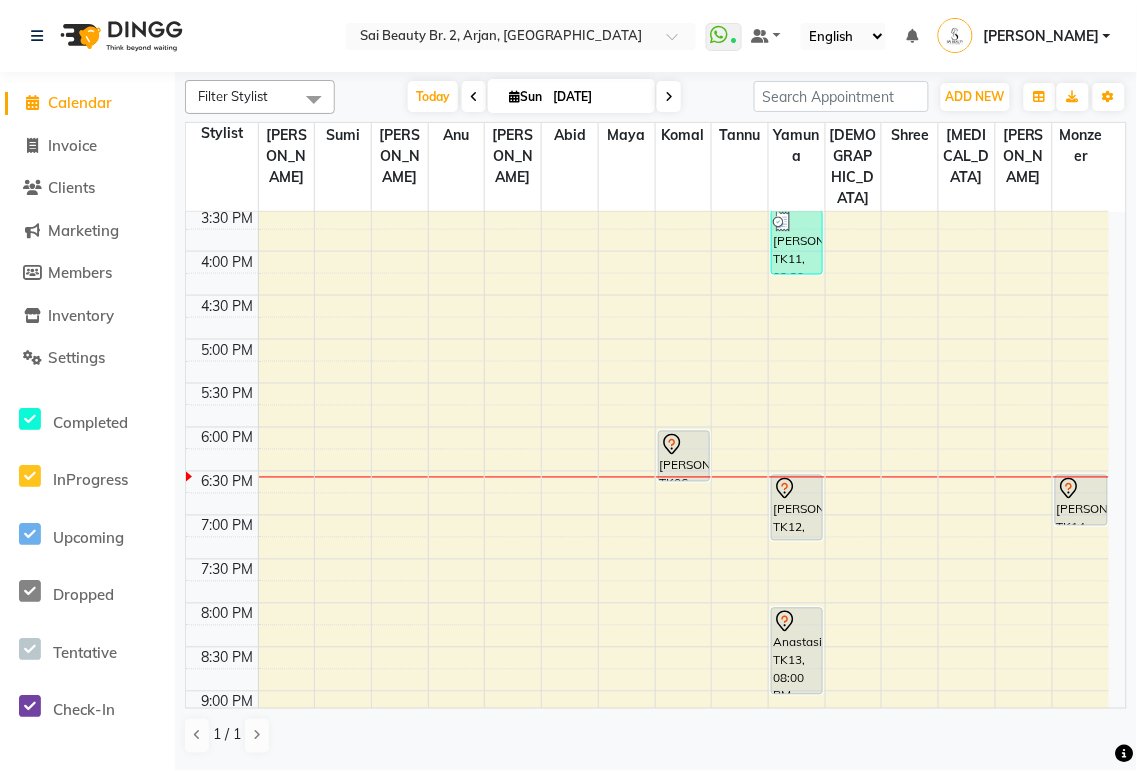 click on "[PERSON_NAME], TK06, 06:00 PM-06:35 PM, Spa Manicure (With Gelish)" at bounding box center [684, 456] 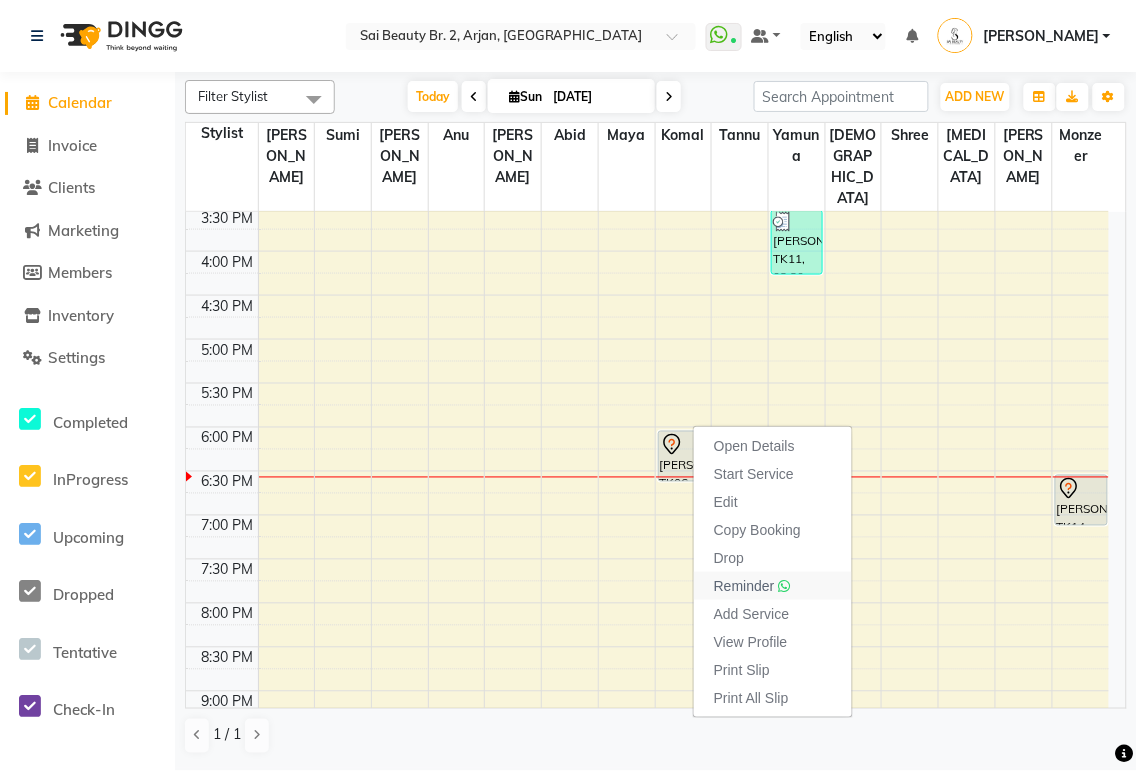 click on "Reminder" at bounding box center (744, 586) 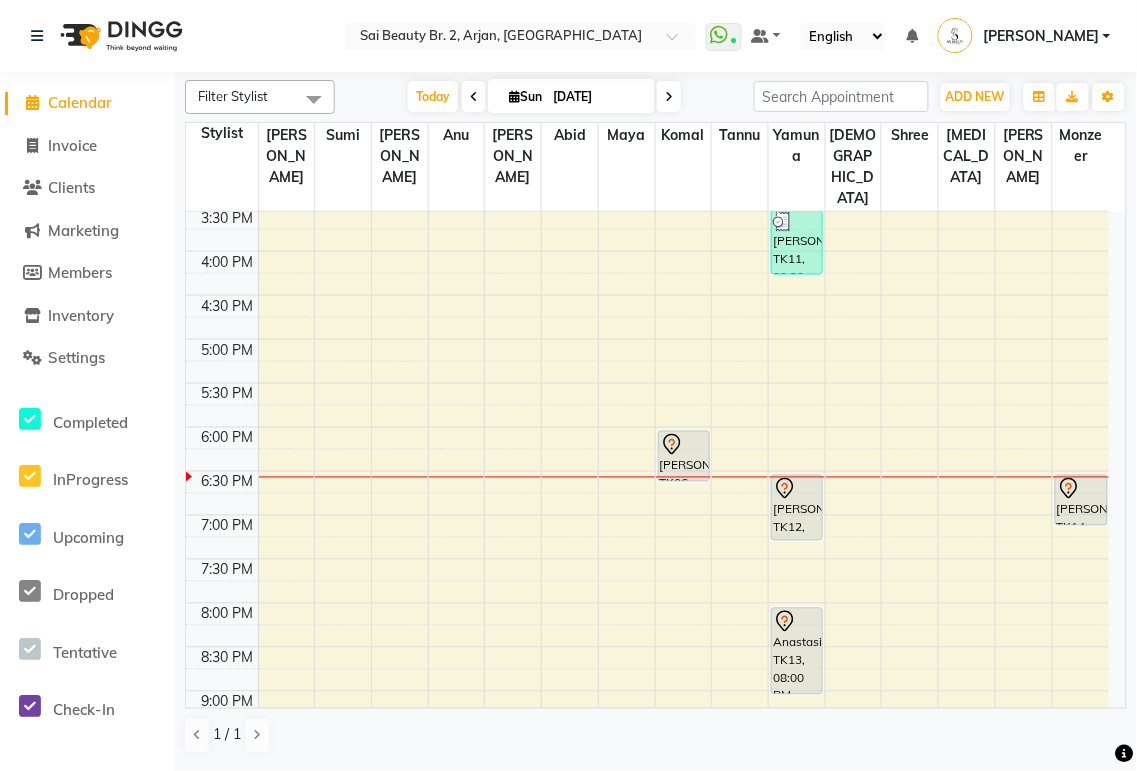 click on "[PERSON_NAME], TK06, 06:00 PM-06:35 PM, Spa Manicure (With Gelish)" at bounding box center [684, 456] 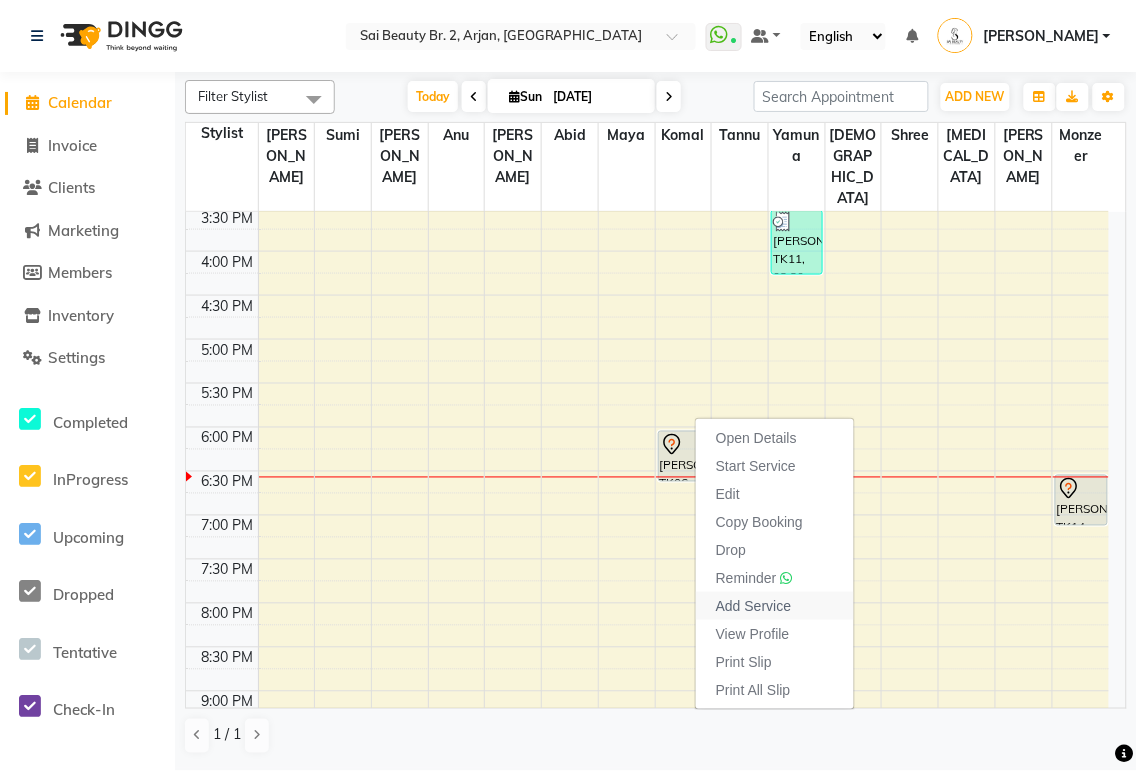 click on "Add Service" at bounding box center (753, 606) 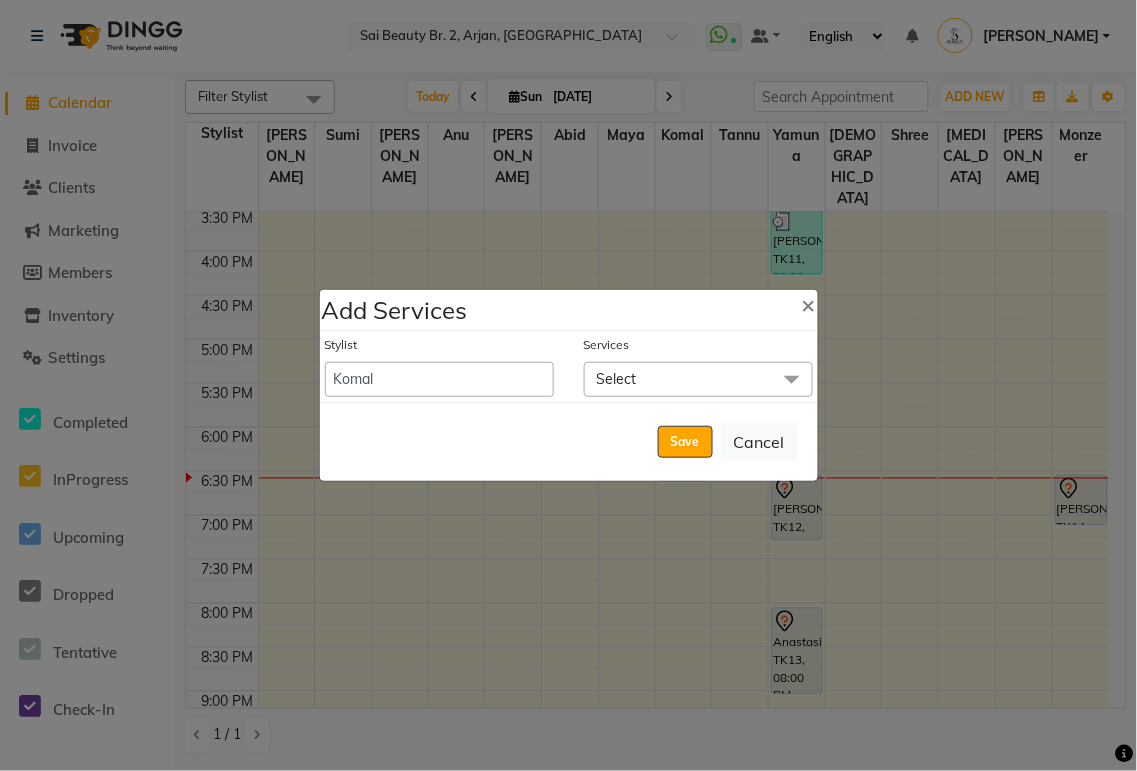 click on "Select" 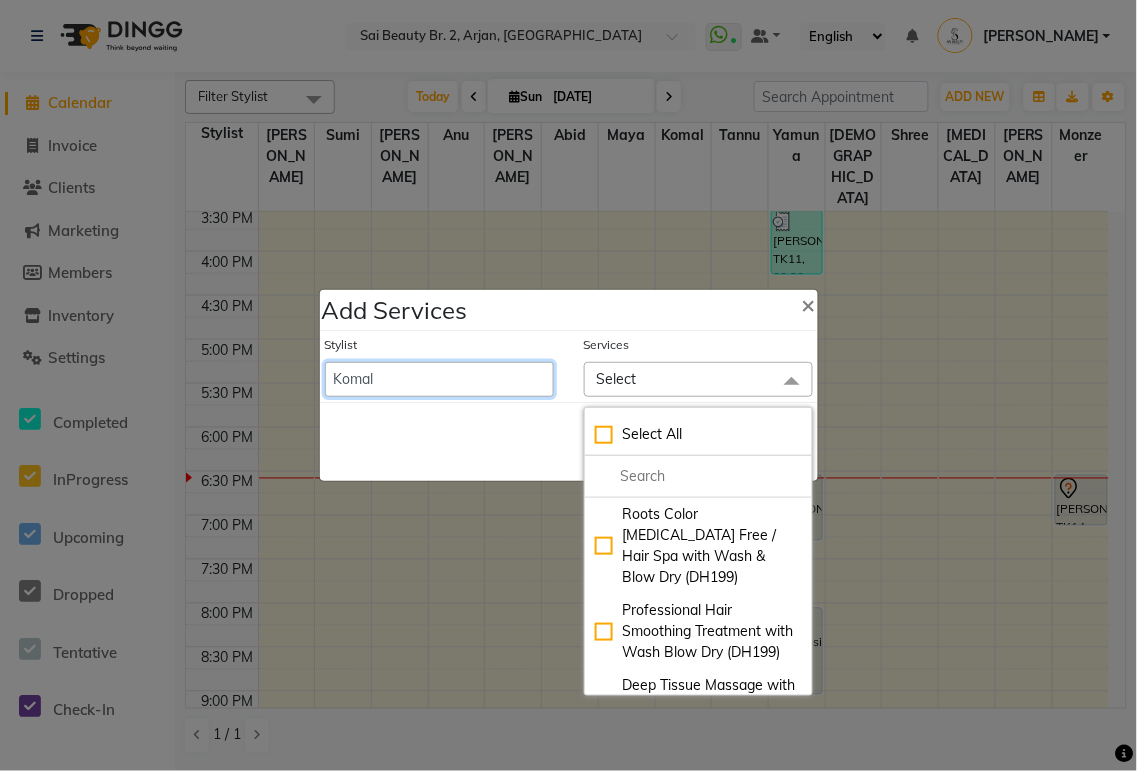 click on "[PERSON_NAME][MEDICAL_DATA]   [PERSON_NAME]   [PERSON_NAME]   [PERSON_NAME]   [PERSON_NAME]   Gita   [PERSON_NAME]   monzeer   Shree   [PERSON_NAME]   [PERSON_NAME]" at bounding box center [439, 379] 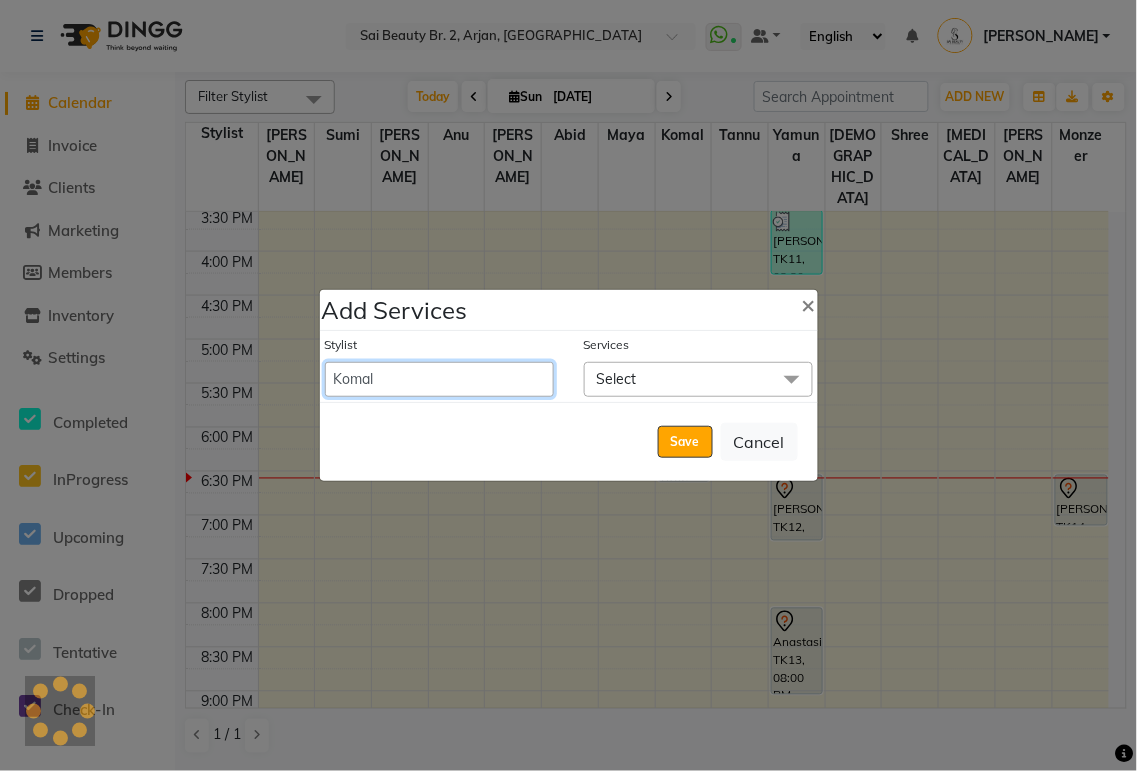 select on "72771" 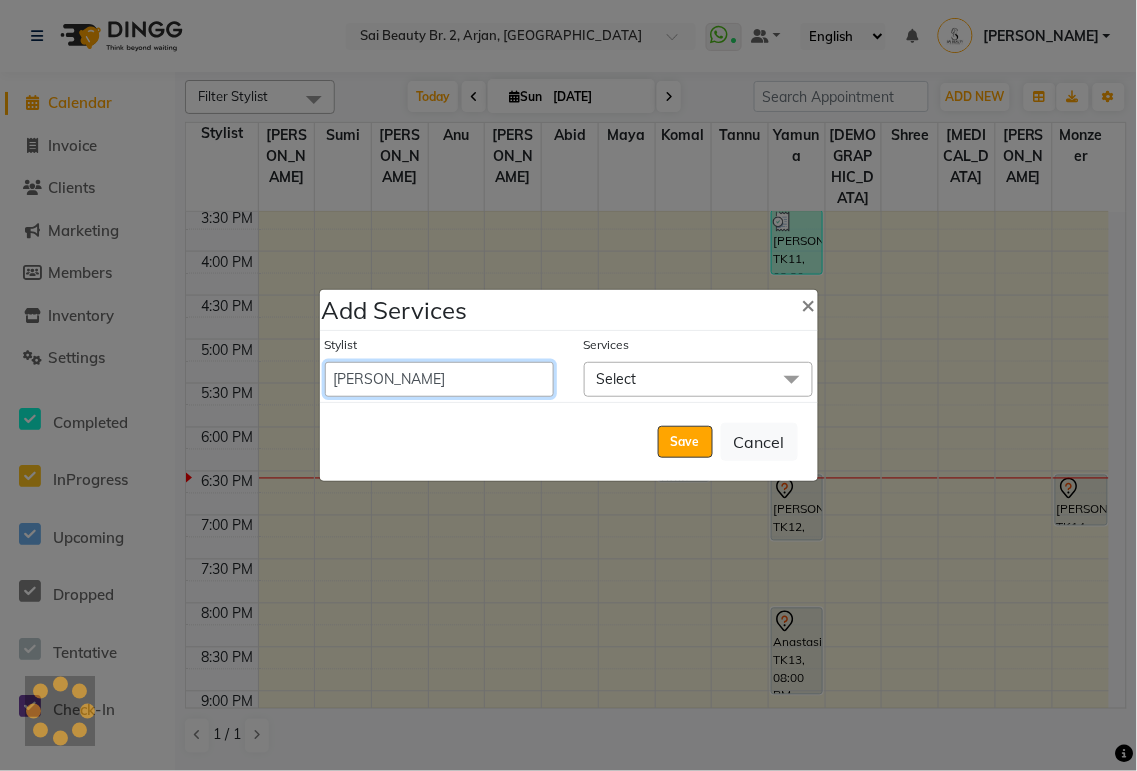 click on "[PERSON_NAME][MEDICAL_DATA]   [PERSON_NAME]   [PERSON_NAME]   [PERSON_NAME]   [PERSON_NAME]   Gita   [PERSON_NAME]   monzeer   Shree   [PERSON_NAME]   [PERSON_NAME]" at bounding box center (439, 379) 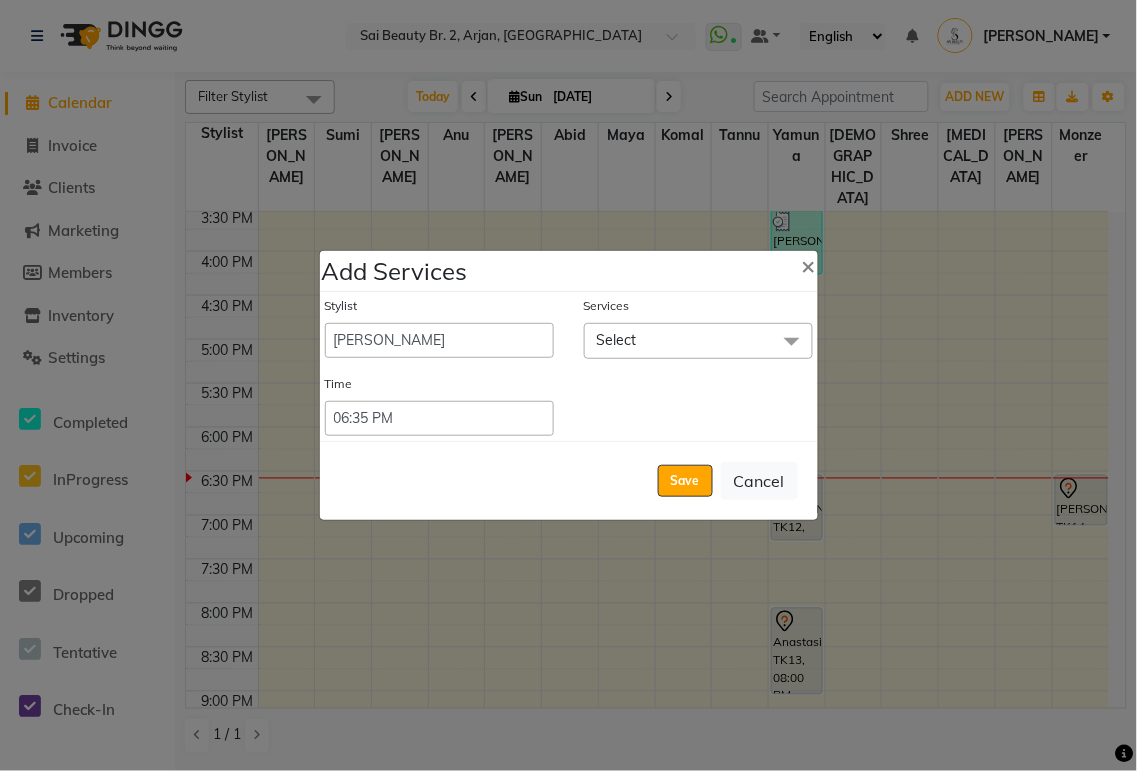 click on "Select" 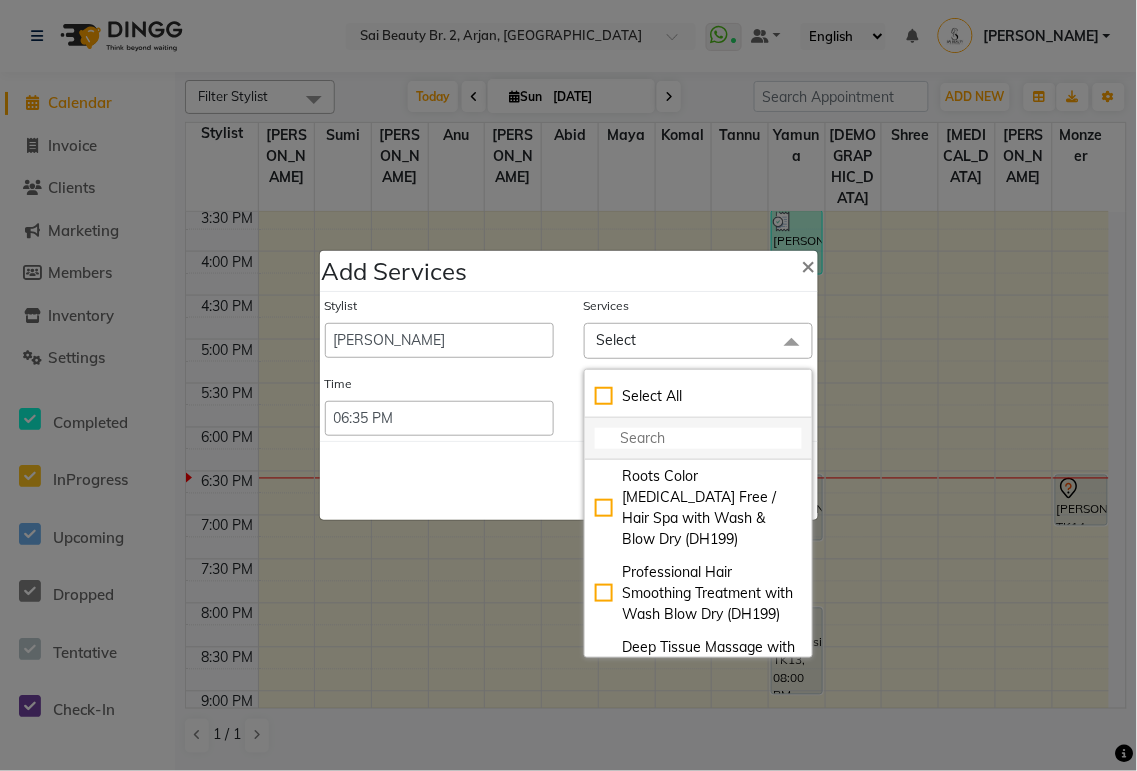click 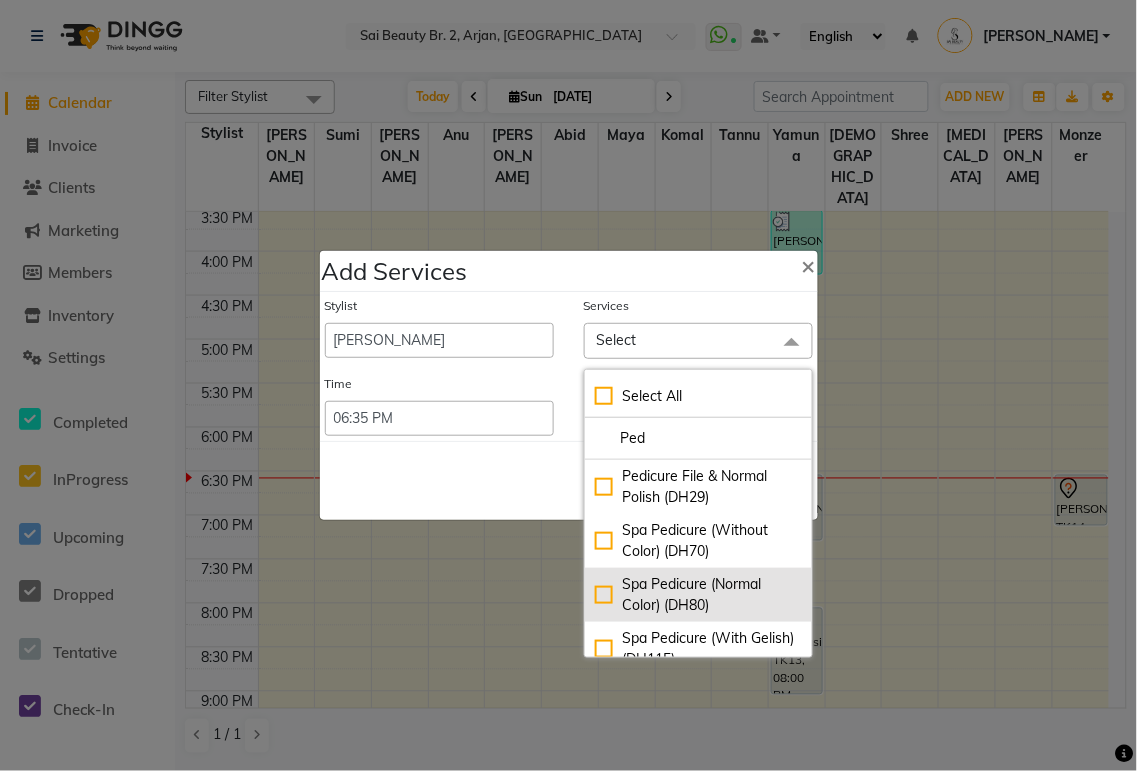 type on "Ped" 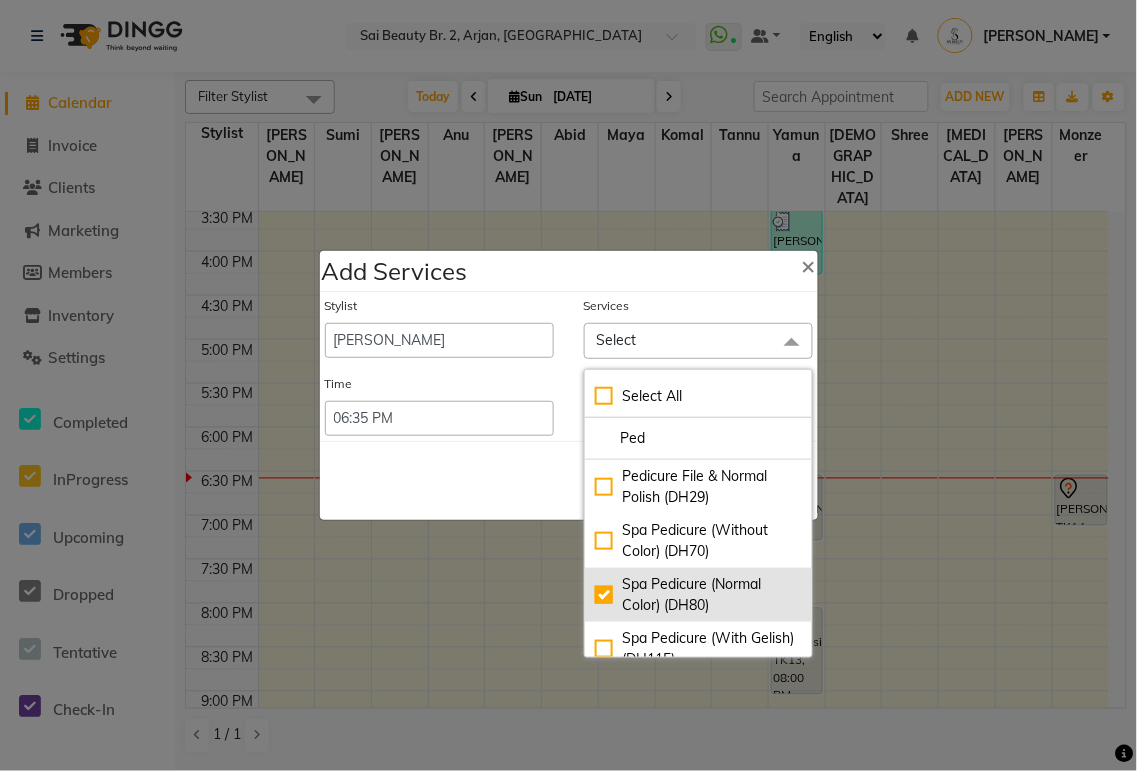 checkbox on "true" 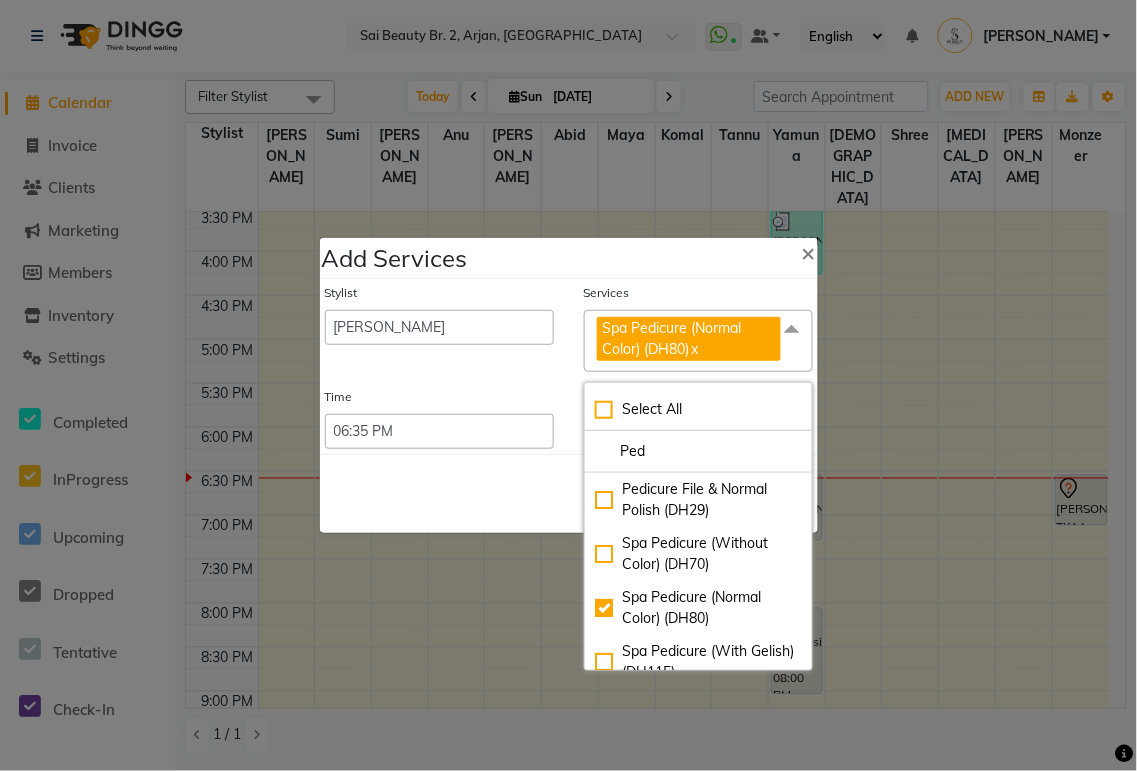 click on "Save   Cancel" 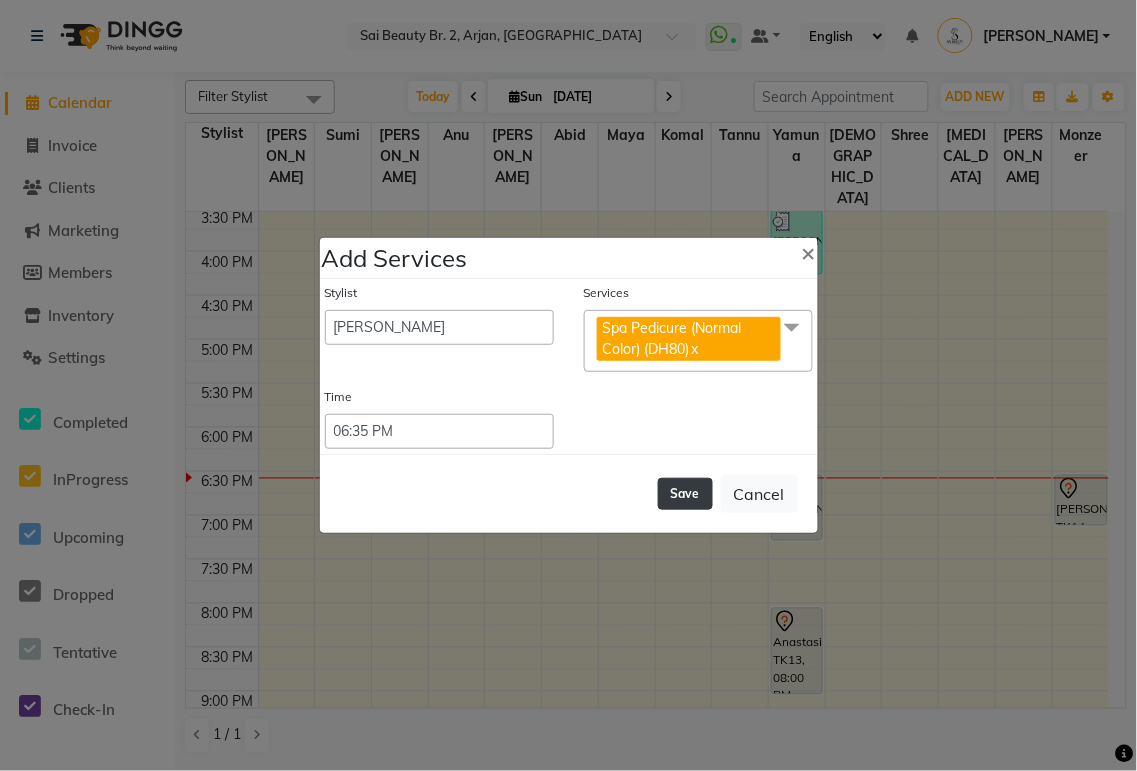 click on "Save" 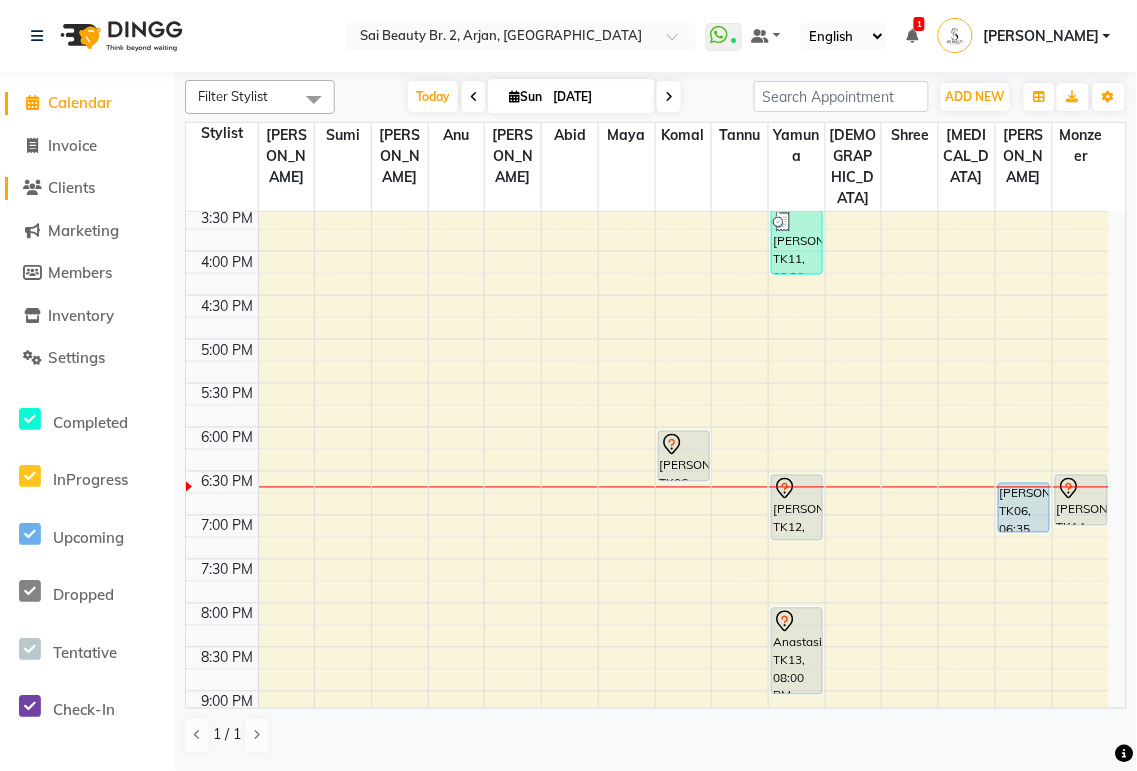 click on "Clients" 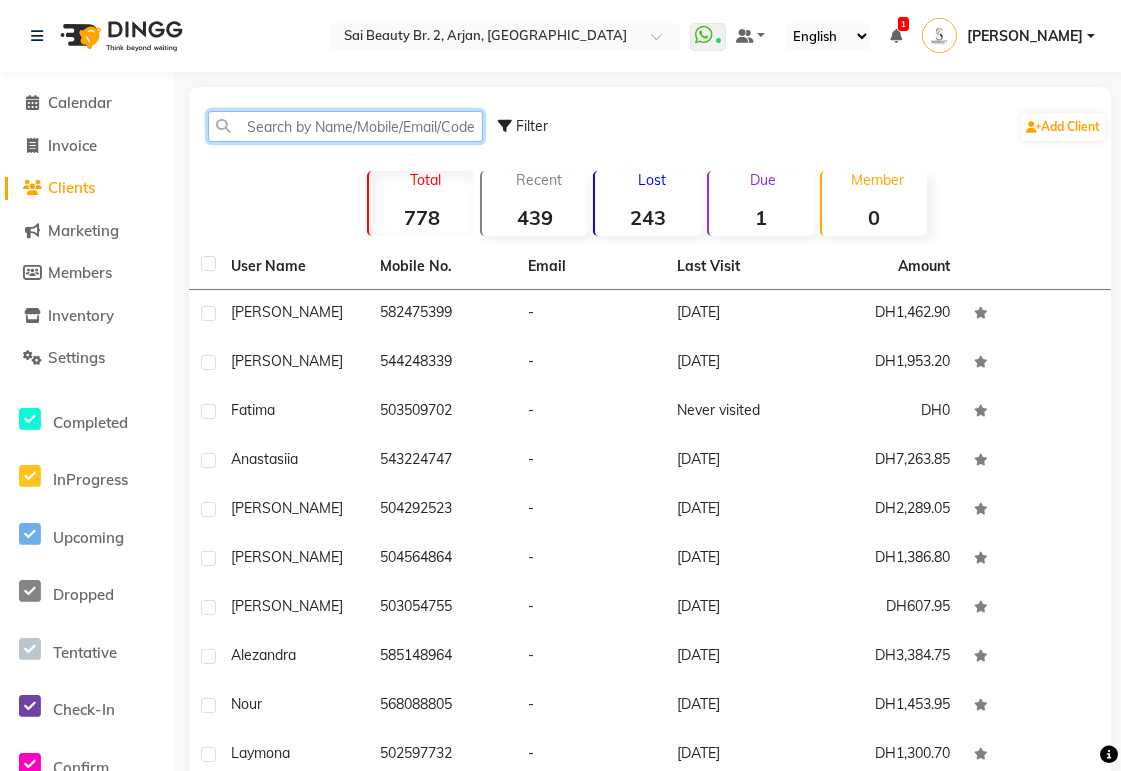 click 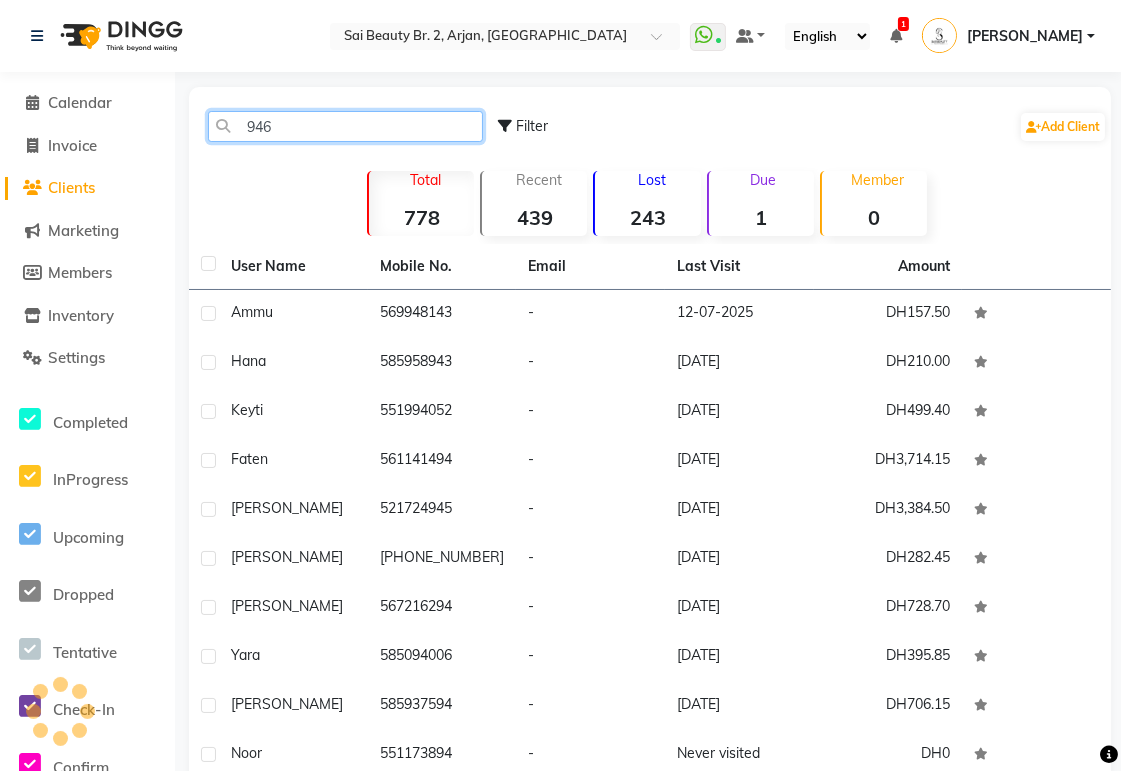 type on "9461" 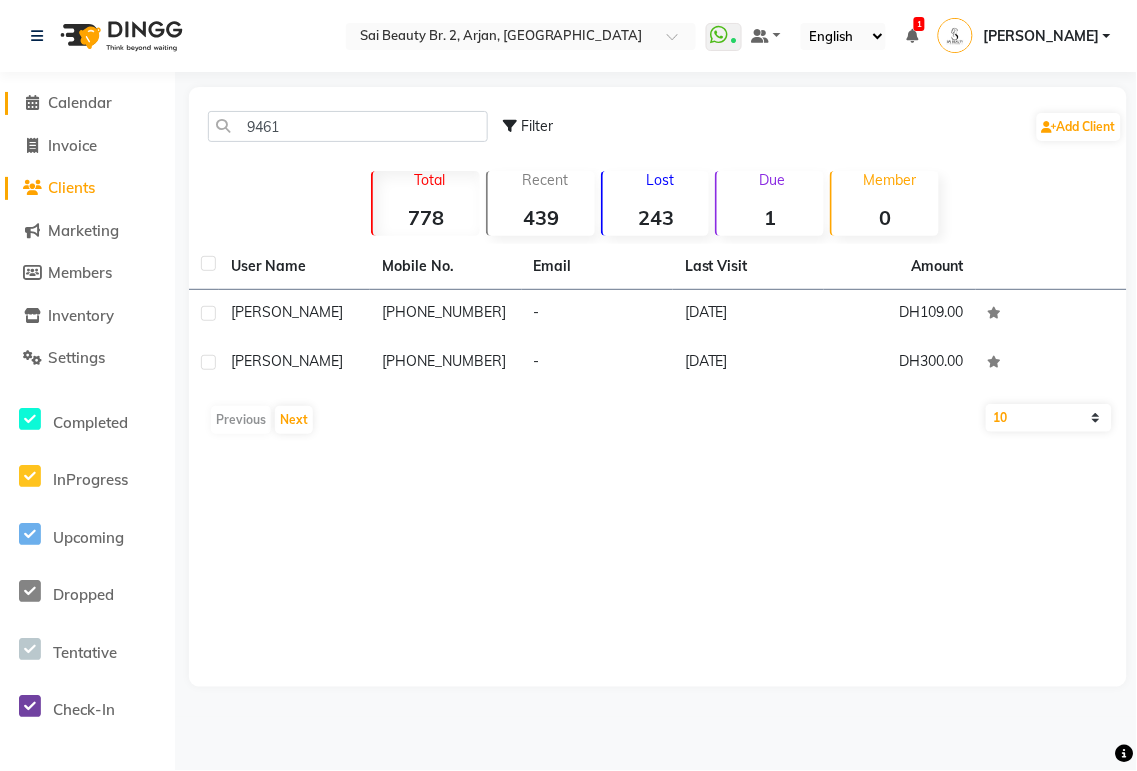 click on "Calendar" 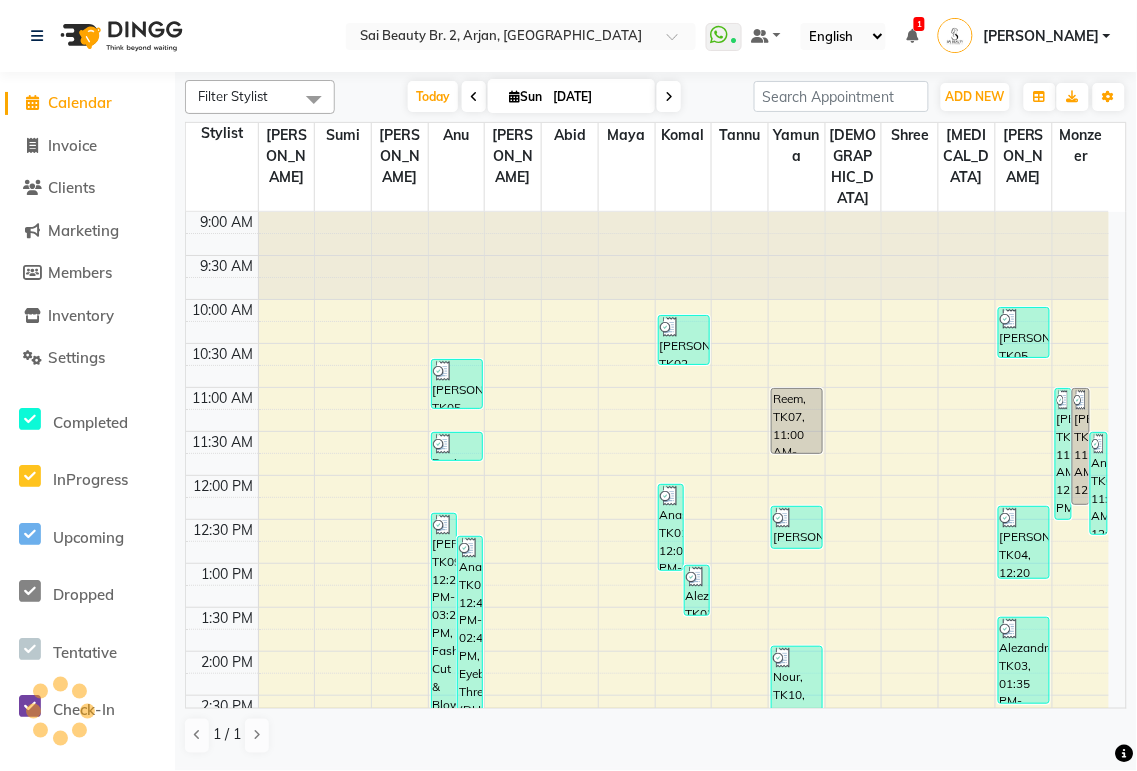 scroll, scrollTop: 0, scrollLeft: 0, axis: both 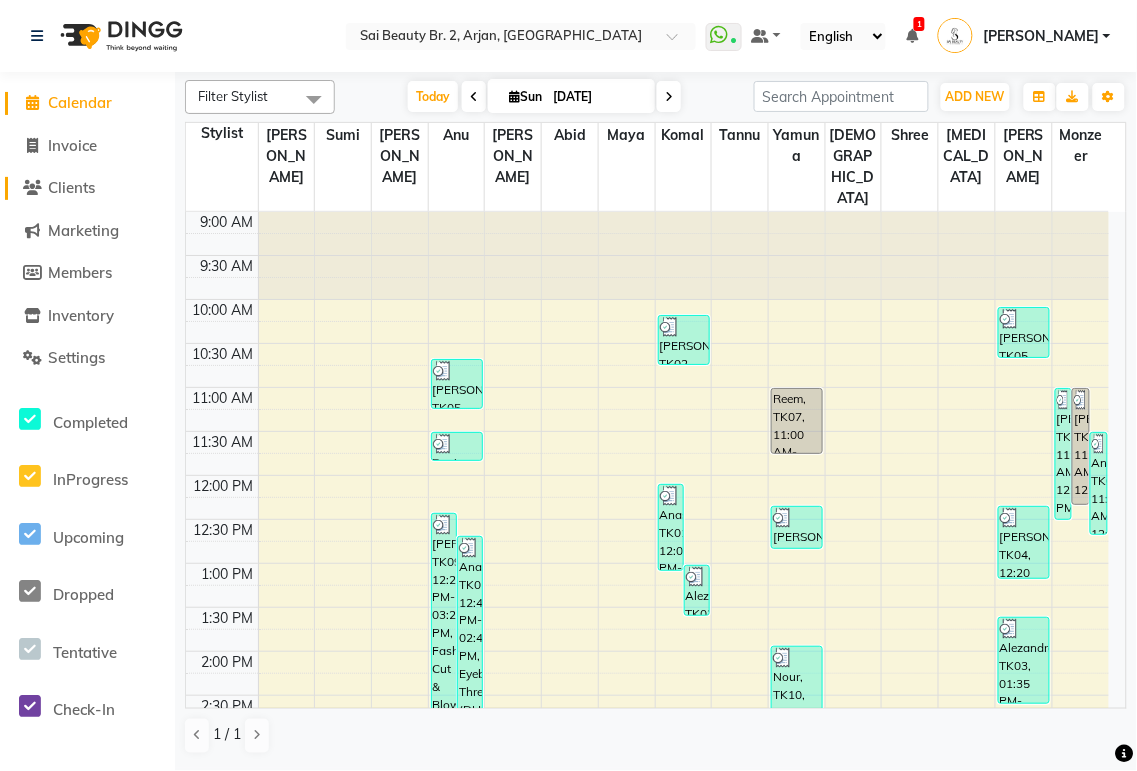 click on "Clients" 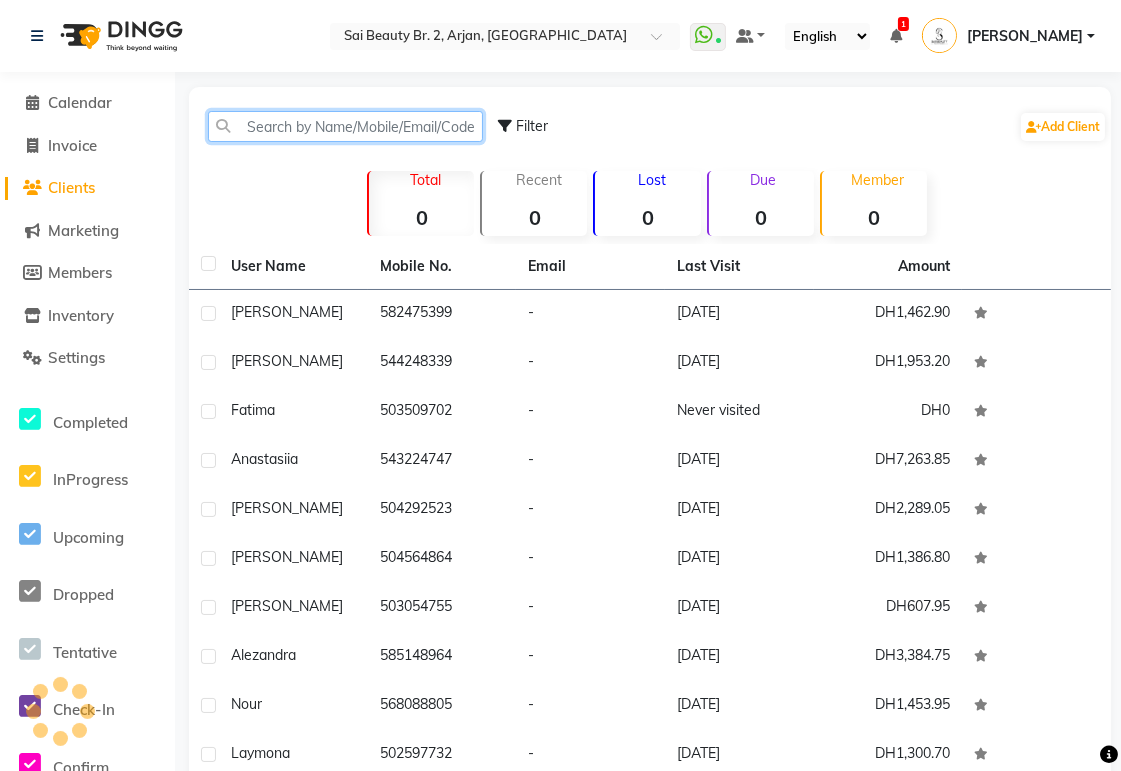 click 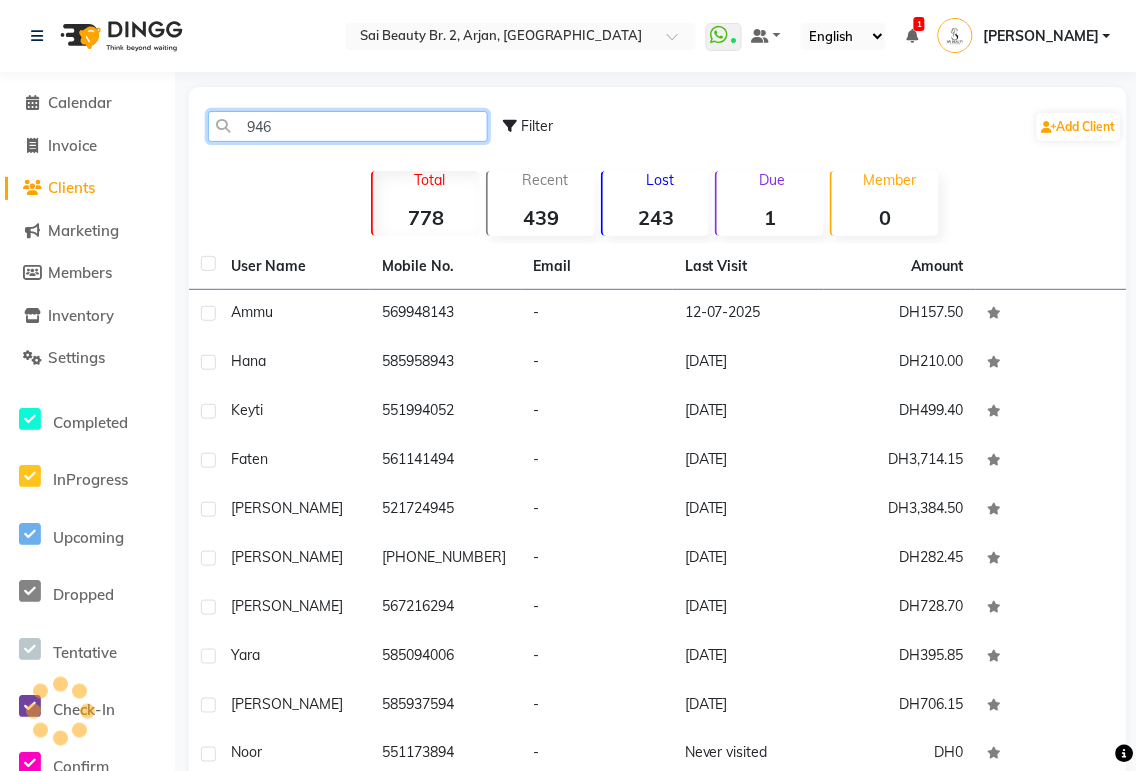 type on "9461" 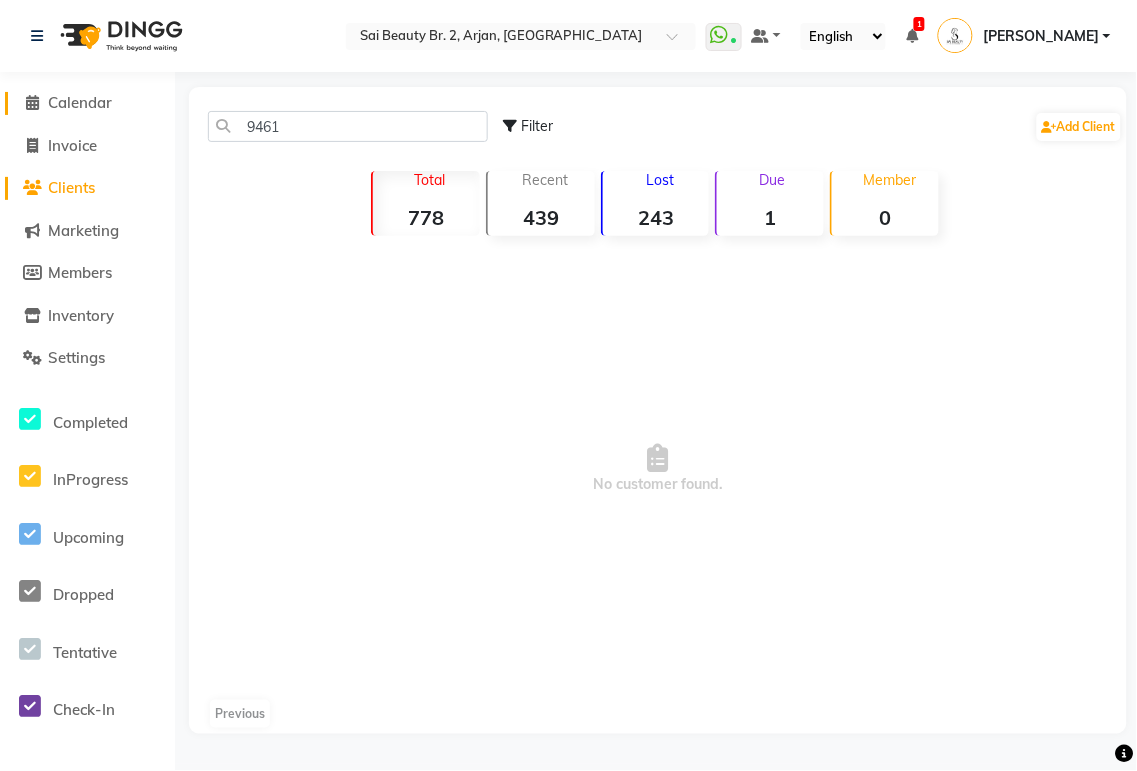 click on "Calendar" 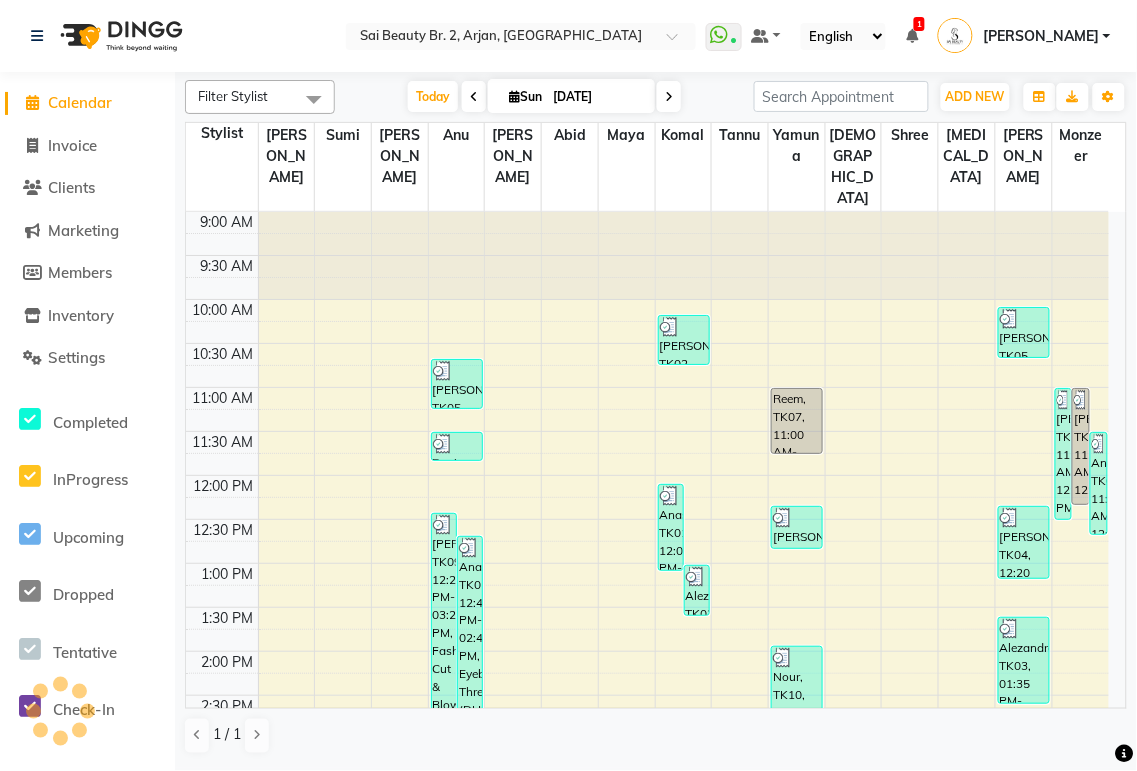 scroll, scrollTop: 661, scrollLeft: 0, axis: vertical 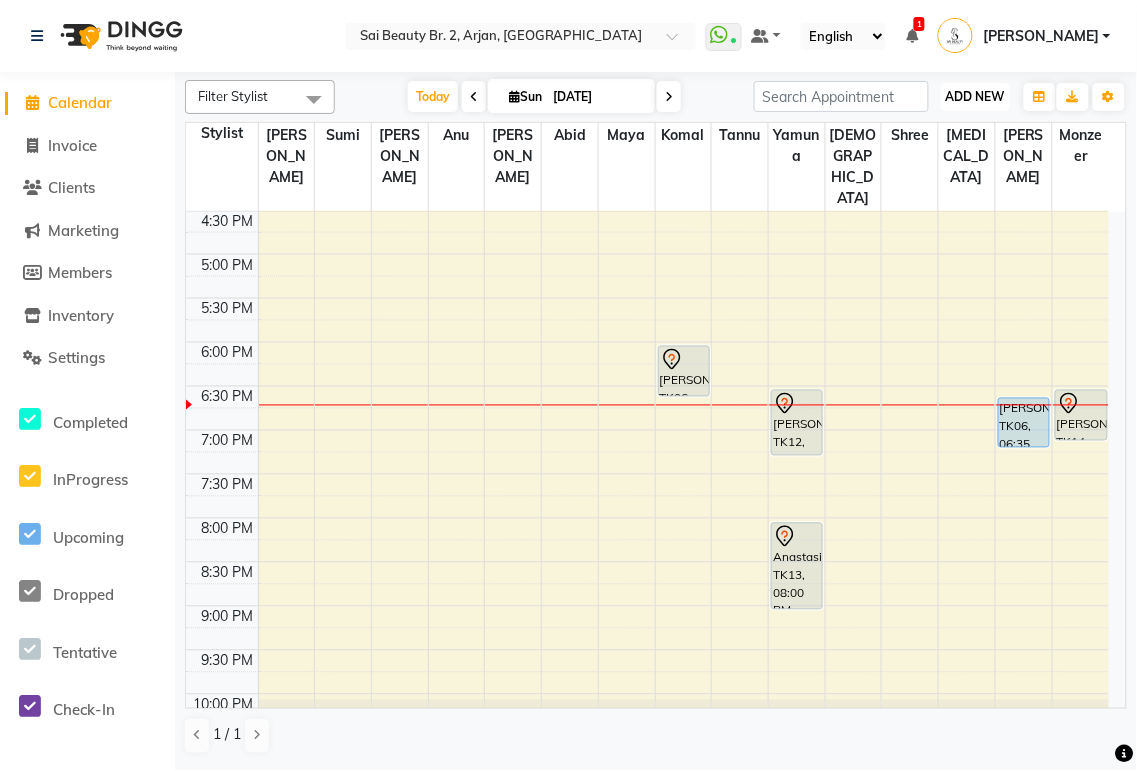 click on "ADD NEW" at bounding box center (975, 96) 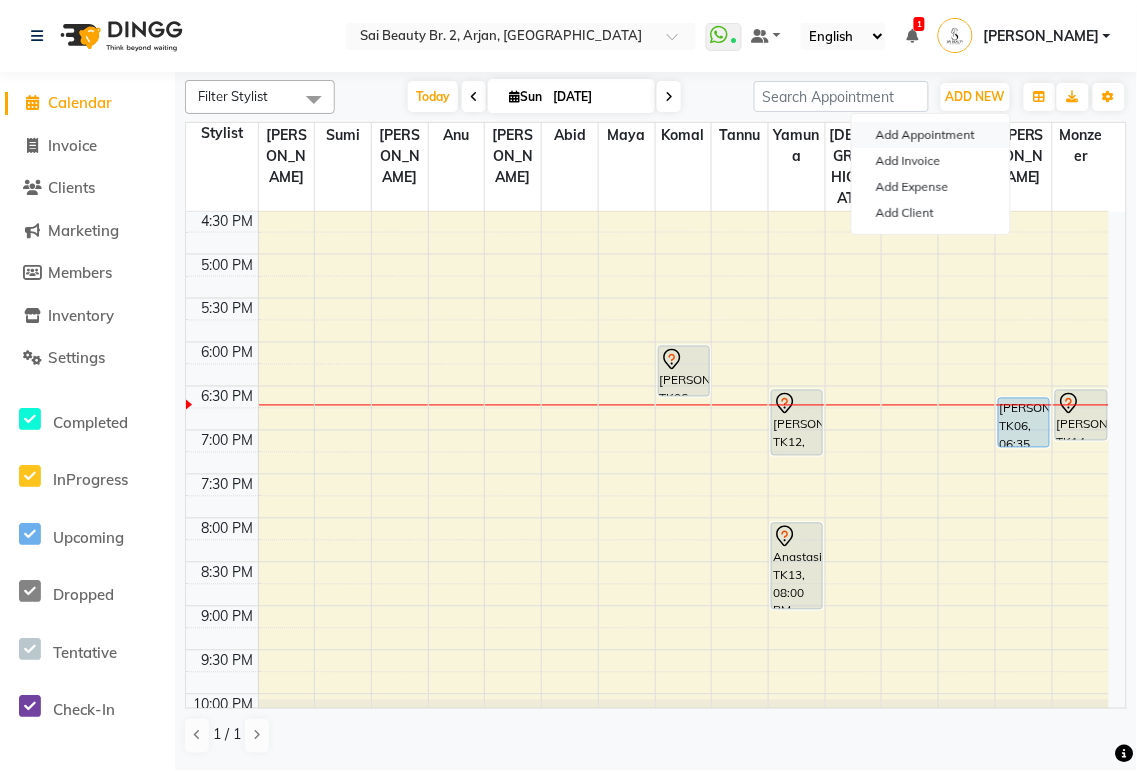 click on "Add Appointment" at bounding box center (931, 135) 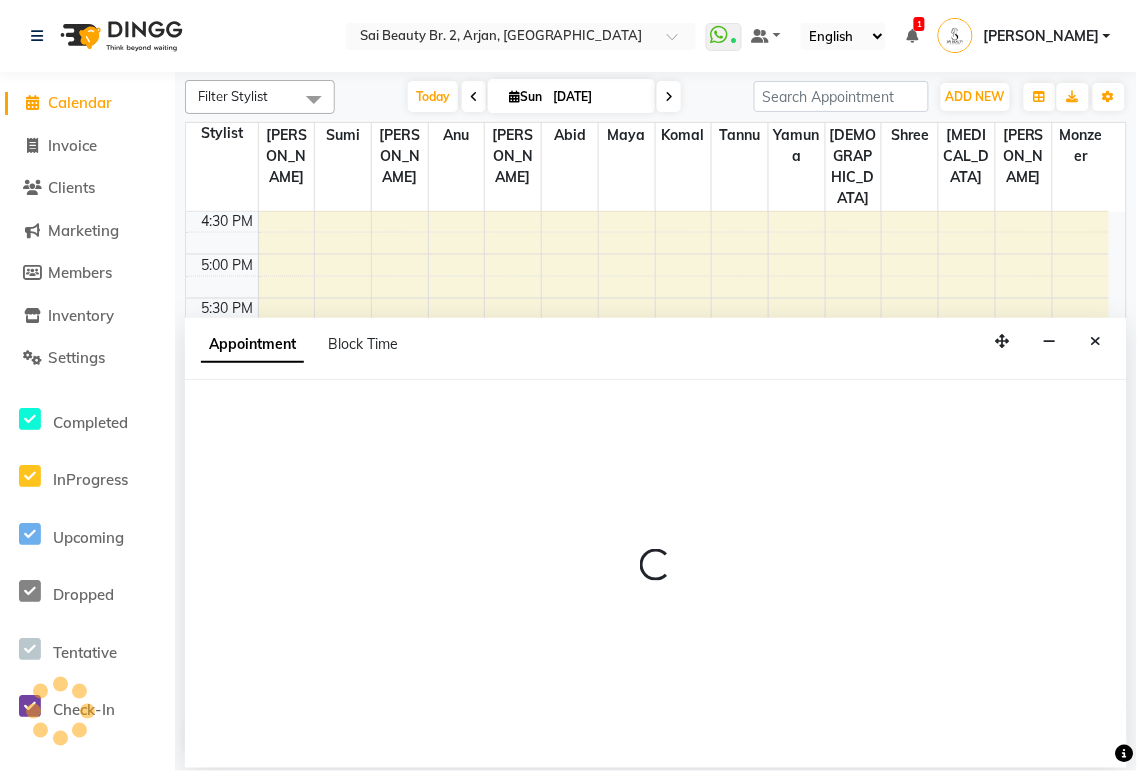 select on "600" 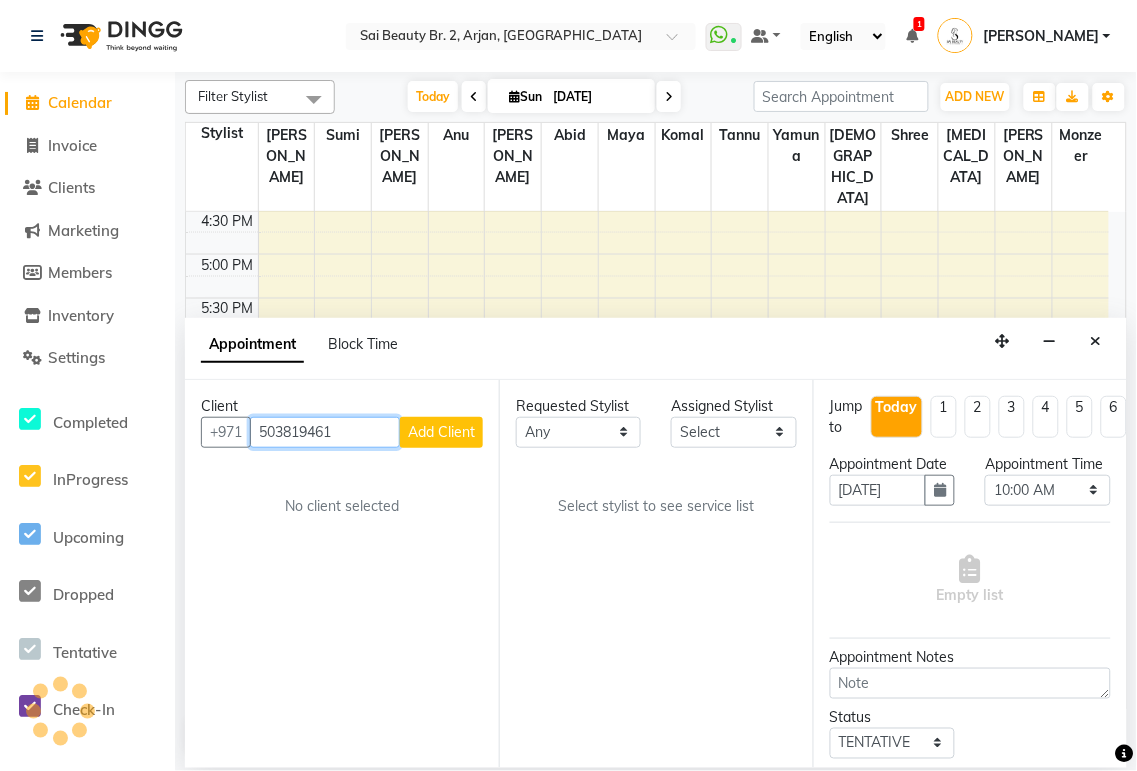 type on "503819461" 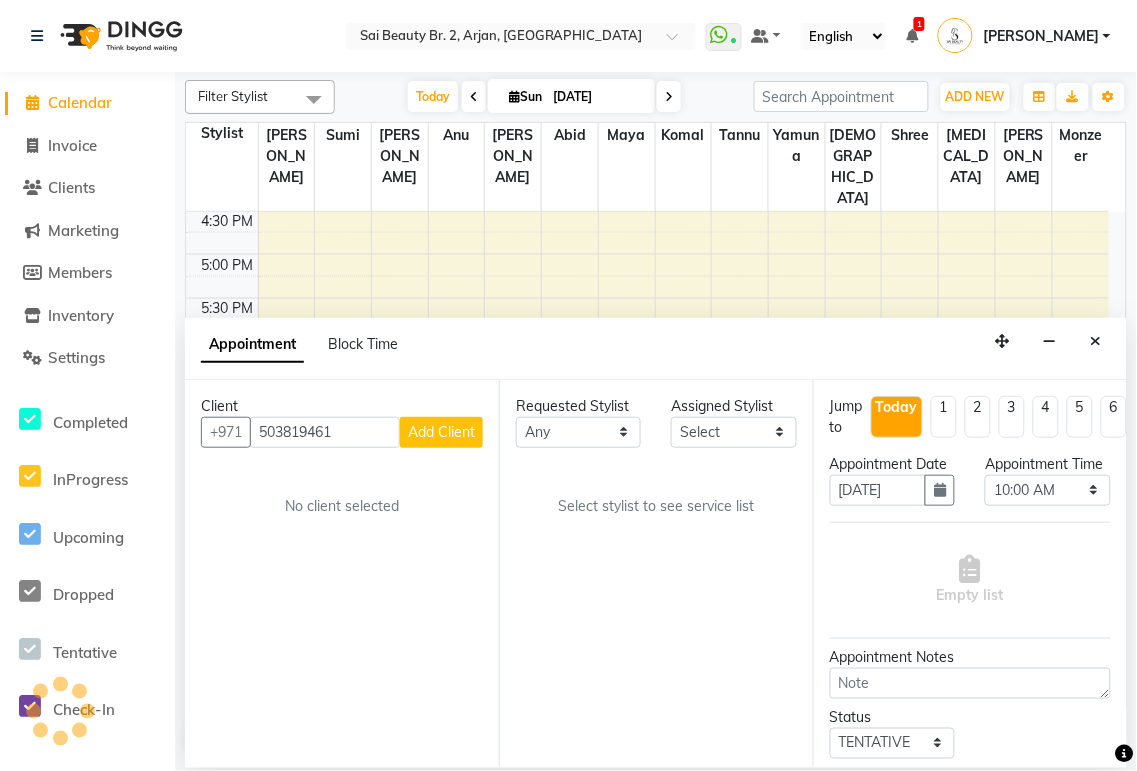 click on "Add Client" at bounding box center [441, 432] 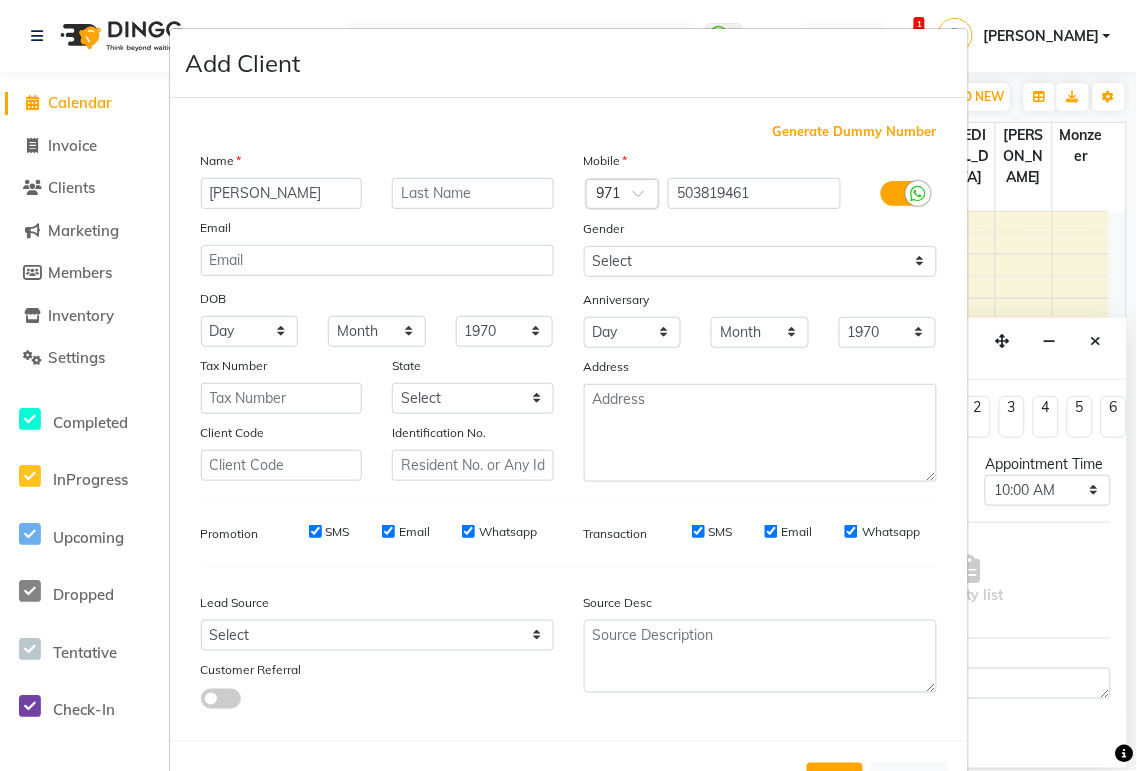 scroll, scrollTop: 80, scrollLeft: 0, axis: vertical 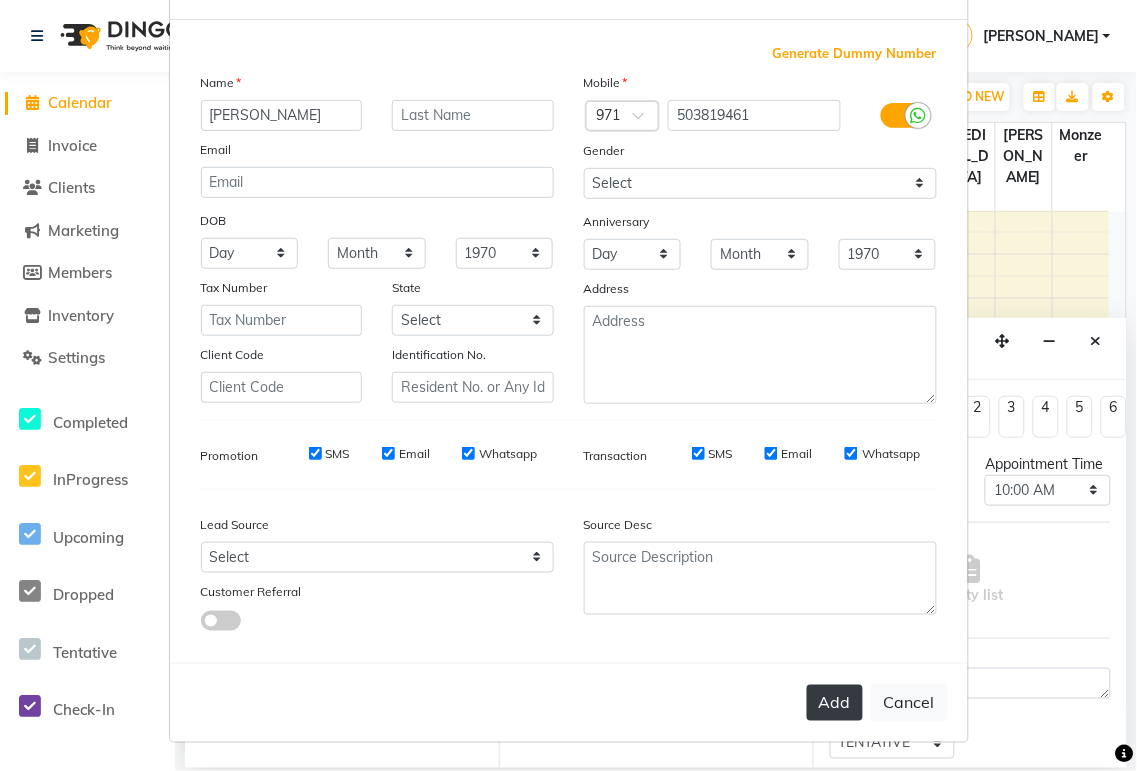 type on "[PERSON_NAME]" 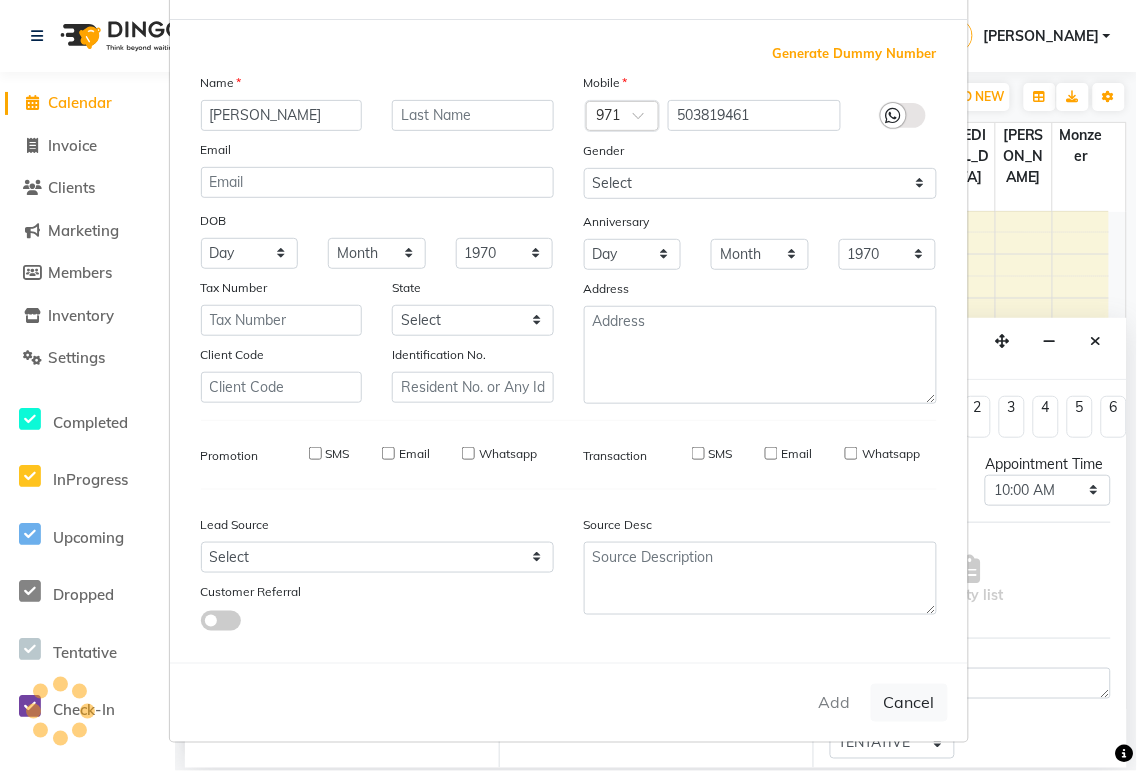 type 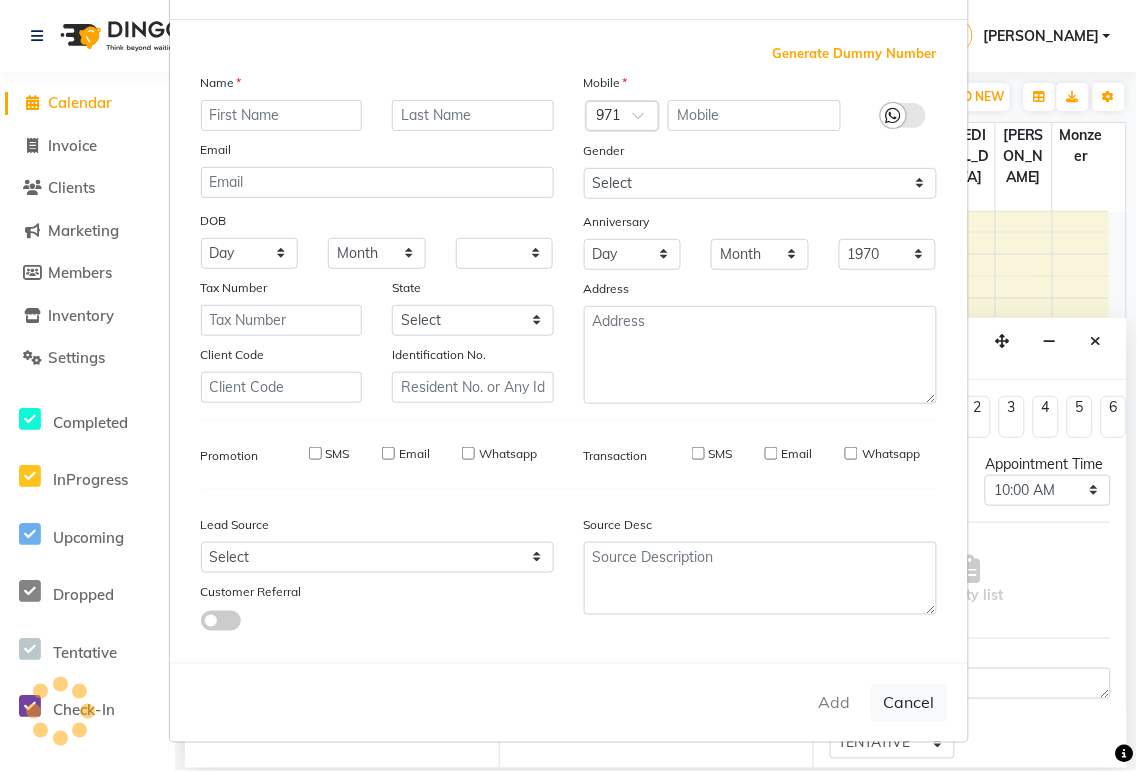 select 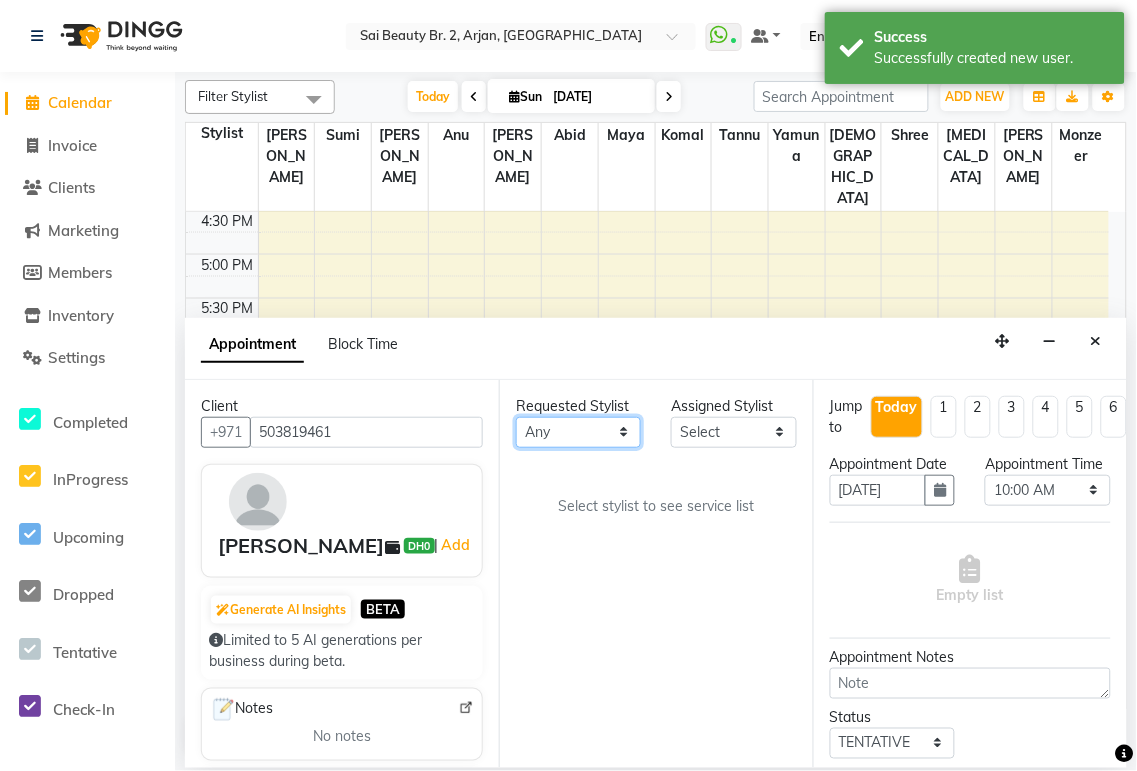 click on "Any [PERSON_NAME][MEDICAL_DATA] [PERSON_NAME] [PERSON_NAME] [PERSON_NAME] Gita [PERSON_NAME] monzeer Shree [PERSON_NAME] [PERSON_NAME]" at bounding box center (578, 432) 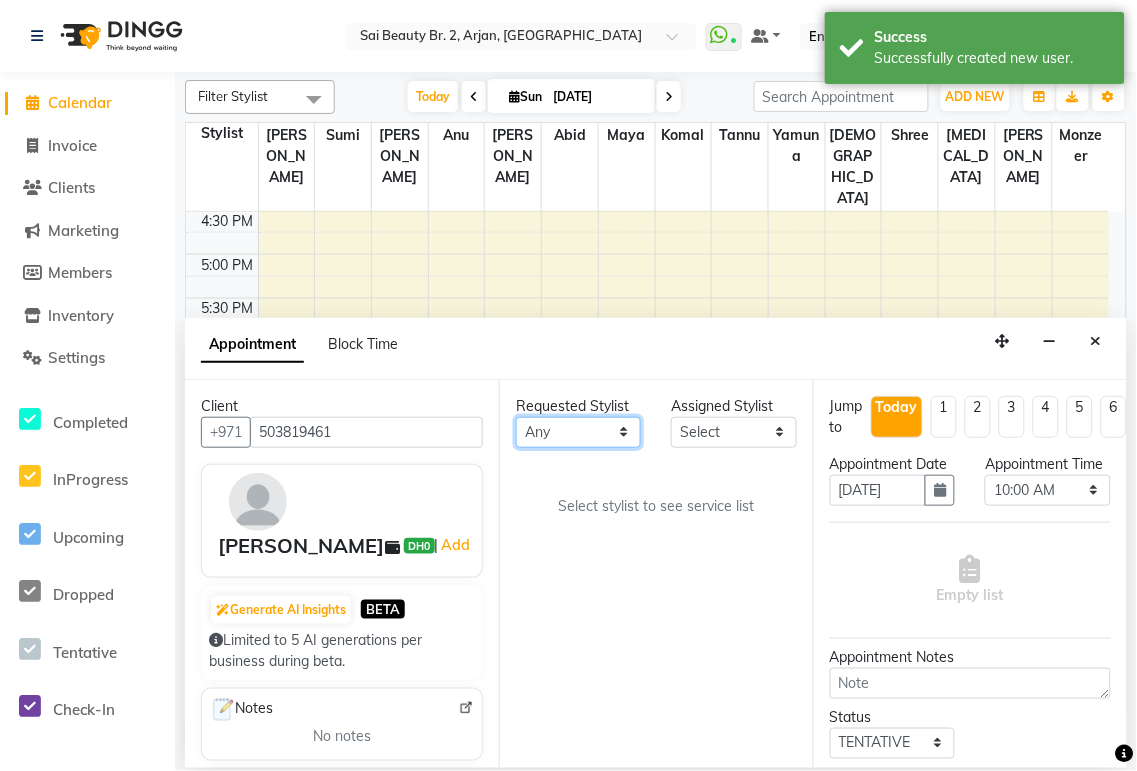 select on "59424" 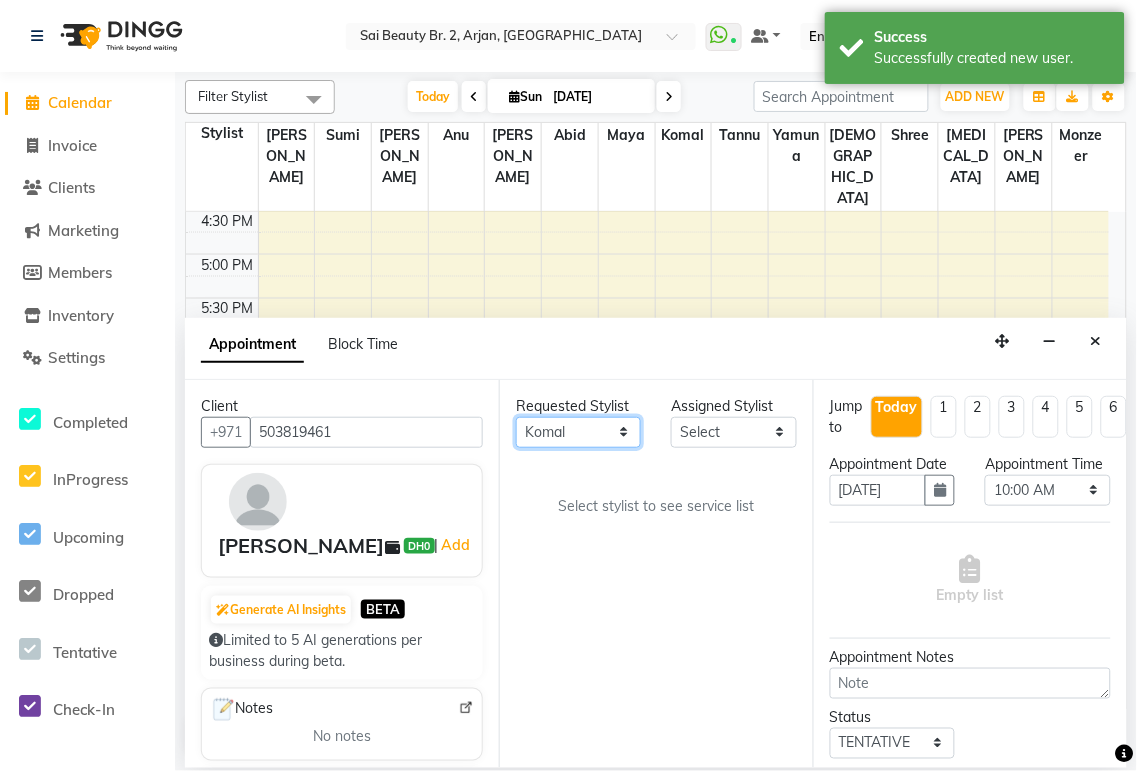 click on "Any [PERSON_NAME][MEDICAL_DATA] [PERSON_NAME] [PERSON_NAME] [PERSON_NAME] Gita [PERSON_NAME] monzeer Shree [PERSON_NAME] [PERSON_NAME]" at bounding box center (578, 432) 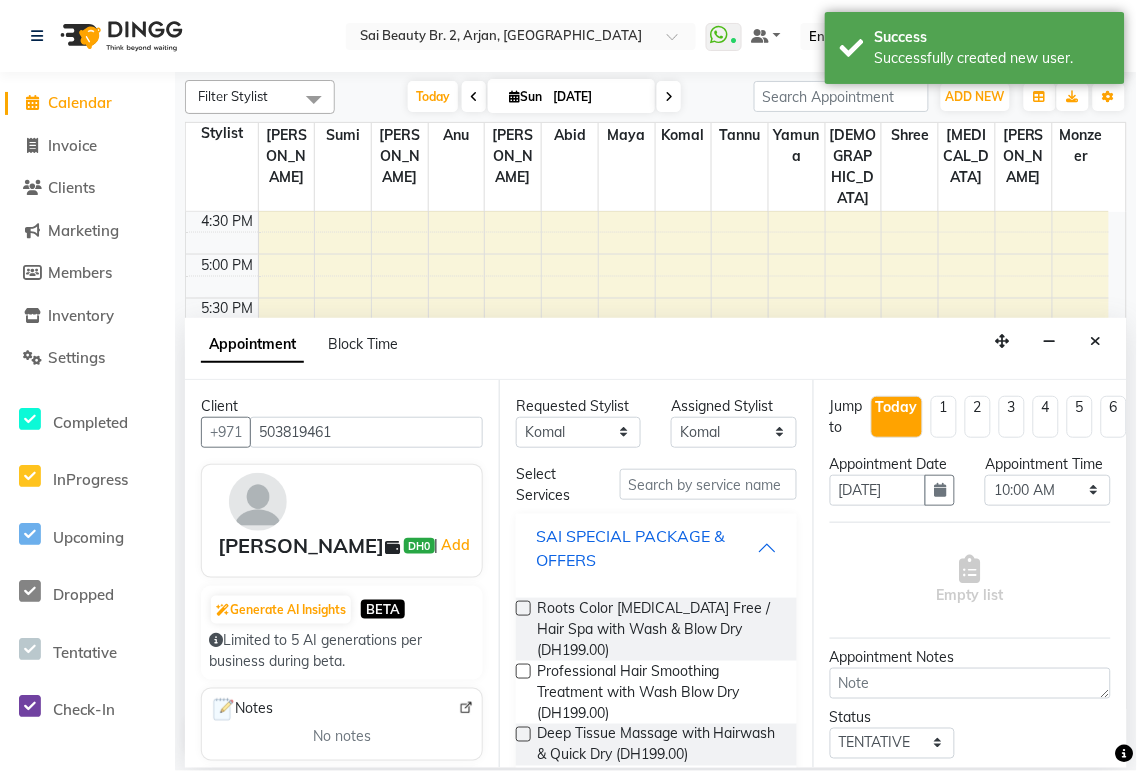 click on "SAI SPECIAL PACKAGE & OFFERS" at bounding box center (646, 548) 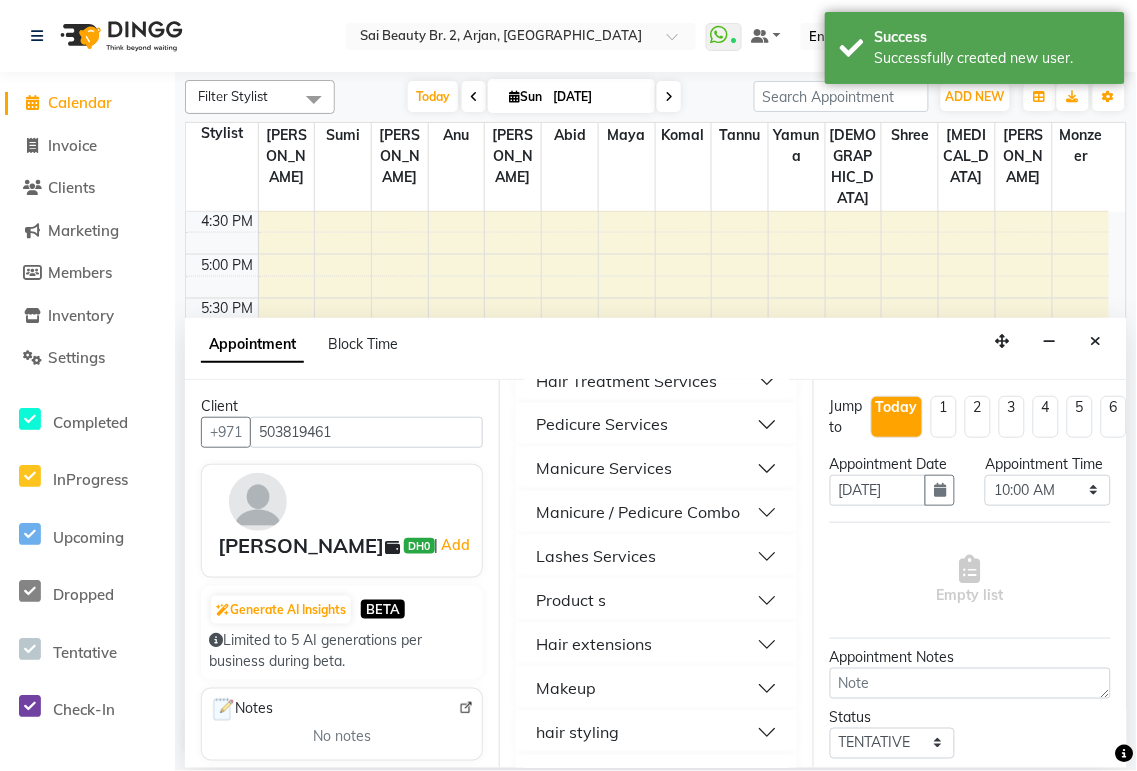 scroll, scrollTop: 721, scrollLeft: 0, axis: vertical 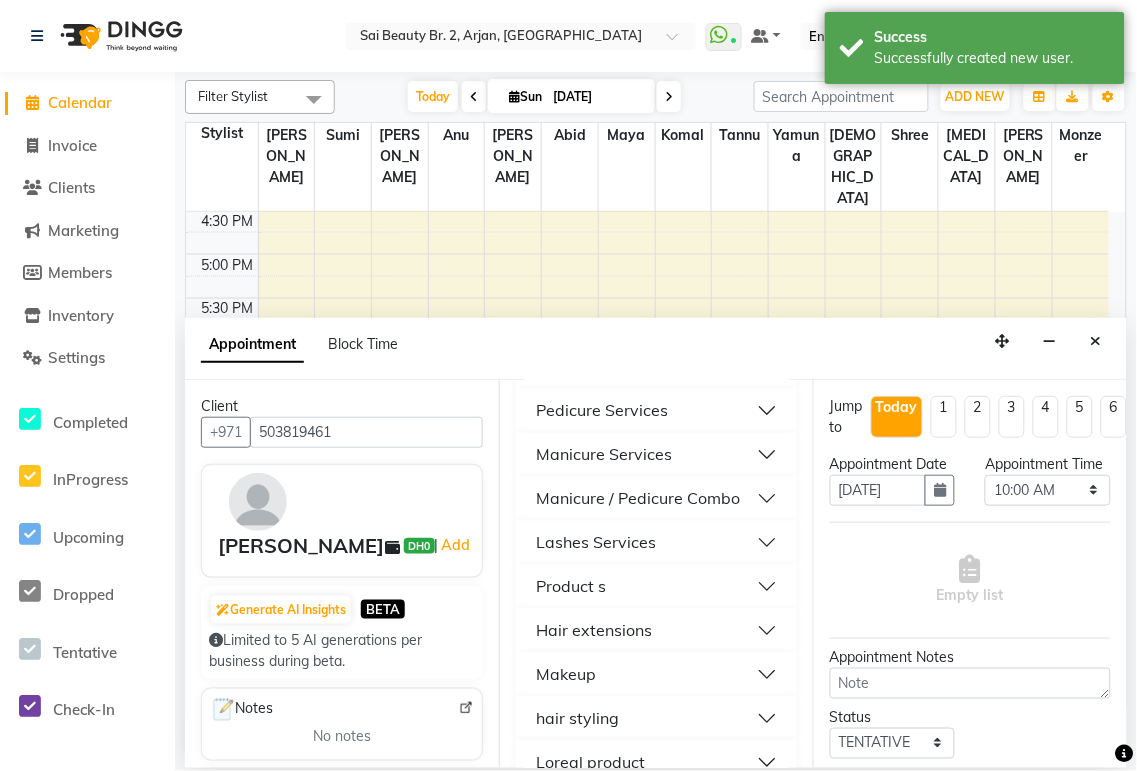 click on "Manicure / Pedicure Combo" at bounding box center [638, 499] 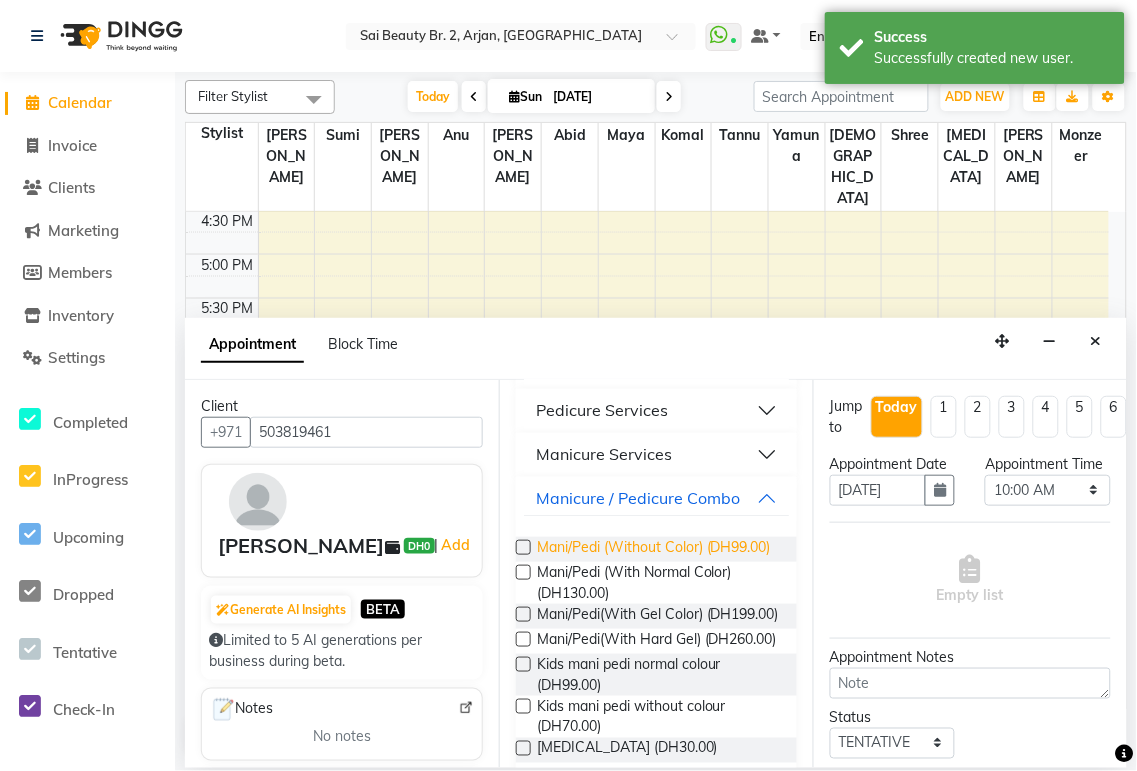 click on "Mani/Pedi (Without Color) (DH99.00)" at bounding box center (654, 549) 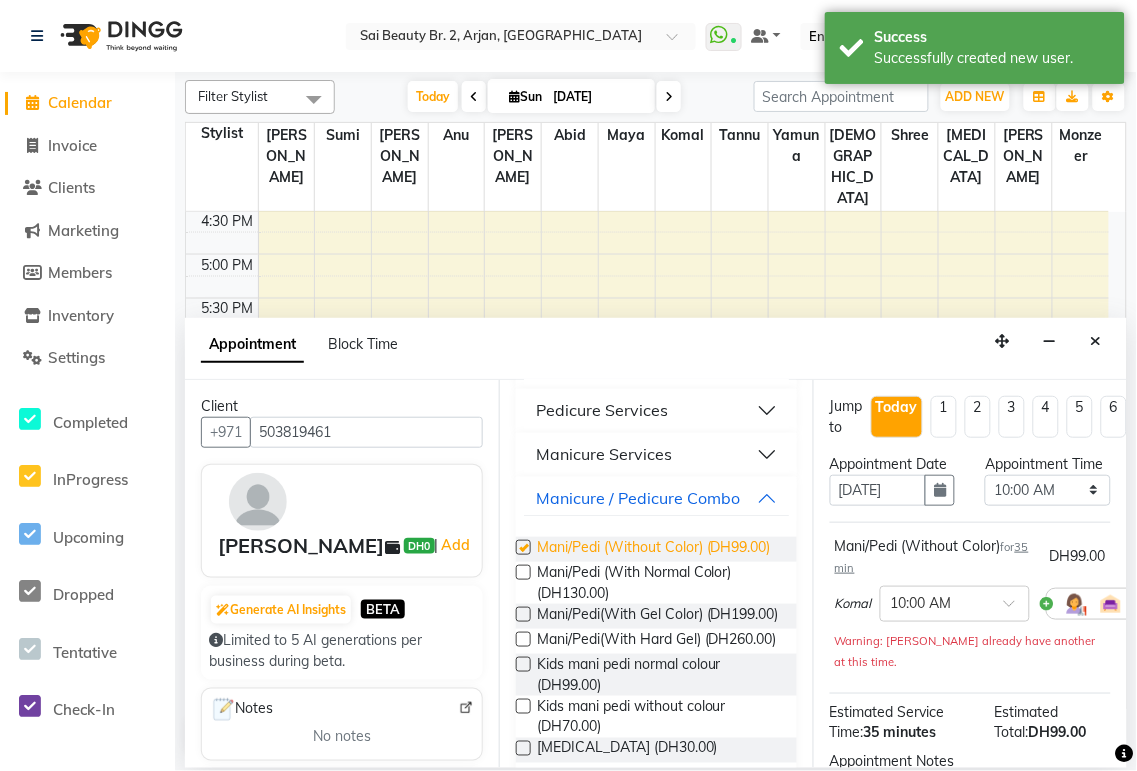 checkbox on "false" 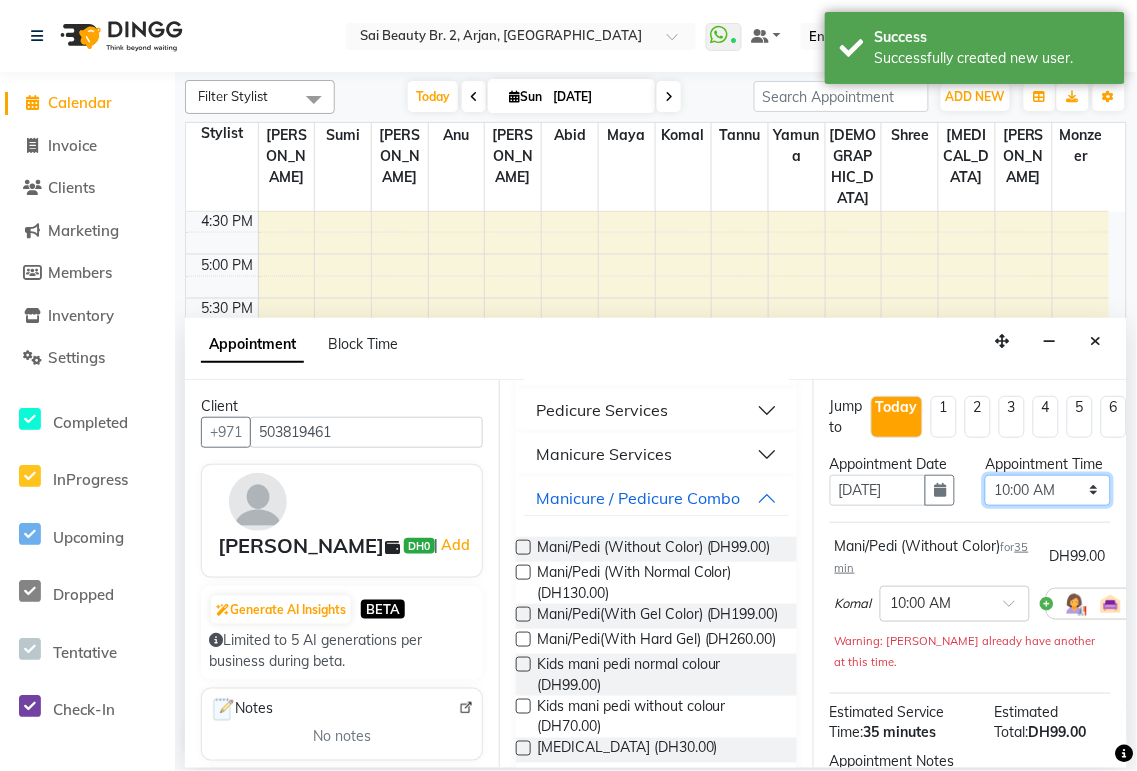 click on "Select 10:00 AM 10:05 AM 10:10 AM 10:15 AM 10:20 AM 10:25 AM 10:30 AM 10:35 AM 10:40 AM 10:45 AM 10:50 AM 10:55 AM 11:00 AM 11:05 AM 11:10 AM 11:15 AM 11:20 AM 11:25 AM 11:30 AM 11:35 AM 11:40 AM 11:45 AM 11:50 AM 11:55 AM 12:00 PM 12:05 PM 12:10 PM 12:15 PM 12:20 PM 12:25 PM 12:30 PM 12:35 PM 12:40 PM 12:45 PM 12:50 PM 12:55 PM 01:00 PM 01:05 PM 01:10 PM 01:15 PM 01:20 PM 01:25 PM 01:30 PM 01:35 PM 01:40 PM 01:45 PM 01:50 PM 01:55 PM 02:00 PM 02:05 PM 02:10 PM 02:15 PM 02:20 PM 02:25 PM 02:30 PM 02:35 PM 02:40 PM 02:45 PM 02:50 PM 02:55 PM 03:00 PM 03:05 PM 03:10 PM 03:15 PM 03:20 PM 03:25 PM 03:30 PM 03:35 PM 03:40 PM 03:45 PM 03:50 PM 03:55 PM 04:00 PM 04:05 PM 04:10 PM 04:15 PM 04:20 PM 04:25 PM 04:30 PM 04:35 PM 04:40 PM 04:45 PM 04:50 PM 04:55 PM 05:00 PM 05:05 PM 05:10 PM 05:15 PM 05:20 PM 05:25 PM 05:30 PM 05:35 PM 05:40 PM 05:45 PM 05:50 PM 05:55 PM 06:00 PM 06:05 PM 06:10 PM 06:15 PM 06:20 PM 06:25 PM 06:30 PM 06:35 PM 06:40 PM 06:45 PM 06:50 PM 06:55 PM 07:00 PM 07:05 PM 07:10 PM 07:15 PM 07:20 PM" at bounding box center (1047, 490) 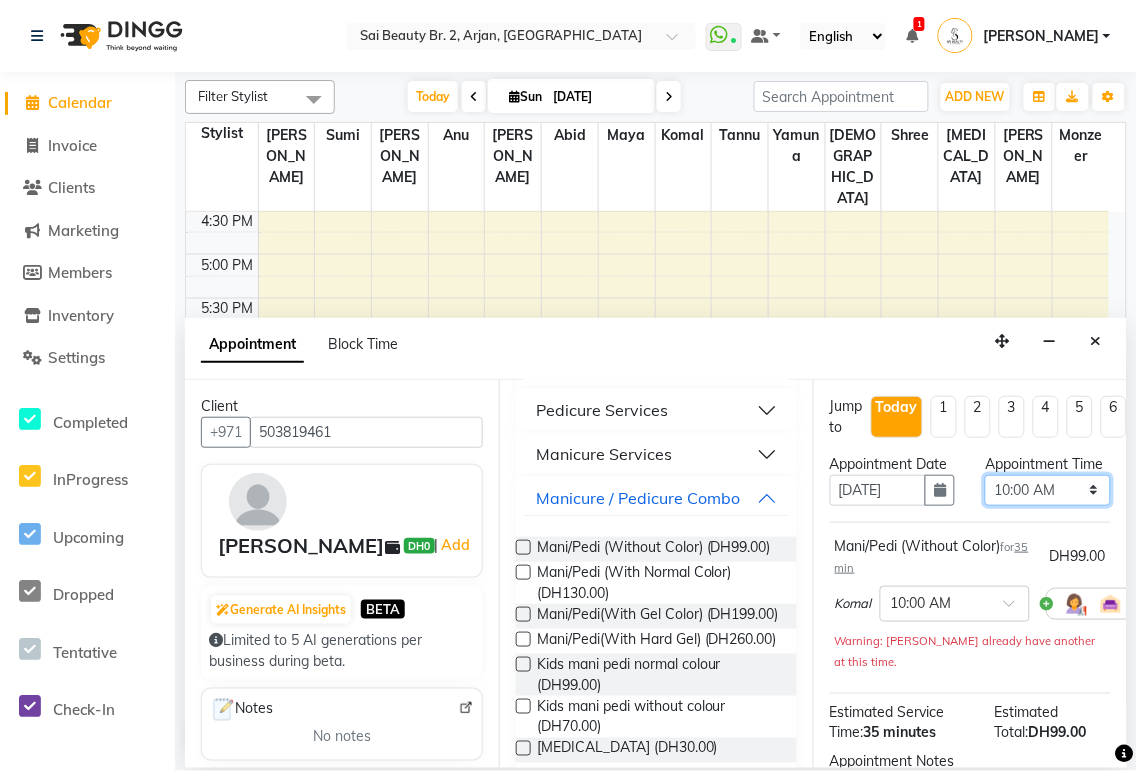 select on "1130" 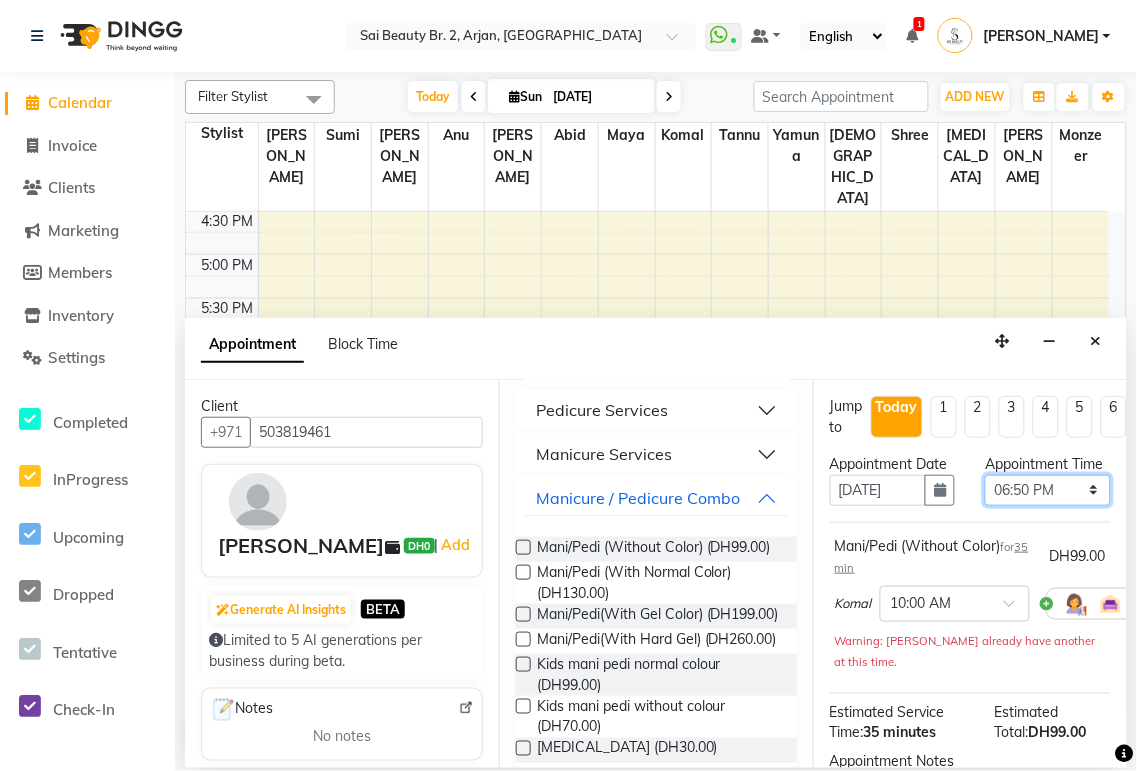 click on "Select 10:00 AM 10:05 AM 10:10 AM 10:15 AM 10:20 AM 10:25 AM 10:30 AM 10:35 AM 10:40 AM 10:45 AM 10:50 AM 10:55 AM 11:00 AM 11:05 AM 11:10 AM 11:15 AM 11:20 AM 11:25 AM 11:30 AM 11:35 AM 11:40 AM 11:45 AM 11:50 AM 11:55 AM 12:00 PM 12:05 PM 12:10 PM 12:15 PM 12:20 PM 12:25 PM 12:30 PM 12:35 PM 12:40 PM 12:45 PM 12:50 PM 12:55 PM 01:00 PM 01:05 PM 01:10 PM 01:15 PM 01:20 PM 01:25 PM 01:30 PM 01:35 PM 01:40 PM 01:45 PM 01:50 PM 01:55 PM 02:00 PM 02:05 PM 02:10 PM 02:15 PM 02:20 PM 02:25 PM 02:30 PM 02:35 PM 02:40 PM 02:45 PM 02:50 PM 02:55 PM 03:00 PM 03:05 PM 03:10 PM 03:15 PM 03:20 PM 03:25 PM 03:30 PM 03:35 PM 03:40 PM 03:45 PM 03:50 PM 03:55 PM 04:00 PM 04:05 PM 04:10 PM 04:15 PM 04:20 PM 04:25 PM 04:30 PM 04:35 PM 04:40 PM 04:45 PM 04:50 PM 04:55 PM 05:00 PM 05:05 PM 05:10 PM 05:15 PM 05:20 PM 05:25 PM 05:30 PM 05:35 PM 05:40 PM 05:45 PM 05:50 PM 05:55 PM 06:00 PM 06:05 PM 06:10 PM 06:15 PM 06:20 PM 06:25 PM 06:30 PM 06:35 PM 06:40 PM 06:45 PM 06:50 PM 06:55 PM 07:00 PM 07:05 PM 07:10 PM 07:15 PM 07:20 PM" at bounding box center (1047, 490) 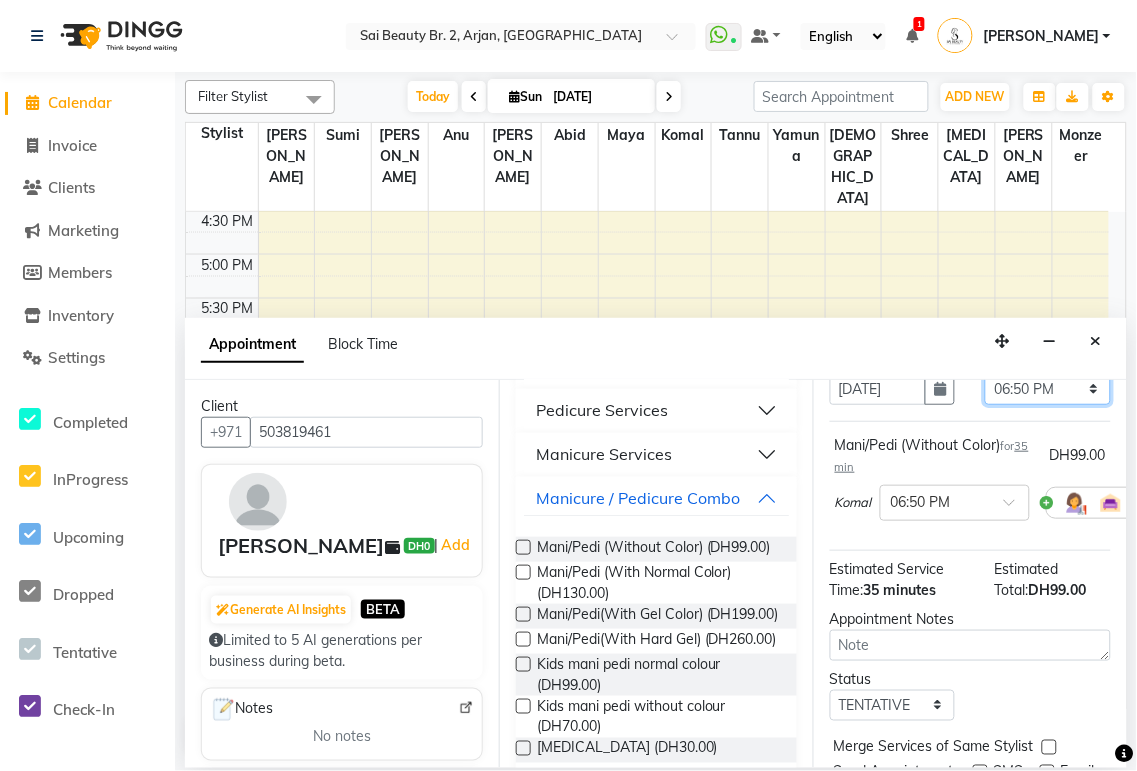 scroll, scrollTop: 256, scrollLeft: 0, axis: vertical 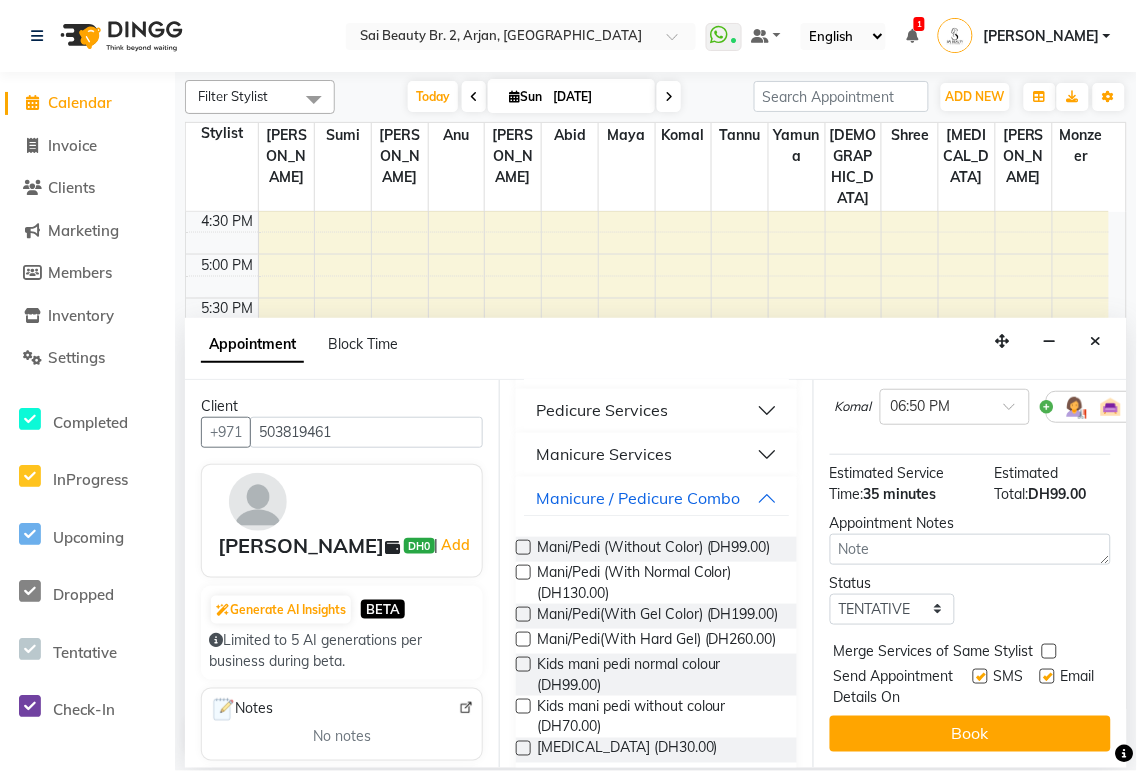 click at bounding box center (1049, 651) 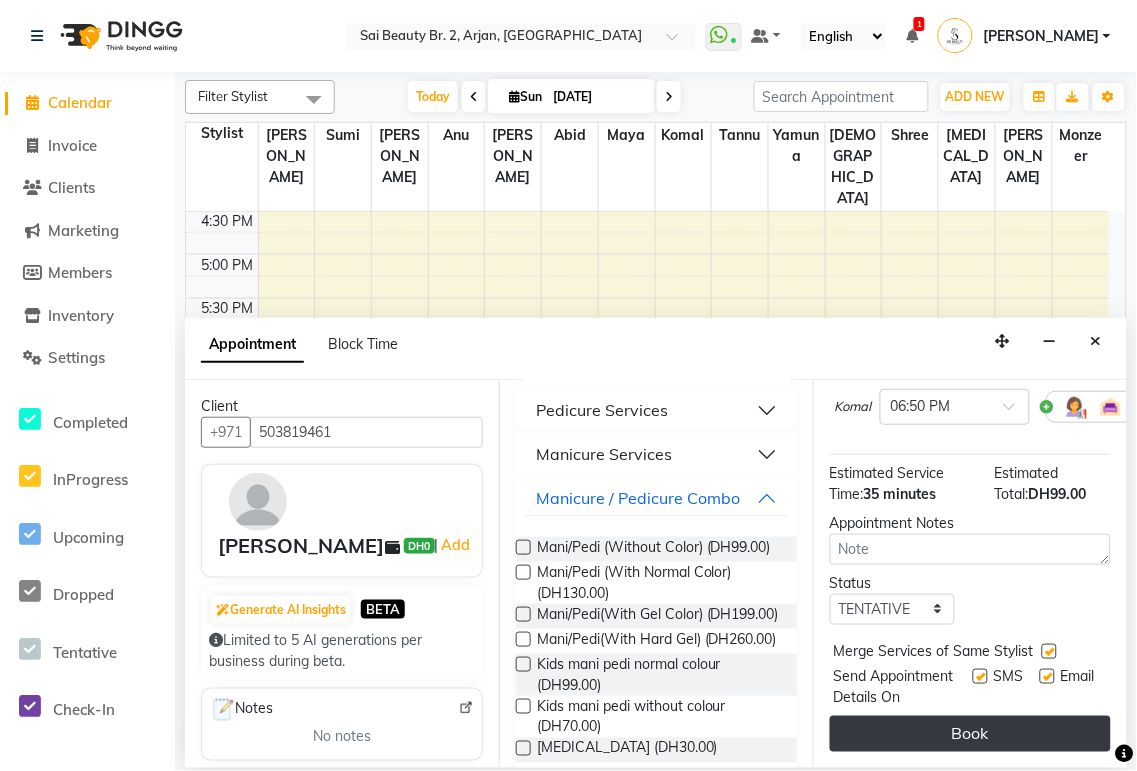 click on "Book" at bounding box center (970, 734) 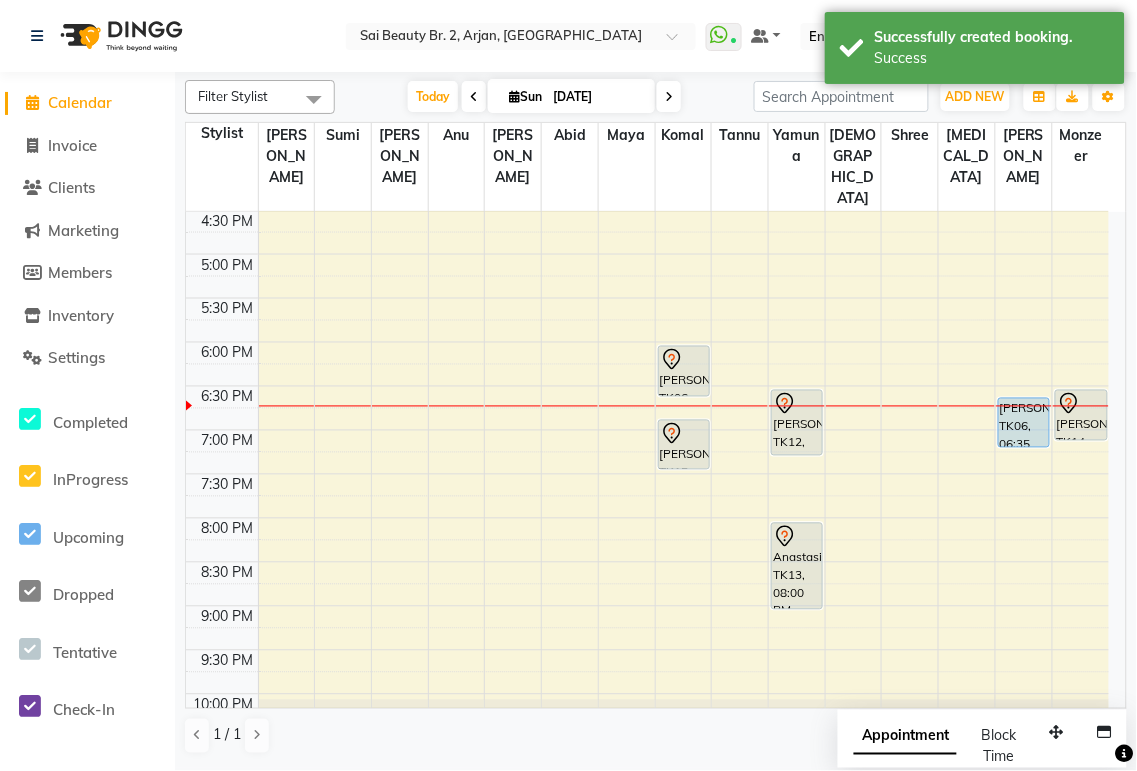 click on "Appointment" at bounding box center (905, 737) 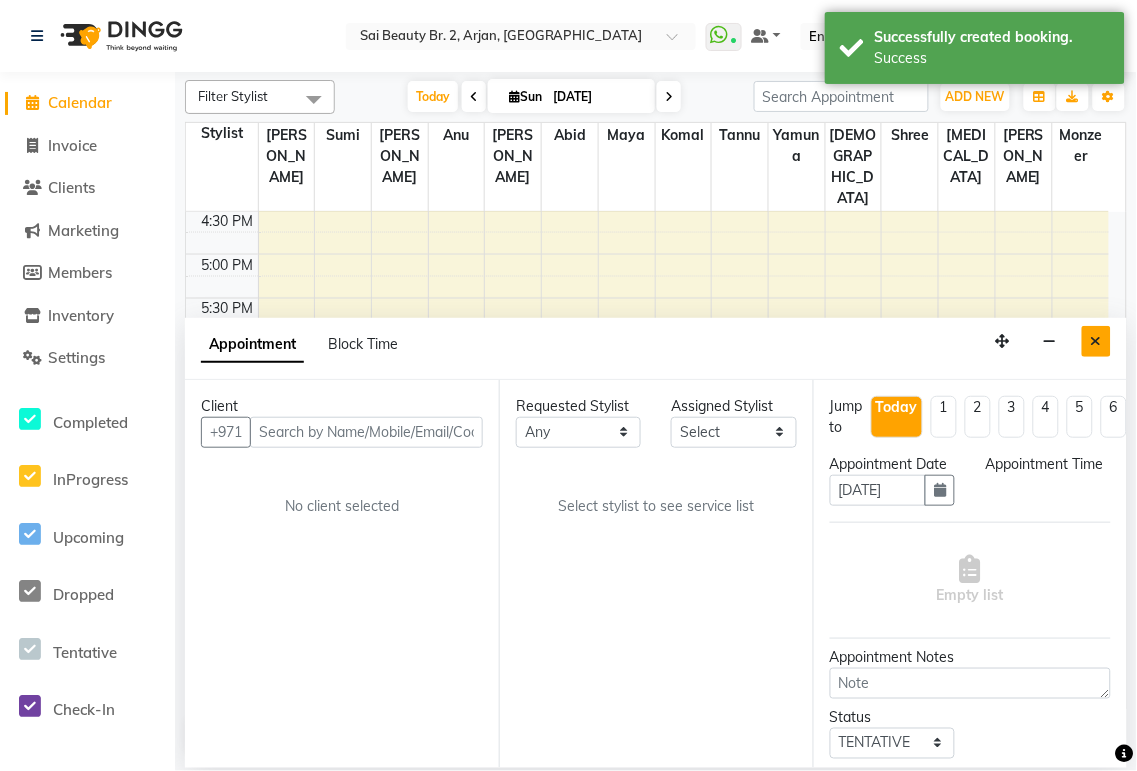 click at bounding box center (1096, 341) 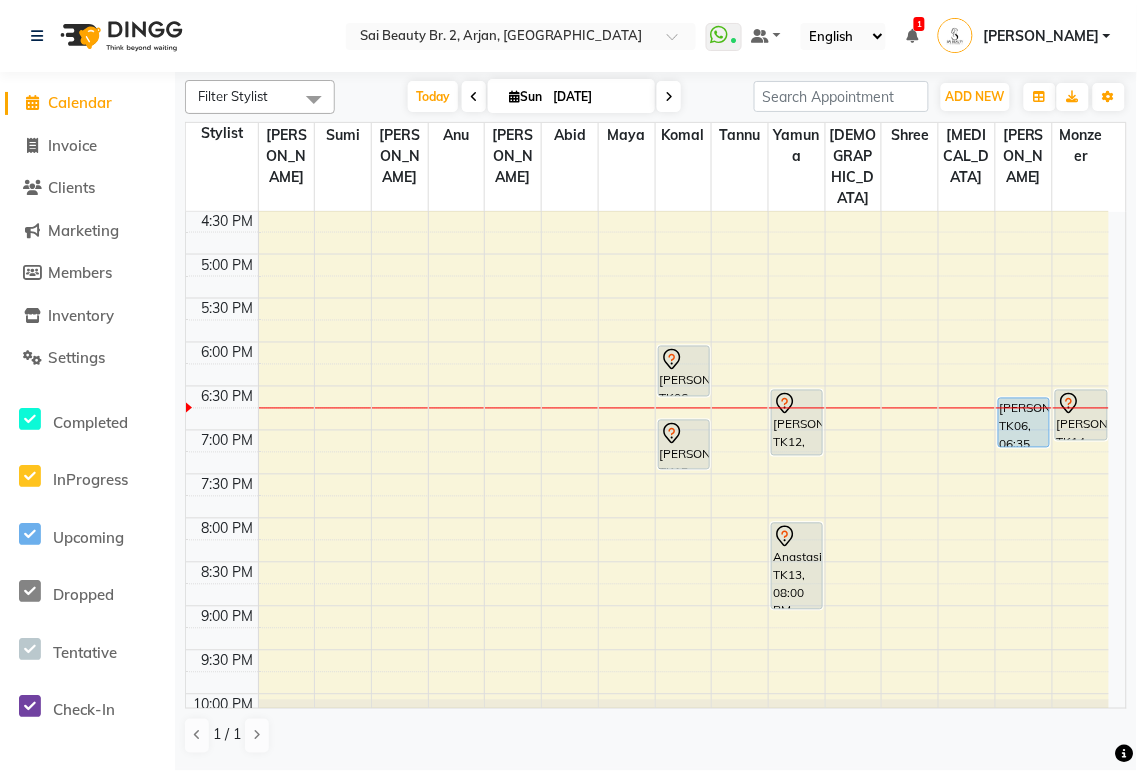 click on "[PERSON_NAME], TK14, 06:30 PM-07:05 PM, Blowdry Straight With Wash Short" at bounding box center (1081, 415) 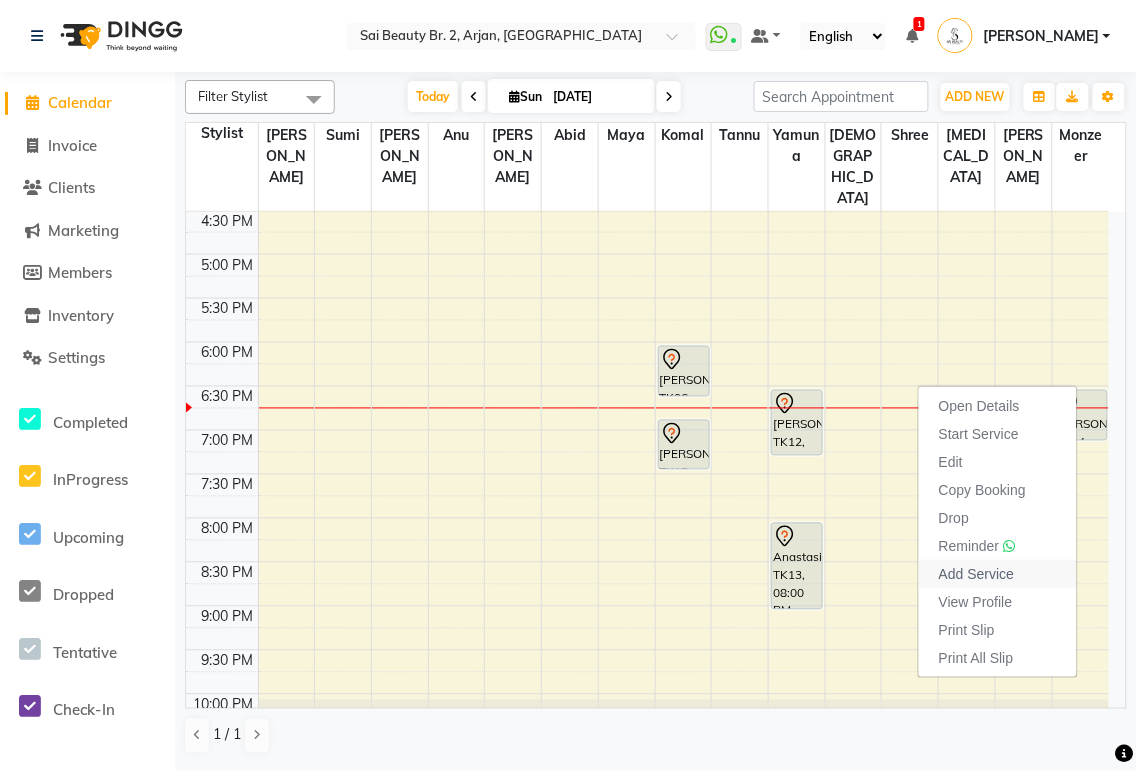 click on "Add Service" at bounding box center (976, 574) 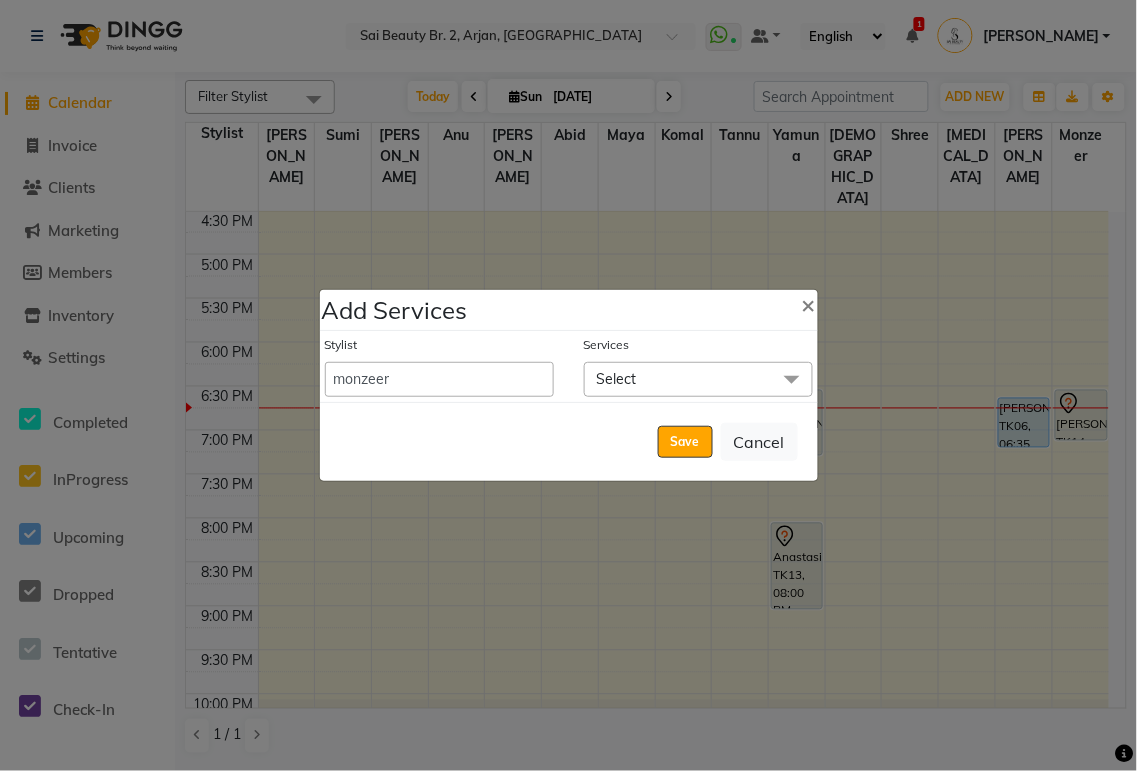 click on "Select" 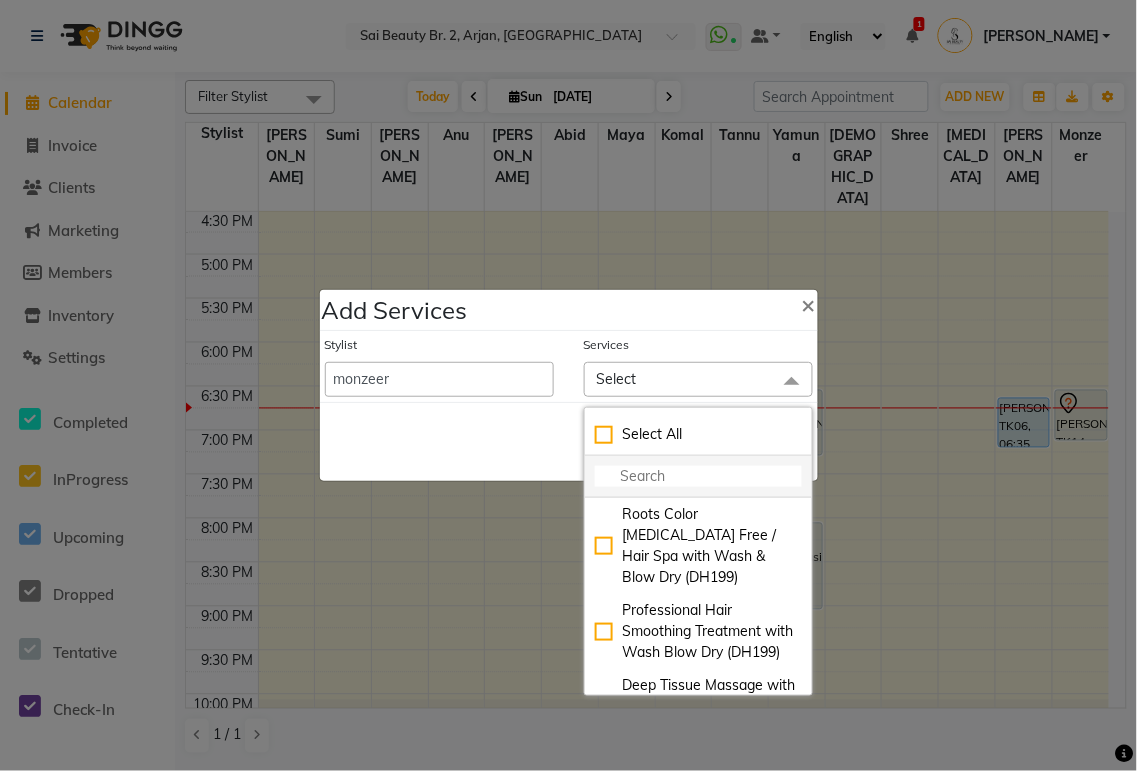 click 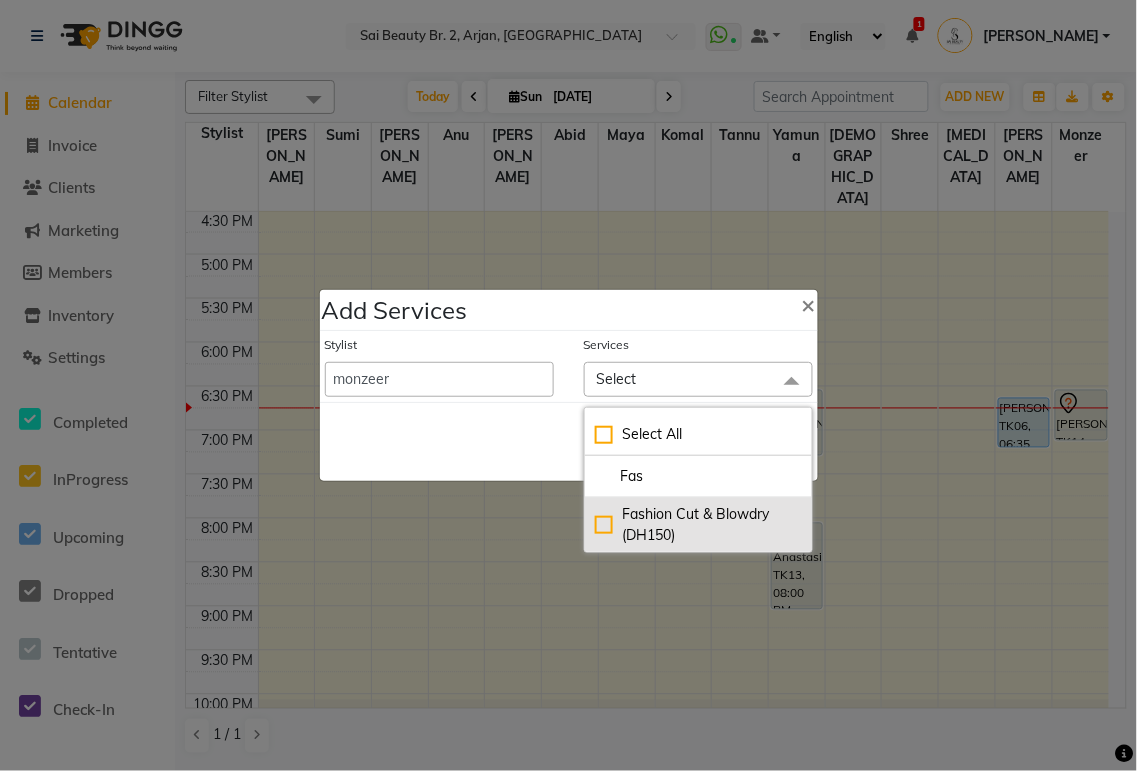 type on "Fas" 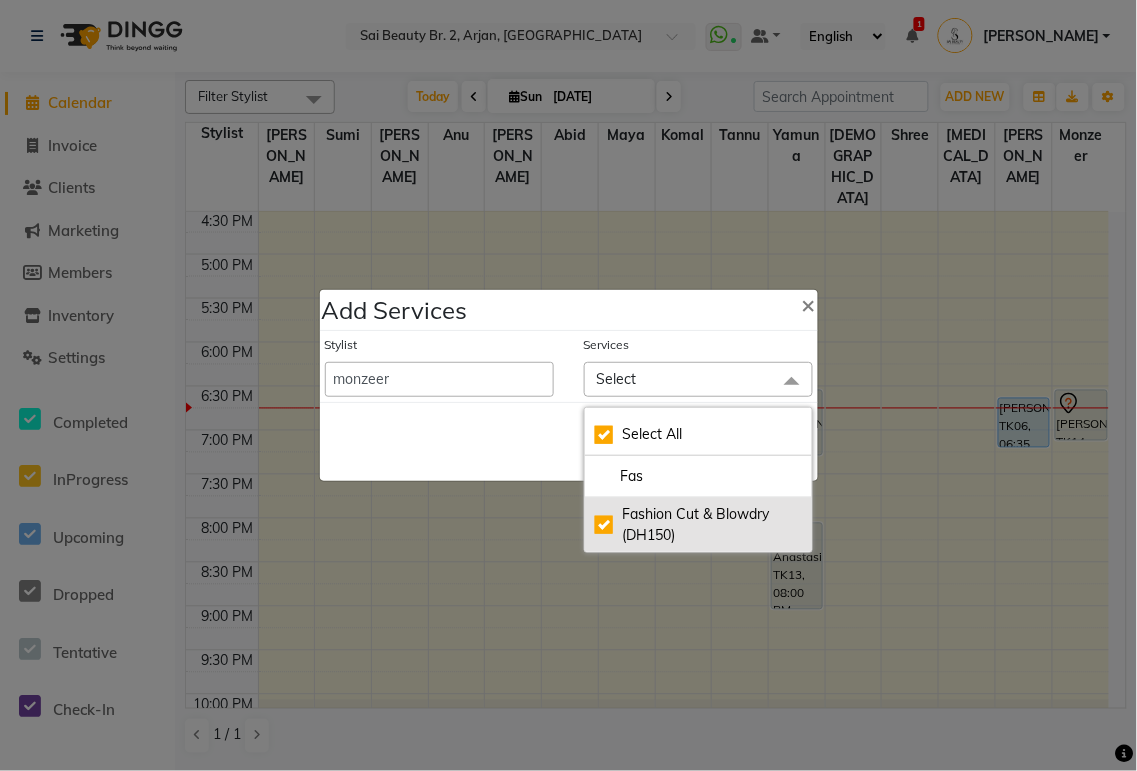 checkbox on "true" 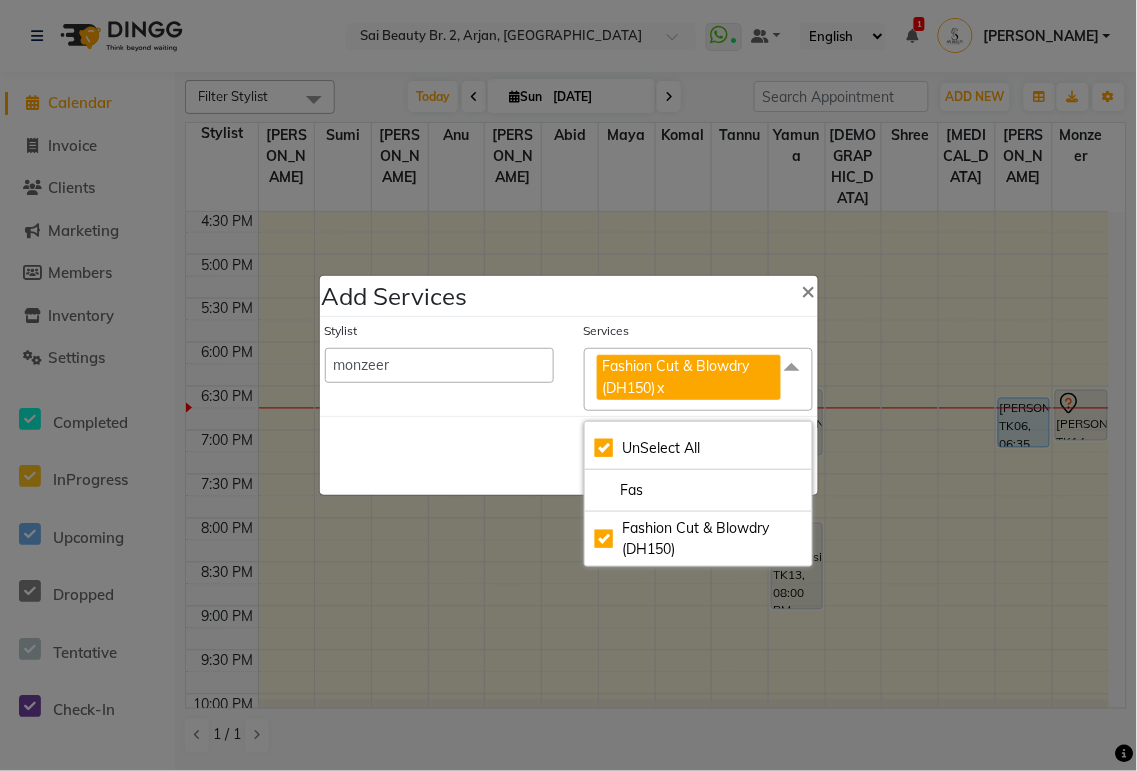 click on "Save   Cancel" 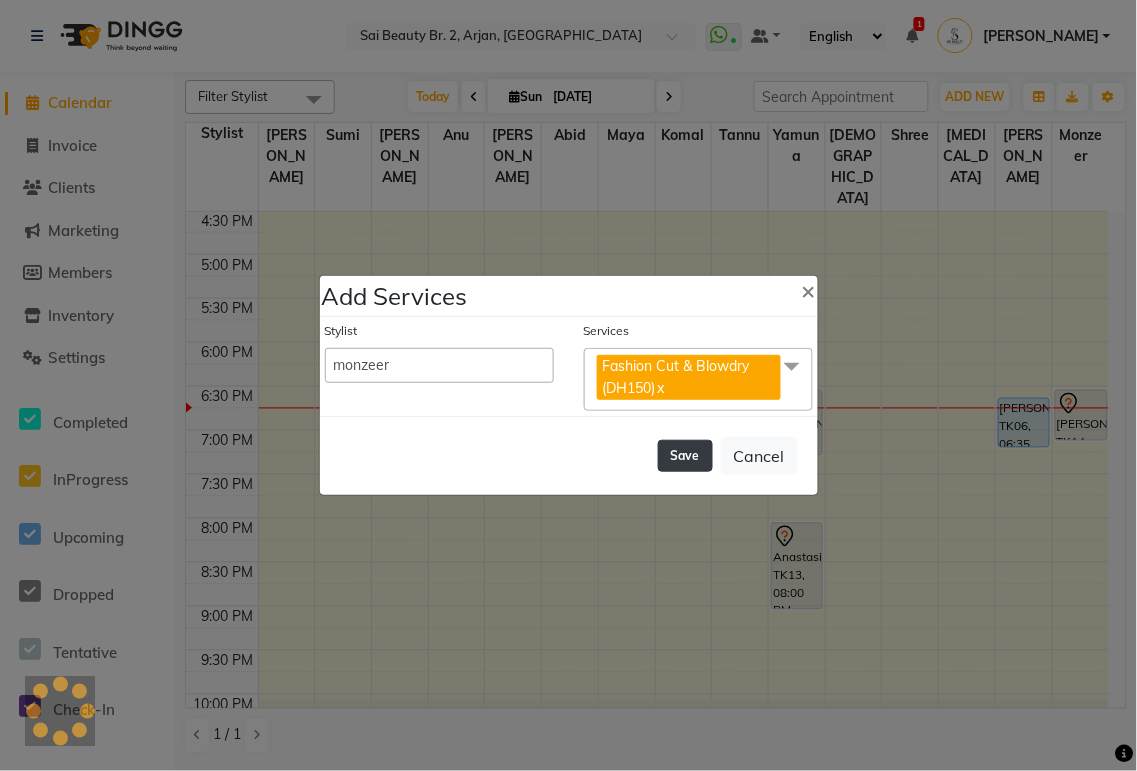 click on "Save" 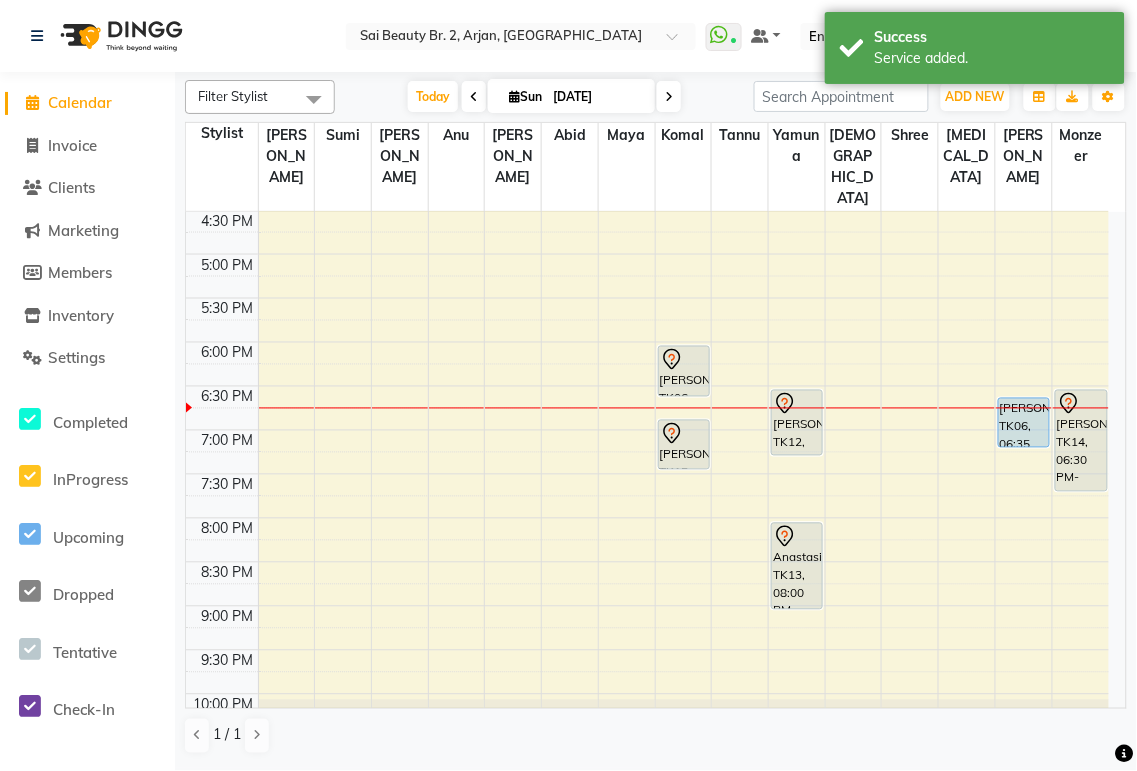 click on "[PERSON_NAME], TK14, 06:30 PM-07:40 PM, Blowdry Straight With Wash Short,Fashion Cut & Blowdry (DH150)" at bounding box center (1081, 441) 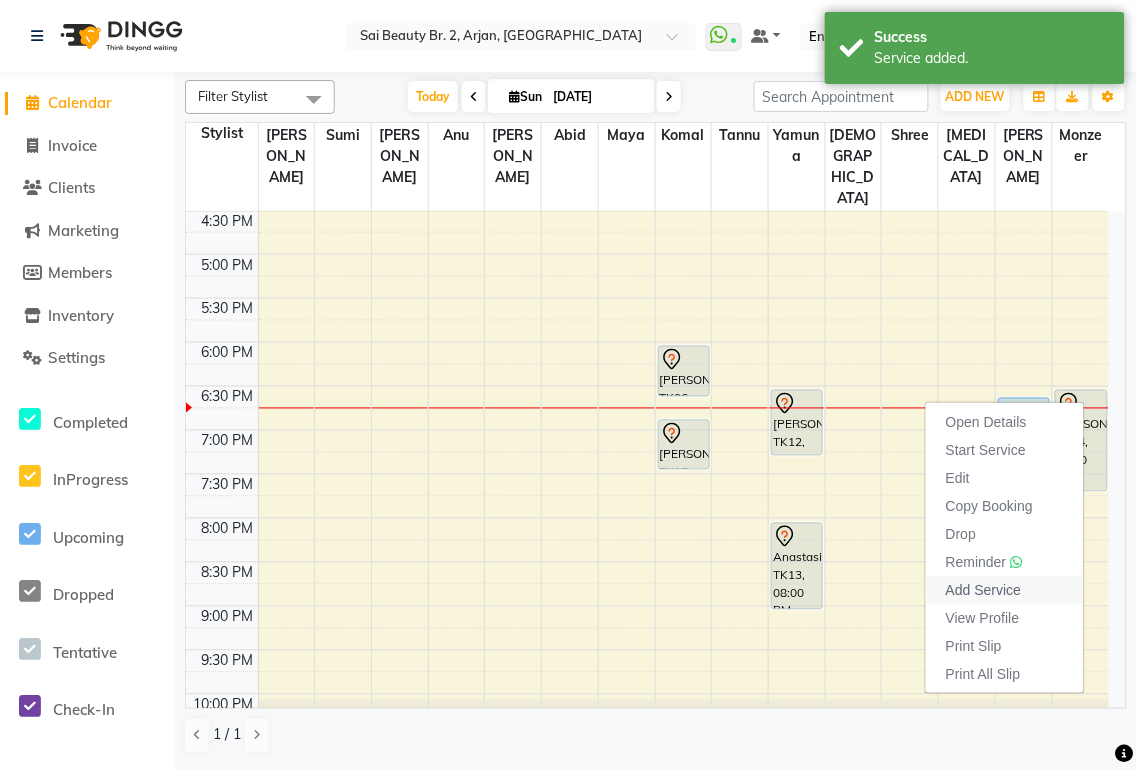 click on "Add Service" at bounding box center [983, 590] 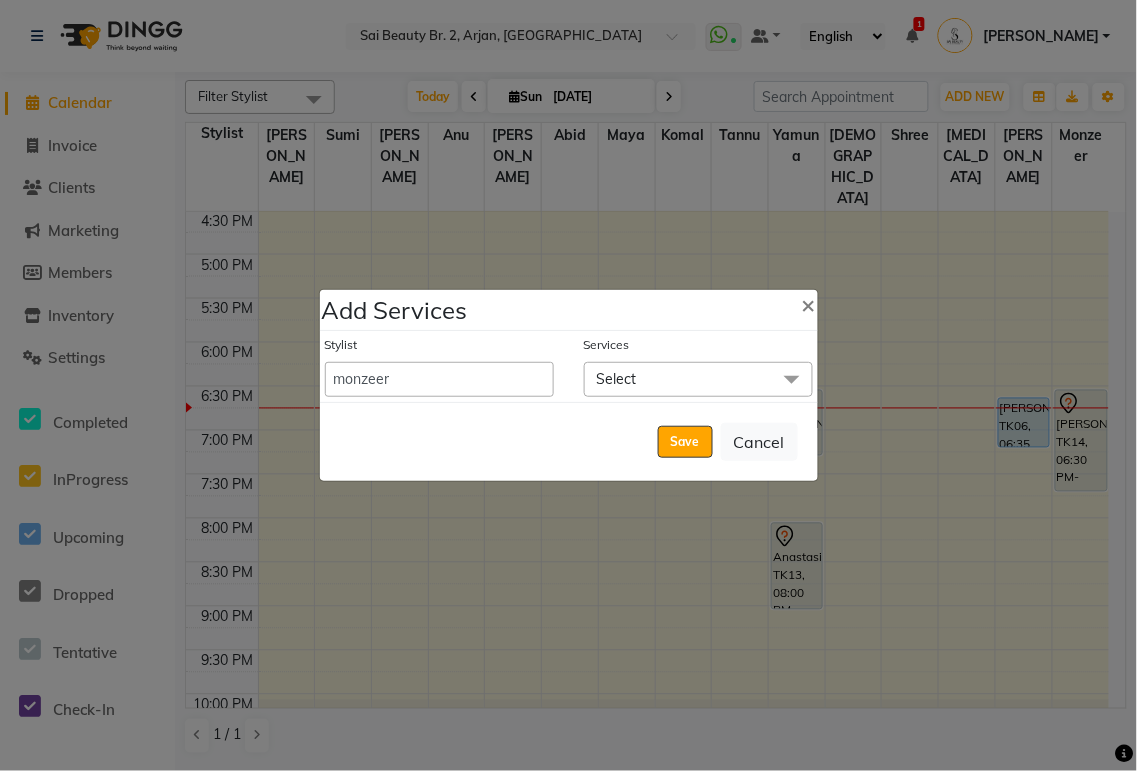 click on "Select" 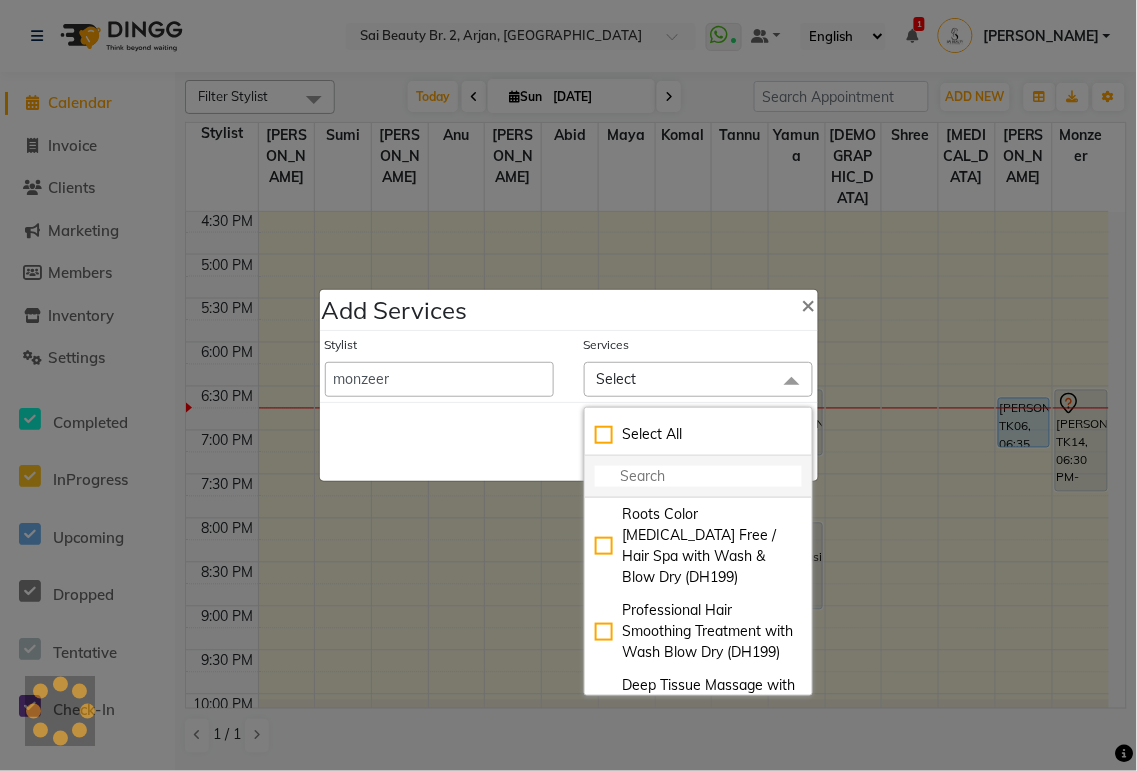 click 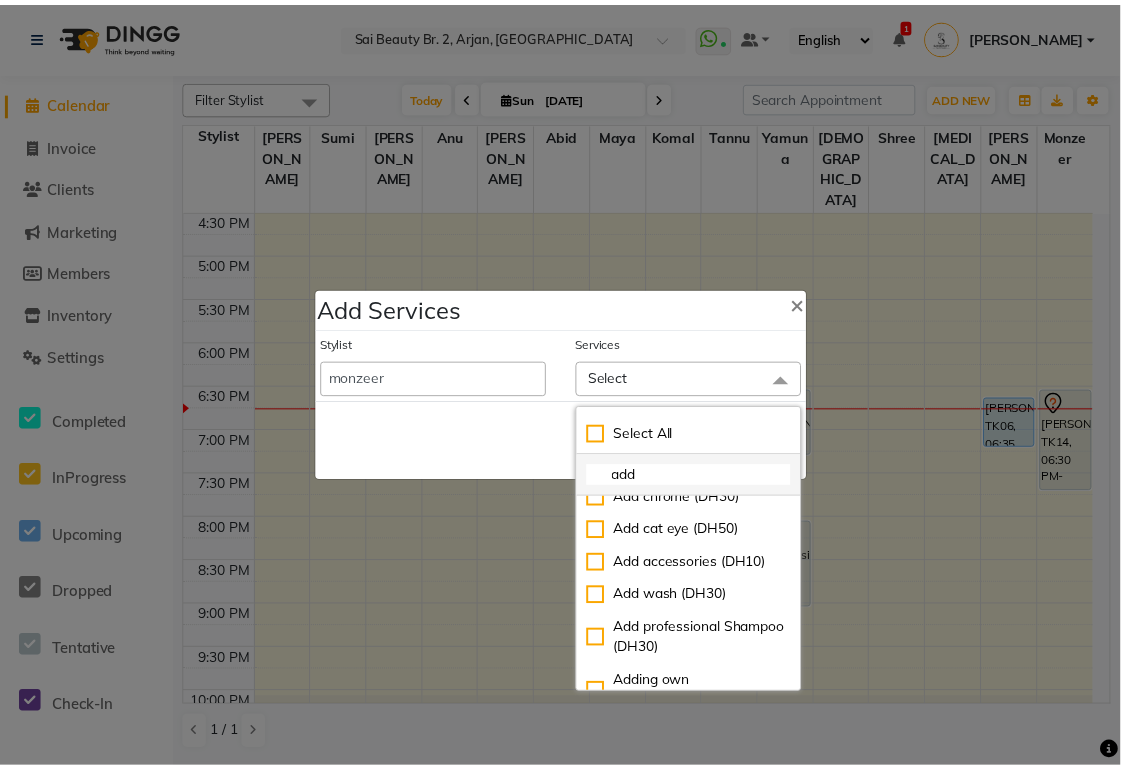 scroll, scrollTop: 111, scrollLeft: 0, axis: vertical 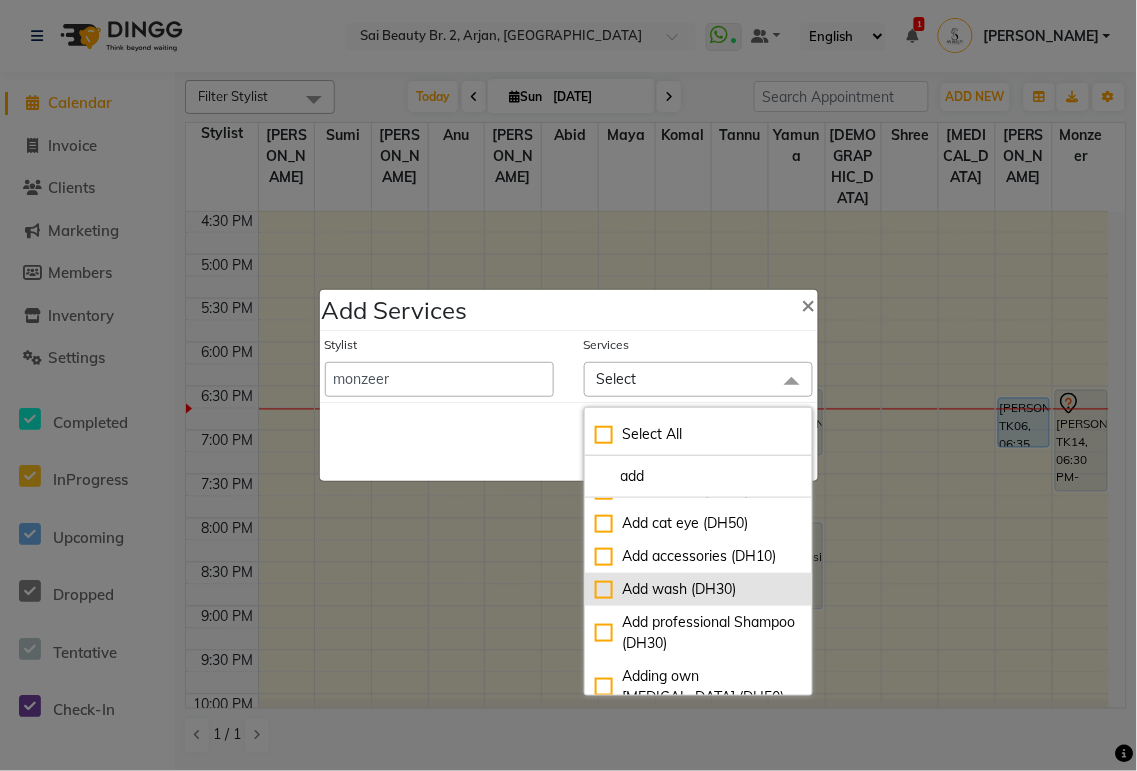 type on "add" 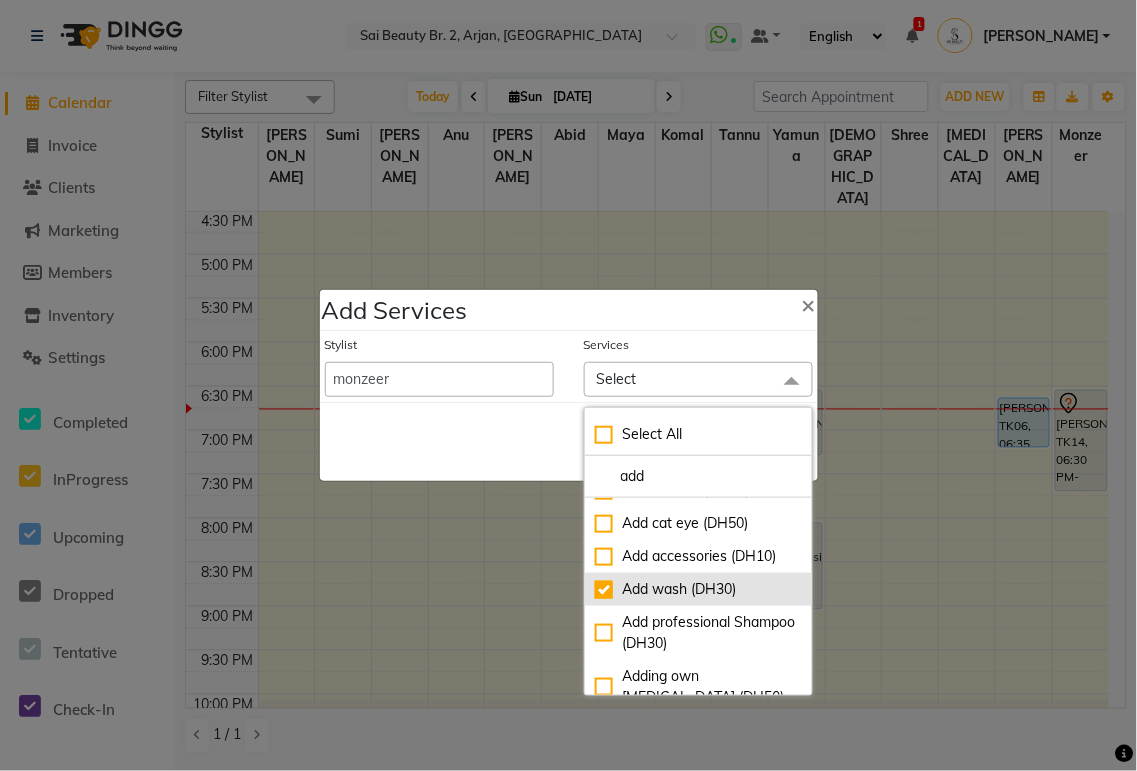 checkbox on "true" 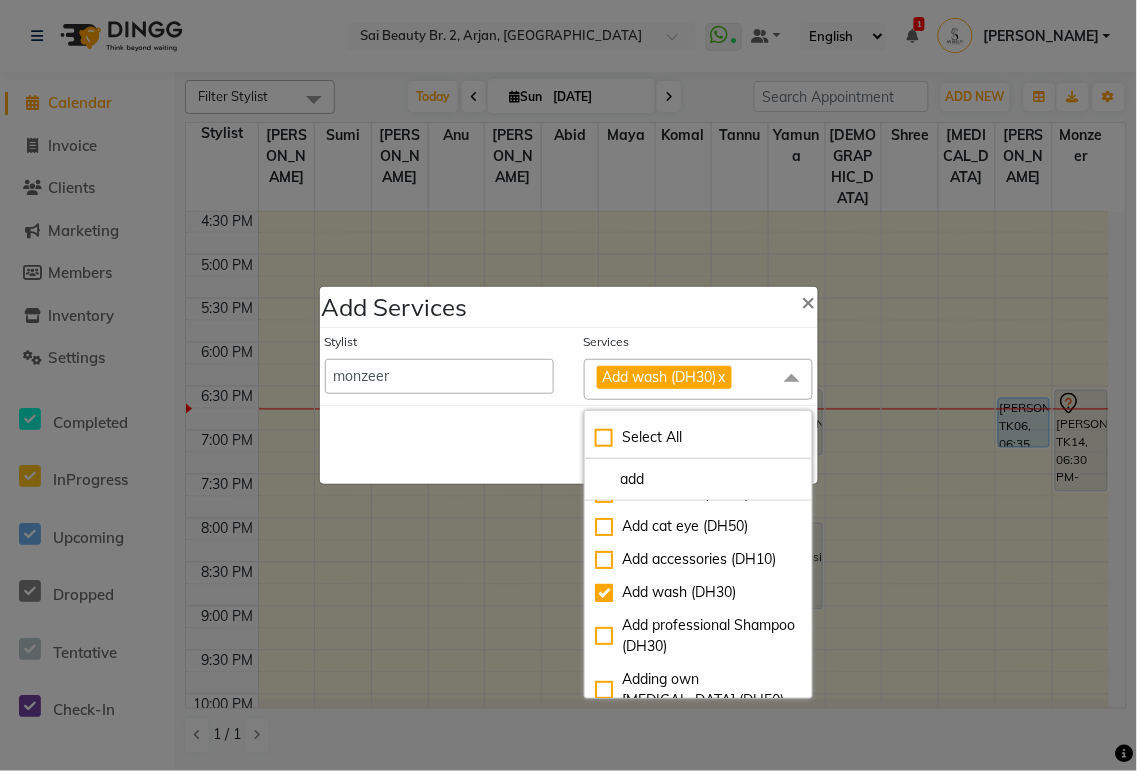 click on "Save   Cancel" 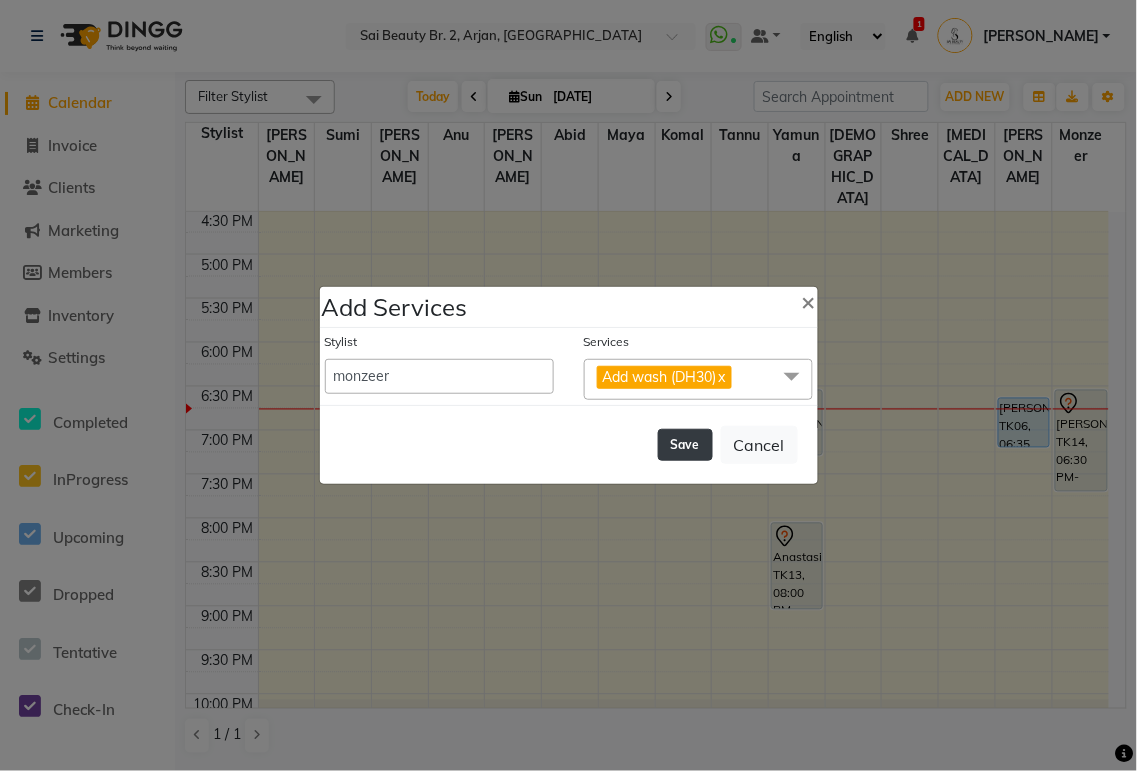 click on "Save" 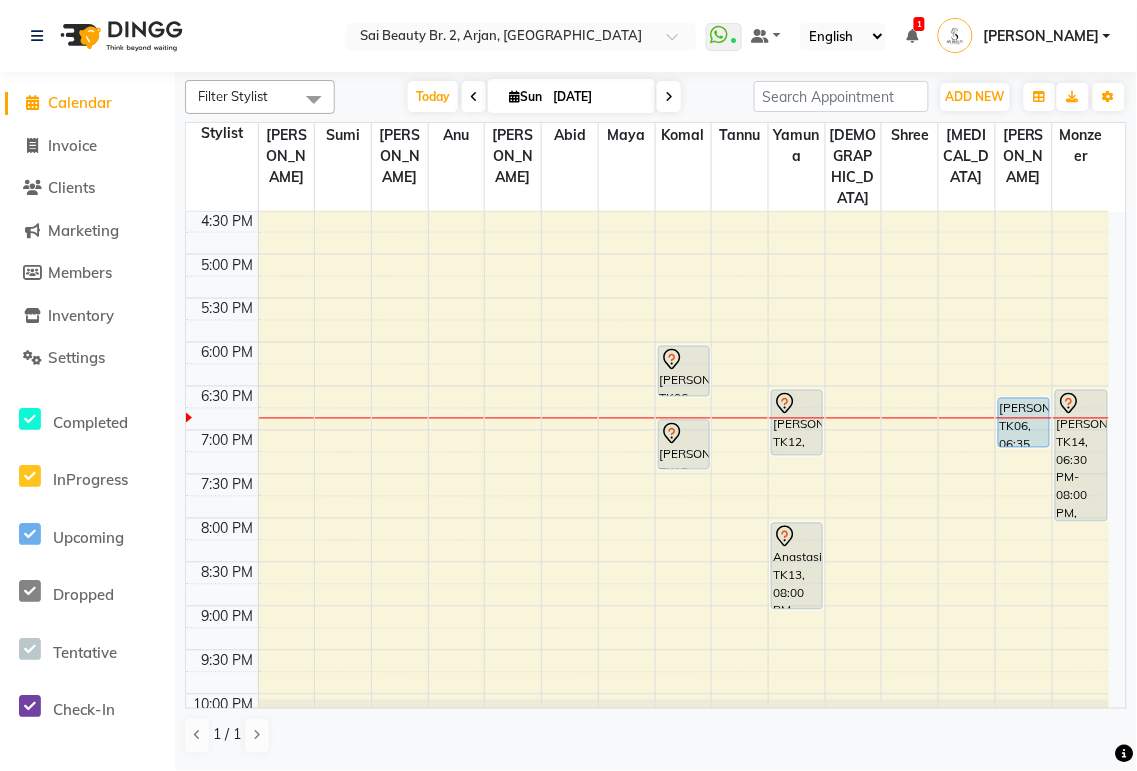 click at bounding box center [684, 360] 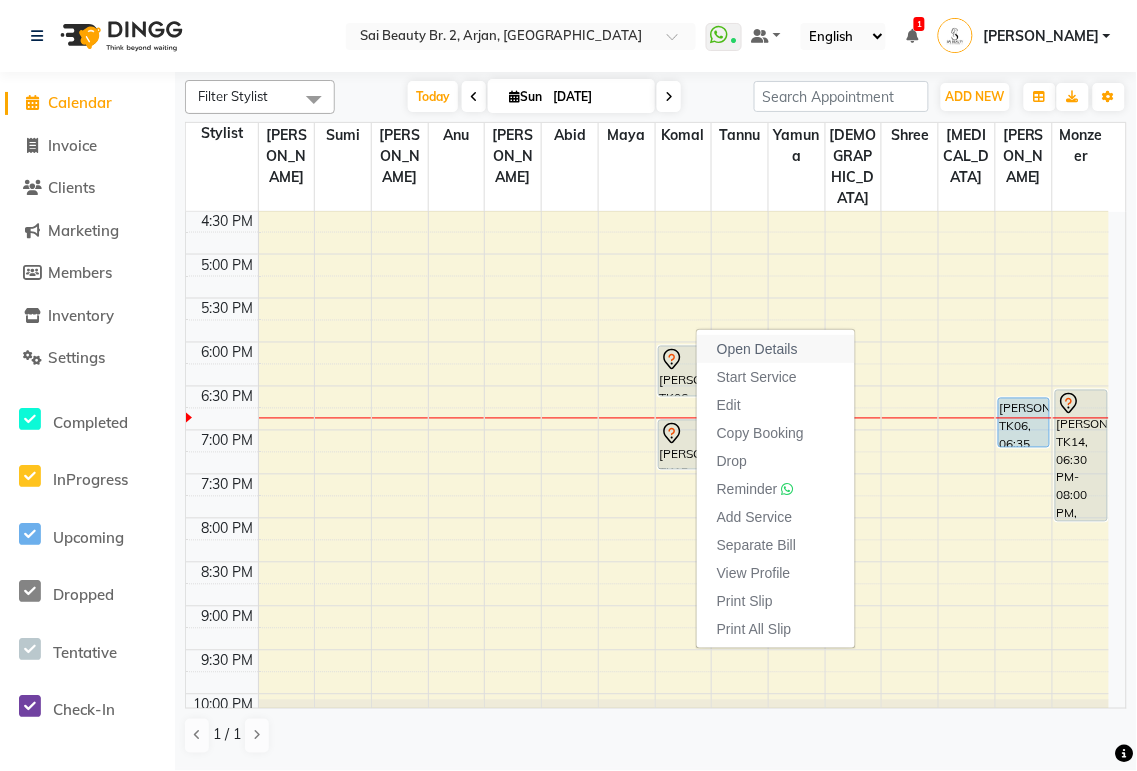 click on "Open Details" at bounding box center [757, 349] 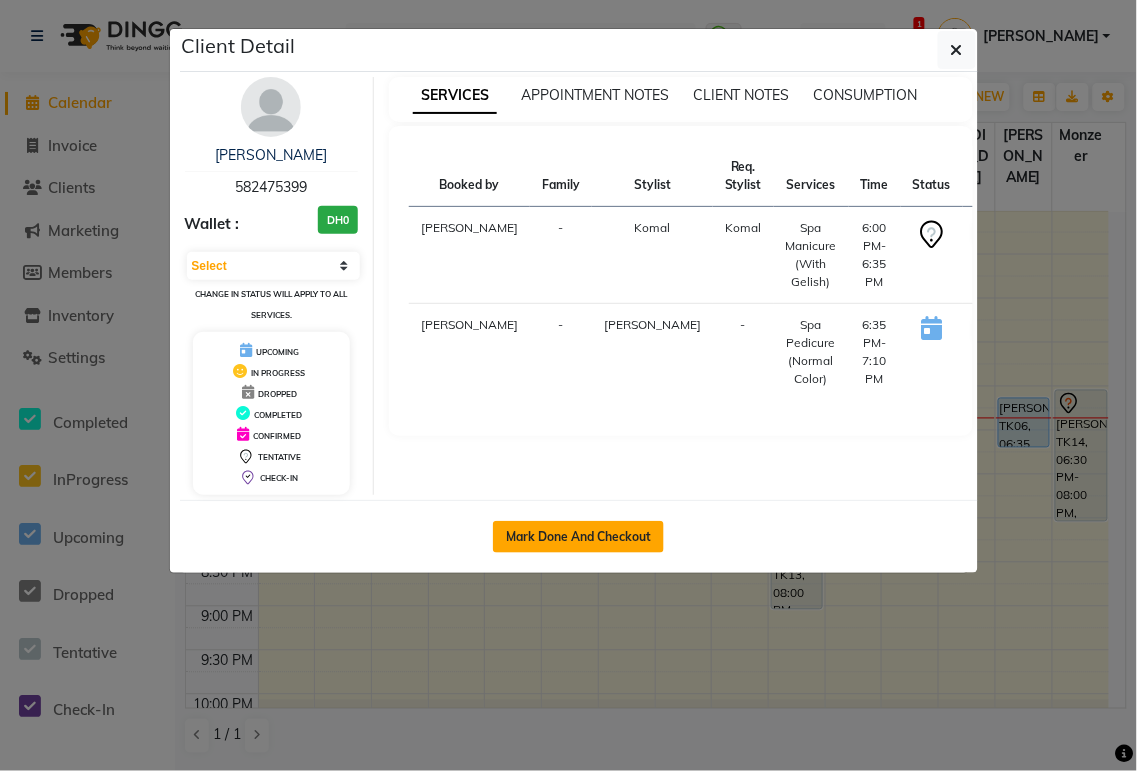 click on "Mark Done And Checkout" 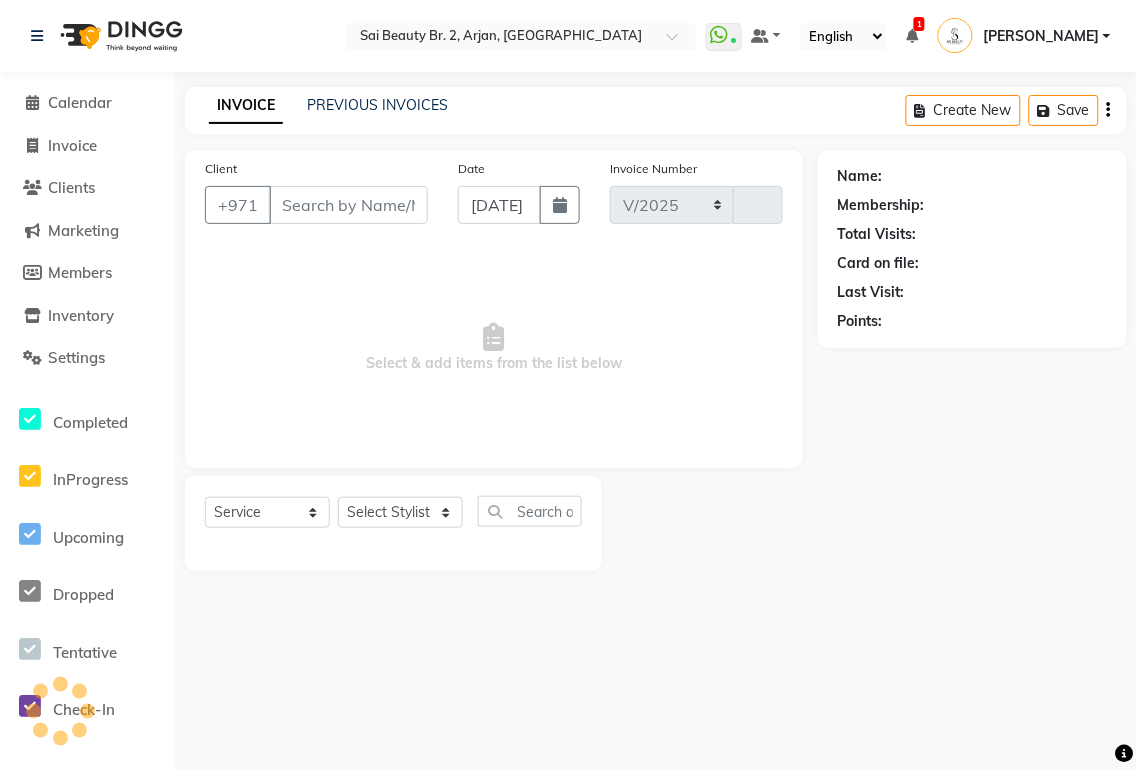 select on "6956" 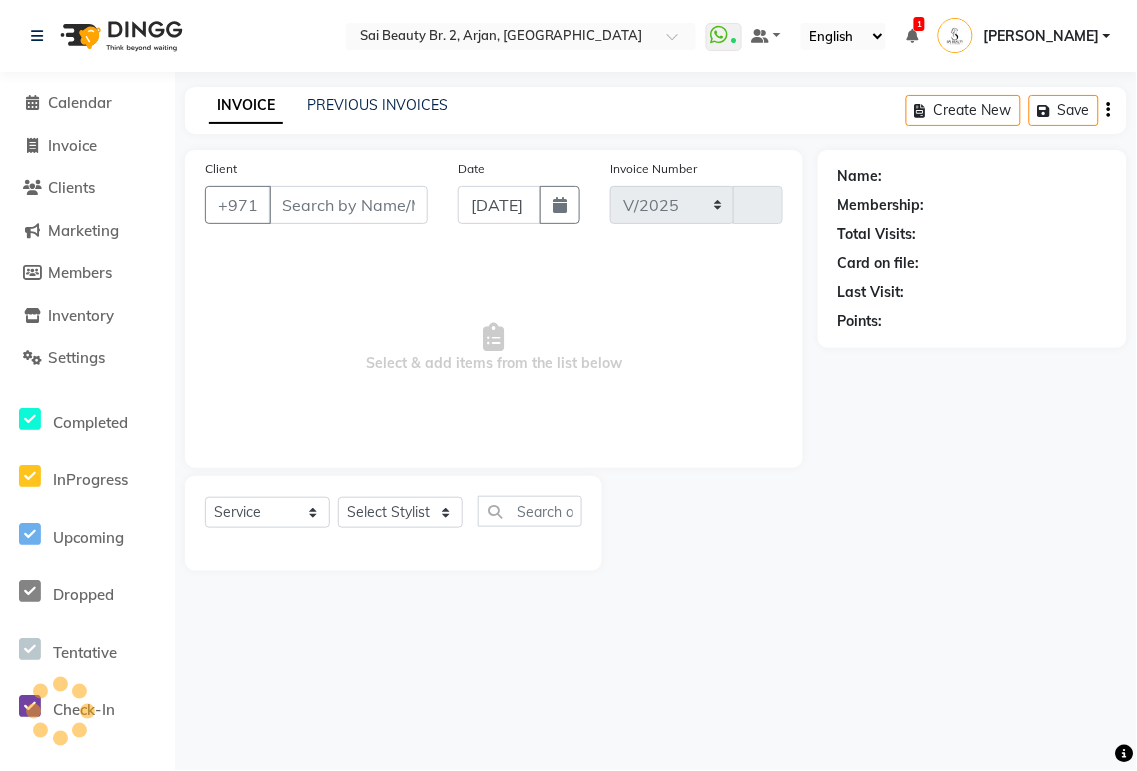 type on "1300" 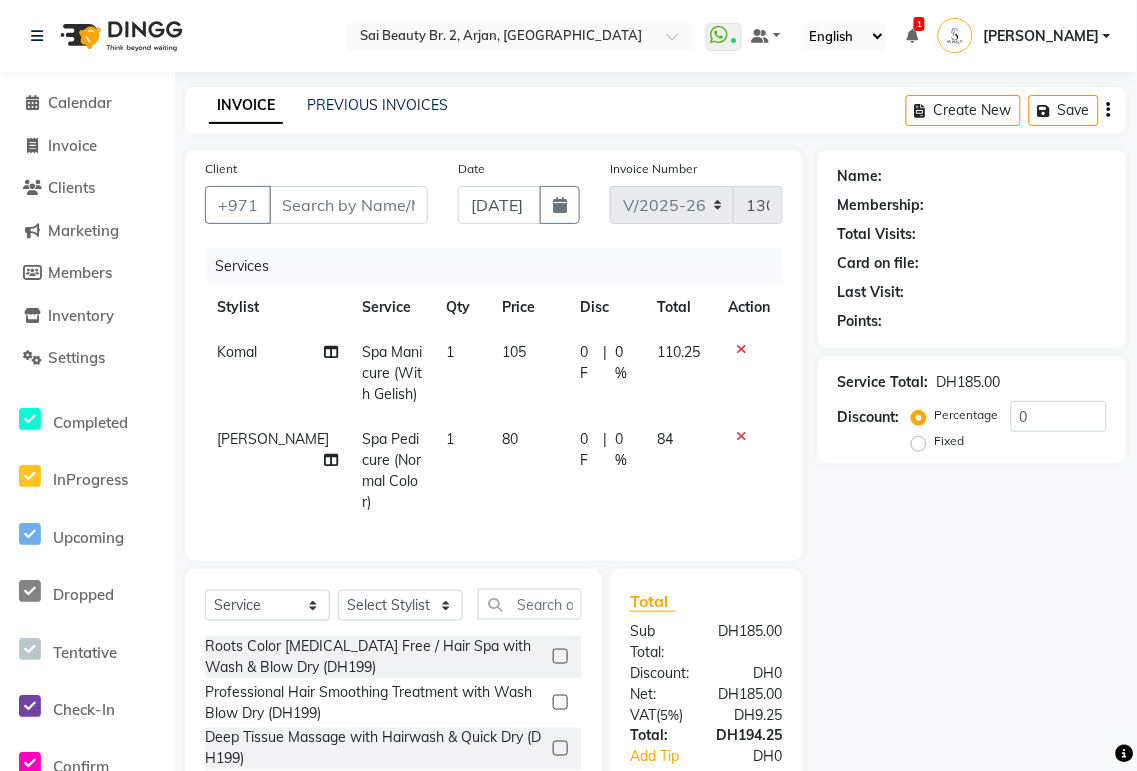 type on "582475399" 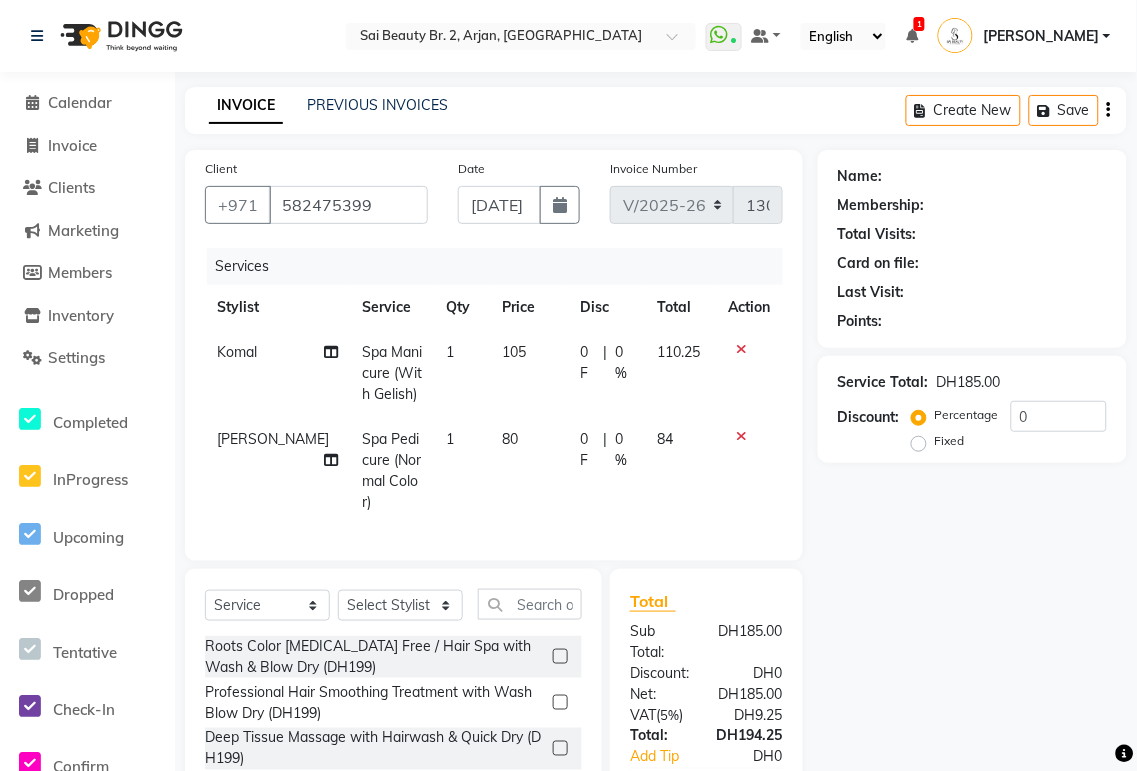 select on "72771" 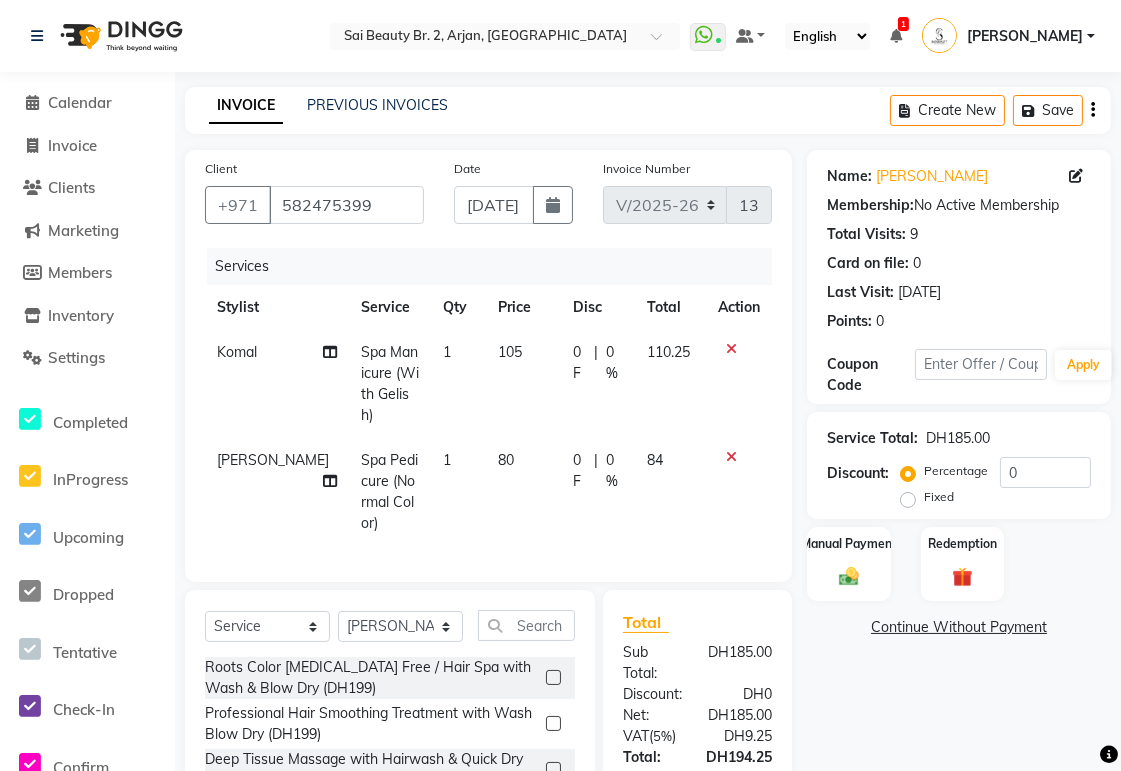 scroll, scrollTop: 163, scrollLeft: 0, axis: vertical 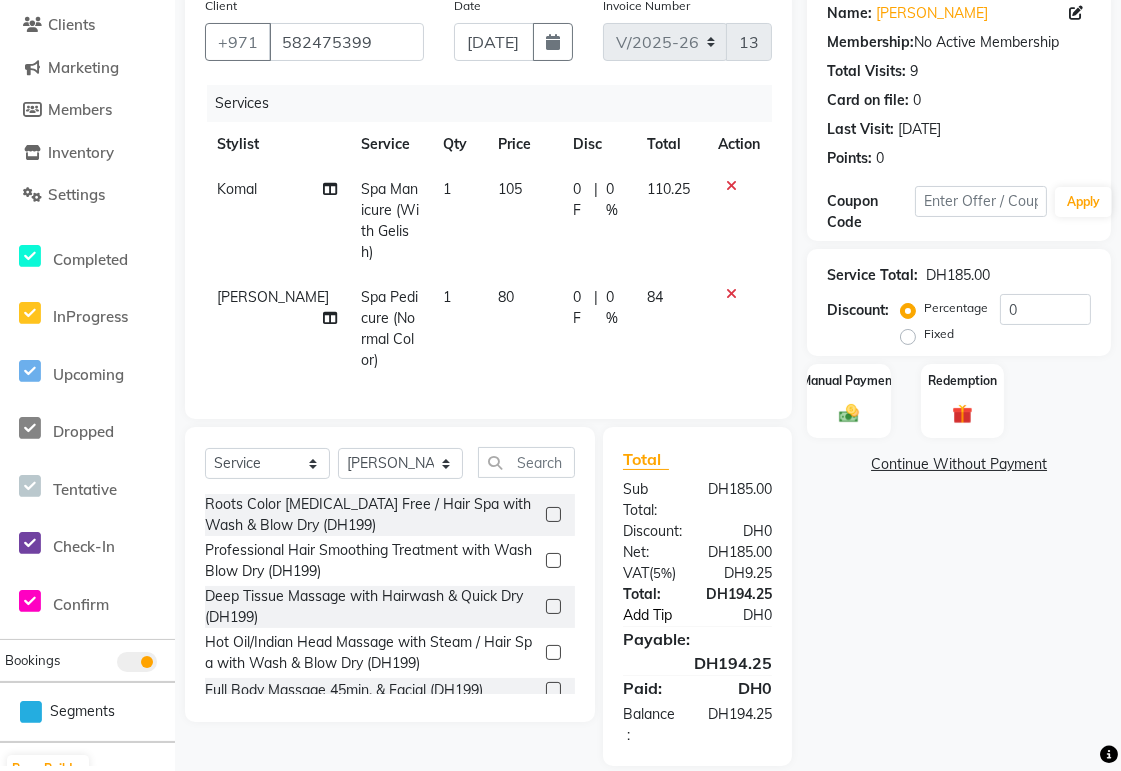 click on "Add Tip" 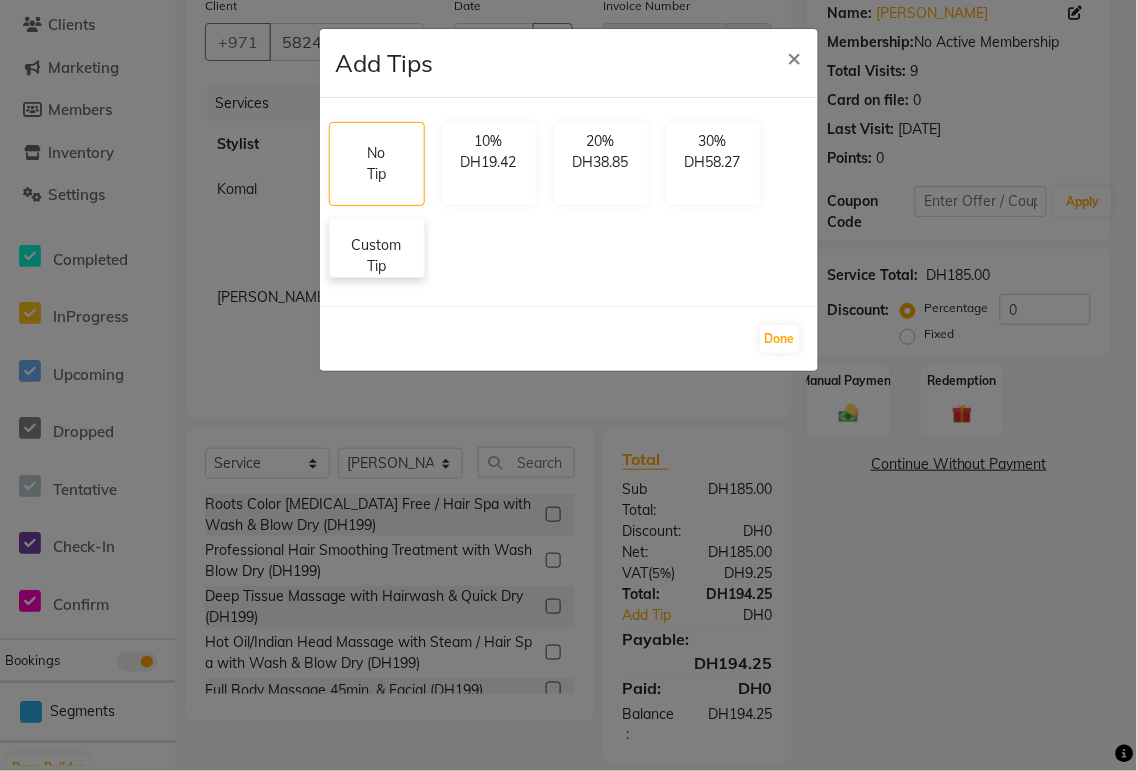 click on "Custom Tip" 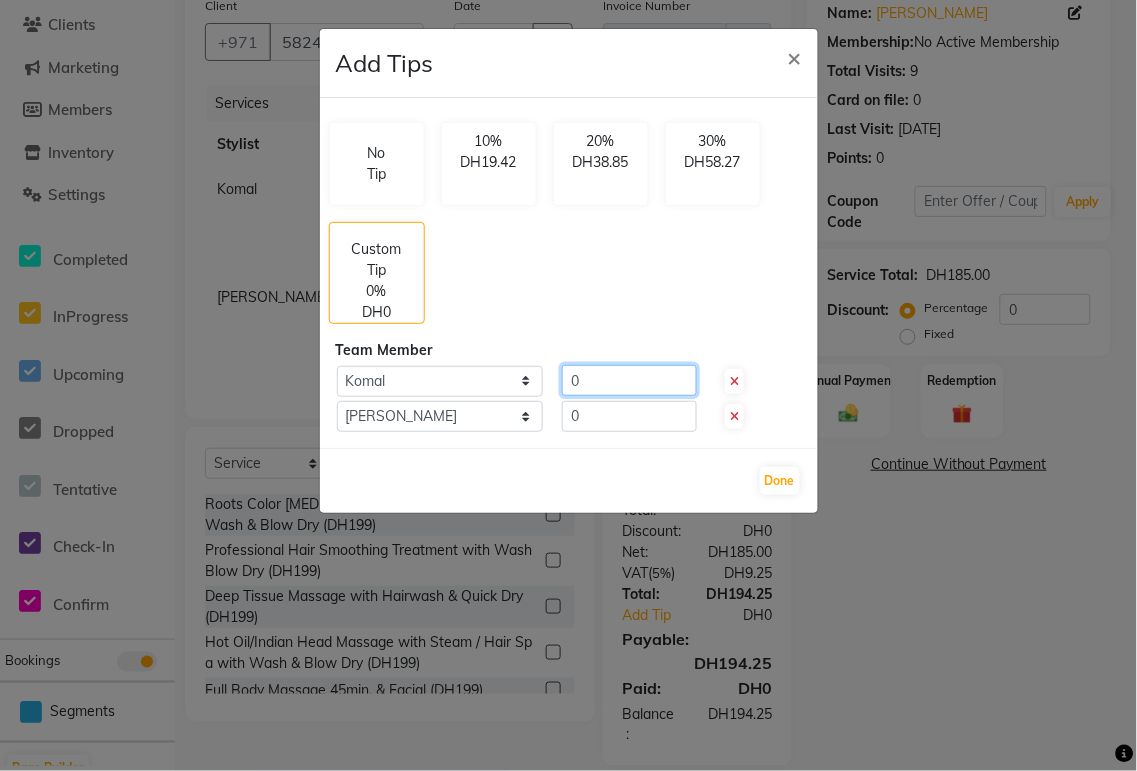 click on "0" 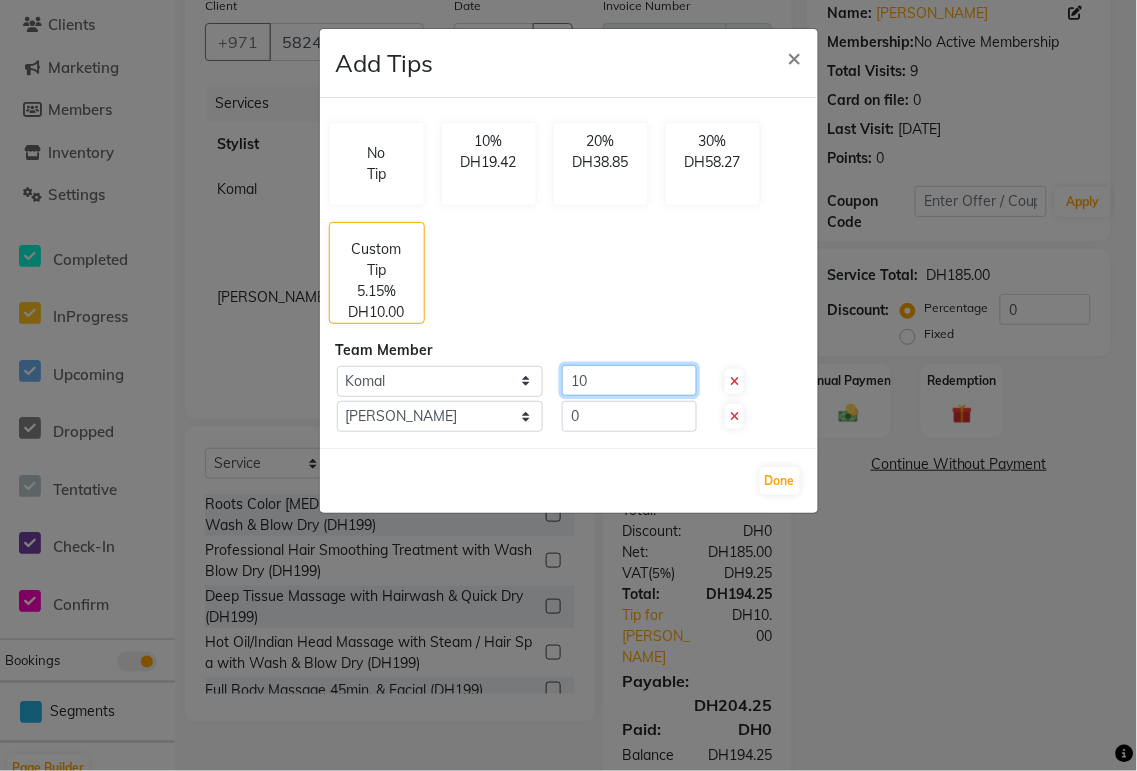type on "10" 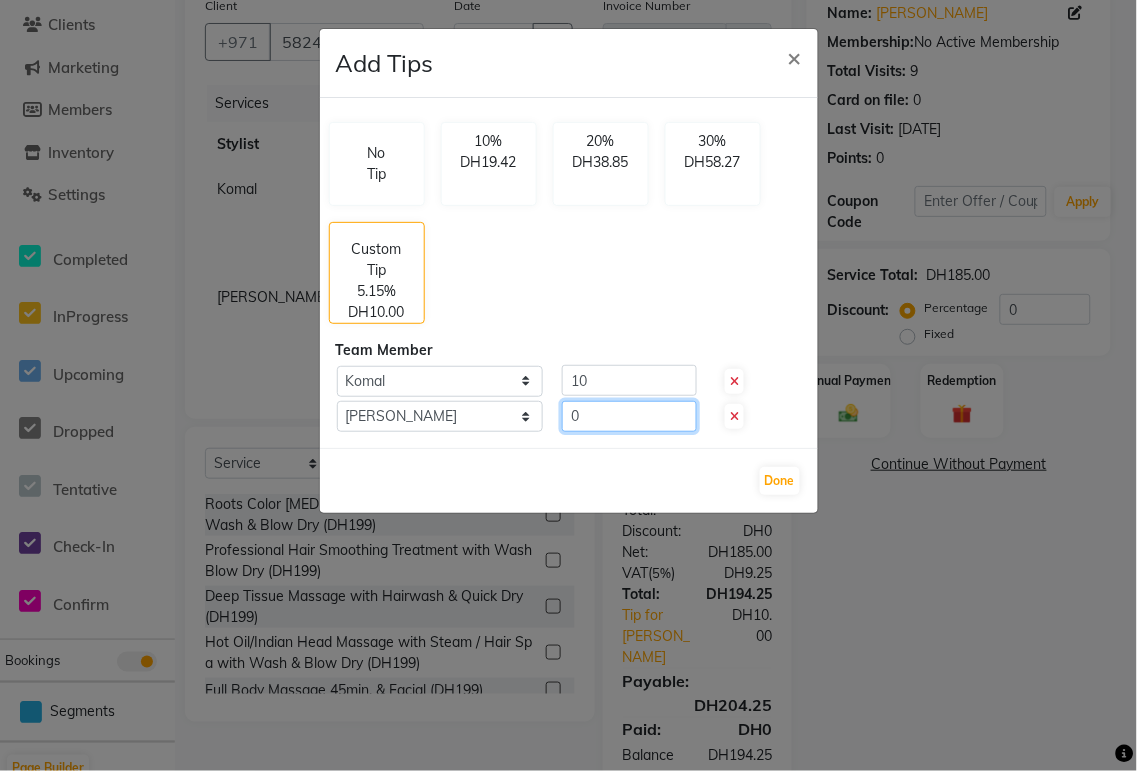 click on "0" 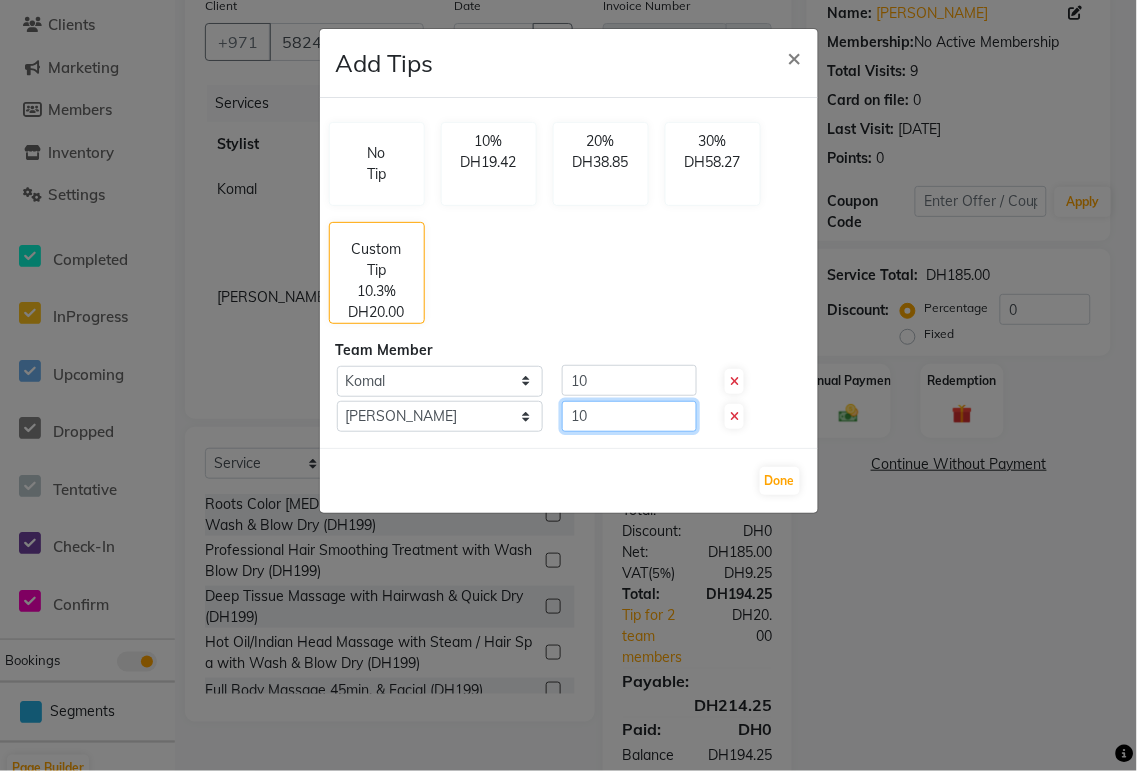 type on "10" 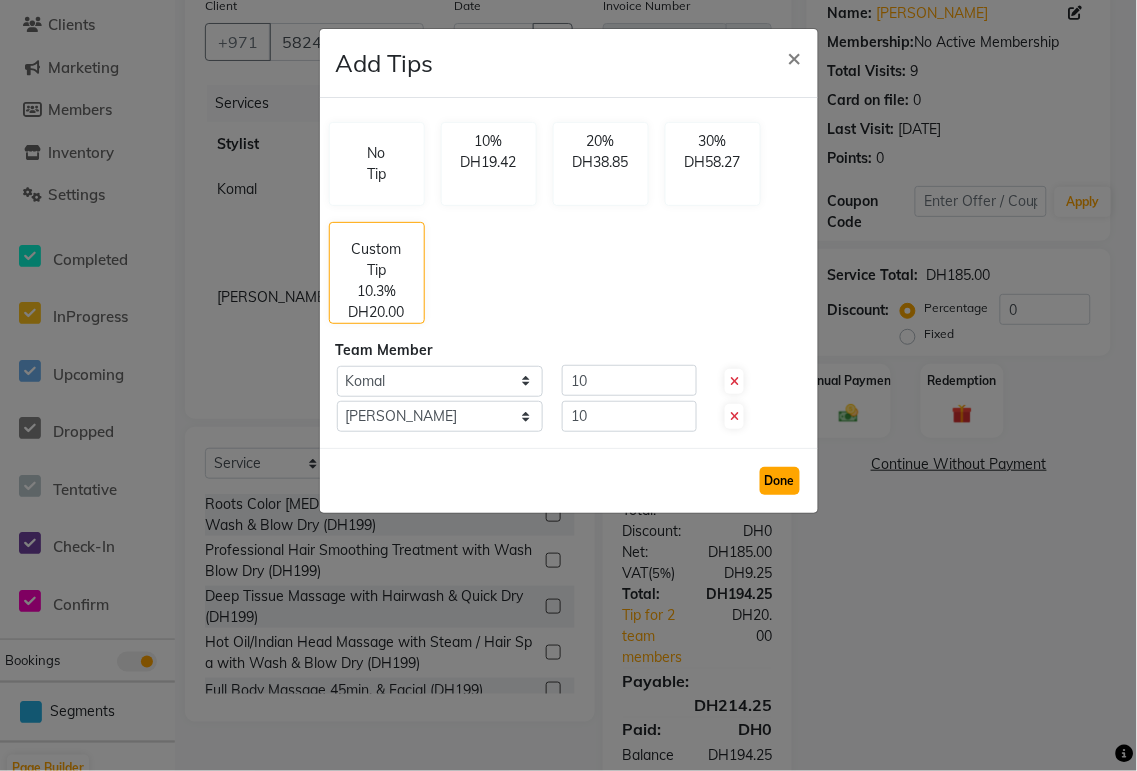click on "Done" 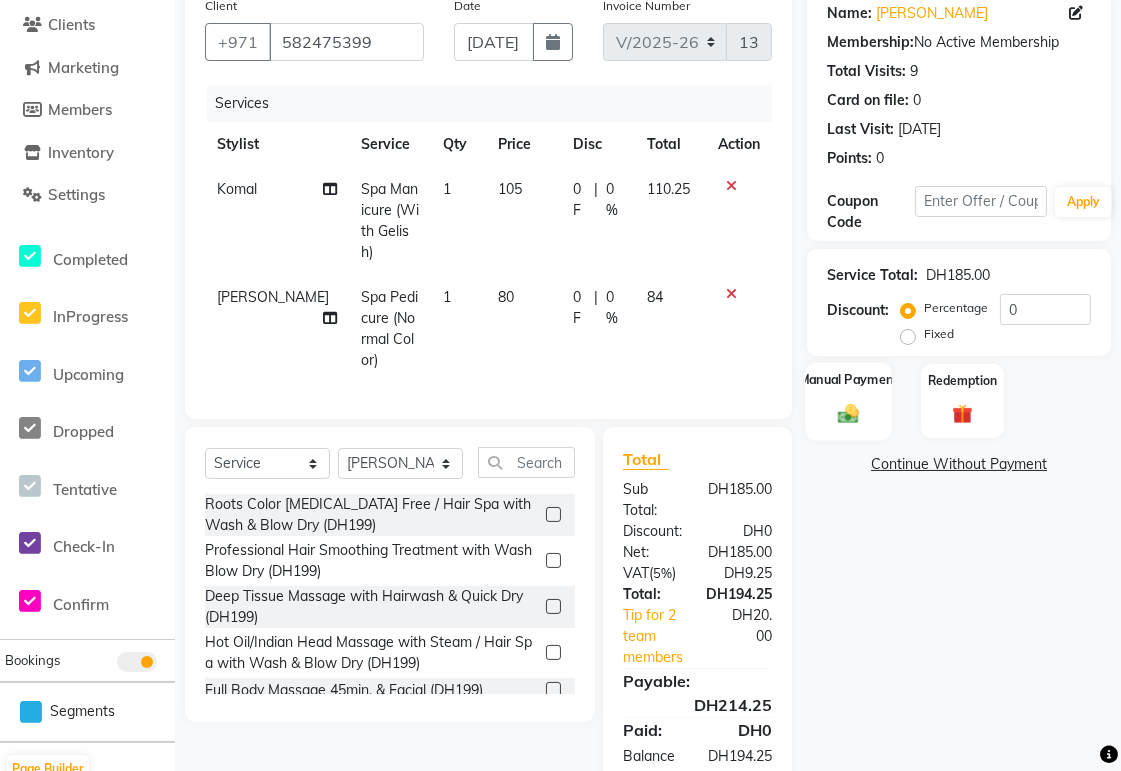 click 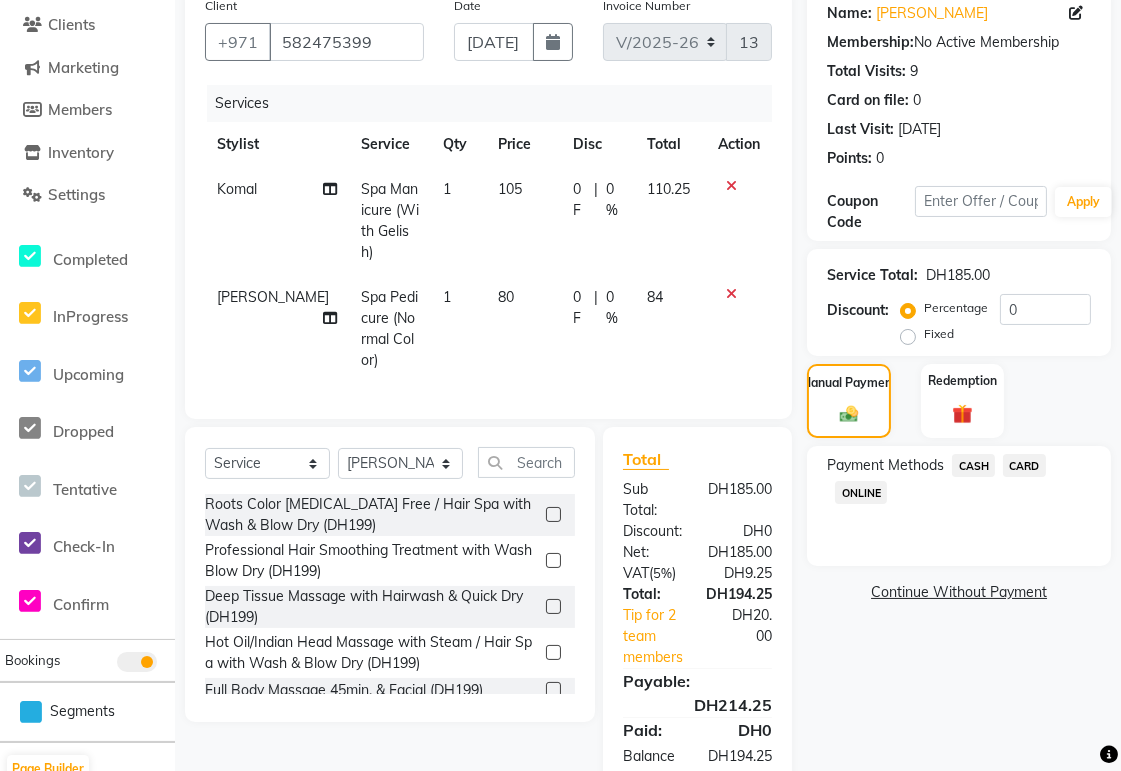 click on "CARD" 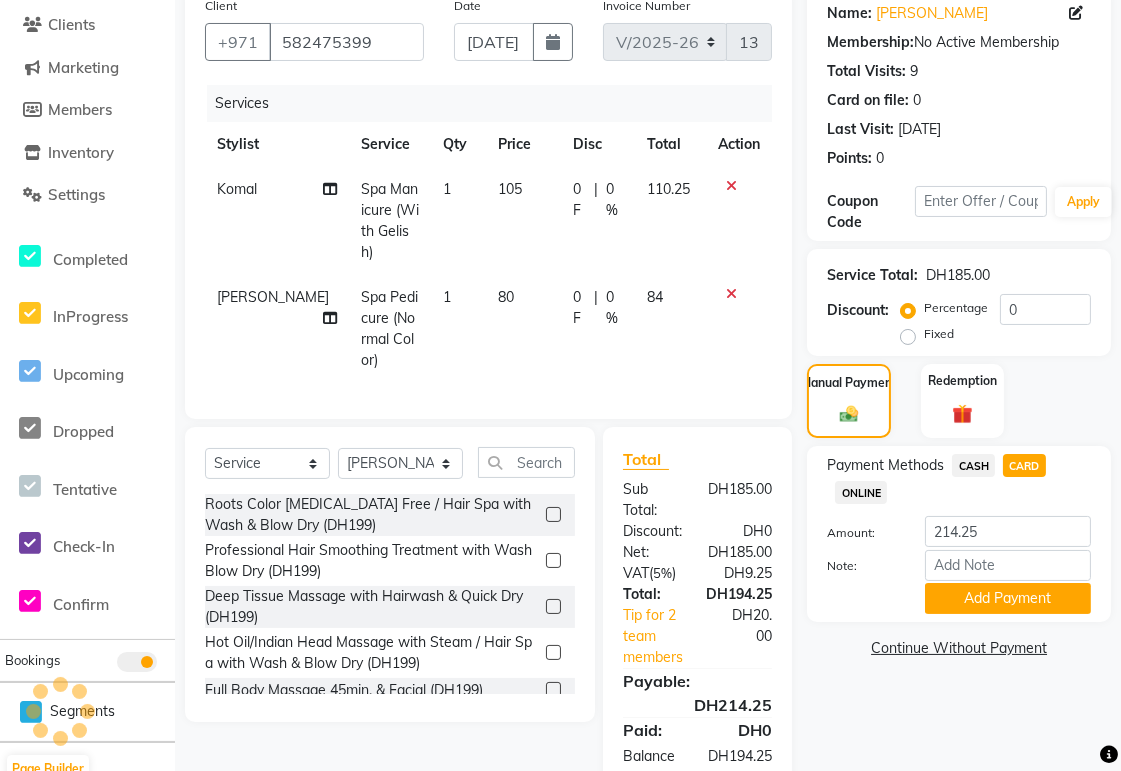 scroll, scrollTop: 204, scrollLeft: 0, axis: vertical 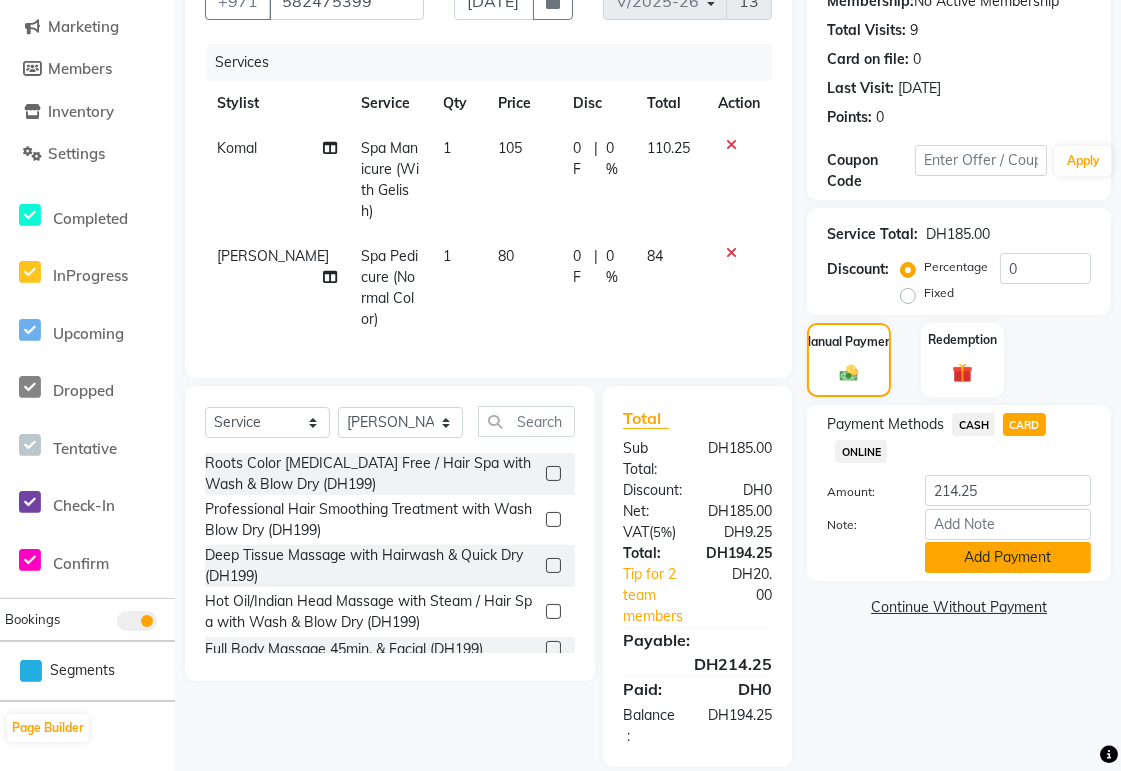 click on "Add Payment" 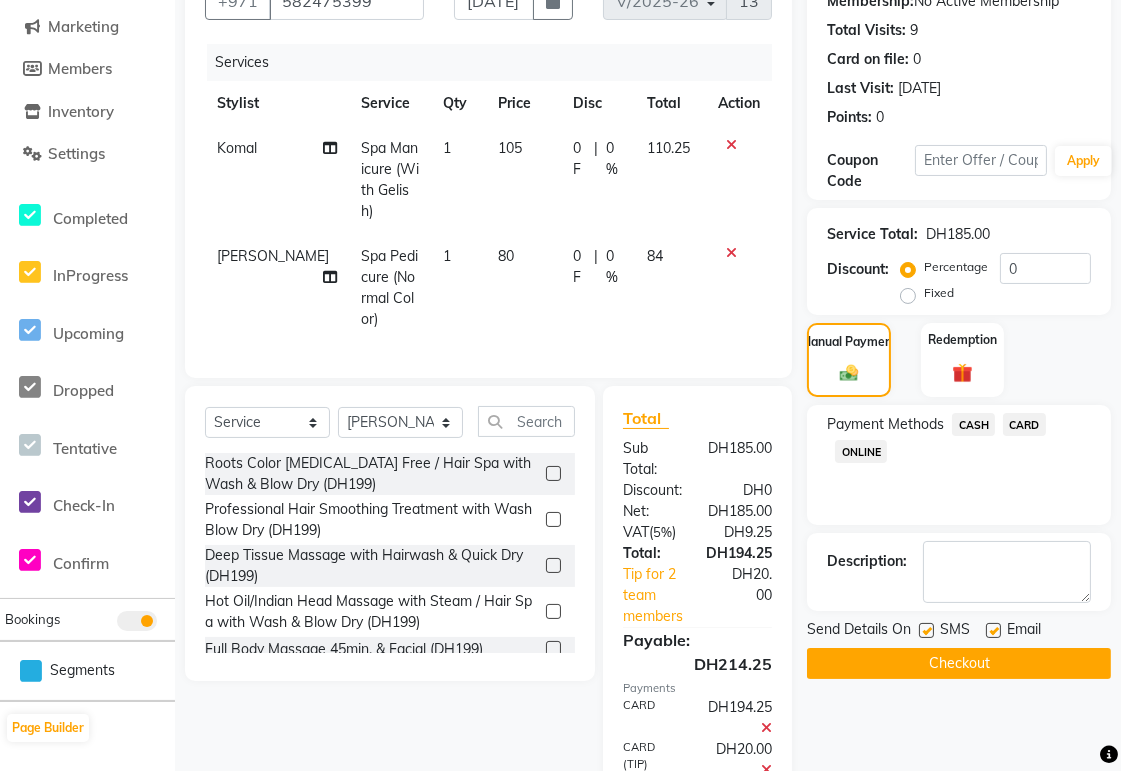 scroll, scrollTop: 310, scrollLeft: 0, axis: vertical 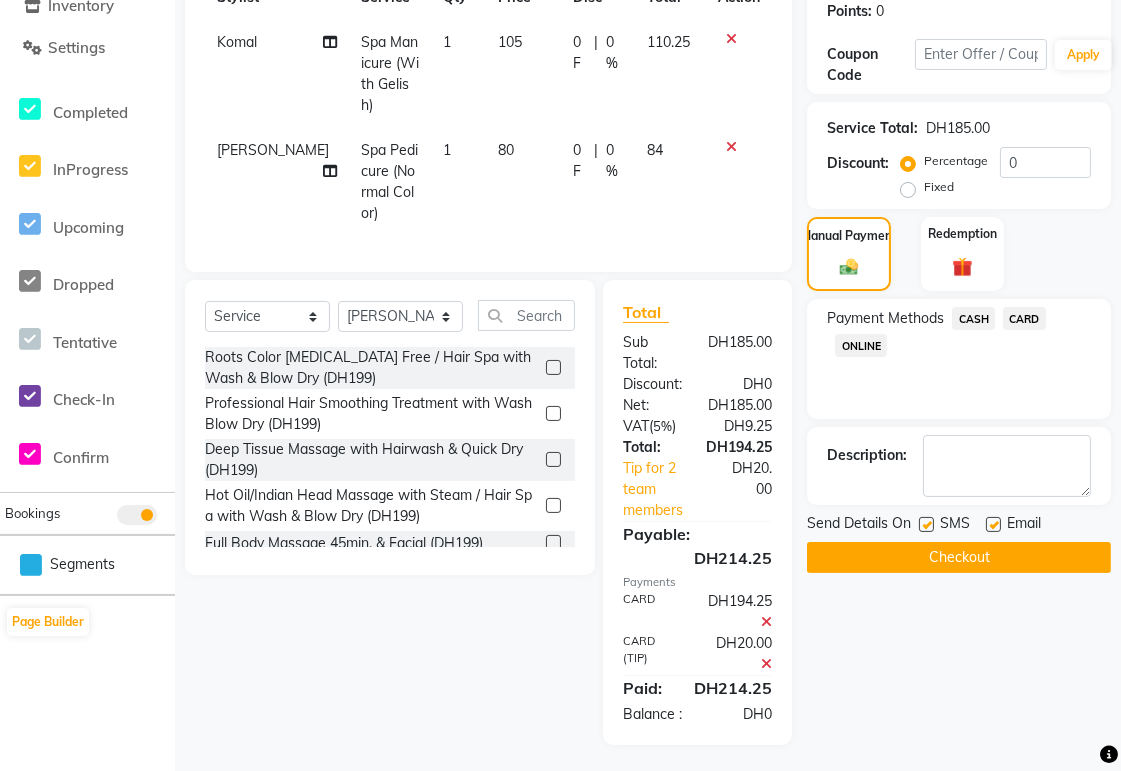 click on "Checkout" 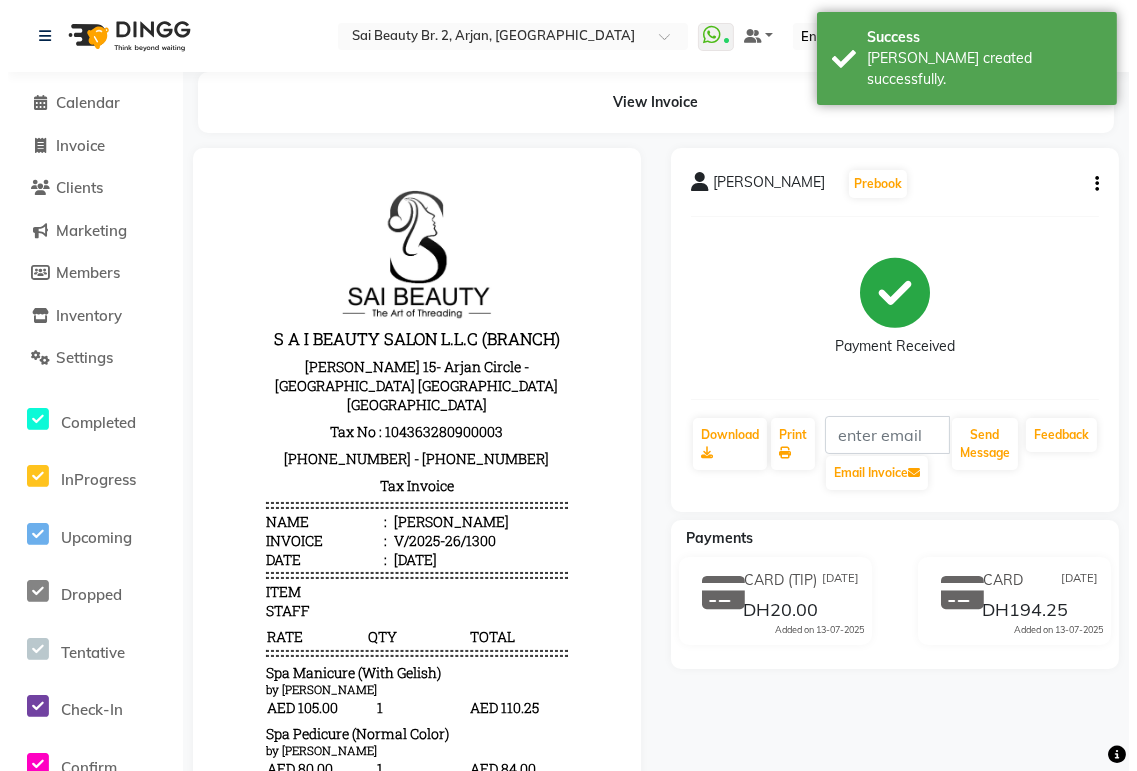 scroll, scrollTop: 0, scrollLeft: 0, axis: both 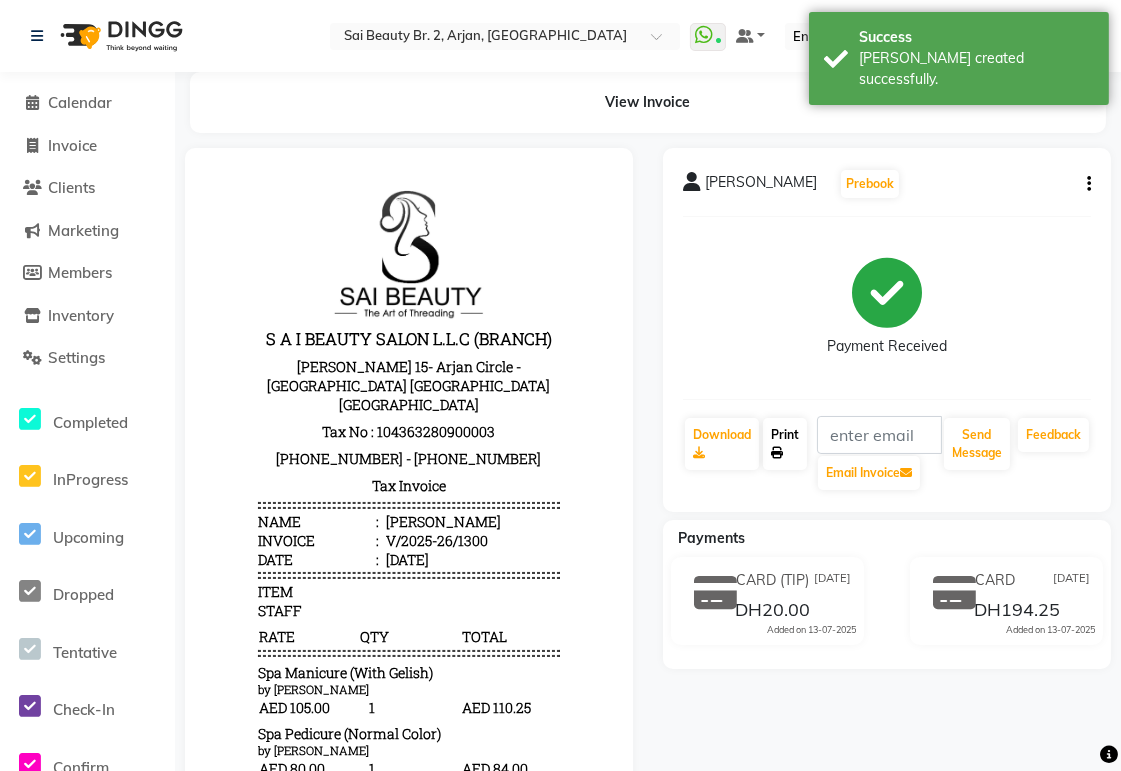 click on "Print" 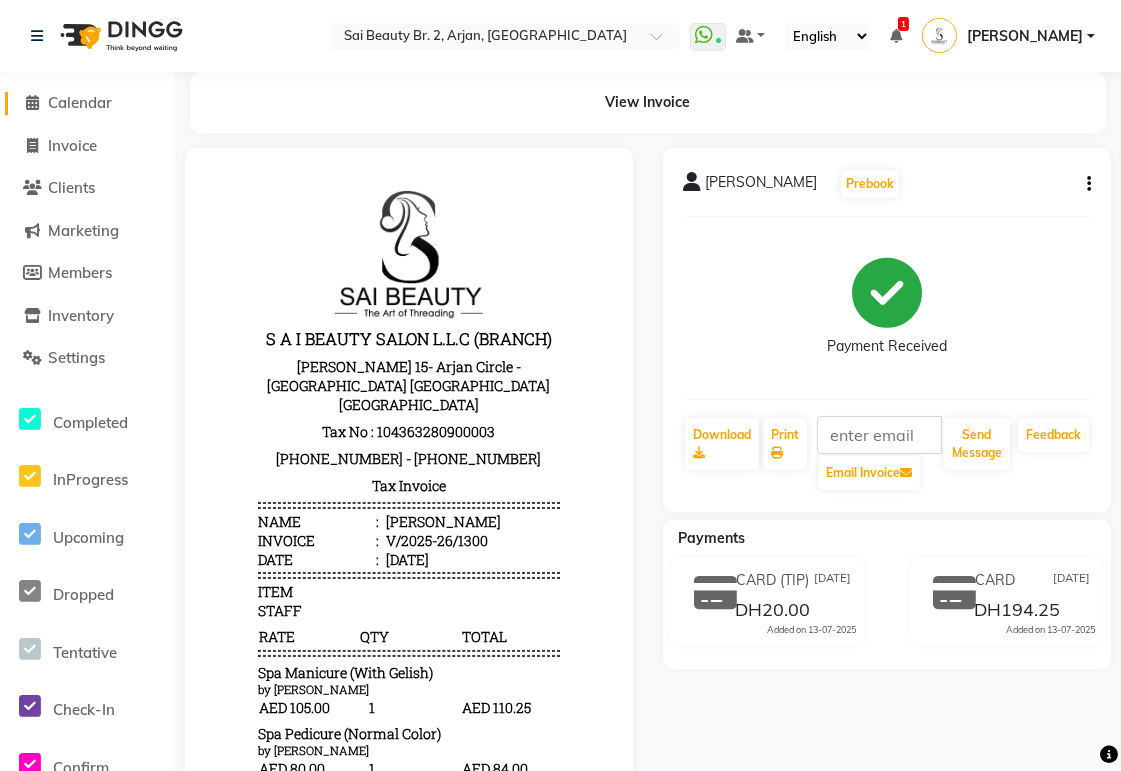 click on "Calendar" 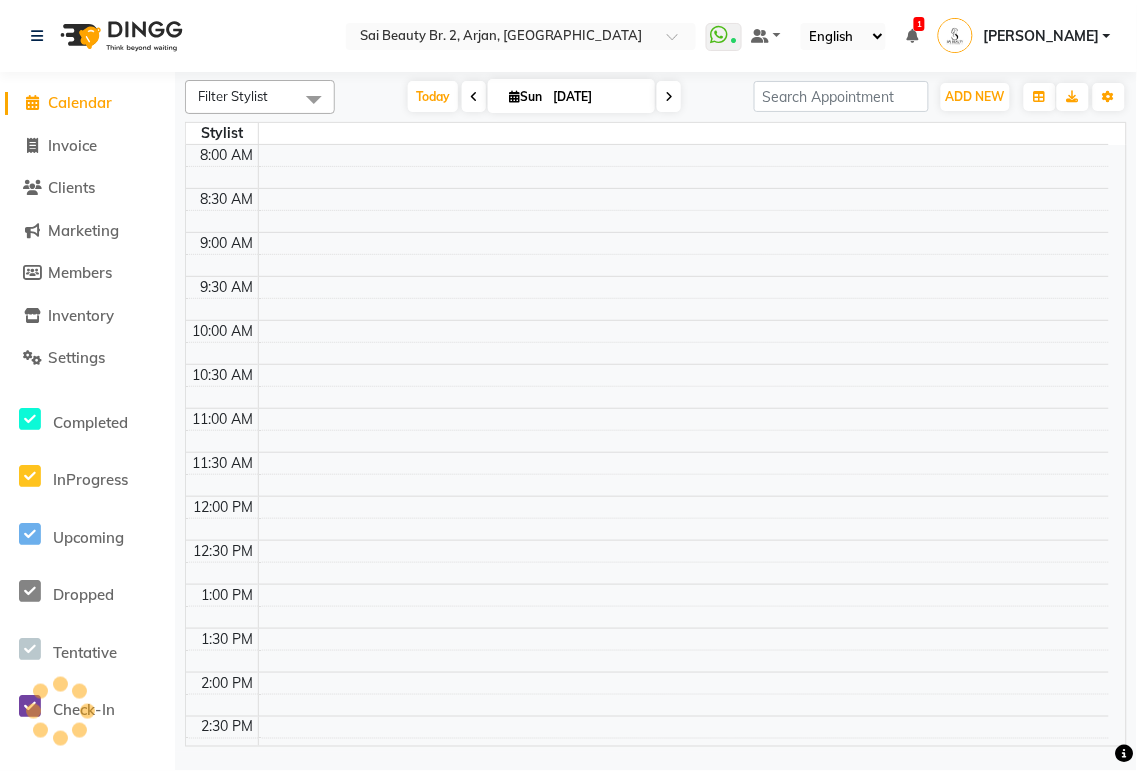 click on "1" at bounding box center (919, 24) 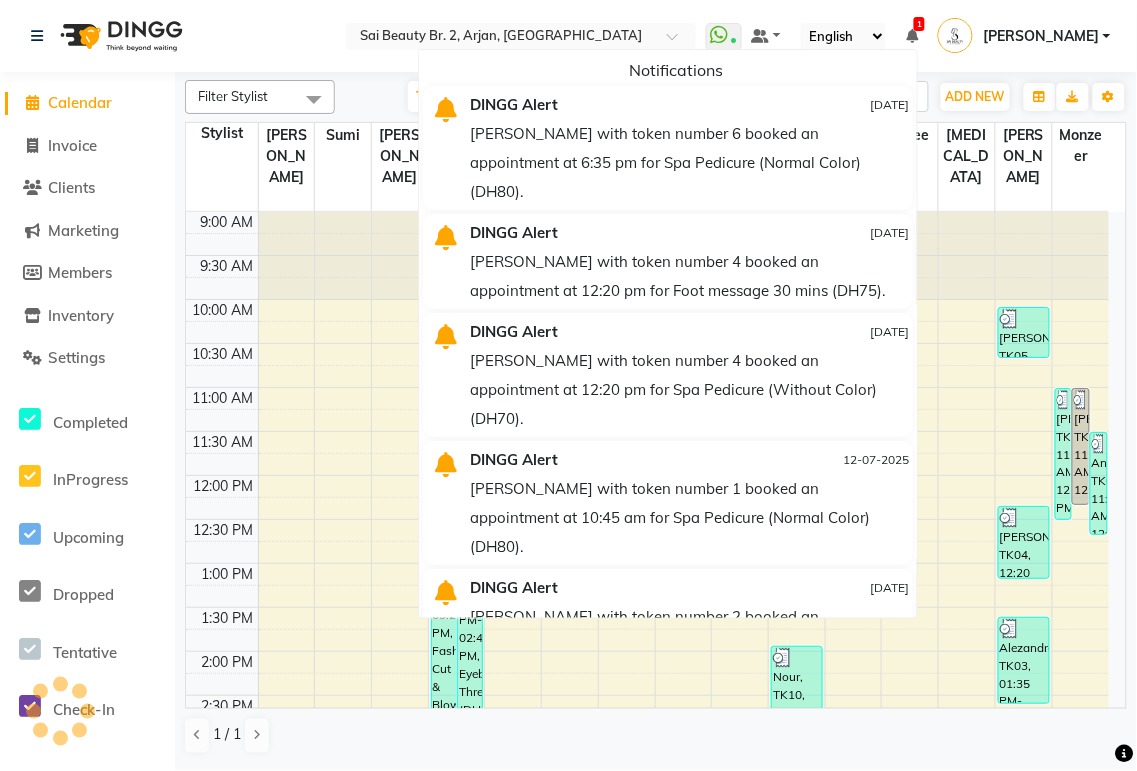 scroll, scrollTop: 0, scrollLeft: 0, axis: both 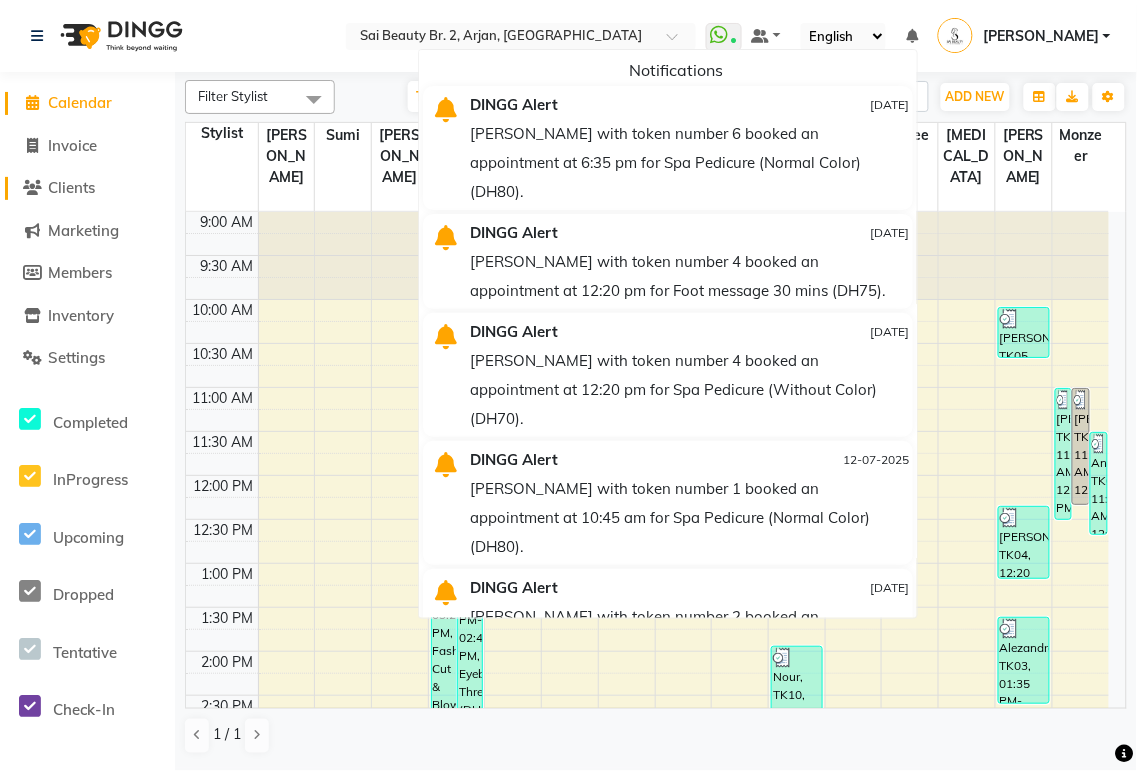 click on "Clients" 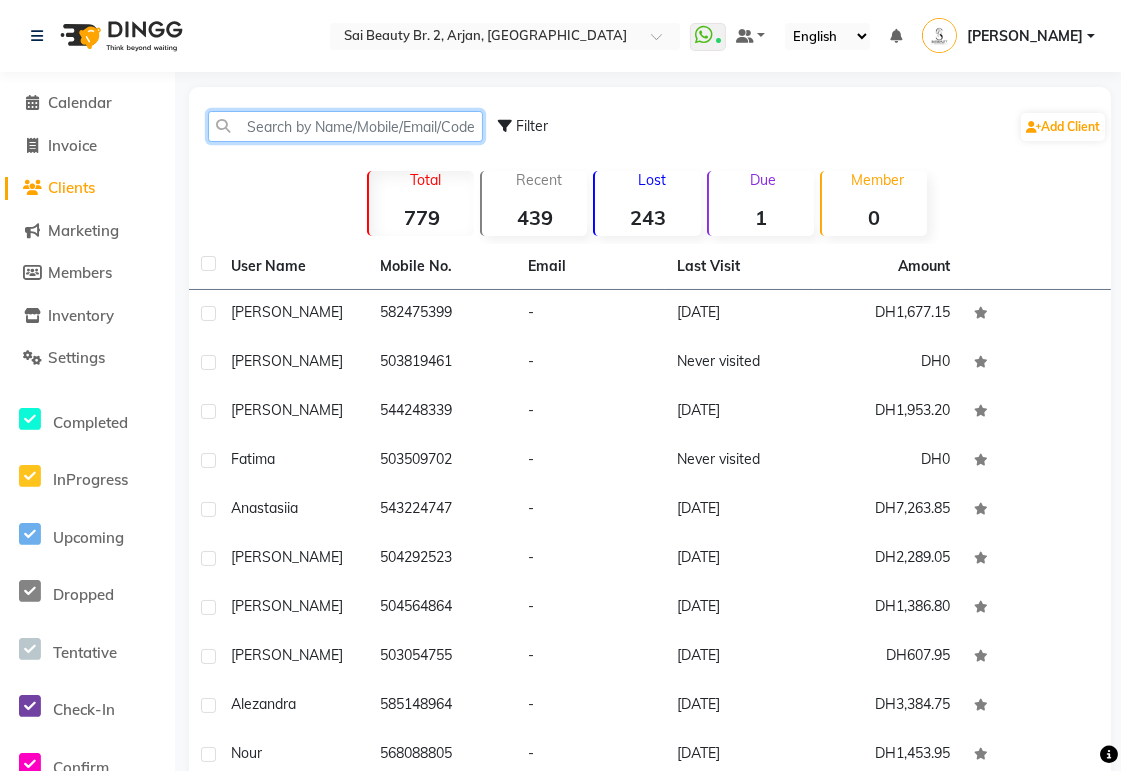 click 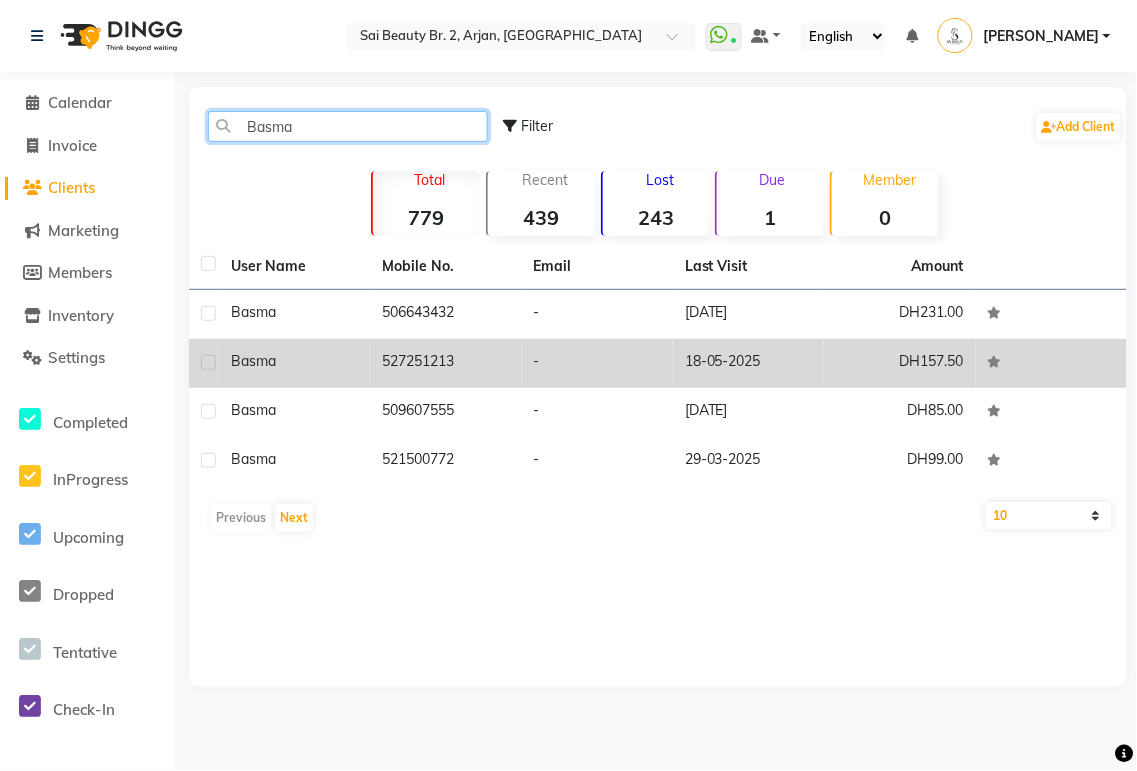 type on "Basma" 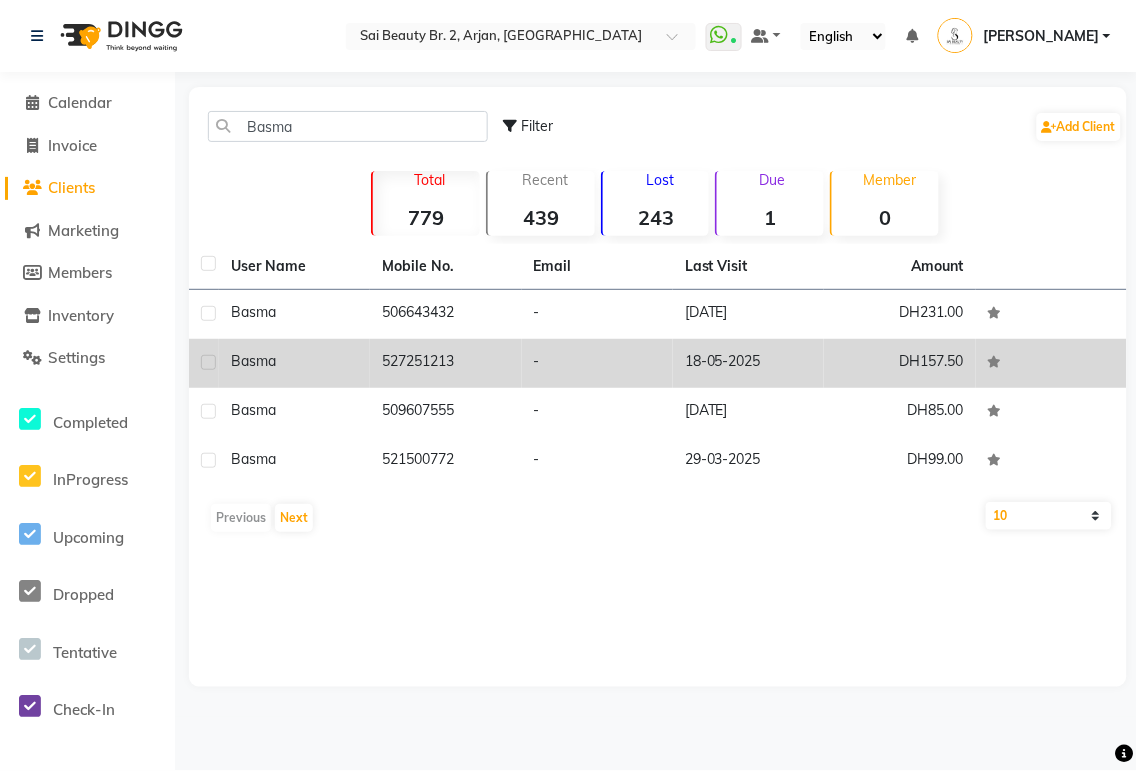 click on "527251213" 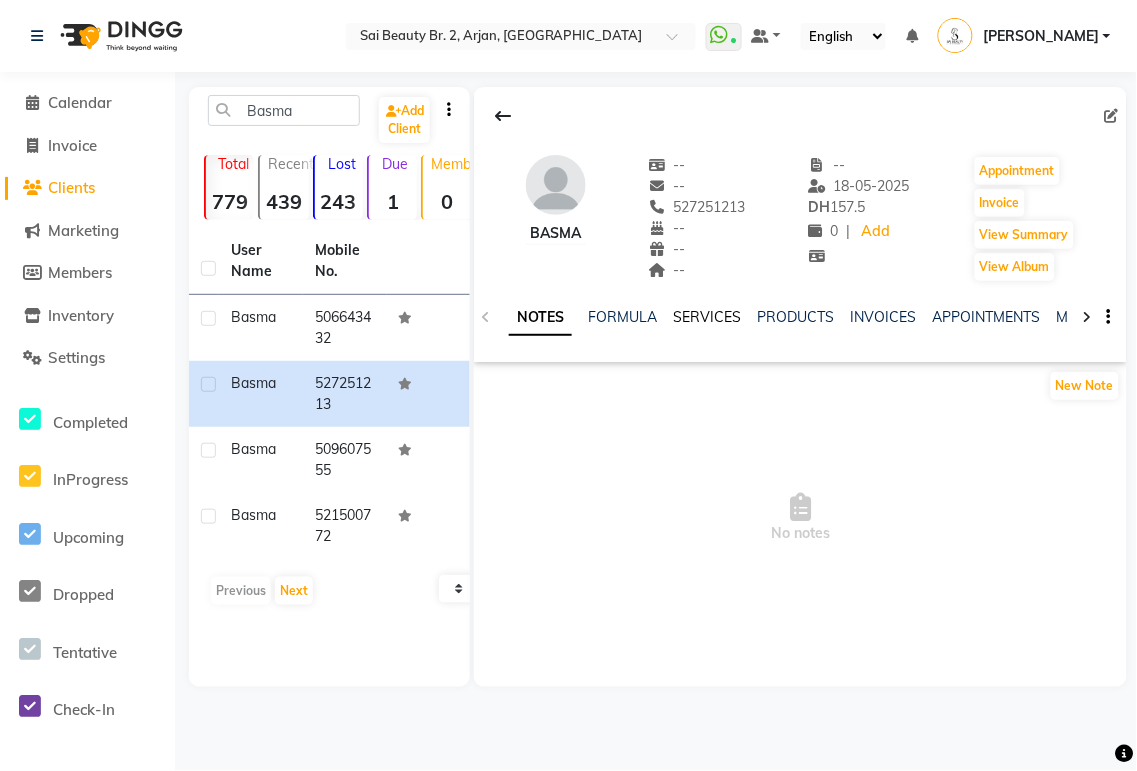 click on "SERVICES" 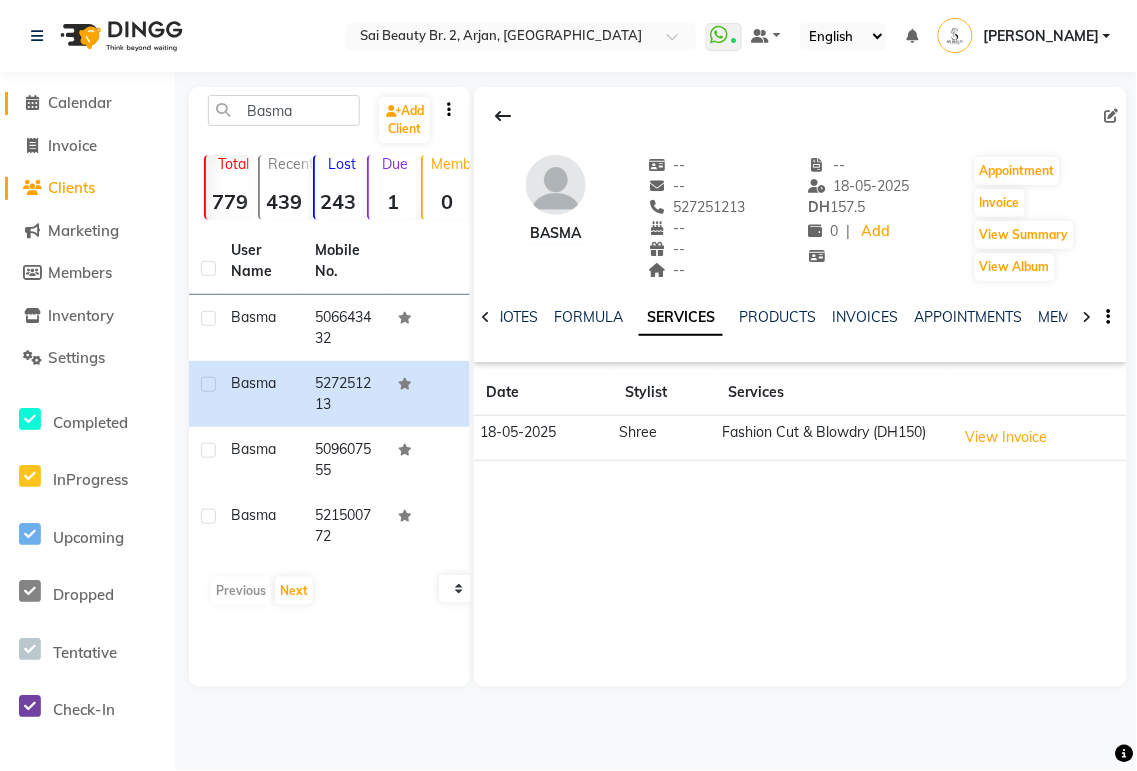 click on "Calendar" 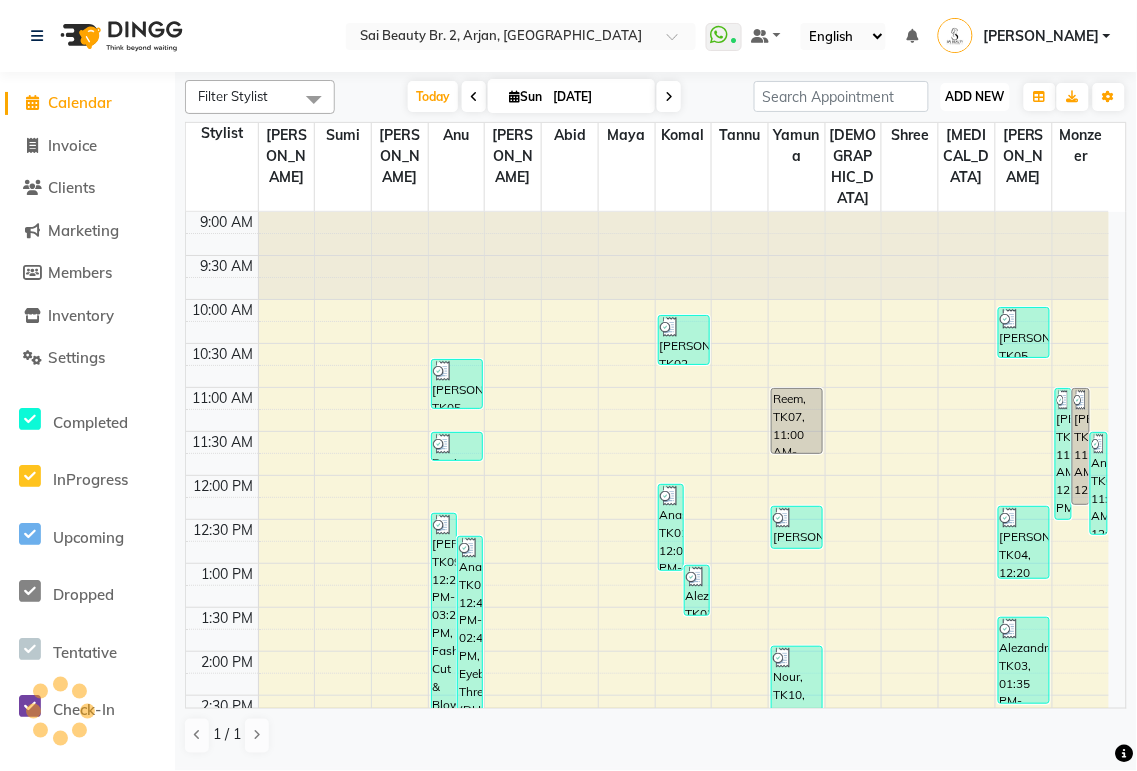 click on "ADD NEW" at bounding box center (975, 96) 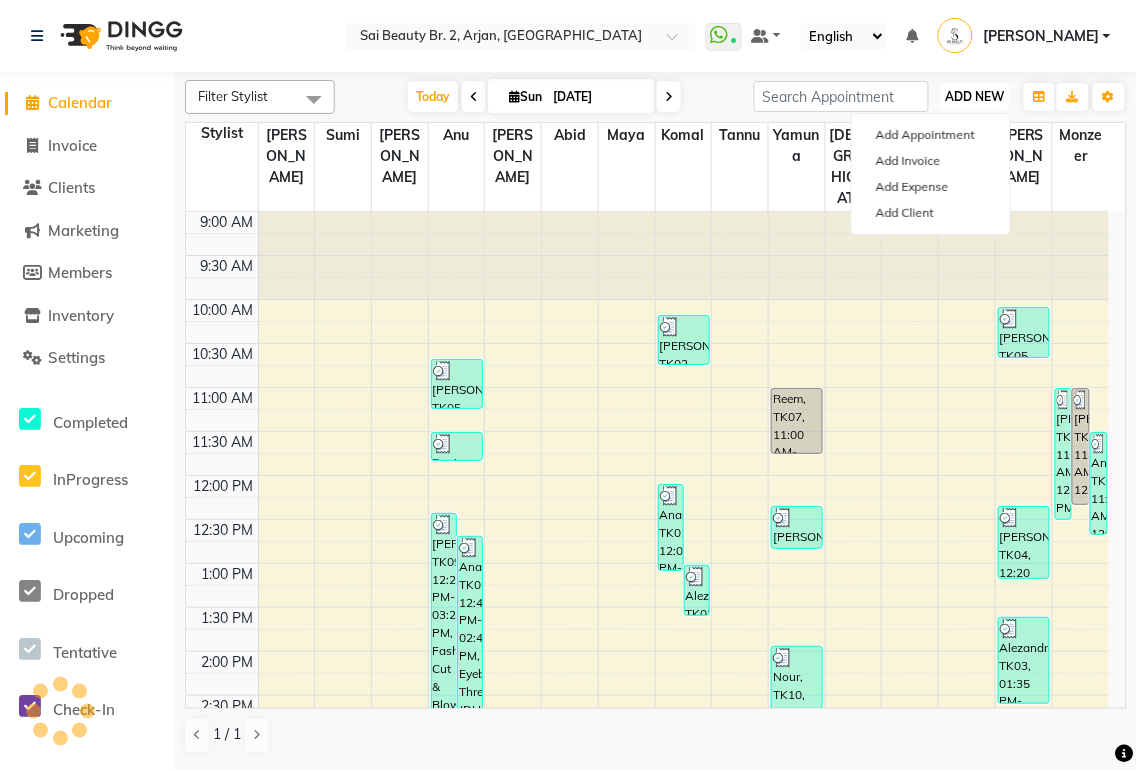 scroll, scrollTop: 0, scrollLeft: 0, axis: both 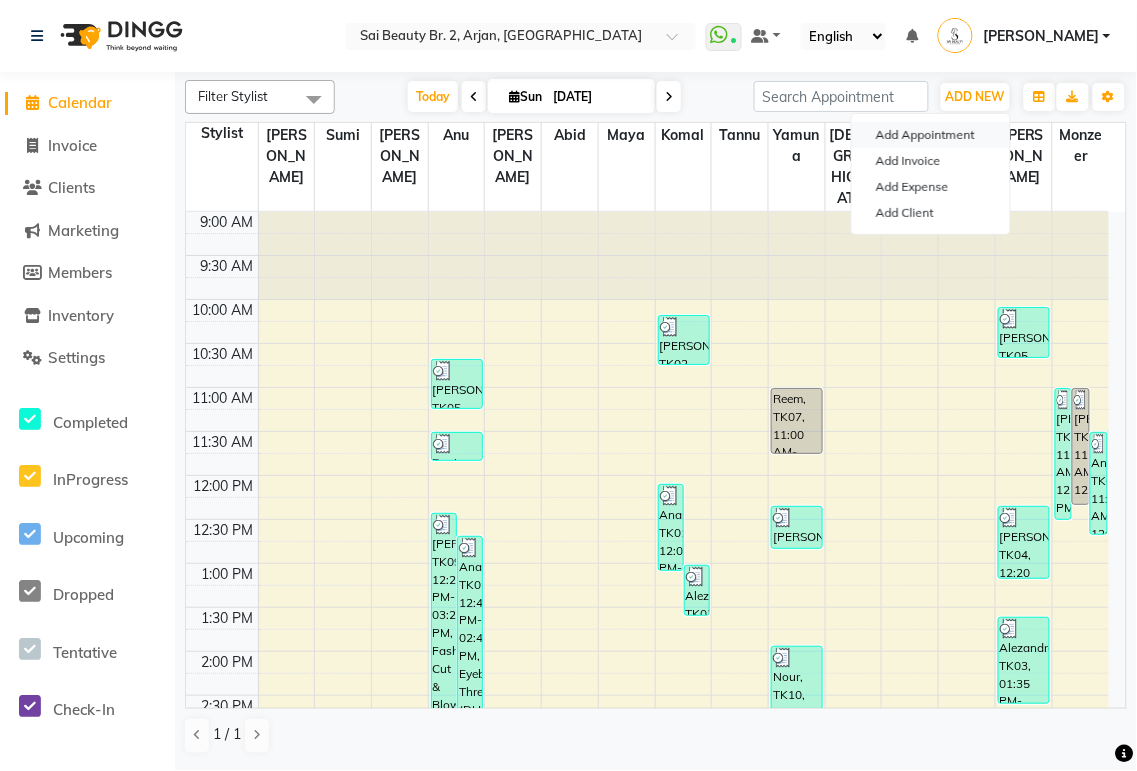 click on "Add Appointment" at bounding box center [931, 135] 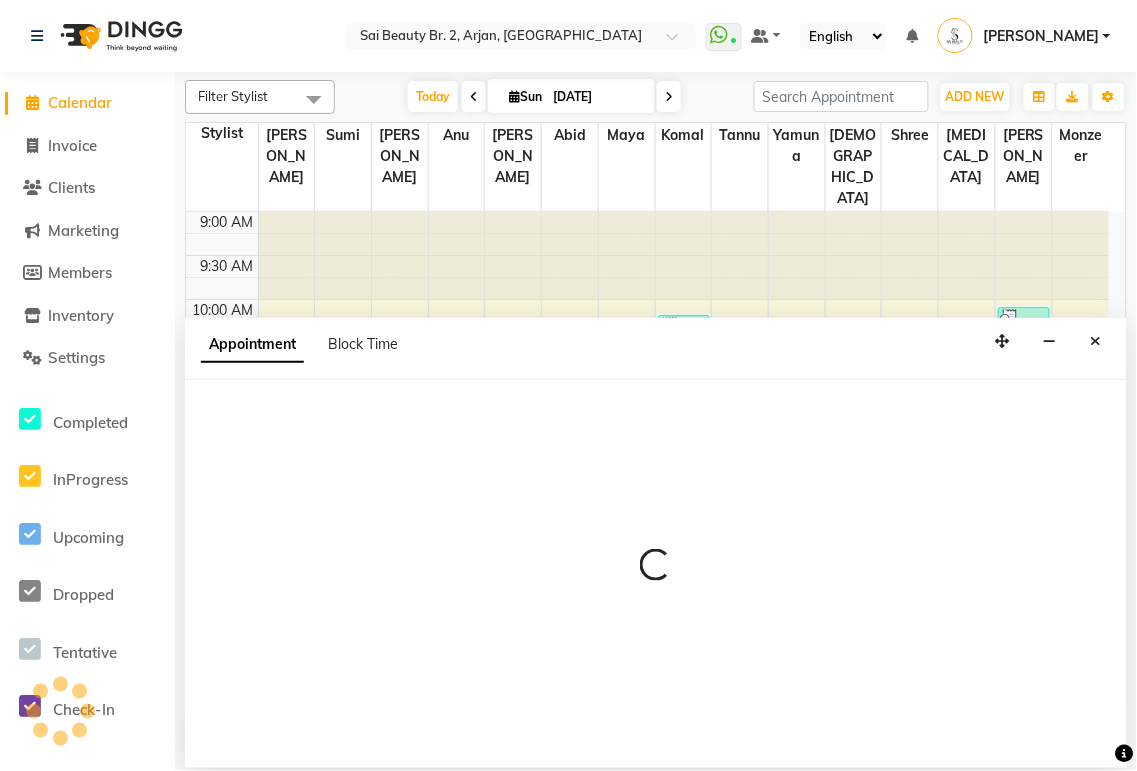 select on "600" 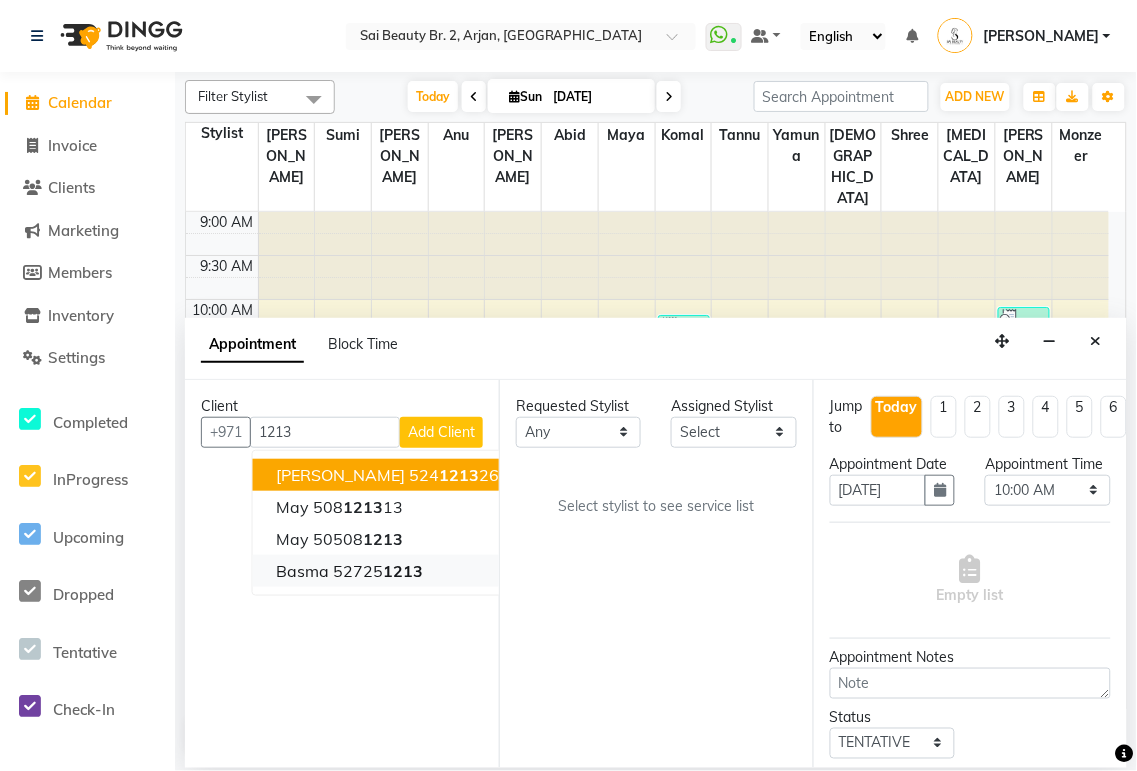 click on "1213" at bounding box center [404, 571] 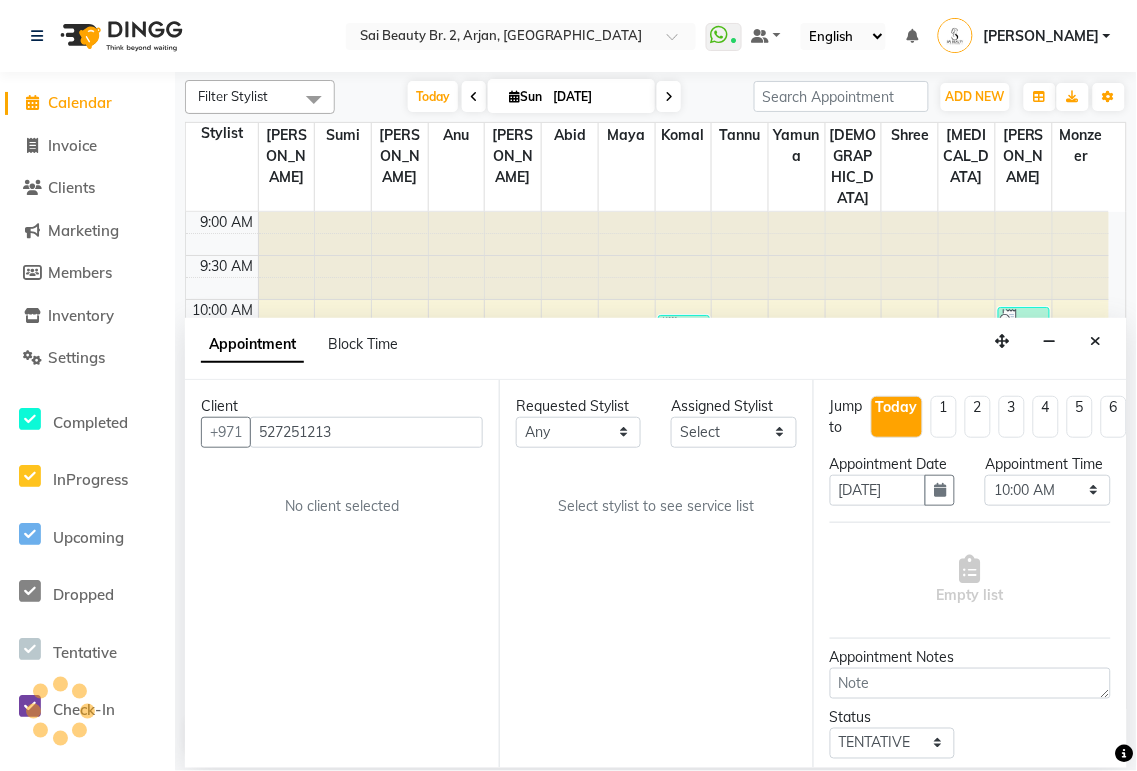 type on "527251213" 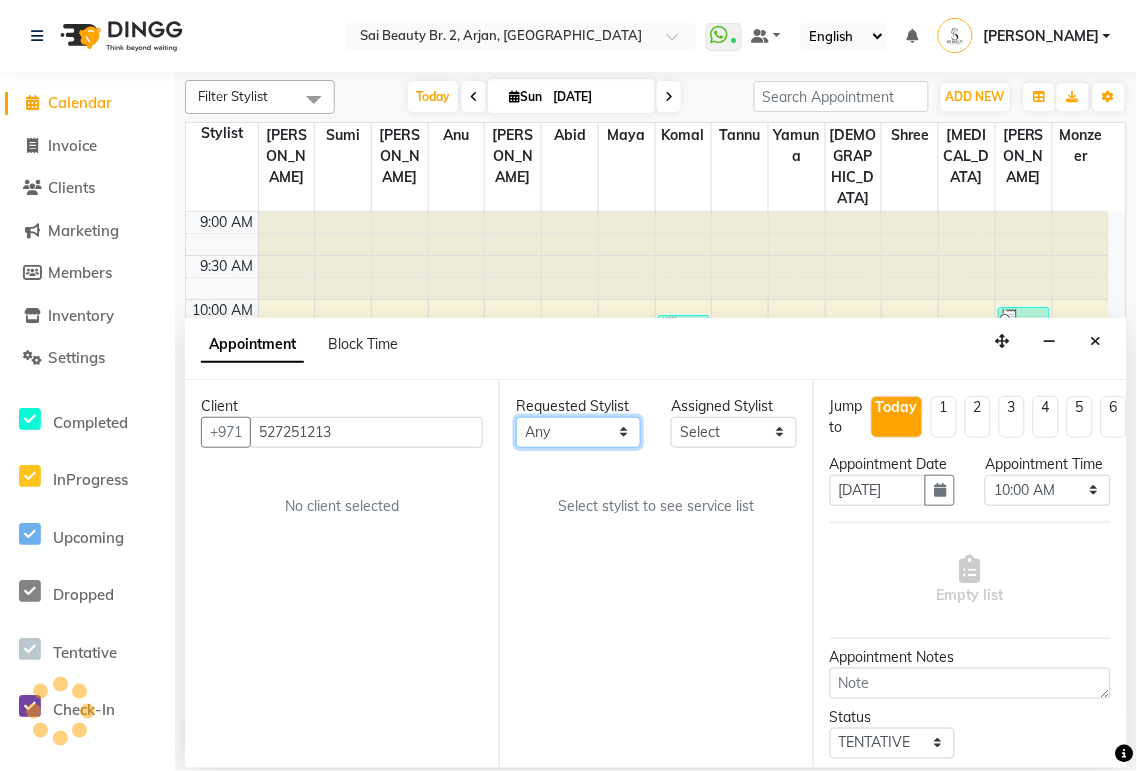 click on "Any [PERSON_NAME][MEDICAL_DATA] [PERSON_NAME] [PERSON_NAME] [PERSON_NAME] Gita [PERSON_NAME] monzeer Shree [PERSON_NAME] [PERSON_NAME]" at bounding box center [578, 432] 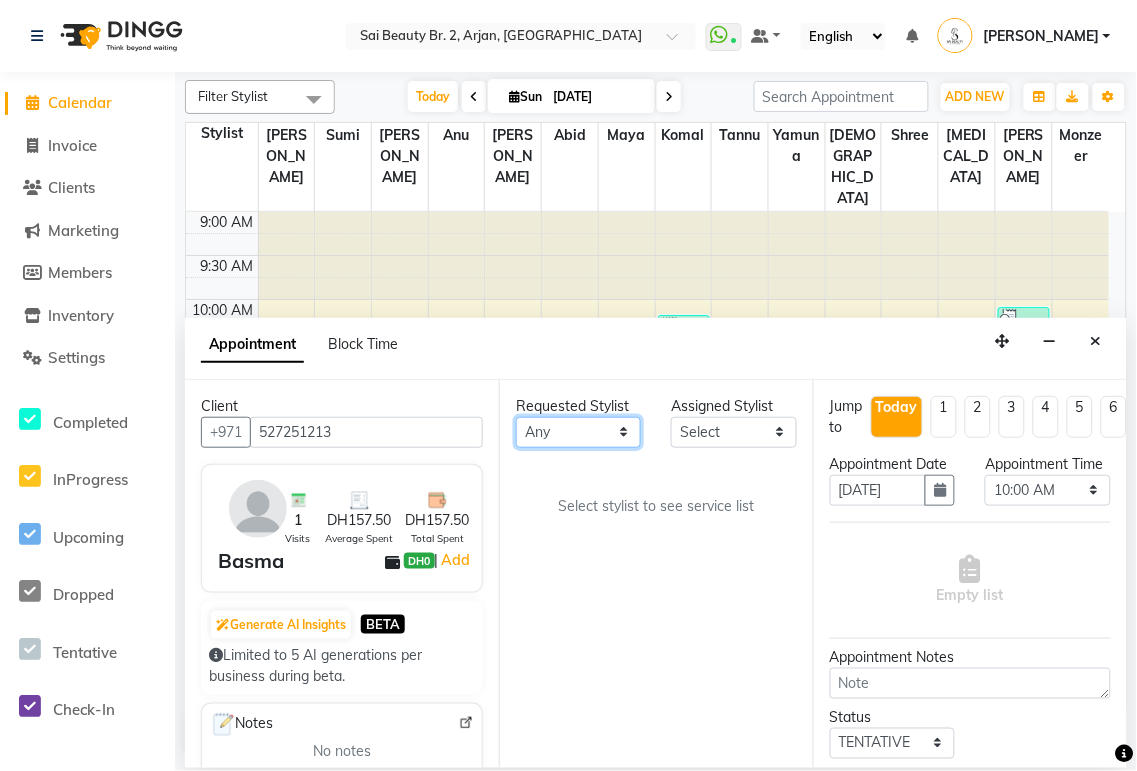 select on "59308" 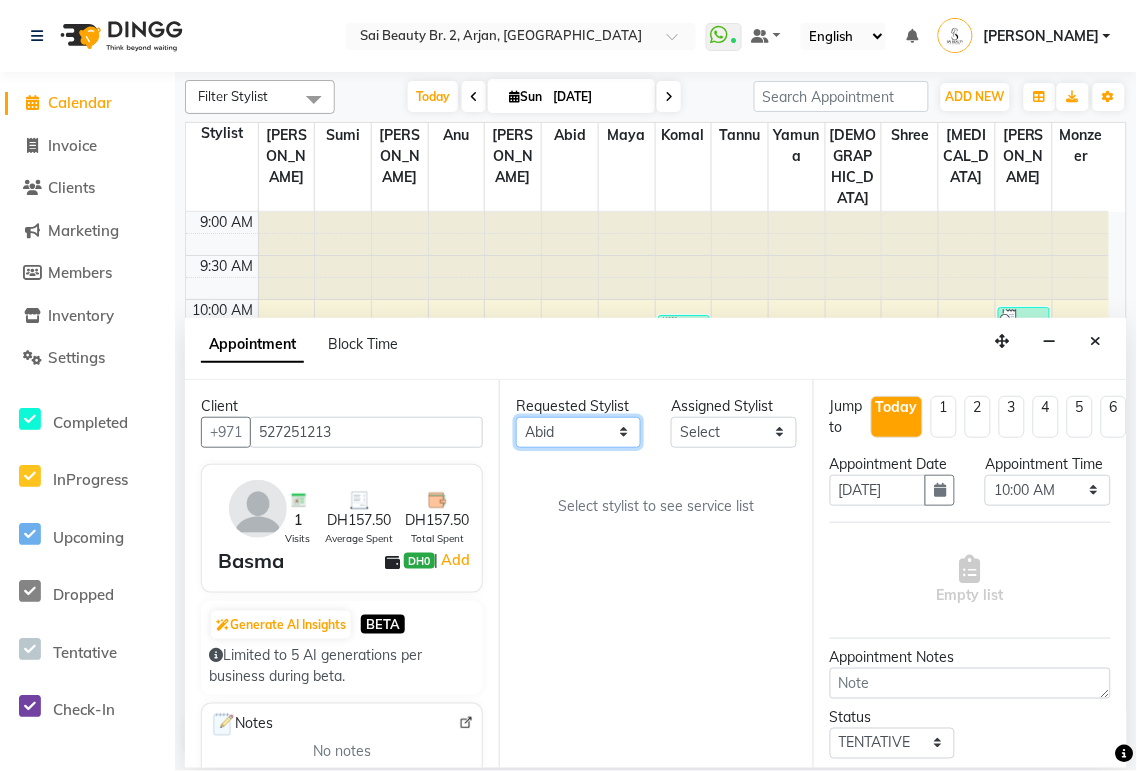 click on "Any [PERSON_NAME][MEDICAL_DATA] [PERSON_NAME] [PERSON_NAME] [PERSON_NAME] Gita [PERSON_NAME] monzeer Shree [PERSON_NAME] [PERSON_NAME]" at bounding box center (578, 432) 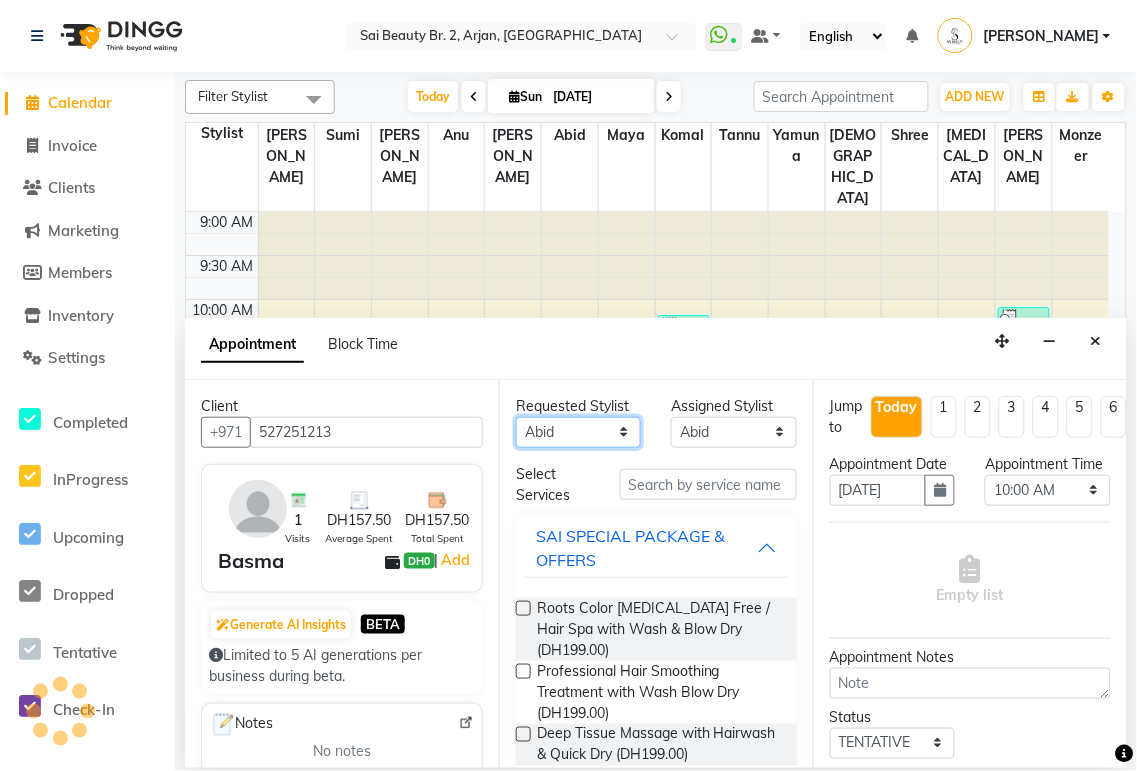 click on "Any [PERSON_NAME][MEDICAL_DATA] [PERSON_NAME] [PERSON_NAME] [PERSON_NAME] Gita [PERSON_NAME] monzeer Shree [PERSON_NAME] [PERSON_NAME]" at bounding box center [578, 432] 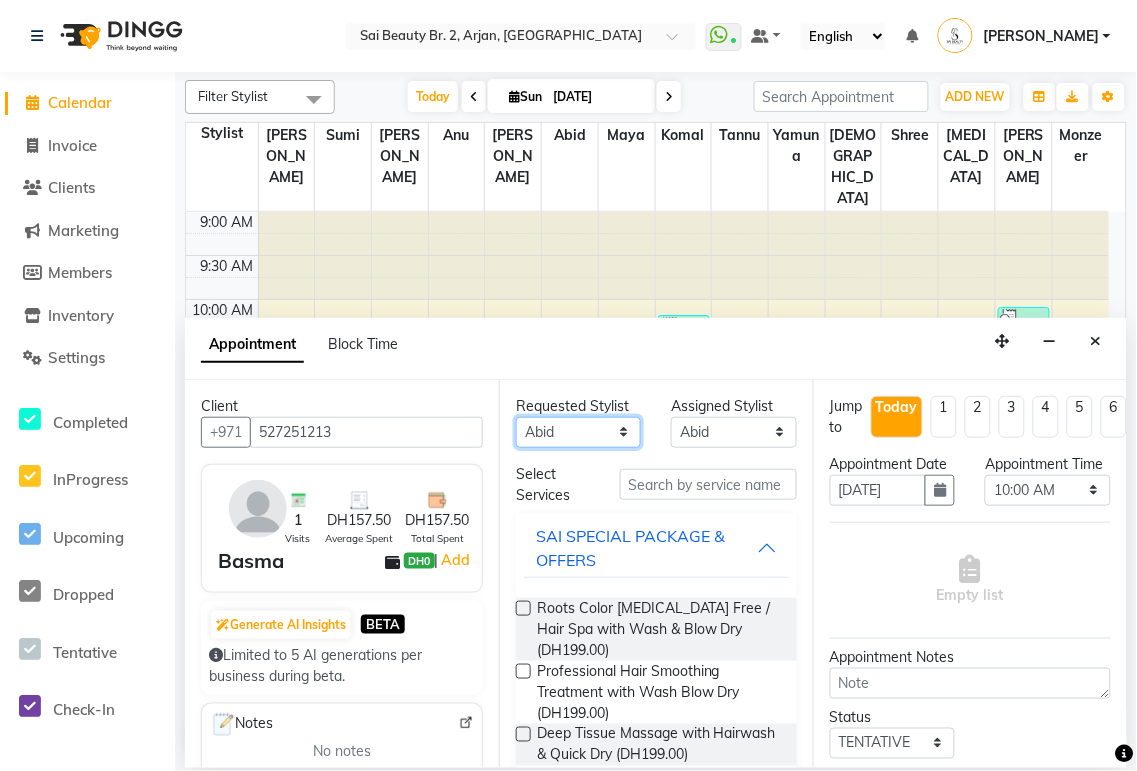 select on "82917" 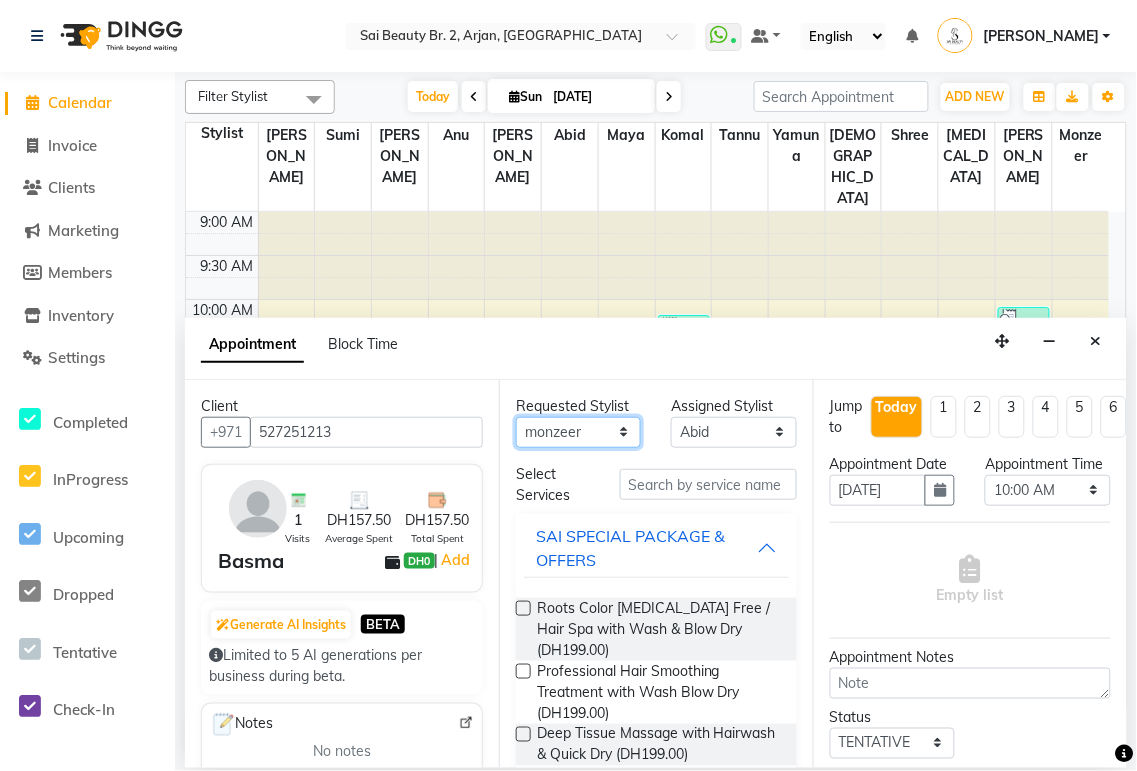 click on "Any [PERSON_NAME][MEDICAL_DATA] [PERSON_NAME] [PERSON_NAME] [PERSON_NAME] Gita [PERSON_NAME] monzeer Shree [PERSON_NAME] [PERSON_NAME]" at bounding box center [578, 432] 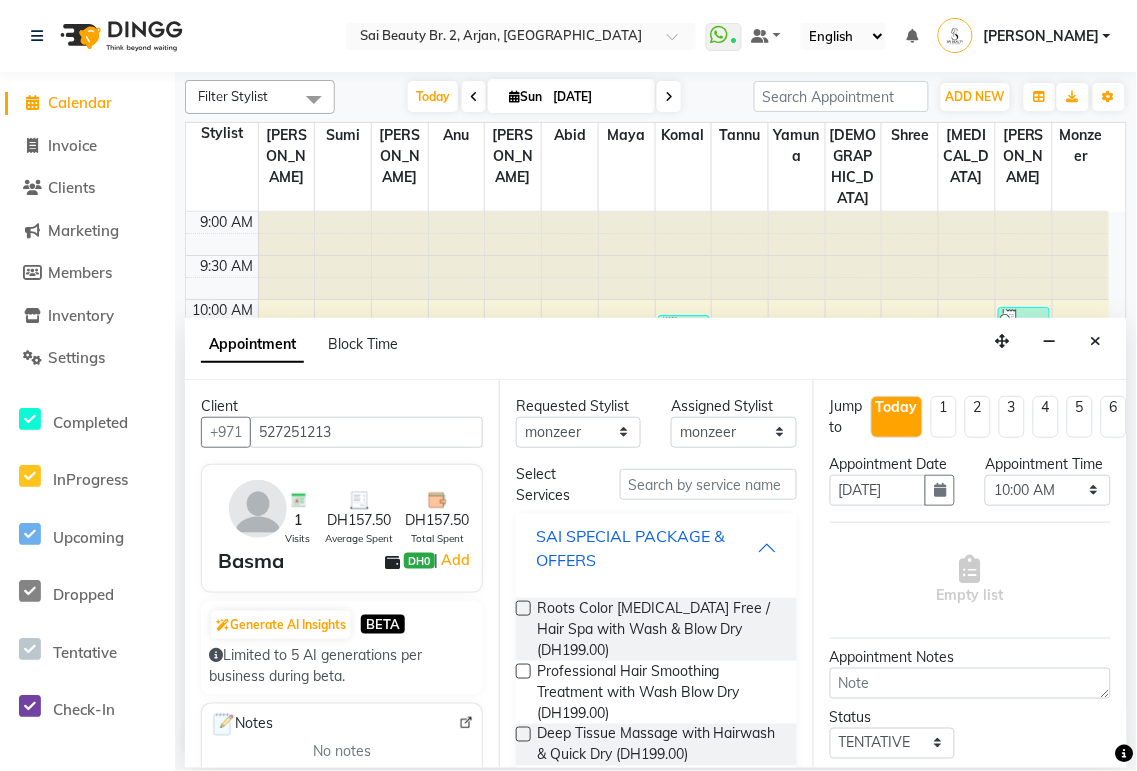 click on "SAI SPECIAL PACKAGE & OFFERS" at bounding box center [646, 548] 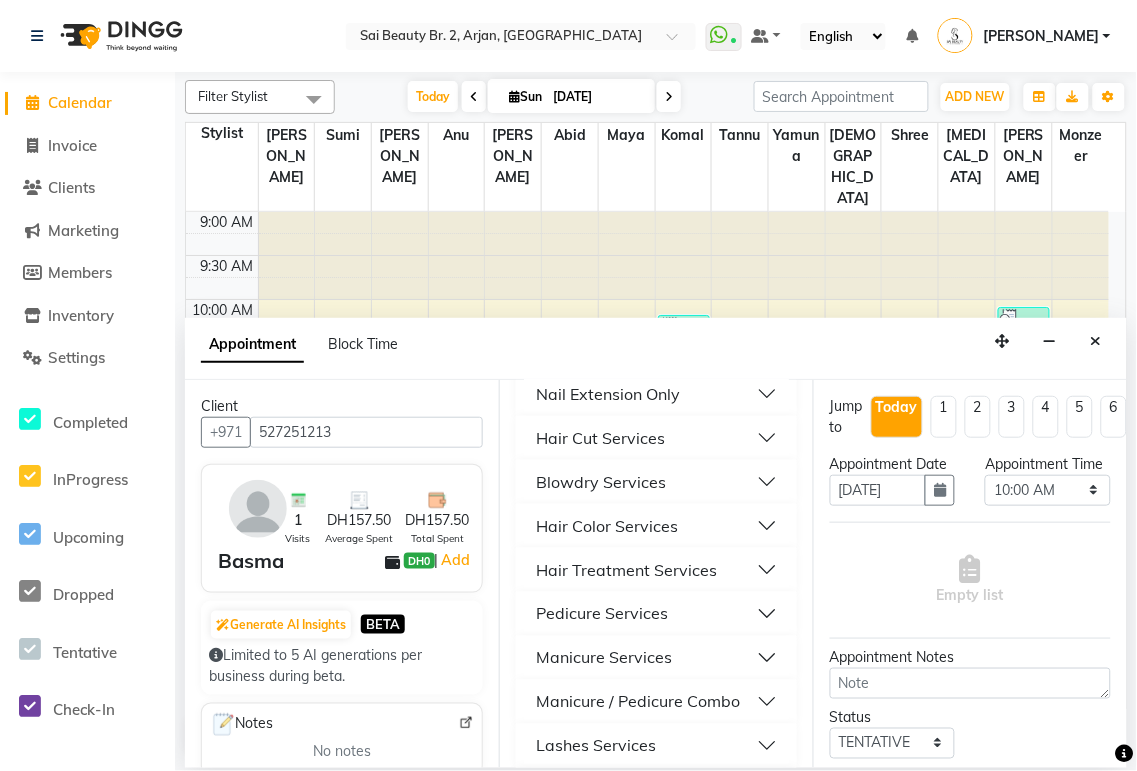 scroll, scrollTop: 518, scrollLeft: 0, axis: vertical 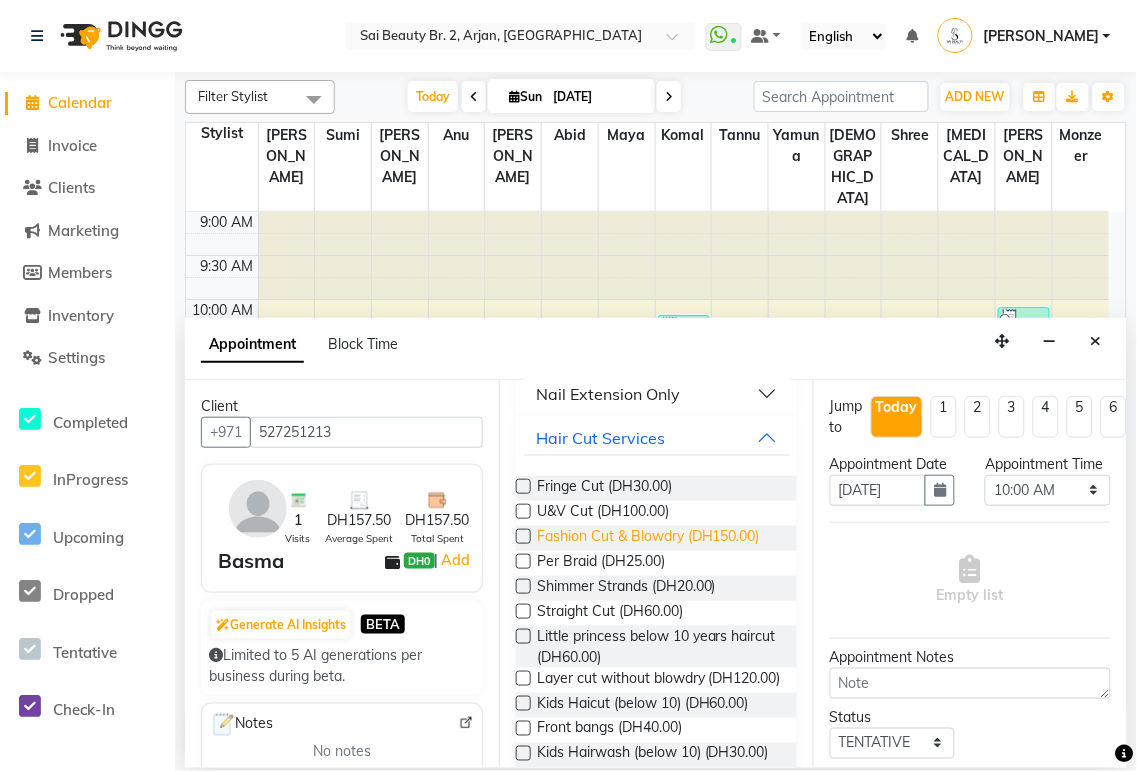 click on "Fashion Cut & Blowdry (DH150.00)" at bounding box center [648, 538] 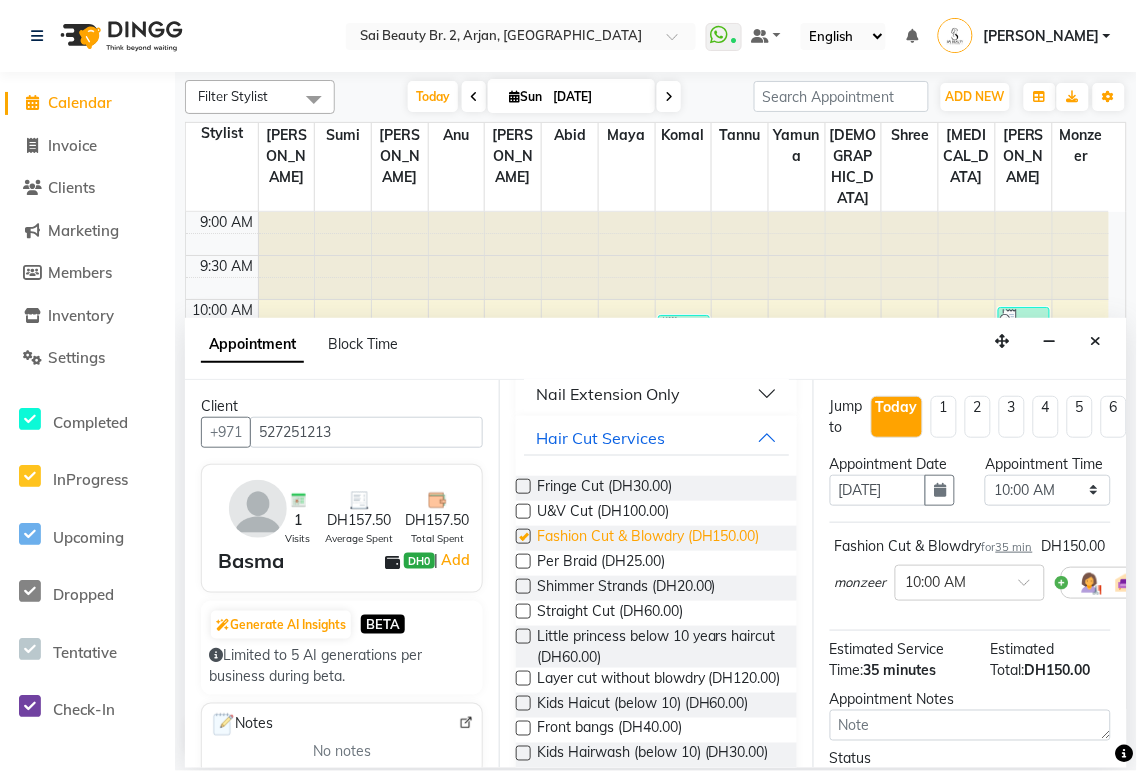 checkbox on "false" 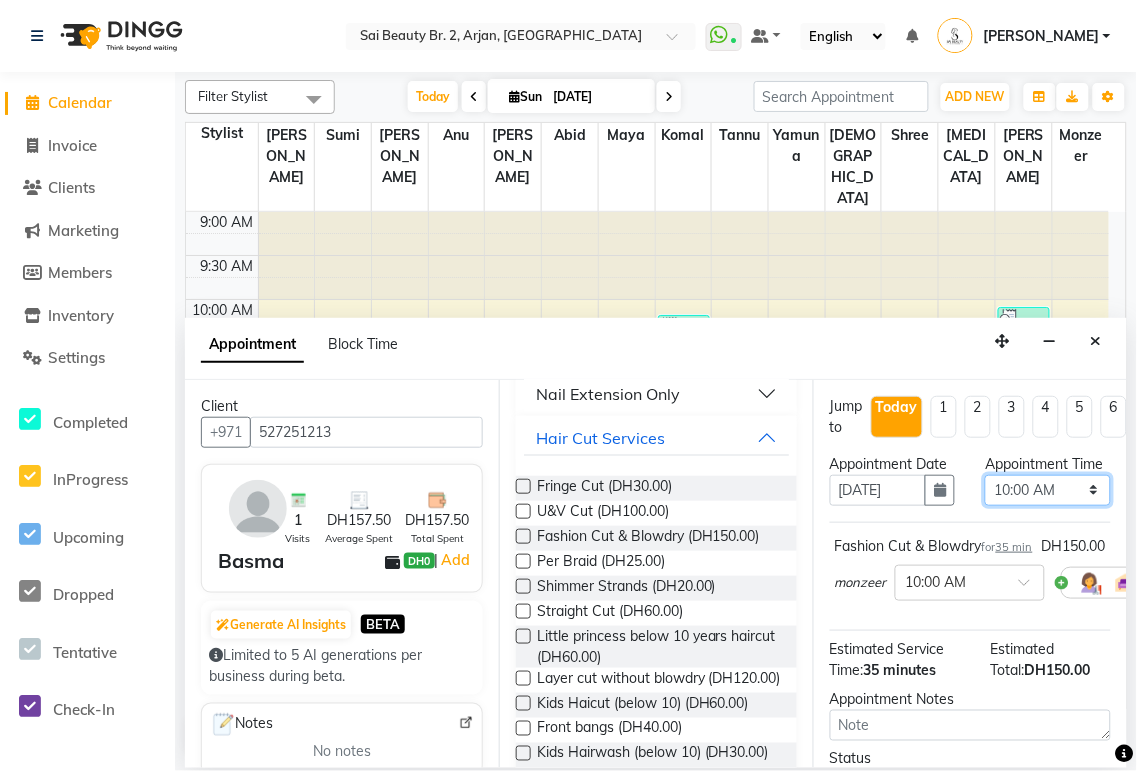 click on "Select 10:00 AM 10:05 AM 10:10 AM 10:15 AM 10:20 AM 10:25 AM 10:30 AM 10:35 AM 10:40 AM 10:45 AM 10:50 AM 10:55 AM 11:00 AM 11:05 AM 11:10 AM 11:15 AM 11:20 AM 11:25 AM 11:30 AM 11:35 AM 11:40 AM 11:45 AM 11:50 AM 11:55 AM 12:00 PM 12:05 PM 12:10 PM 12:15 PM 12:20 PM 12:25 PM 12:30 PM 12:35 PM 12:40 PM 12:45 PM 12:50 PM 12:55 PM 01:00 PM 01:05 PM 01:10 PM 01:15 PM 01:20 PM 01:25 PM 01:30 PM 01:35 PM 01:40 PM 01:45 PM 01:50 PM 01:55 PM 02:00 PM 02:05 PM 02:10 PM 02:15 PM 02:20 PM 02:25 PM 02:30 PM 02:35 PM 02:40 PM 02:45 PM 02:50 PM 02:55 PM 03:00 PM 03:05 PM 03:10 PM 03:15 PM 03:20 PM 03:25 PM 03:30 PM 03:35 PM 03:40 PM 03:45 PM 03:50 PM 03:55 PM 04:00 PM 04:05 PM 04:10 PM 04:15 PM 04:20 PM 04:25 PM 04:30 PM 04:35 PM 04:40 PM 04:45 PM 04:50 PM 04:55 PM 05:00 PM 05:05 PM 05:10 PM 05:15 PM 05:20 PM 05:25 PM 05:30 PM 05:35 PM 05:40 PM 05:45 PM 05:50 PM 05:55 PM 06:00 PM 06:05 PM 06:10 PM 06:15 PM 06:20 PM 06:25 PM 06:30 PM 06:35 PM 06:40 PM 06:45 PM 06:50 PM 06:55 PM 07:00 PM 07:05 PM 07:10 PM 07:15 PM 07:20 PM" at bounding box center (1047, 490) 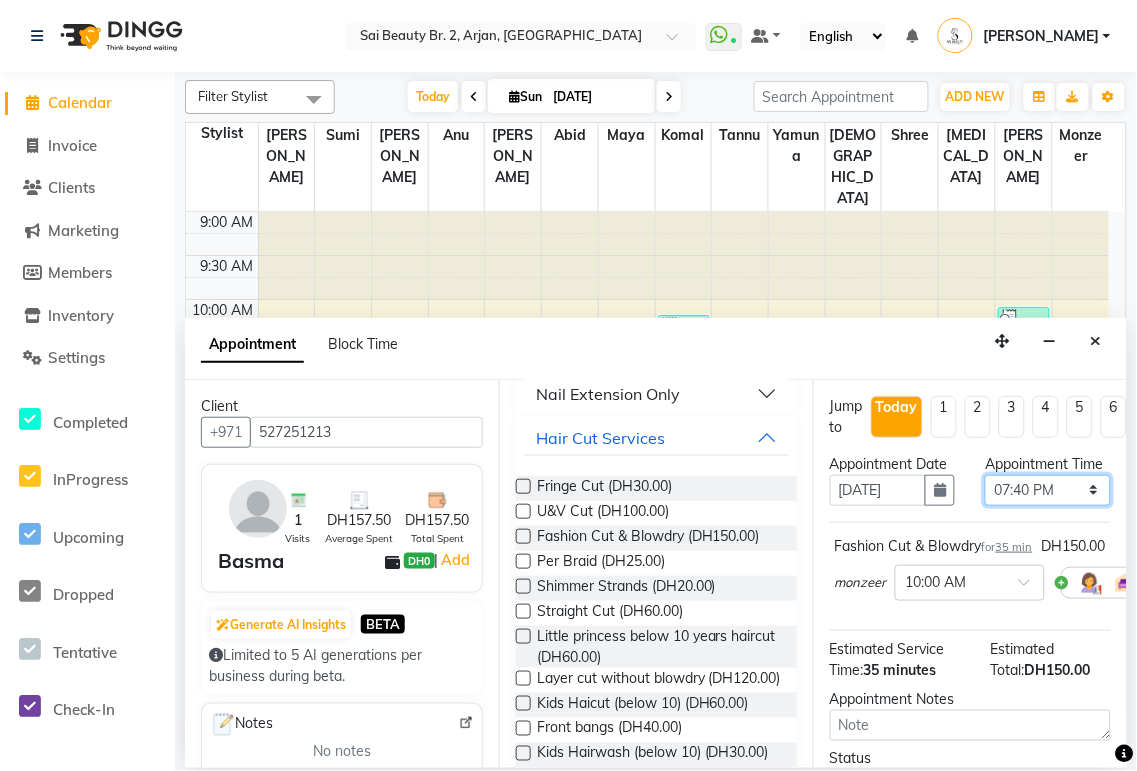 click on "Select 10:00 AM 10:05 AM 10:10 AM 10:15 AM 10:20 AM 10:25 AM 10:30 AM 10:35 AM 10:40 AM 10:45 AM 10:50 AM 10:55 AM 11:00 AM 11:05 AM 11:10 AM 11:15 AM 11:20 AM 11:25 AM 11:30 AM 11:35 AM 11:40 AM 11:45 AM 11:50 AM 11:55 AM 12:00 PM 12:05 PM 12:10 PM 12:15 PM 12:20 PM 12:25 PM 12:30 PM 12:35 PM 12:40 PM 12:45 PM 12:50 PM 12:55 PM 01:00 PM 01:05 PM 01:10 PM 01:15 PM 01:20 PM 01:25 PM 01:30 PM 01:35 PM 01:40 PM 01:45 PM 01:50 PM 01:55 PM 02:00 PM 02:05 PM 02:10 PM 02:15 PM 02:20 PM 02:25 PM 02:30 PM 02:35 PM 02:40 PM 02:45 PM 02:50 PM 02:55 PM 03:00 PM 03:05 PM 03:10 PM 03:15 PM 03:20 PM 03:25 PM 03:30 PM 03:35 PM 03:40 PM 03:45 PM 03:50 PM 03:55 PM 04:00 PM 04:05 PM 04:10 PM 04:15 PM 04:20 PM 04:25 PM 04:30 PM 04:35 PM 04:40 PM 04:45 PM 04:50 PM 04:55 PM 05:00 PM 05:05 PM 05:10 PM 05:15 PM 05:20 PM 05:25 PM 05:30 PM 05:35 PM 05:40 PM 05:45 PM 05:50 PM 05:55 PM 06:00 PM 06:05 PM 06:10 PM 06:15 PM 06:20 PM 06:25 PM 06:30 PM 06:35 PM 06:40 PM 06:45 PM 06:50 PM 06:55 PM 07:00 PM 07:05 PM 07:10 PM 07:15 PM 07:20 PM" at bounding box center [1047, 490] 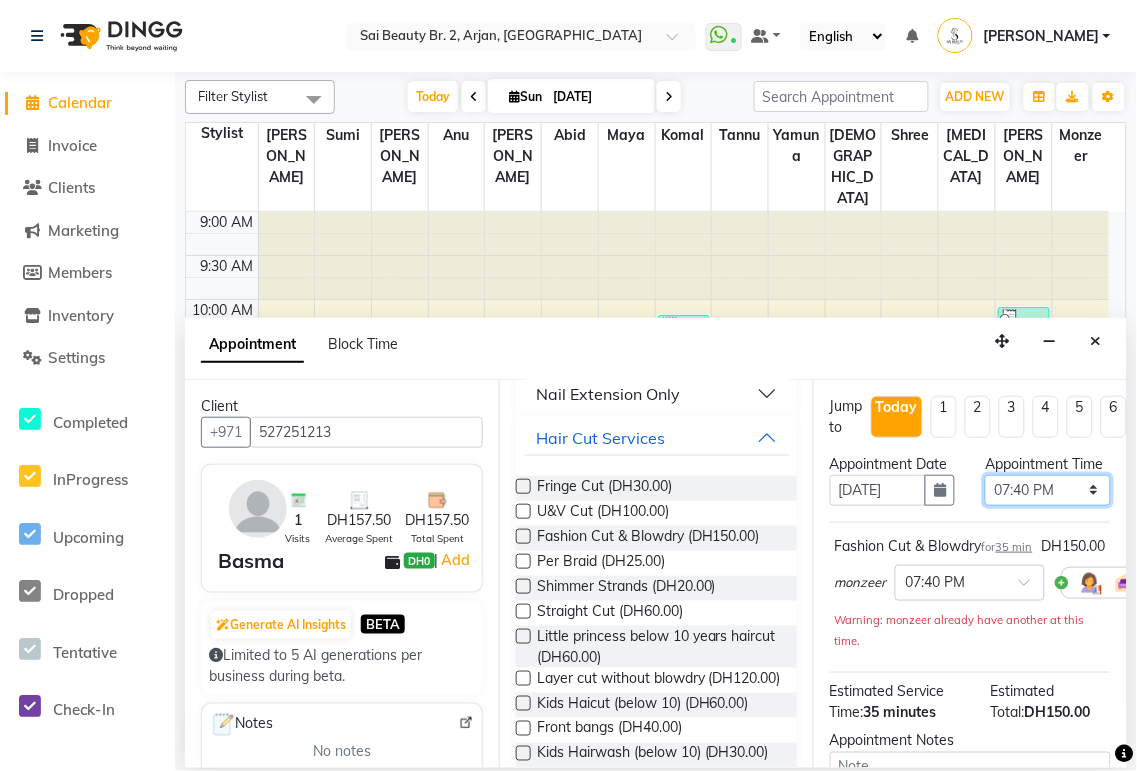 click on "Select 10:00 AM 10:05 AM 10:10 AM 10:15 AM 10:20 AM 10:25 AM 10:30 AM 10:35 AM 10:40 AM 10:45 AM 10:50 AM 10:55 AM 11:00 AM 11:05 AM 11:10 AM 11:15 AM 11:20 AM 11:25 AM 11:30 AM 11:35 AM 11:40 AM 11:45 AM 11:50 AM 11:55 AM 12:00 PM 12:05 PM 12:10 PM 12:15 PM 12:20 PM 12:25 PM 12:30 PM 12:35 PM 12:40 PM 12:45 PM 12:50 PM 12:55 PM 01:00 PM 01:05 PM 01:10 PM 01:15 PM 01:20 PM 01:25 PM 01:30 PM 01:35 PM 01:40 PM 01:45 PM 01:50 PM 01:55 PM 02:00 PM 02:05 PM 02:10 PM 02:15 PM 02:20 PM 02:25 PM 02:30 PM 02:35 PM 02:40 PM 02:45 PM 02:50 PM 02:55 PM 03:00 PM 03:05 PM 03:10 PM 03:15 PM 03:20 PM 03:25 PM 03:30 PM 03:35 PM 03:40 PM 03:45 PM 03:50 PM 03:55 PM 04:00 PM 04:05 PM 04:10 PM 04:15 PM 04:20 PM 04:25 PM 04:30 PM 04:35 PM 04:40 PM 04:45 PM 04:50 PM 04:55 PM 05:00 PM 05:05 PM 05:10 PM 05:15 PM 05:20 PM 05:25 PM 05:30 PM 05:35 PM 05:40 PM 05:45 PM 05:50 PM 05:55 PM 06:00 PM 06:05 PM 06:10 PM 06:15 PM 06:20 PM 06:25 PM 06:30 PM 06:35 PM 06:40 PM 06:45 PM 06:50 PM 06:55 PM 07:00 PM 07:05 PM 07:10 PM 07:15 PM 07:20 PM" at bounding box center [1047, 490] 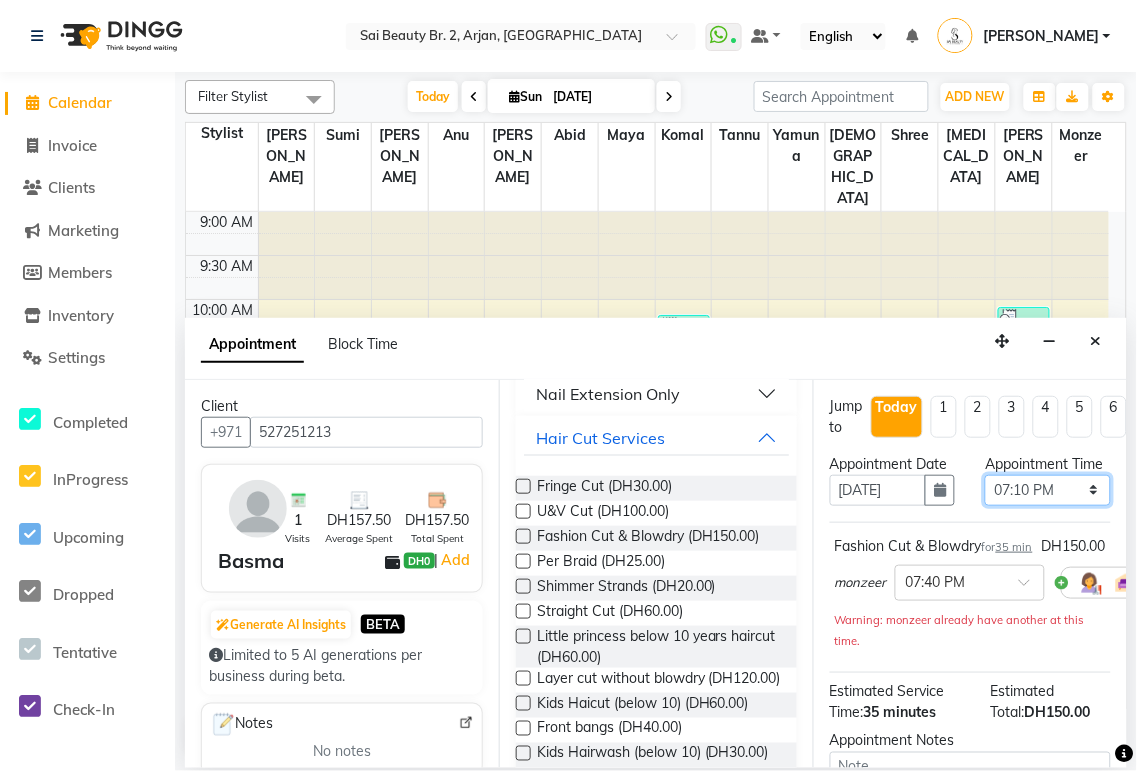 click on "Select 10:00 AM 10:05 AM 10:10 AM 10:15 AM 10:20 AM 10:25 AM 10:30 AM 10:35 AM 10:40 AM 10:45 AM 10:50 AM 10:55 AM 11:00 AM 11:05 AM 11:10 AM 11:15 AM 11:20 AM 11:25 AM 11:30 AM 11:35 AM 11:40 AM 11:45 AM 11:50 AM 11:55 AM 12:00 PM 12:05 PM 12:10 PM 12:15 PM 12:20 PM 12:25 PM 12:30 PM 12:35 PM 12:40 PM 12:45 PM 12:50 PM 12:55 PM 01:00 PM 01:05 PM 01:10 PM 01:15 PM 01:20 PM 01:25 PM 01:30 PM 01:35 PM 01:40 PM 01:45 PM 01:50 PM 01:55 PM 02:00 PM 02:05 PM 02:10 PM 02:15 PM 02:20 PM 02:25 PM 02:30 PM 02:35 PM 02:40 PM 02:45 PM 02:50 PM 02:55 PM 03:00 PM 03:05 PM 03:10 PM 03:15 PM 03:20 PM 03:25 PM 03:30 PM 03:35 PM 03:40 PM 03:45 PM 03:50 PM 03:55 PM 04:00 PM 04:05 PM 04:10 PM 04:15 PM 04:20 PM 04:25 PM 04:30 PM 04:35 PM 04:40 PM 04:45 PM 04:50 PM 04:55 PM 05:00 PM 05:05 PM 05:10 PM 05:15 PM 05:20 PM 05:25 PM 05:30 PM 05:35 PM 05:40 PM 05:45 PM 05:50 PM 05:55 PM 06:00 PM 06:05 PM 06:10 PM 06:15 PM 06:20 PM 06:25 PM 06:30 PM 06:35 PM 06:40 PM 06:45 PM 06:50 PM 06:55 PM 07:00 PM 07:05 PM 07:10 PM 07:15 PM 07:20 PM" at bounding box center [1047, 490] 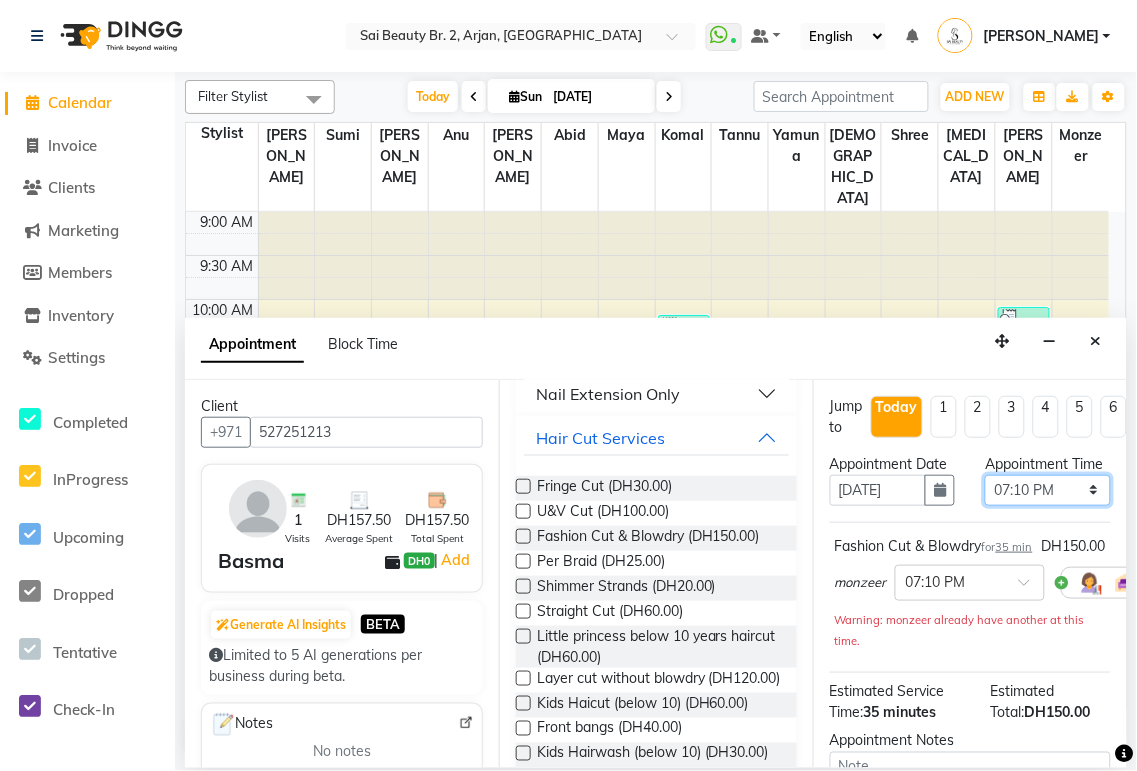 scroll, scrollTop: 297, scrollLeft: 0, axis: vertical 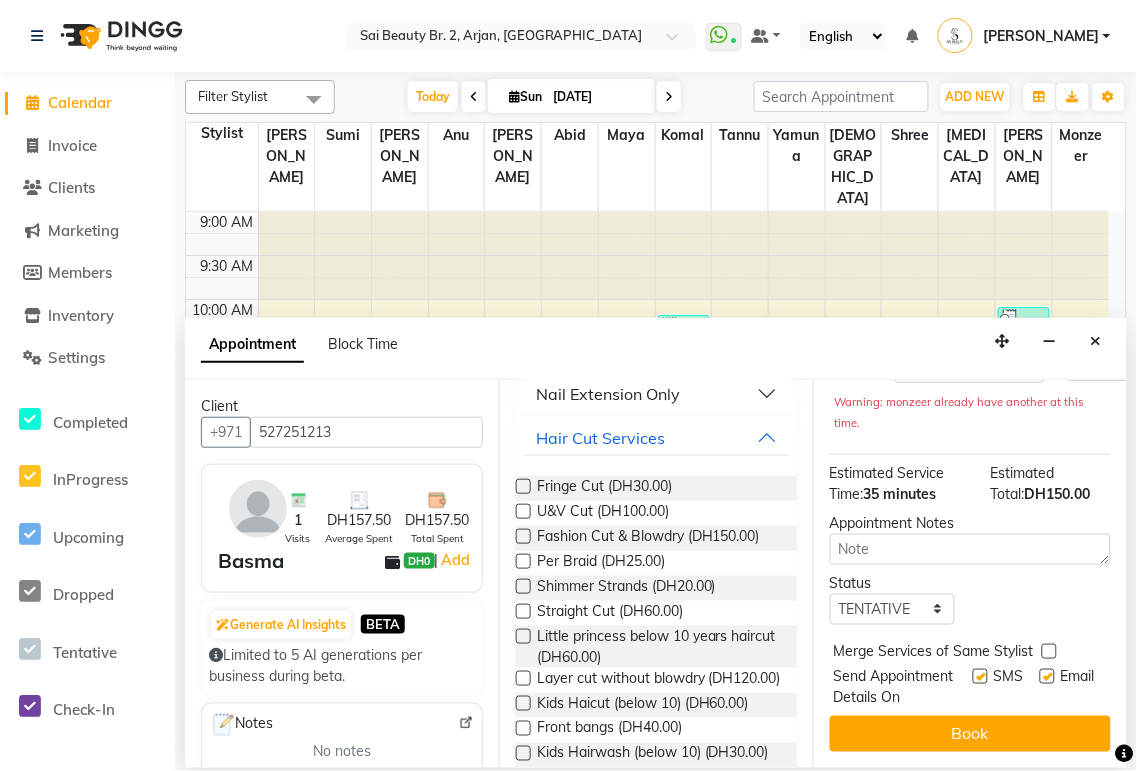 click at bounding box center [1049, 651] 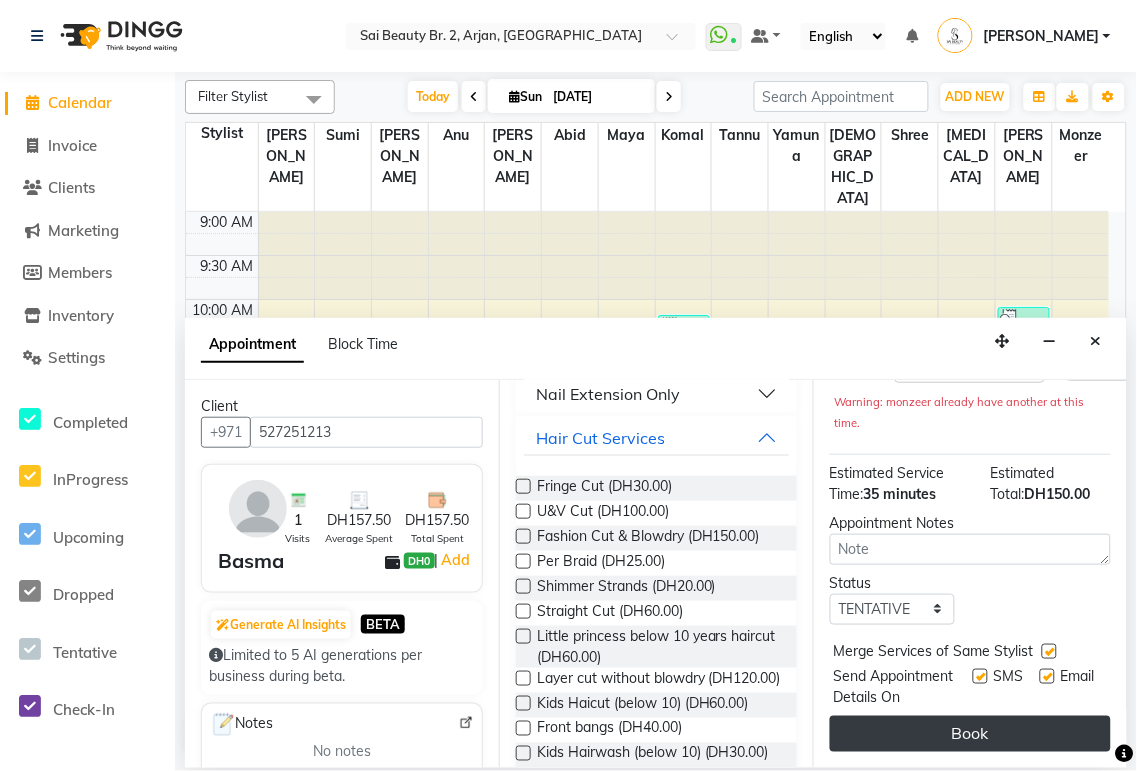 click on "Book" at bounding box center [970, 734] 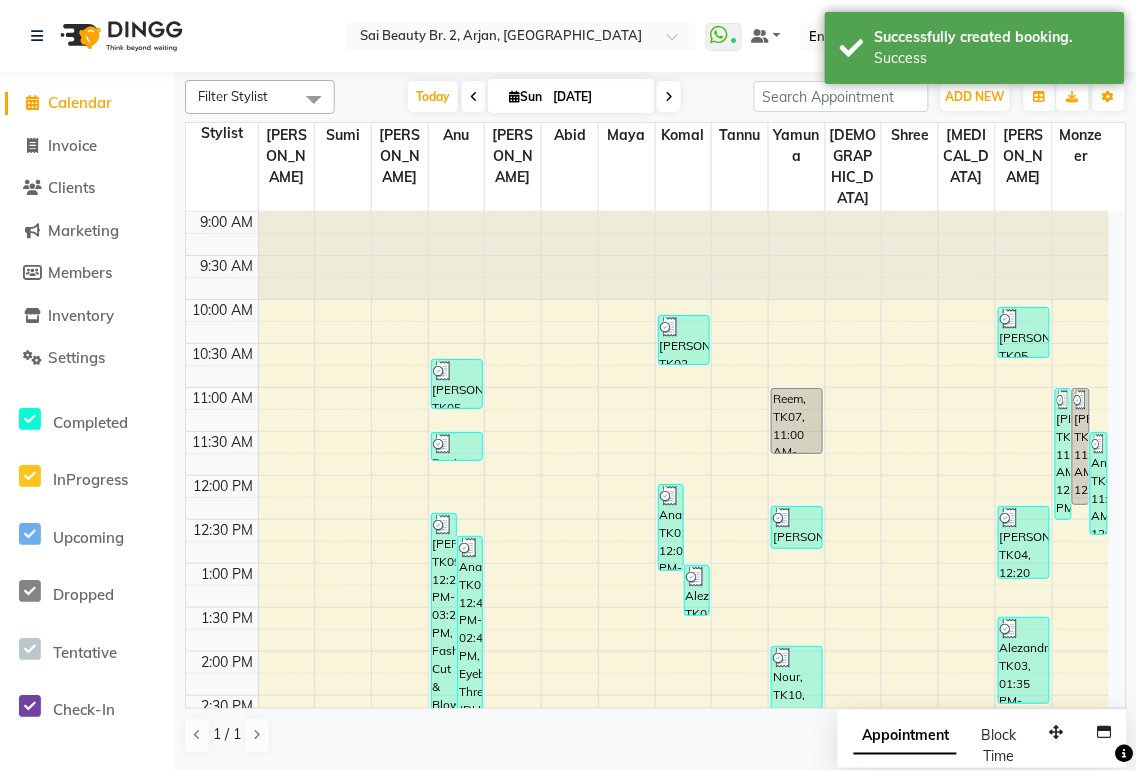 click on "Appointment" at bounding box center [905, 737] 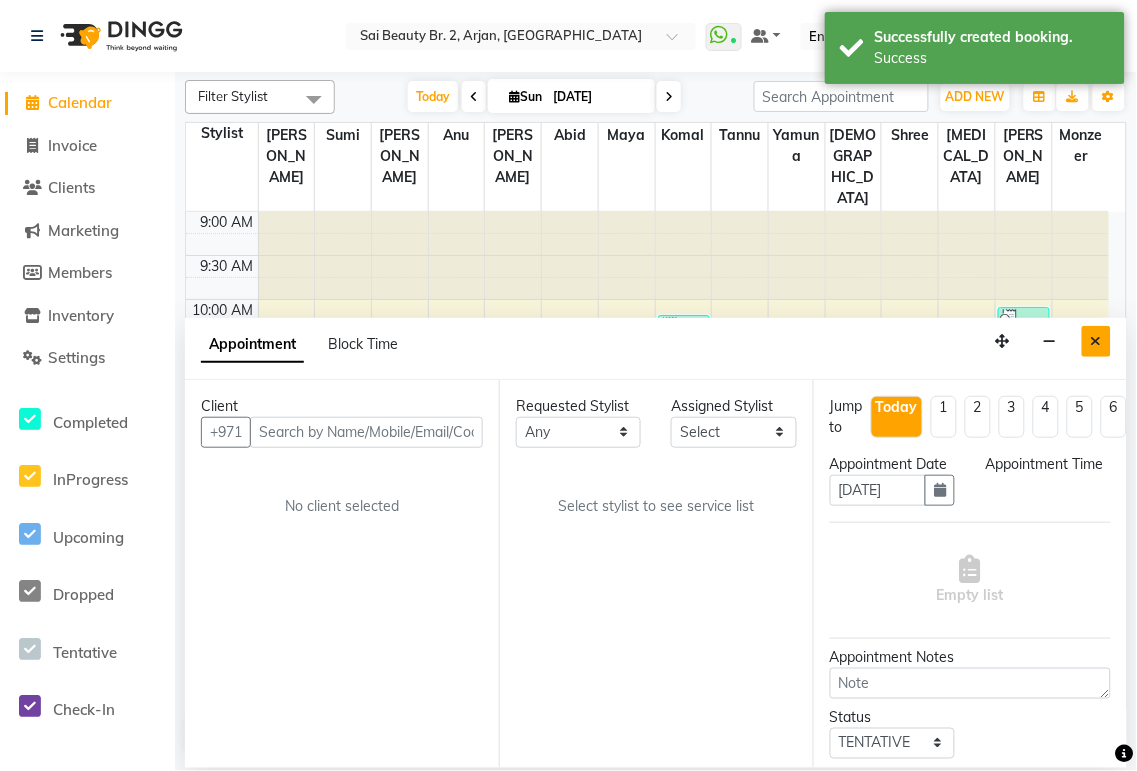 click at bounding box center [1096, 341] 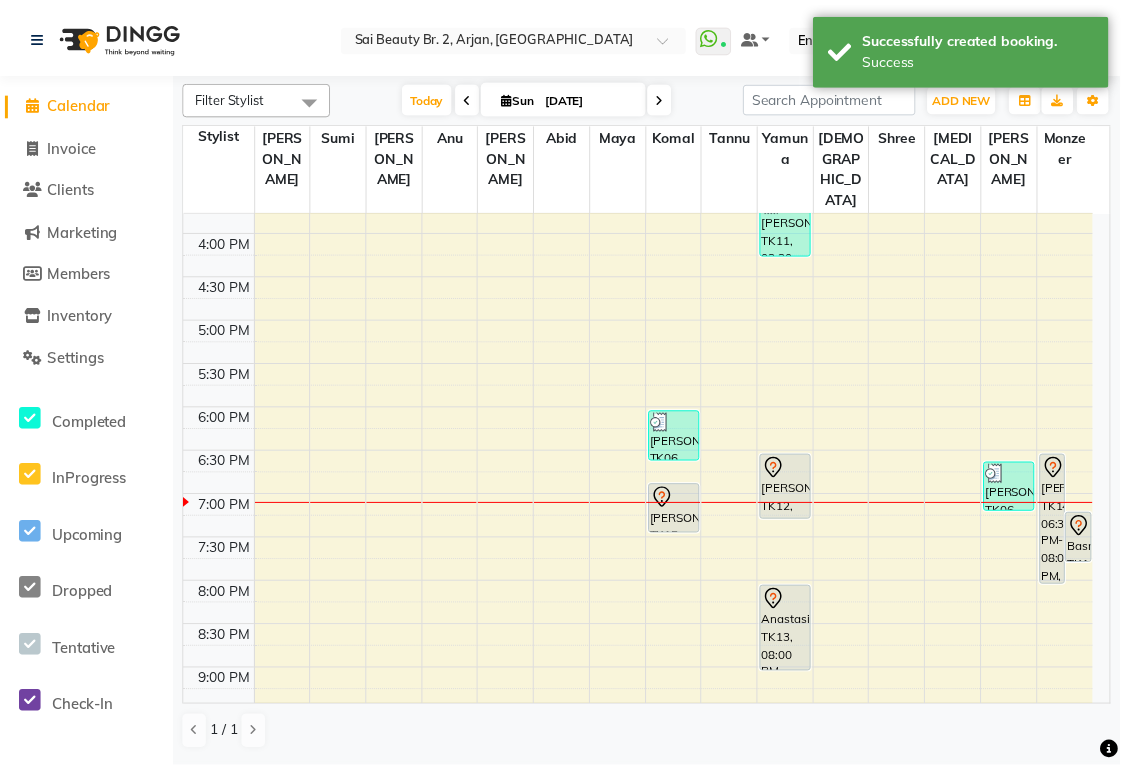 scroll, scrollTop: 602, scrollLeft: 0, axis: vertical 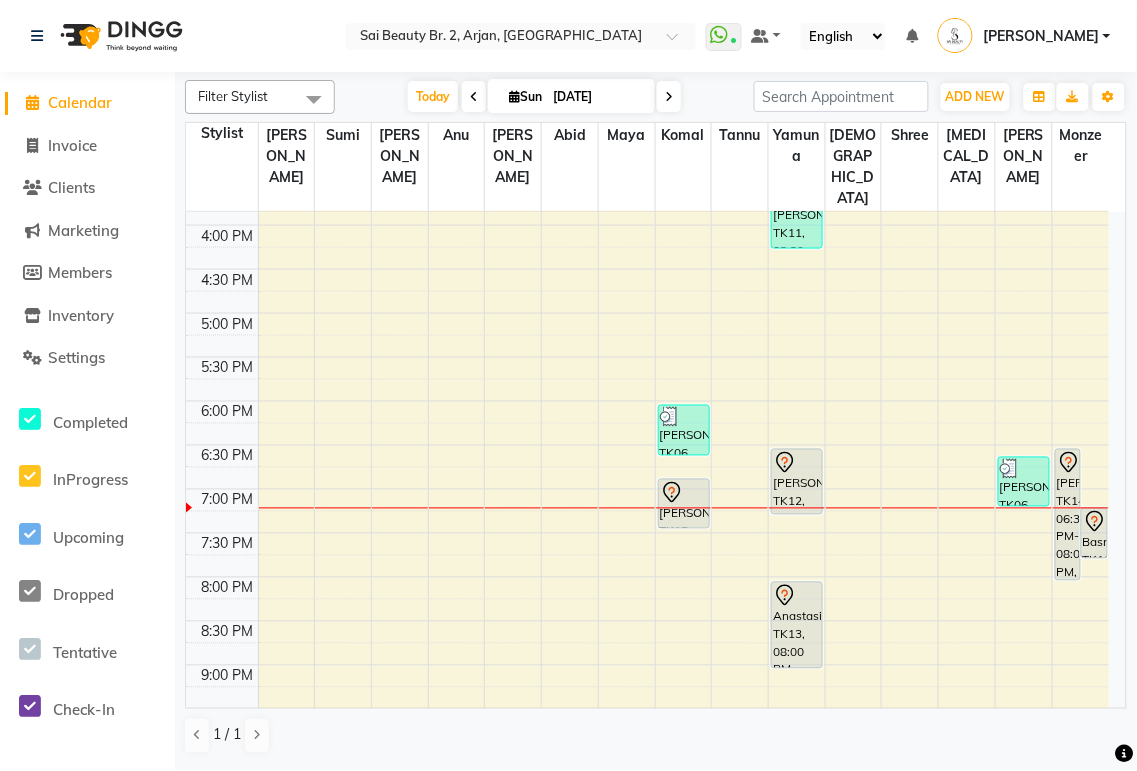 click on "[PERSON_NAME], TK12, 06:30 PM-07:15 PM, Full body massage (45mins)" at bounding box center (797, 482) 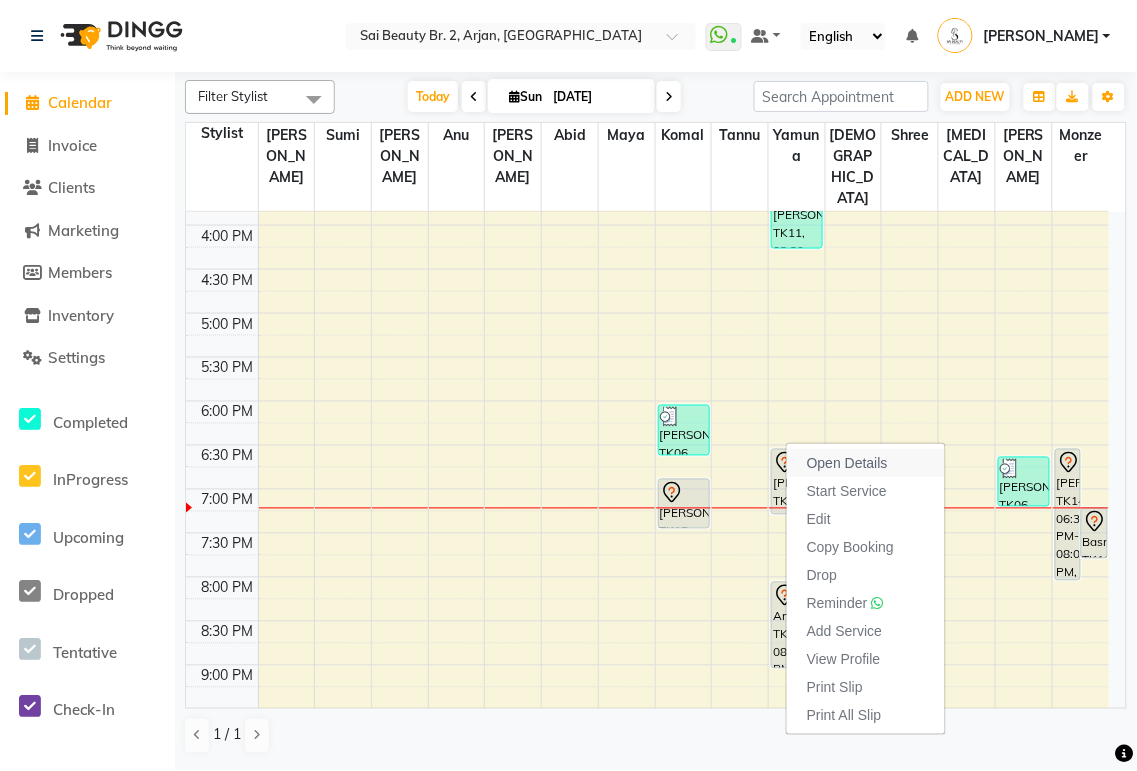 click on "Open Details" at bounding box center [847, 463] 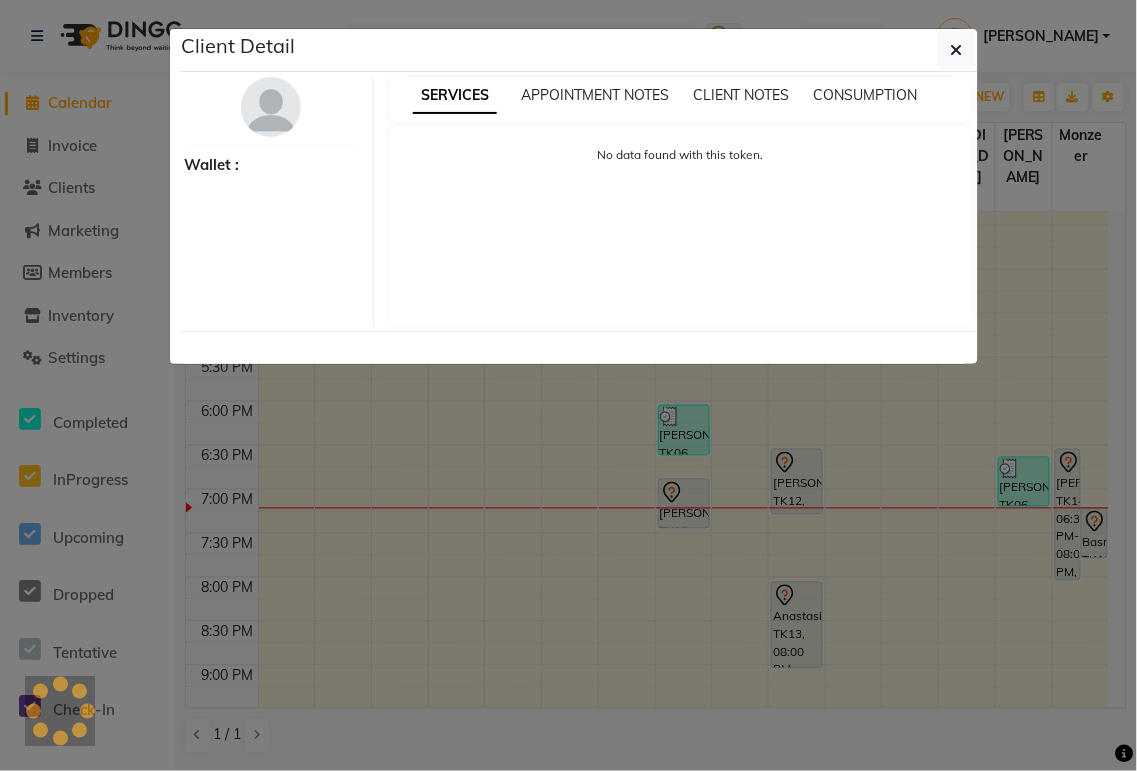select on "7" 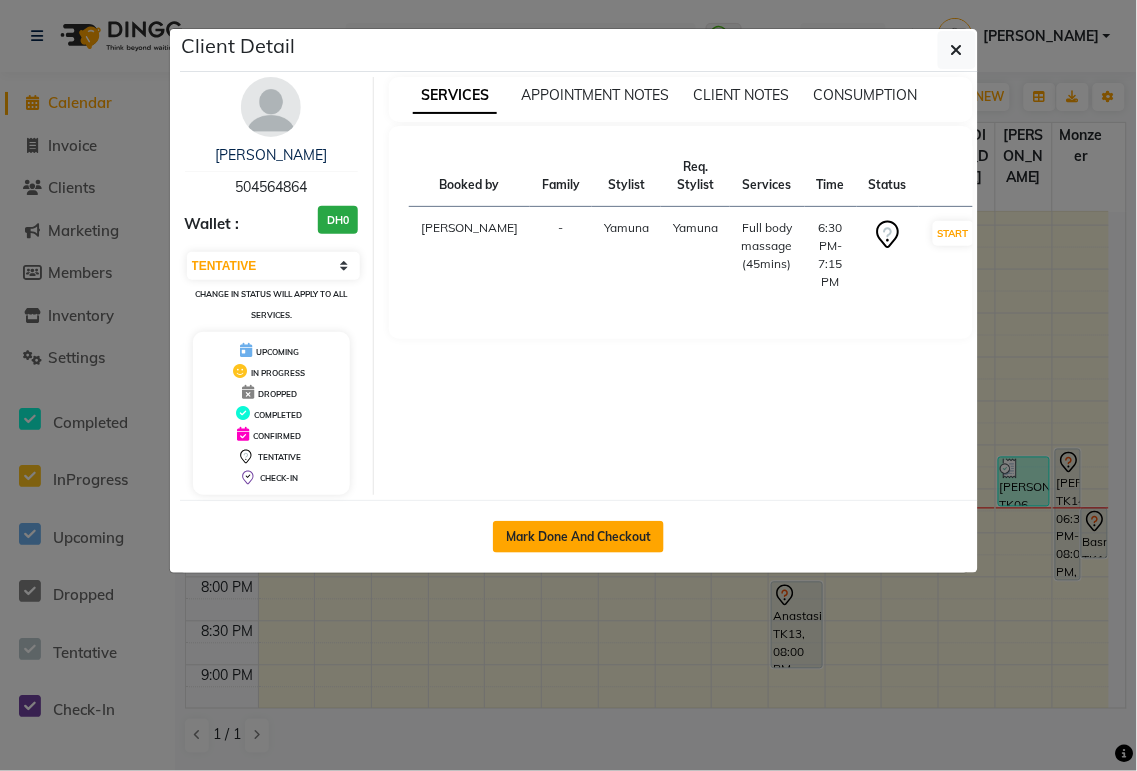 click on "Mark Done And Checkout" 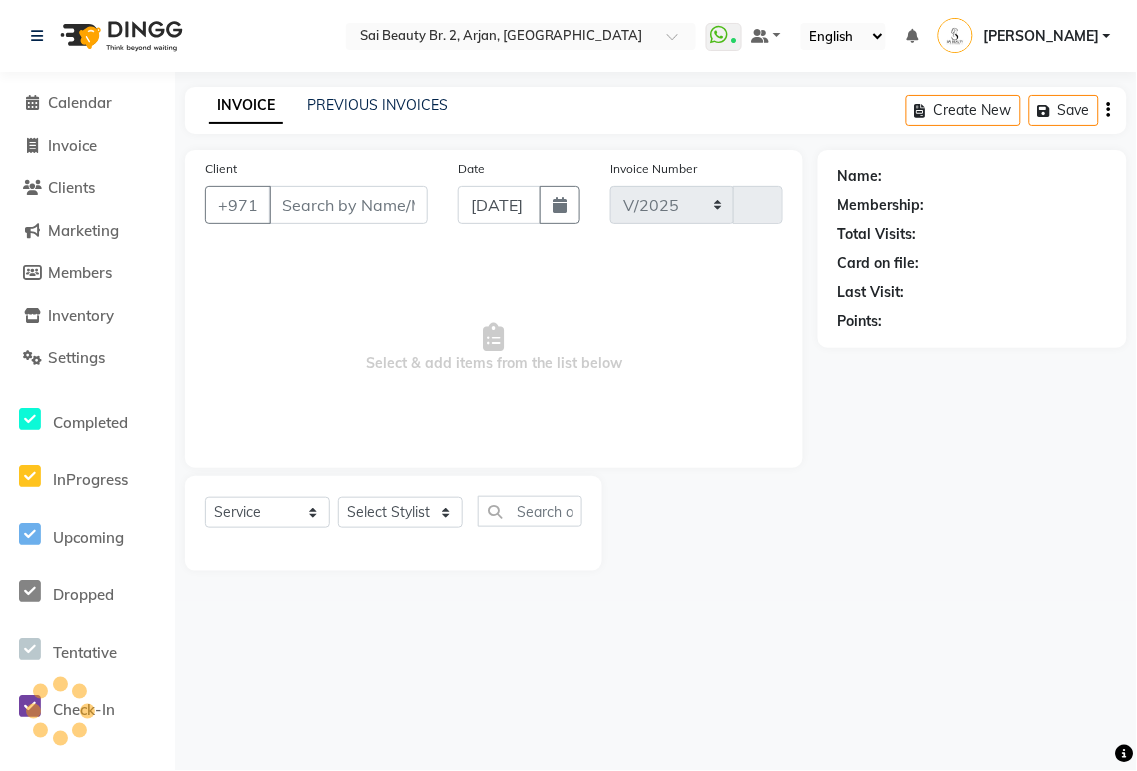 select on "6956" 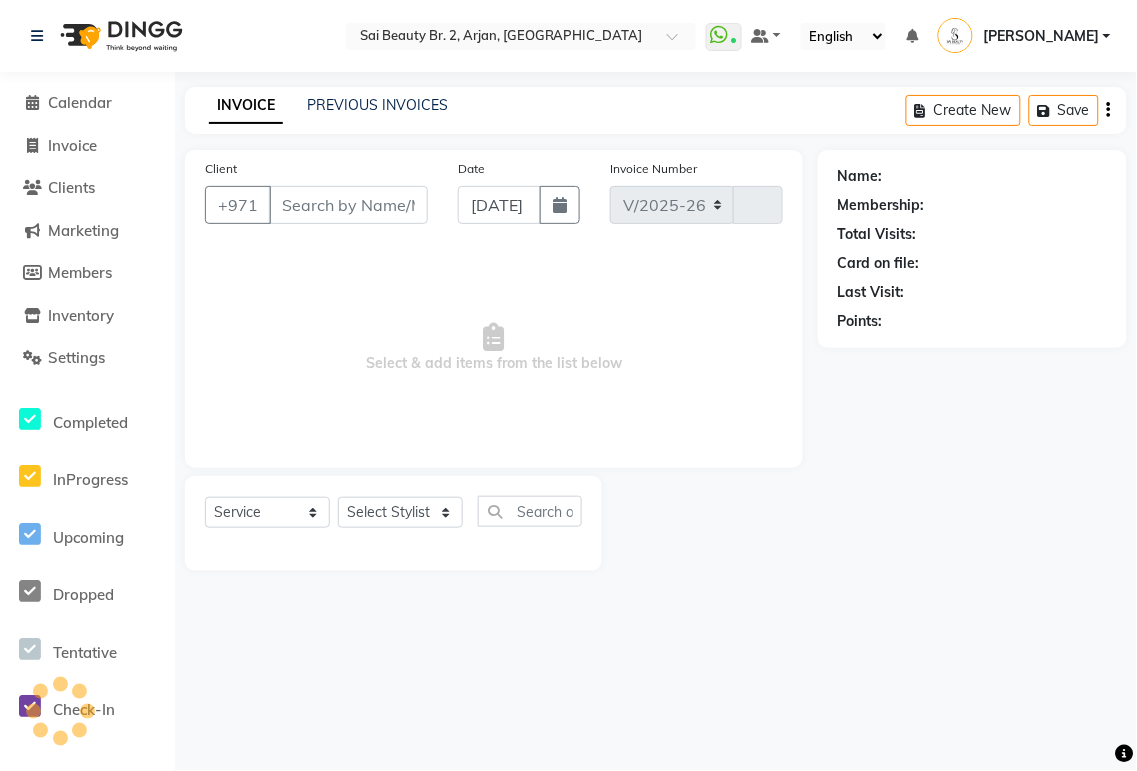 type on "1301" 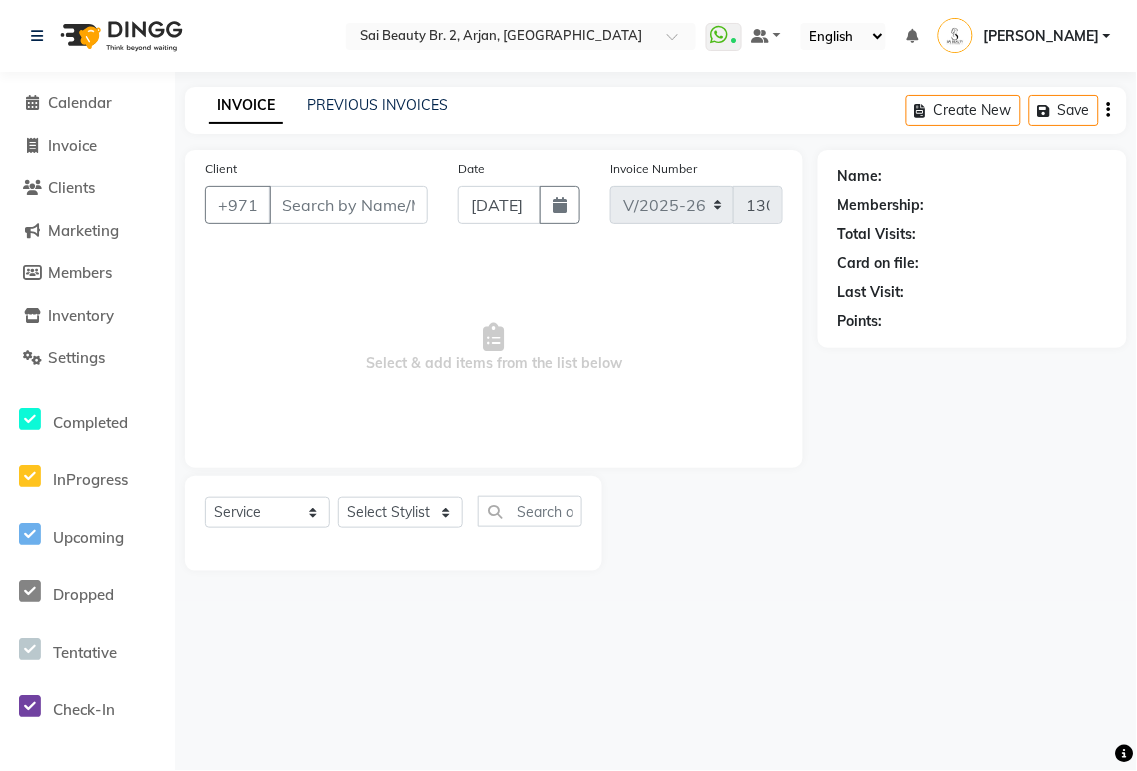 type on "504564864" 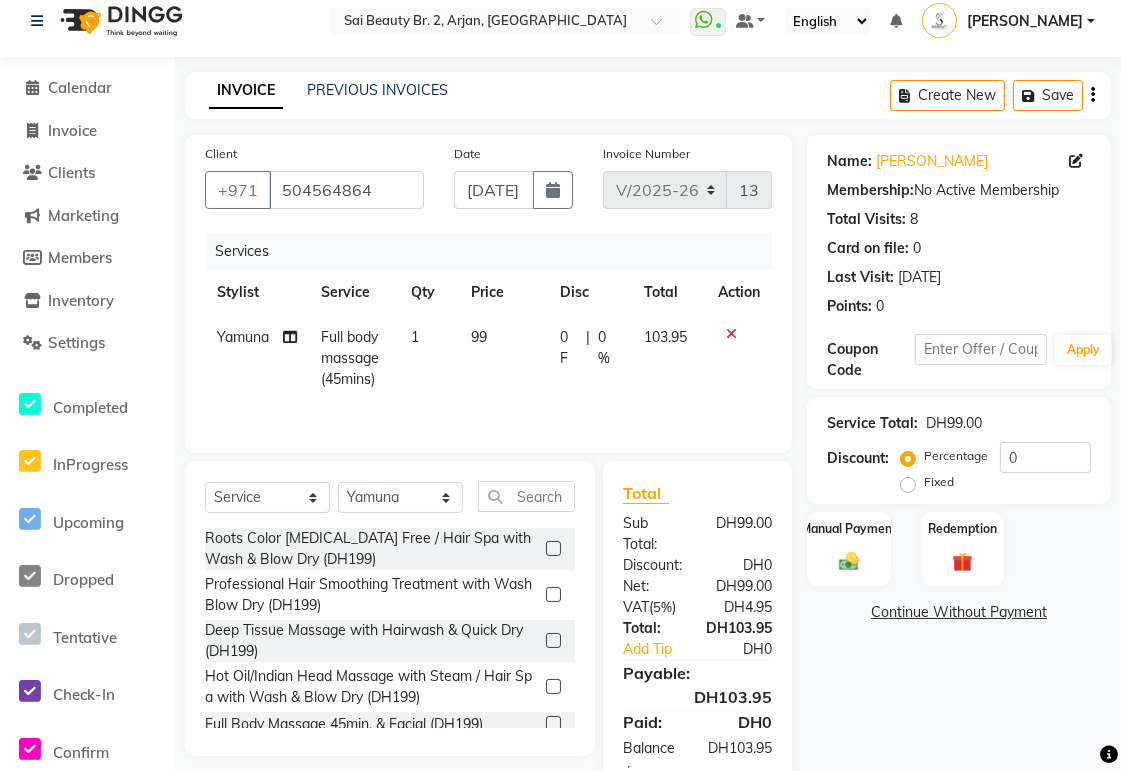 scroll, scrollTop: 75, scrollLeft: 0, axis: vertical 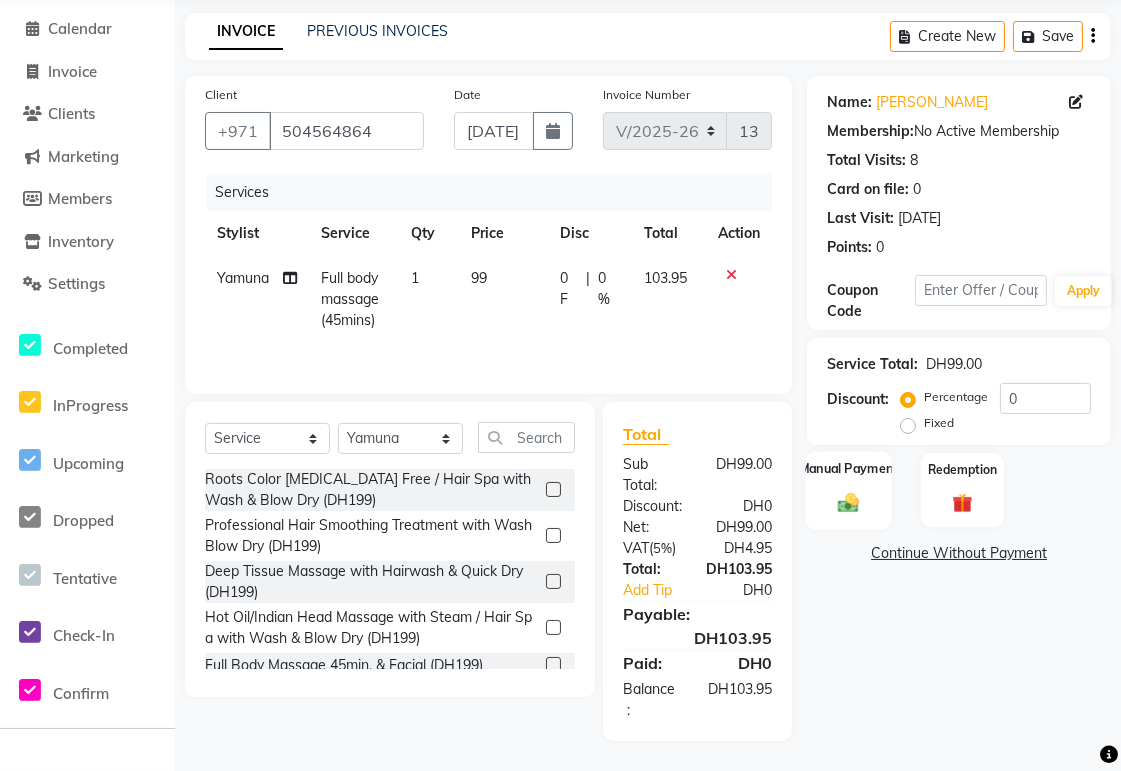 click 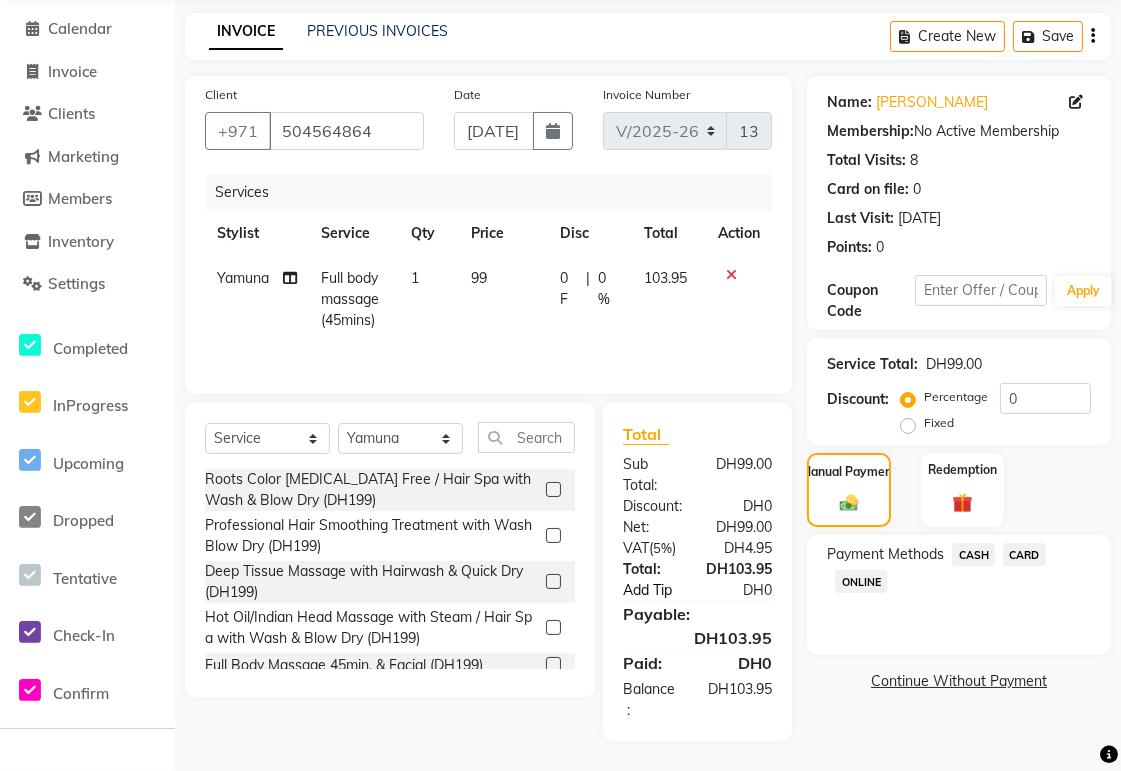 click on "Add Tip" 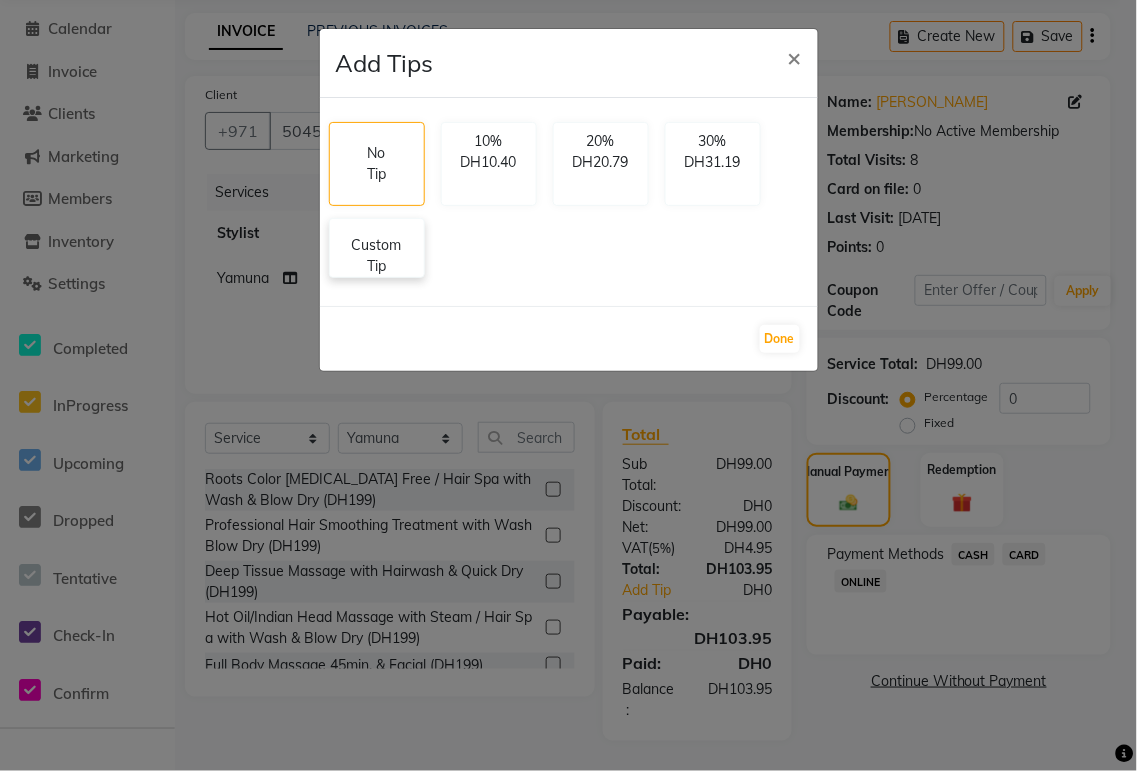click on "Custom Tip" 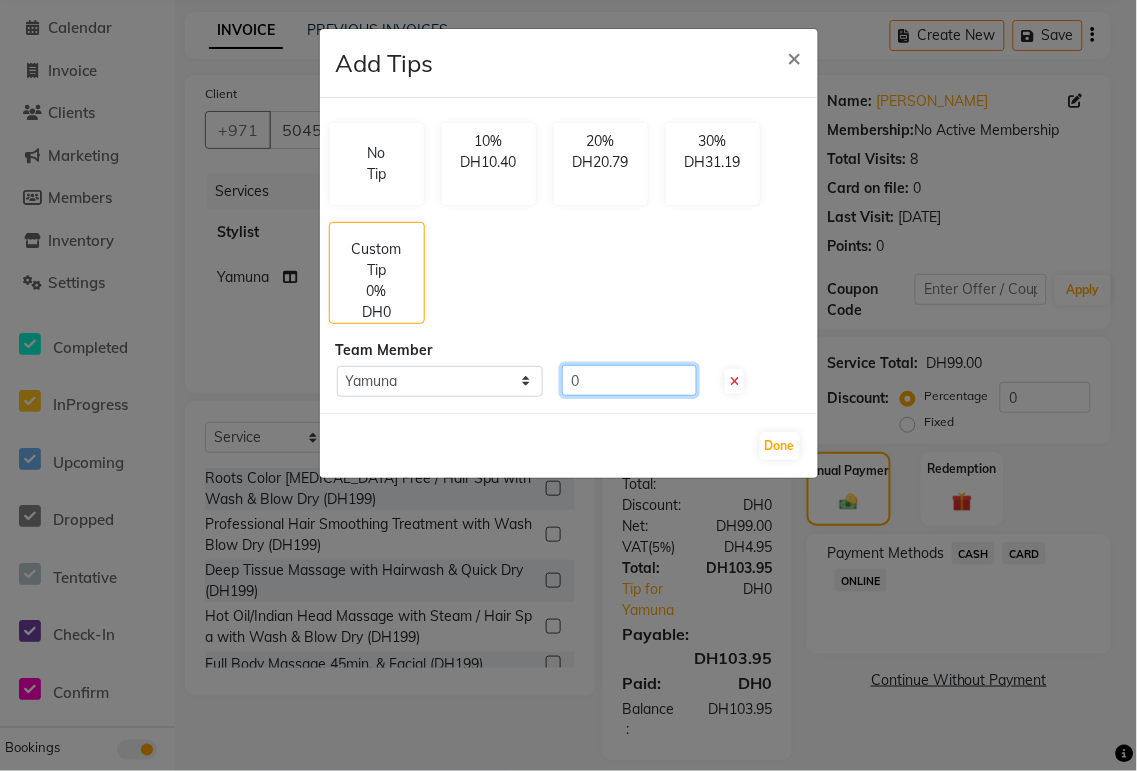 click on "0" 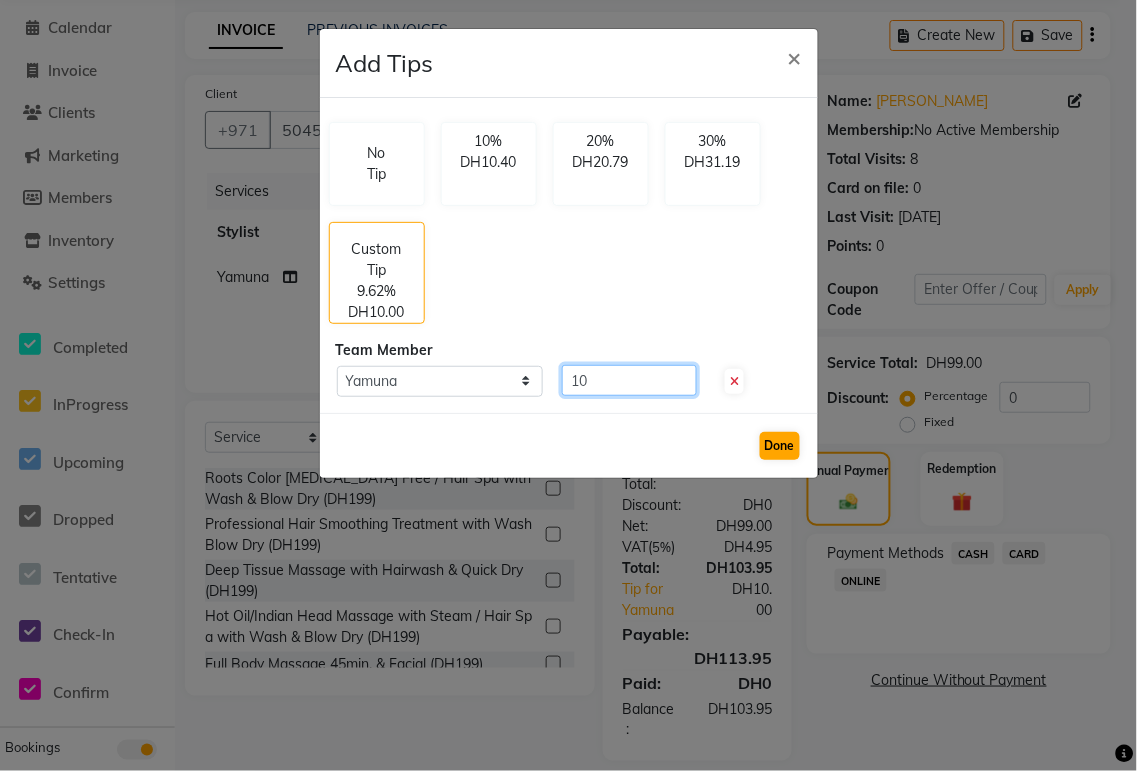 type on "10" 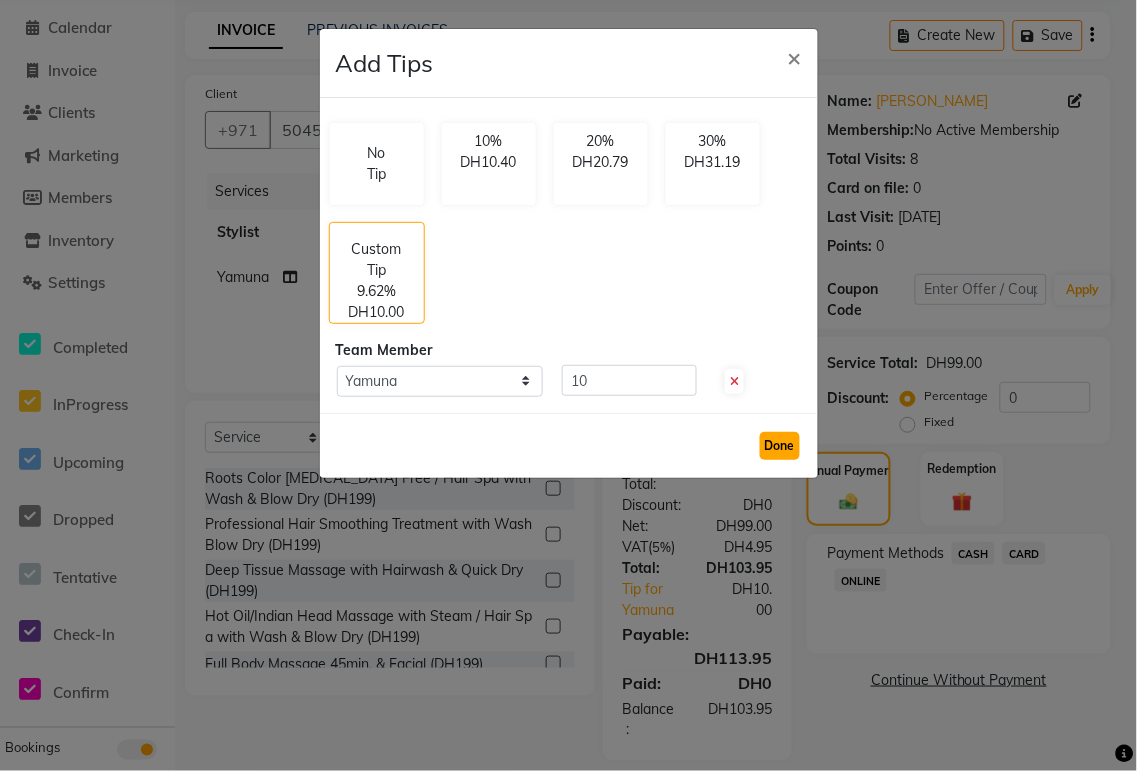 click on "Done" 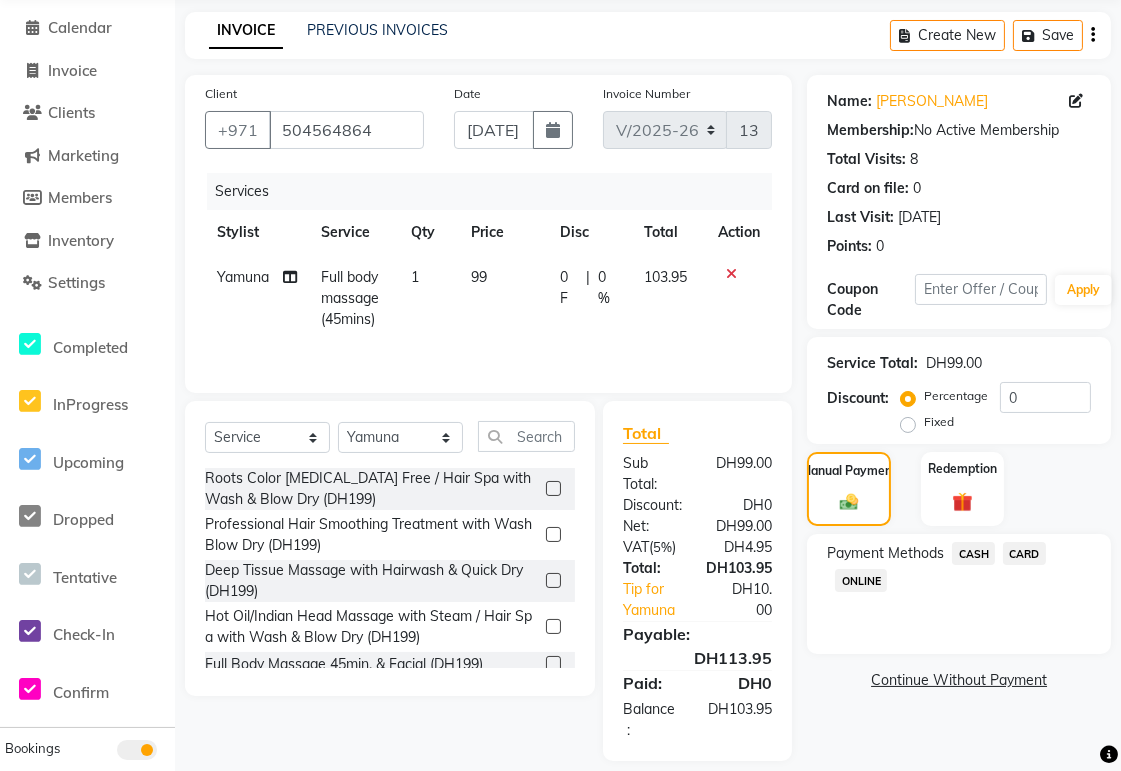 click on "CARD" 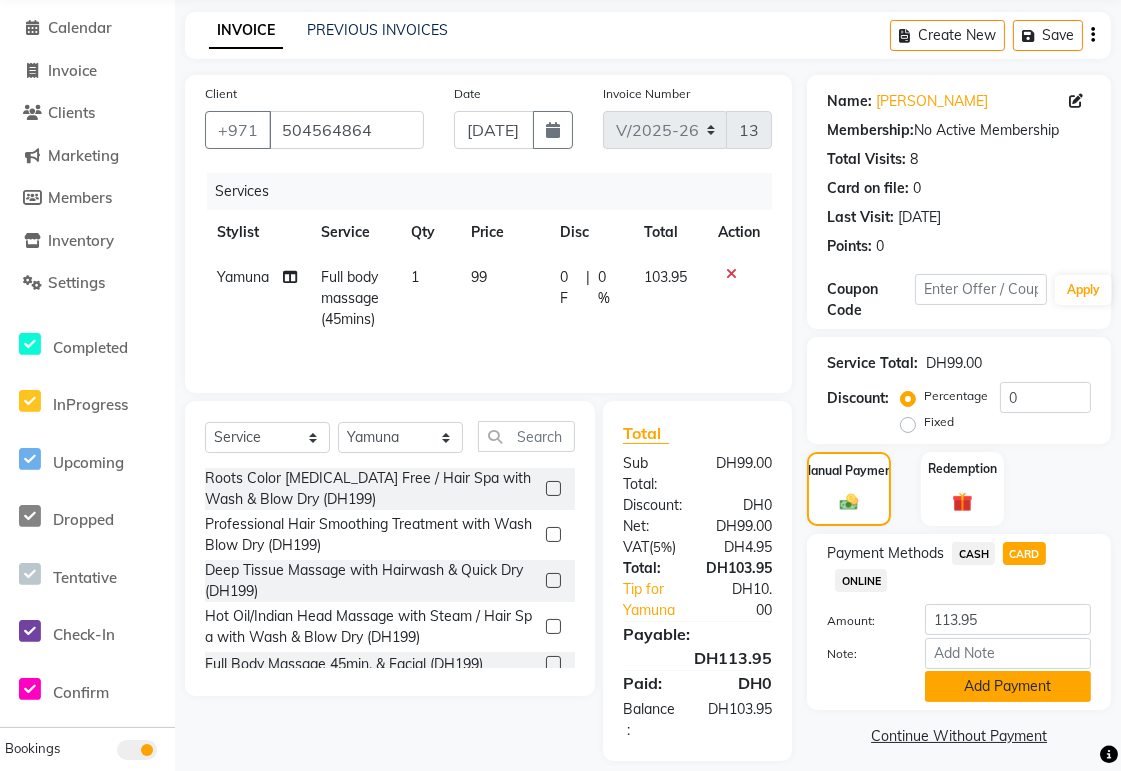 click on "Add Payment" 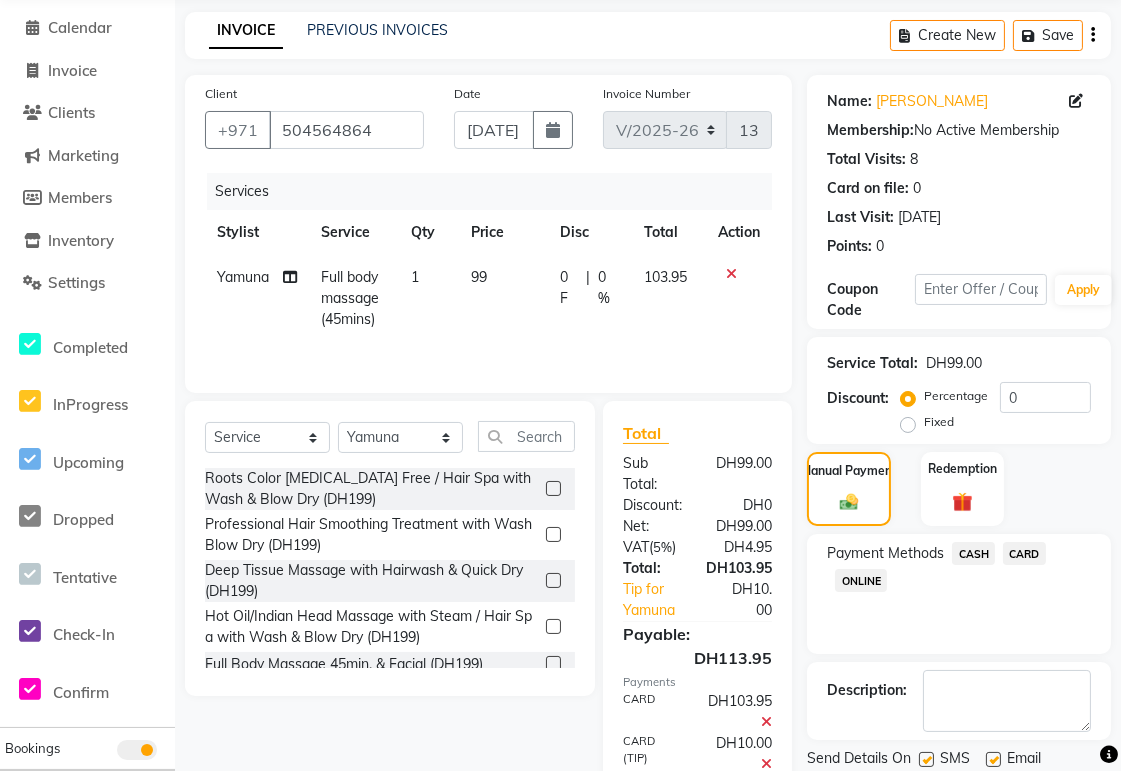scroll, scrollTop: 201, scrollLeft: 0, axis: vertical 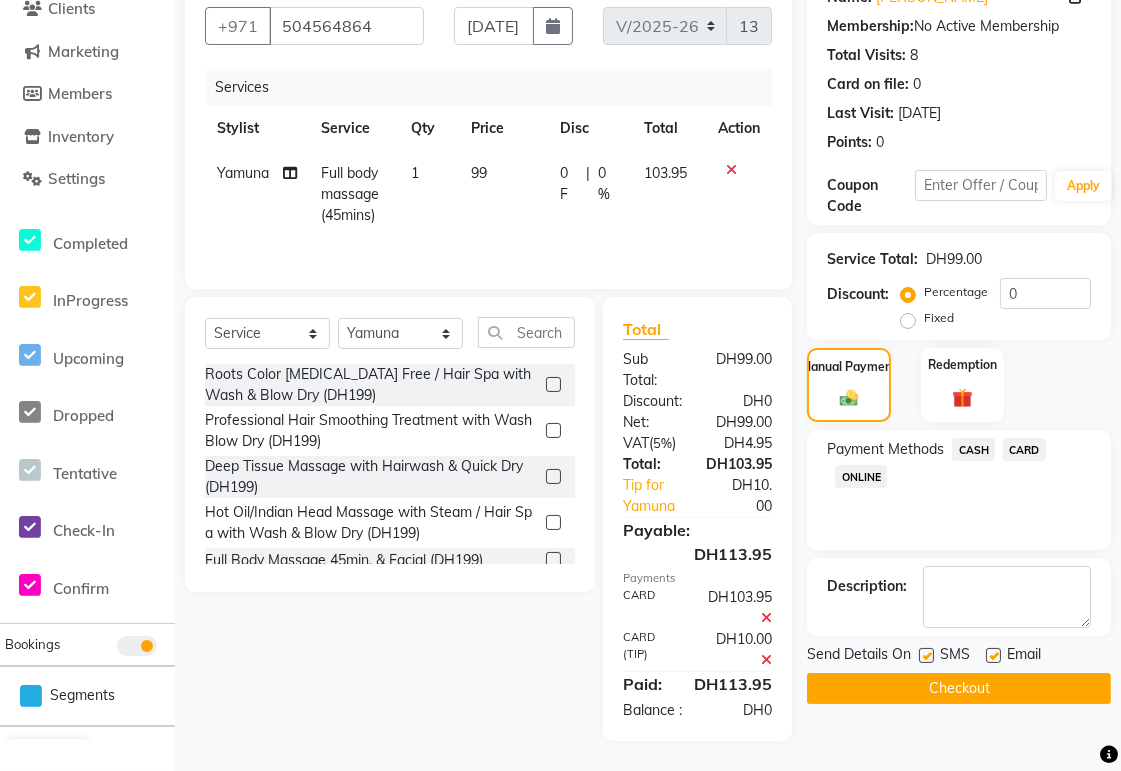 click on "Checkout" 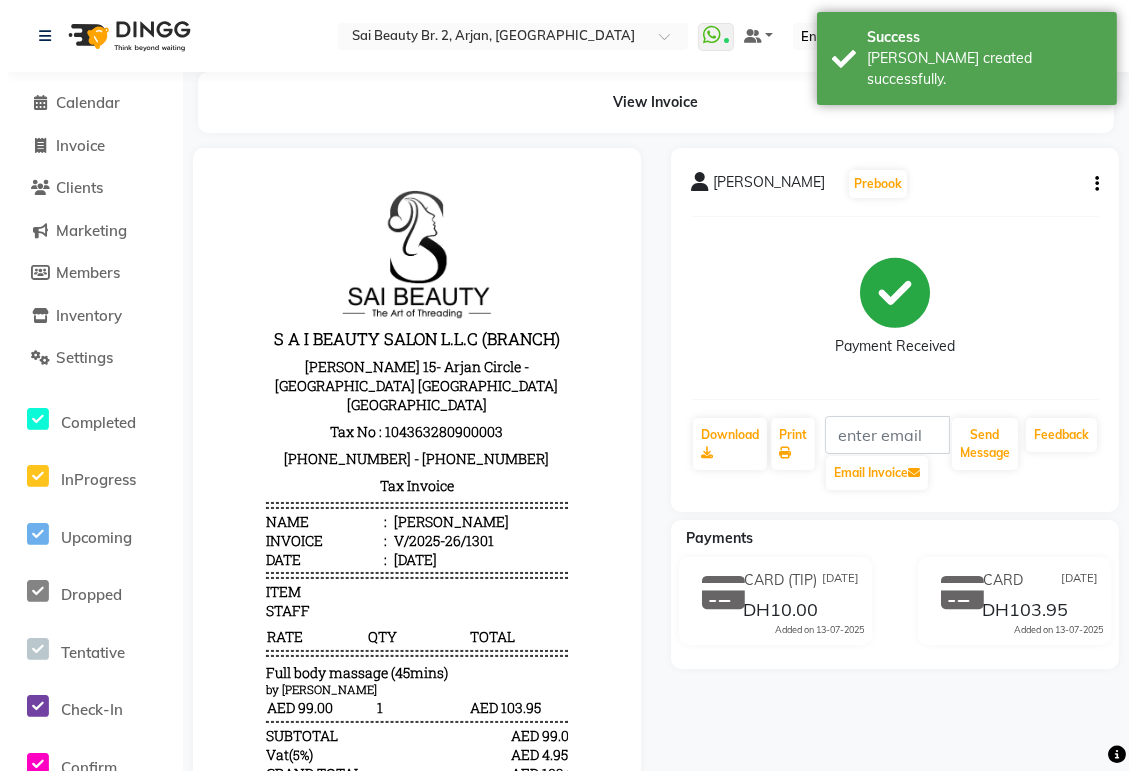 scroll, scrollTop: 0, scrollLeft: 0, axis: both 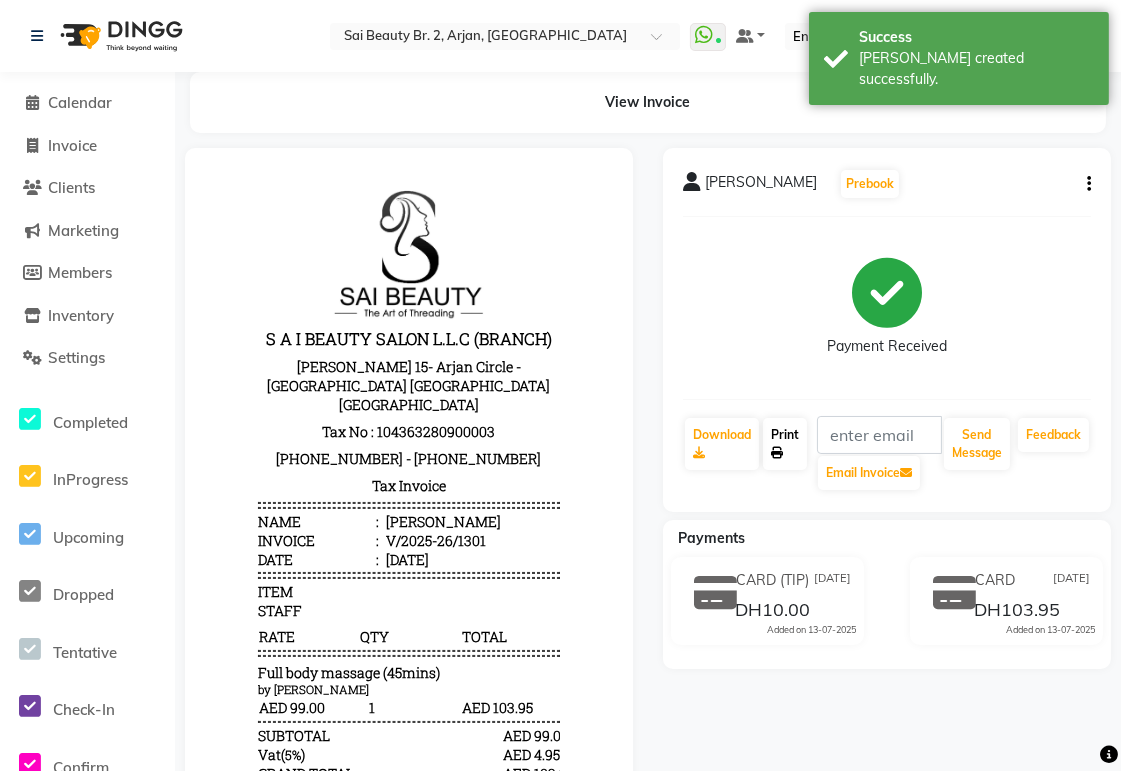 click on "Print" 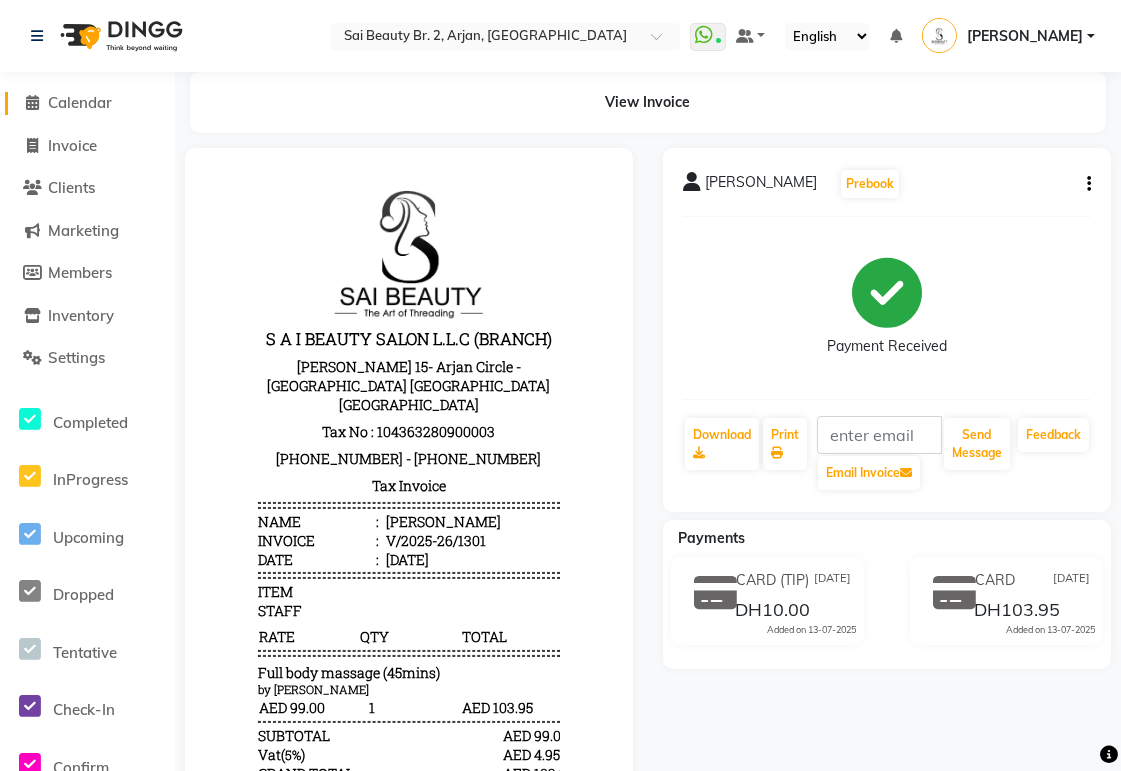 click on "Calendar" 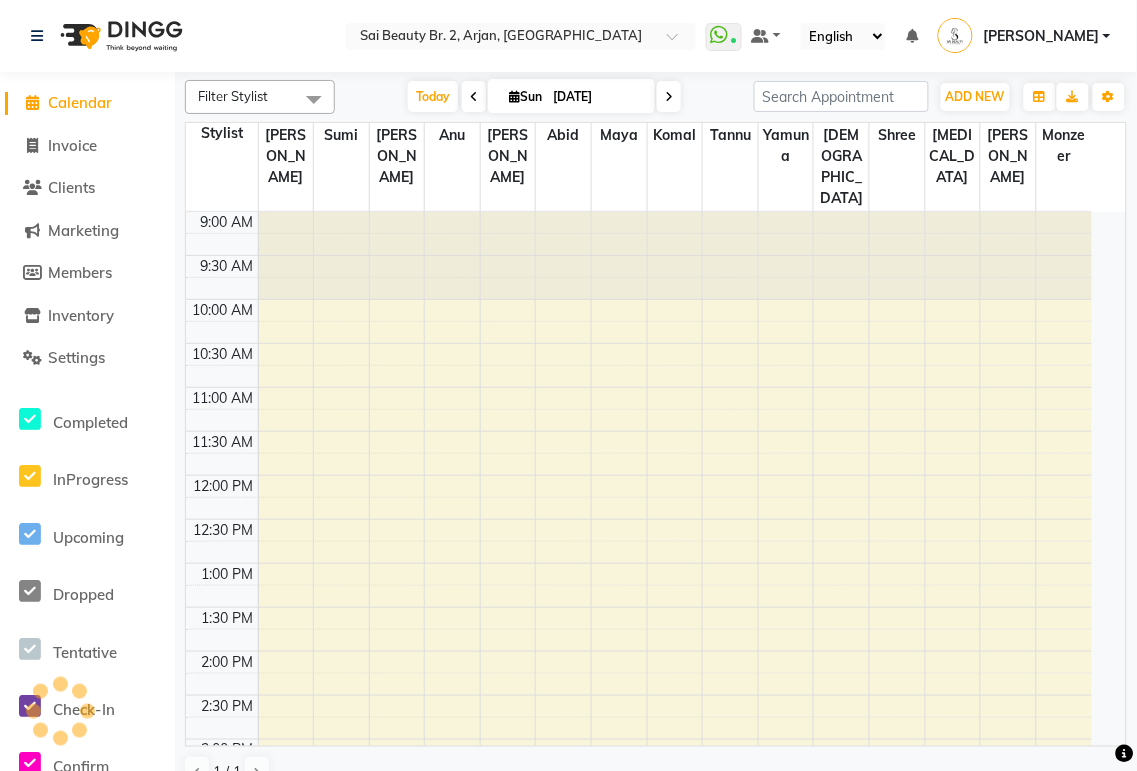 scroll, scrollTop: 0, scrollLeft: 0, axis: both 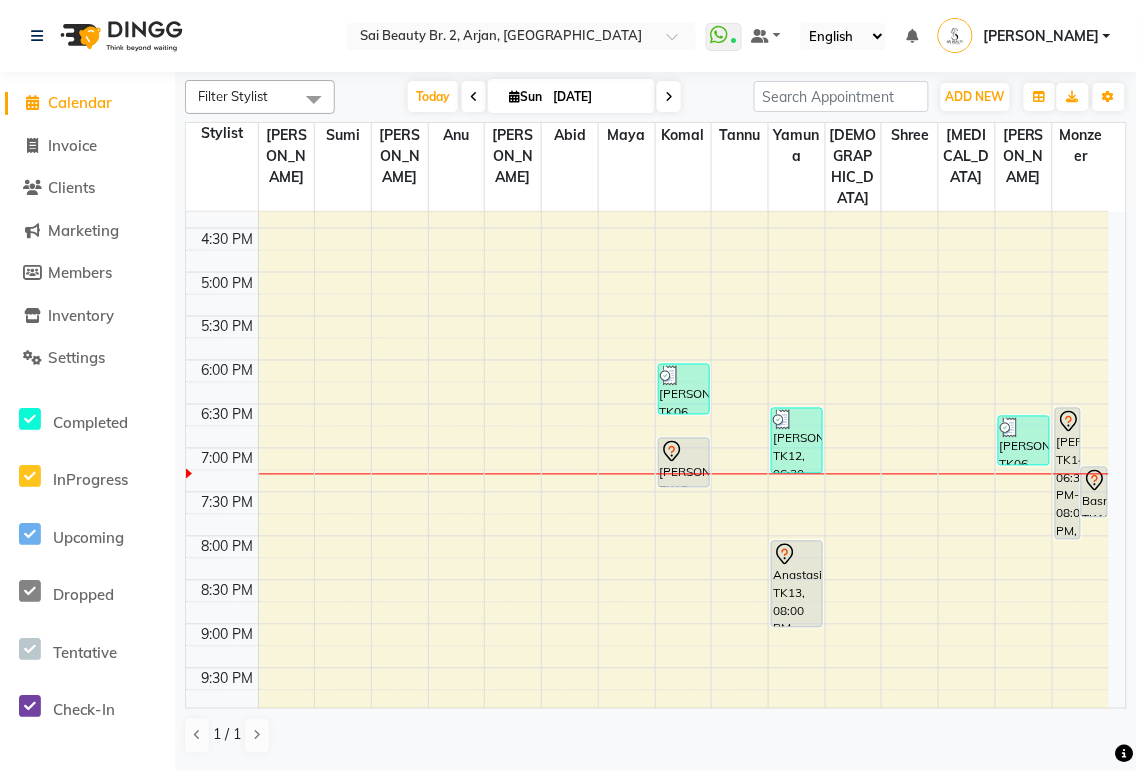 click on "[PERSON_NAME], TK14, 06:30 PM-08:00 PM, Blowdry Straight With Wash Short,Fashion Cut & Blowdry (DH150),Add wash (DH30)" at bounding box center [1068, 474] 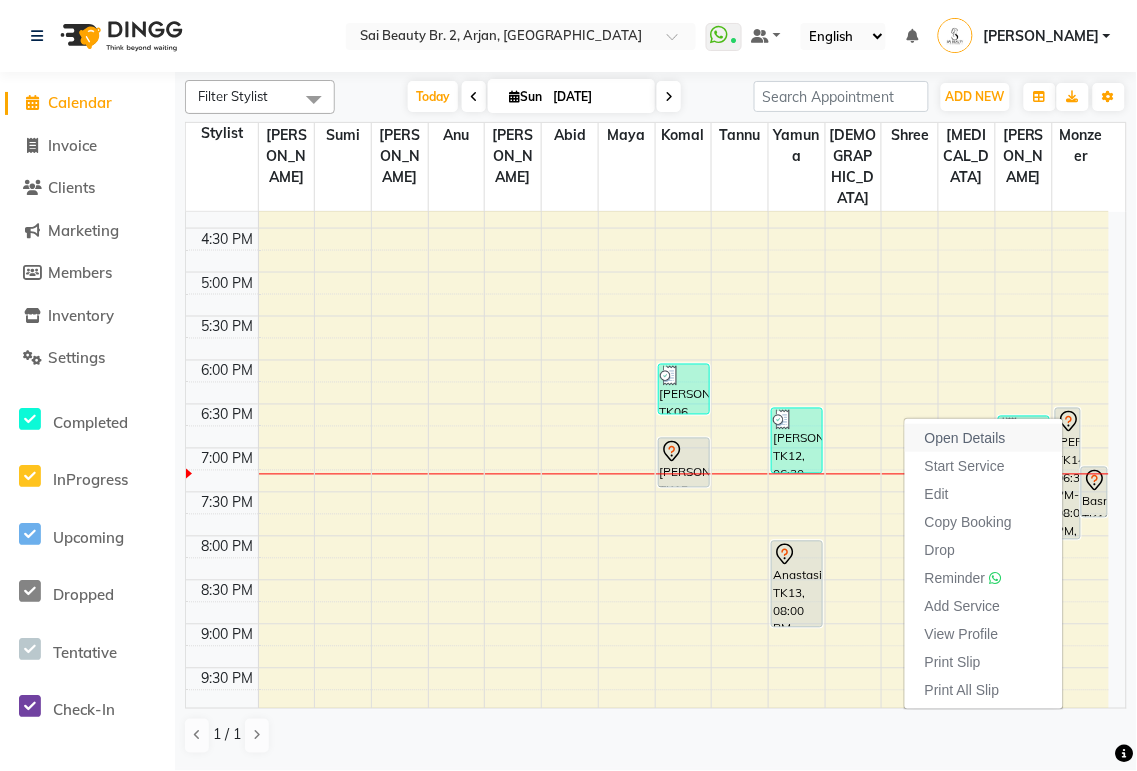 click on "Open Details" at bounding box center (965, 438) 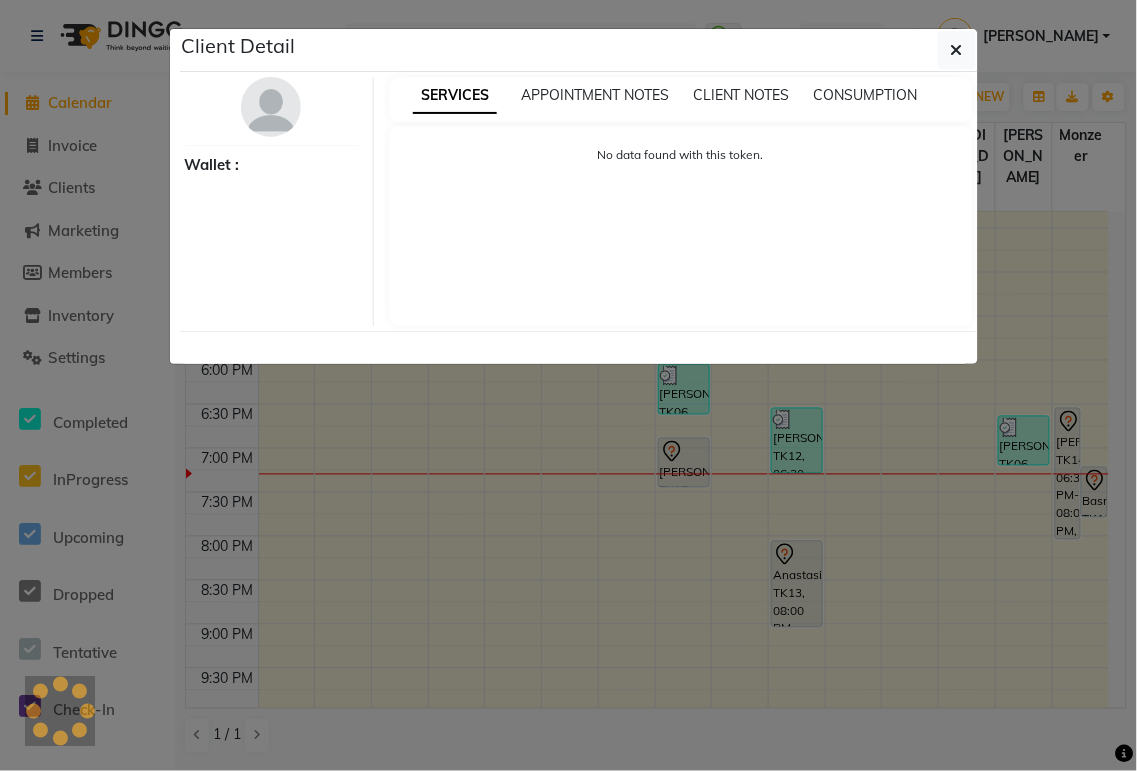 select on "7" 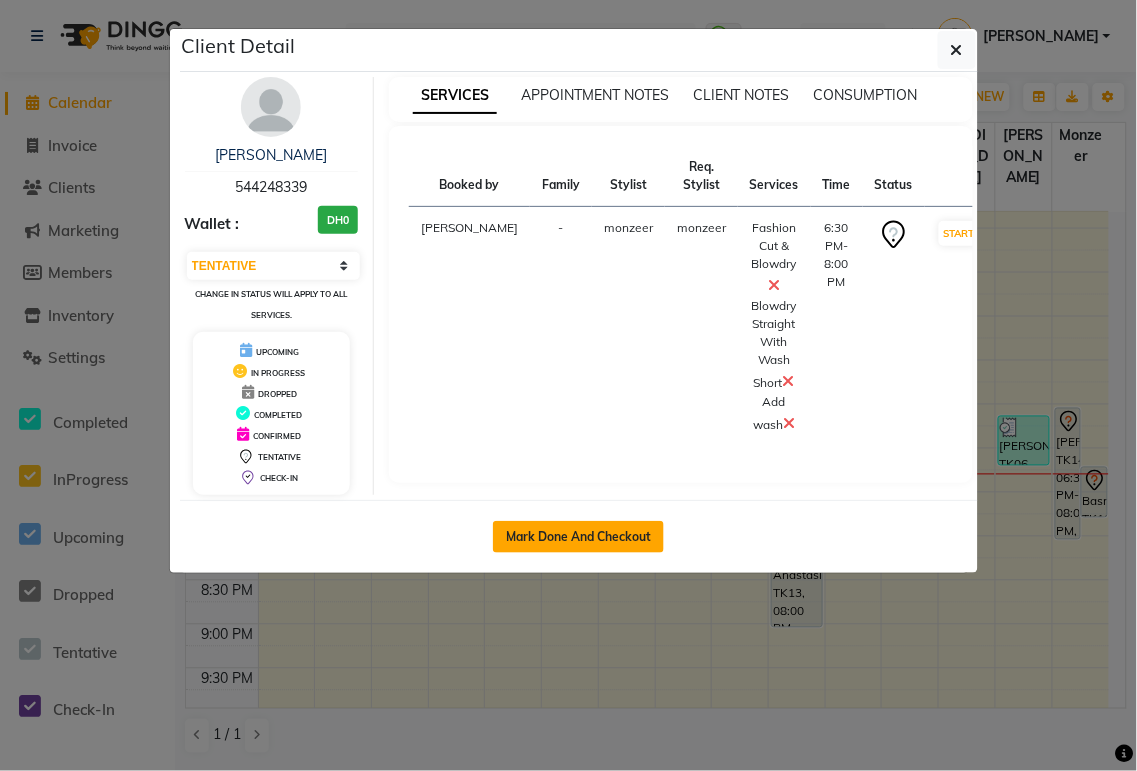 click on "Mark Done And Checkout" 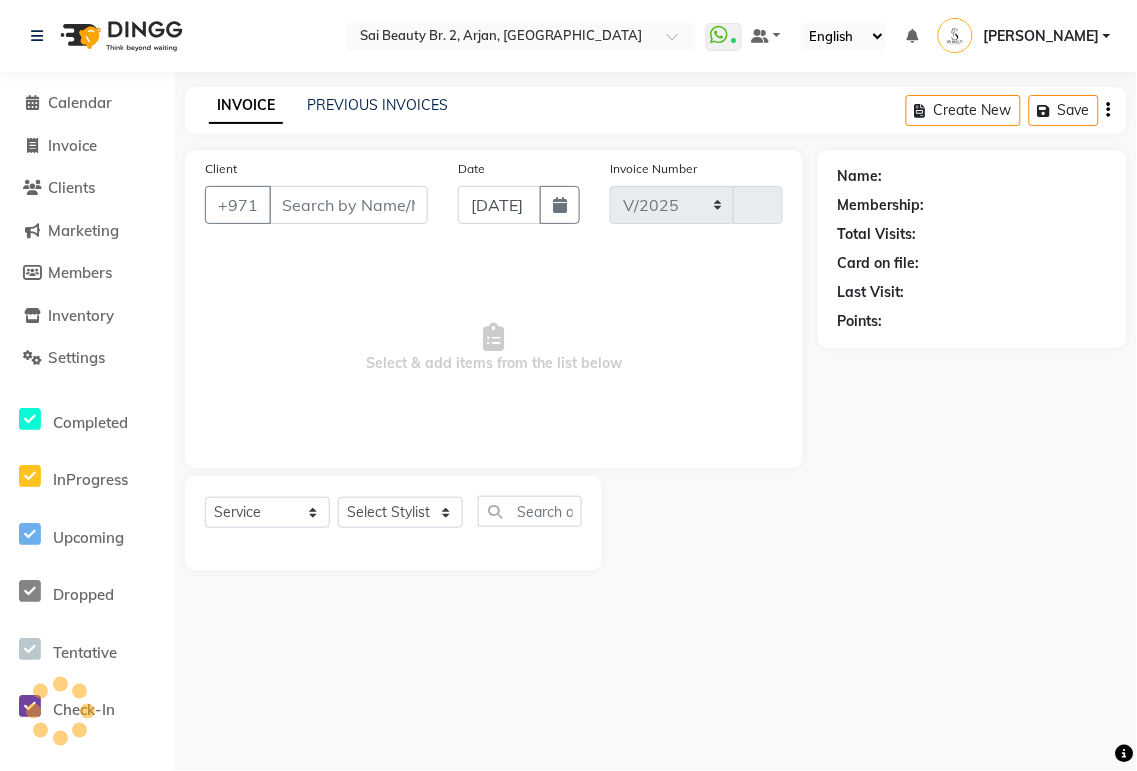 select on "6956" 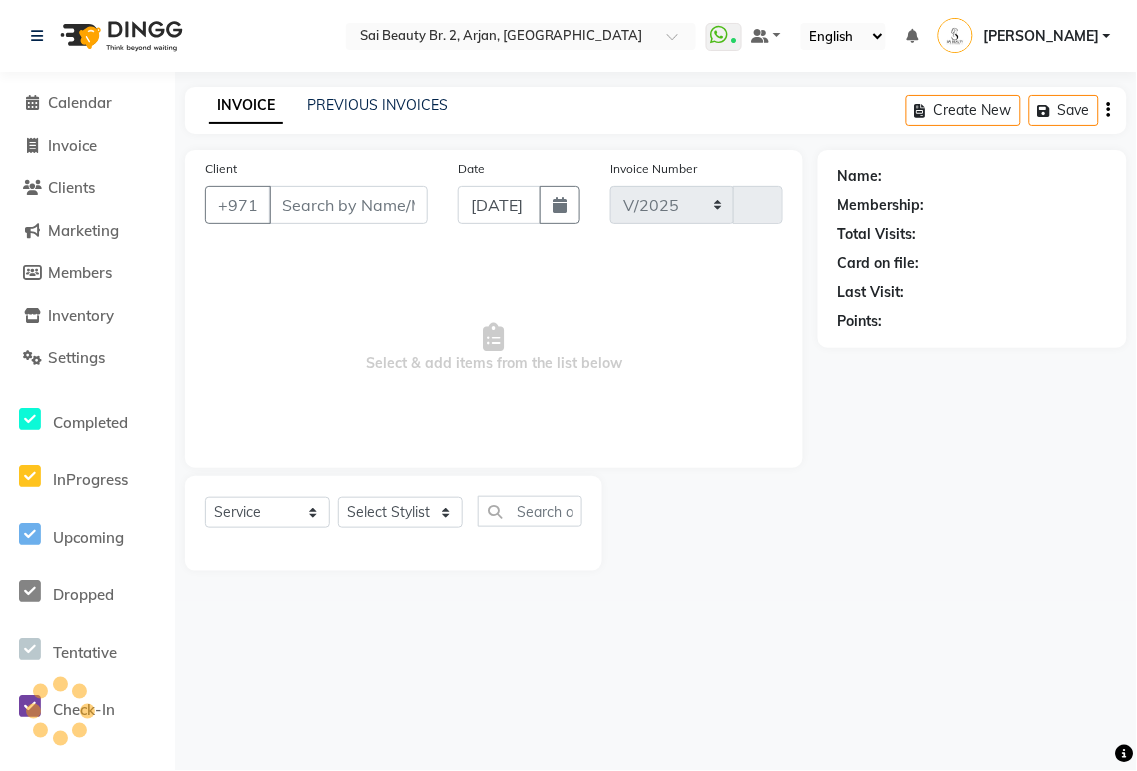 type on "1302" 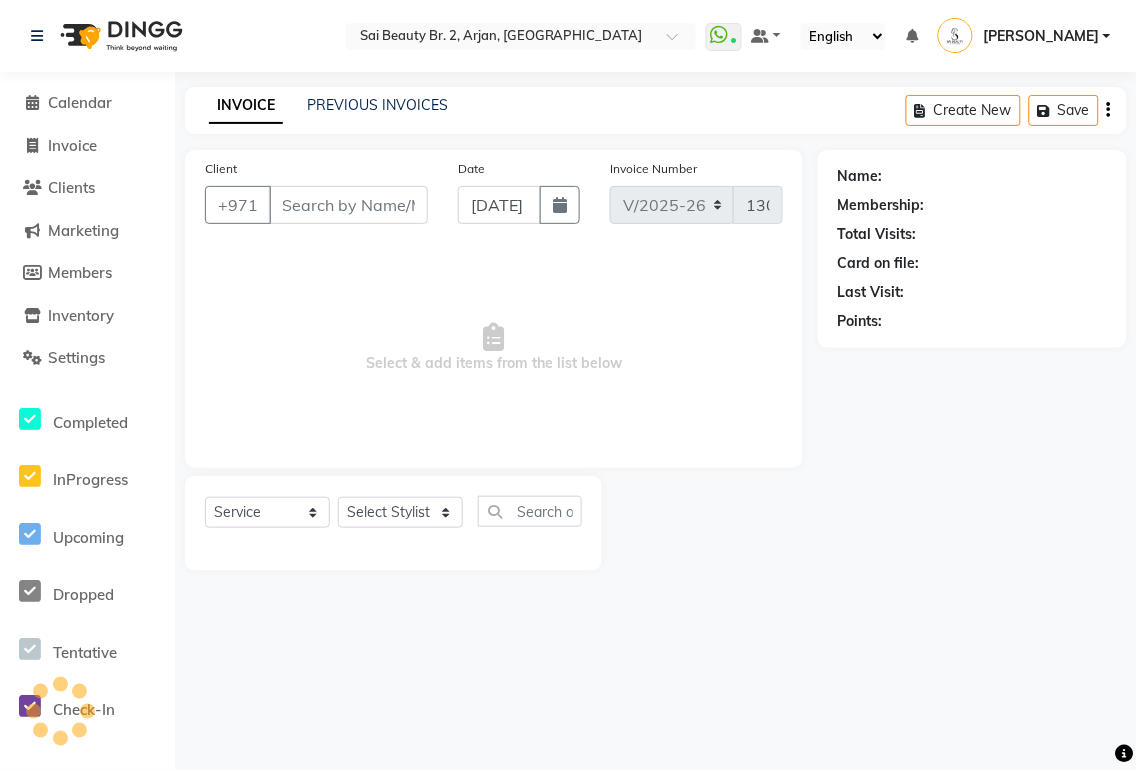 type on "544248339" 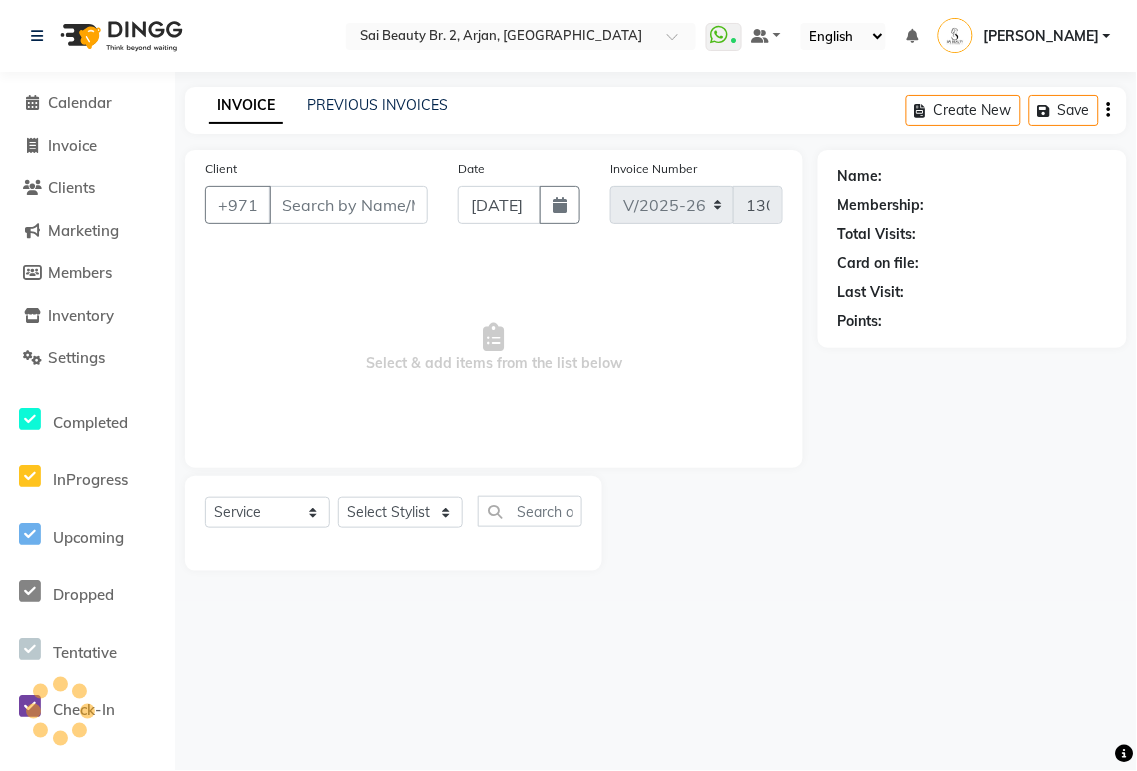 select on "82917" 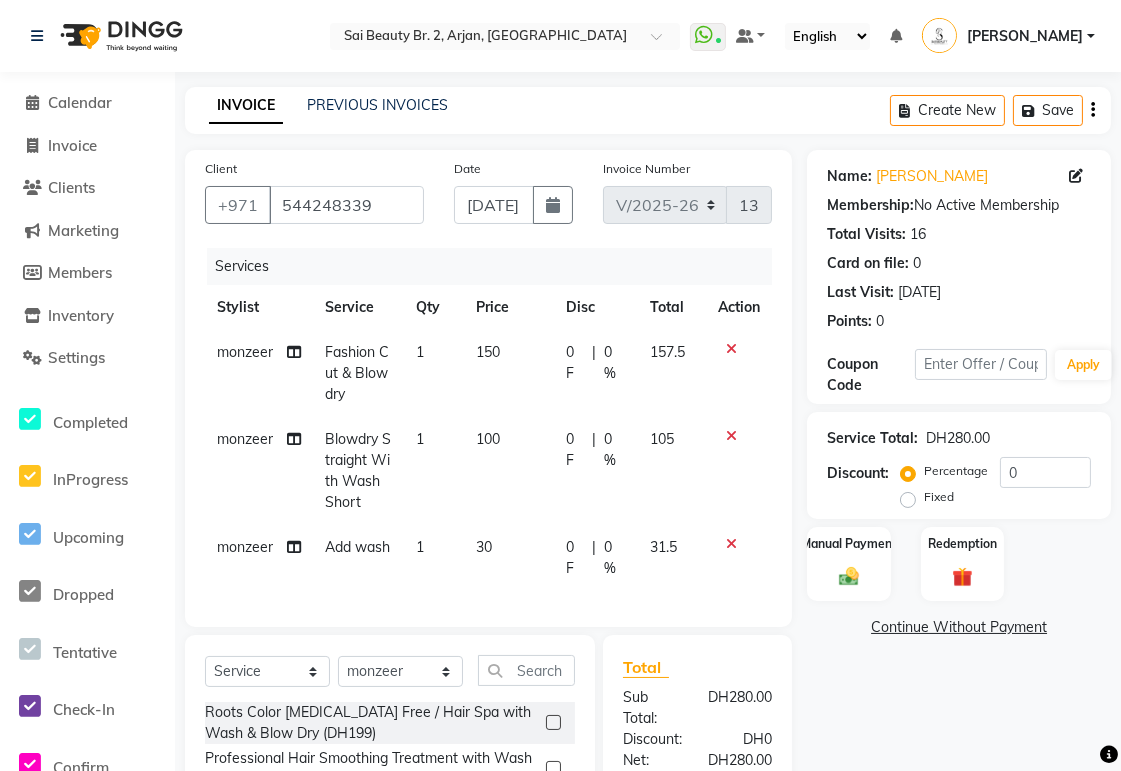 click 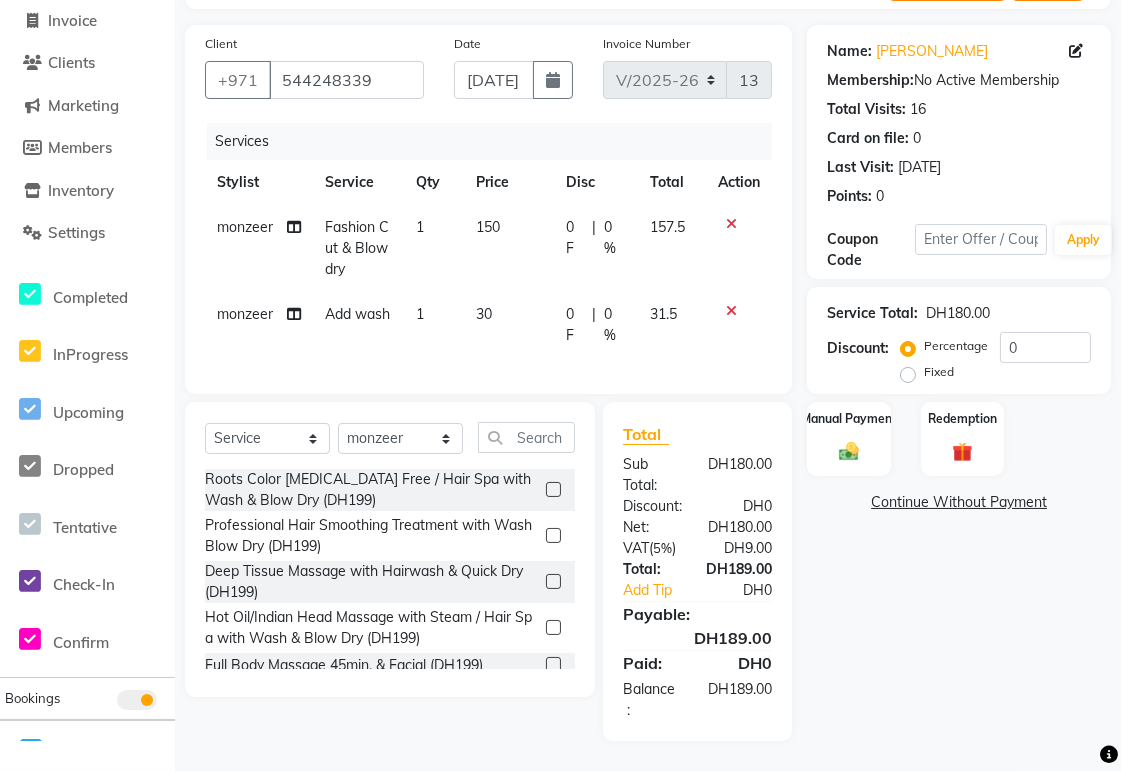 scroll, scrollTop: 142, scrollLeft: 0, axis: vertical 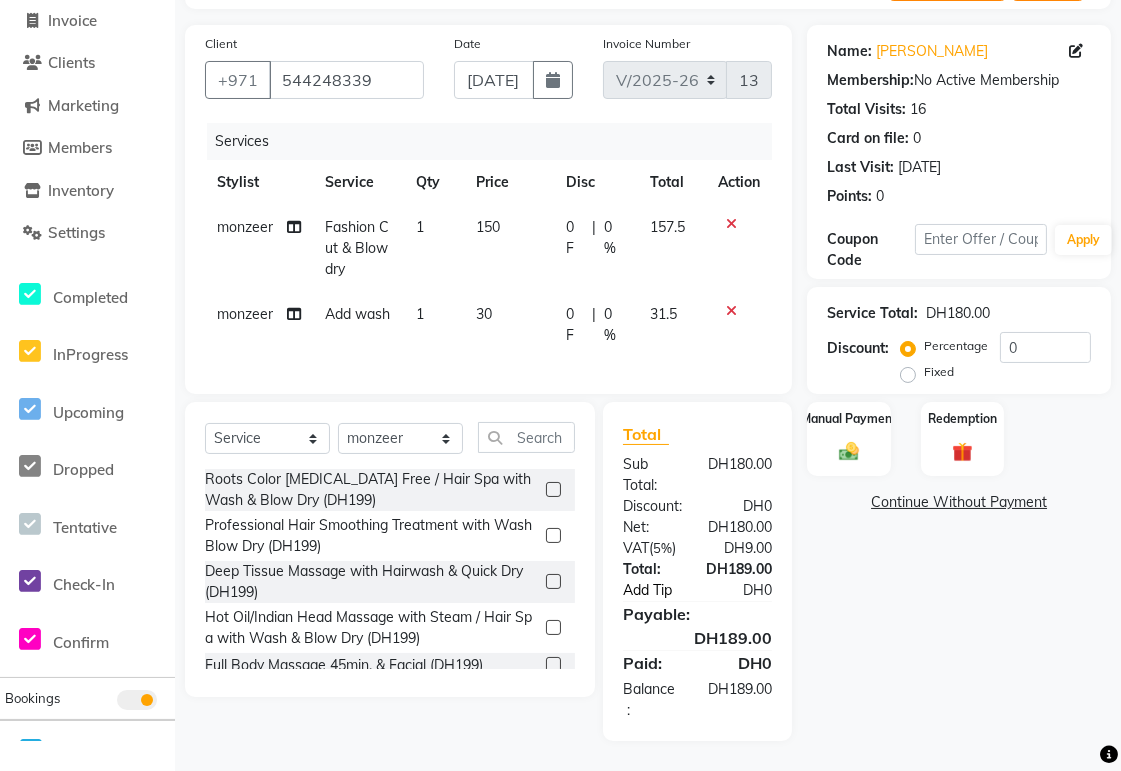 click on "Add Tip" 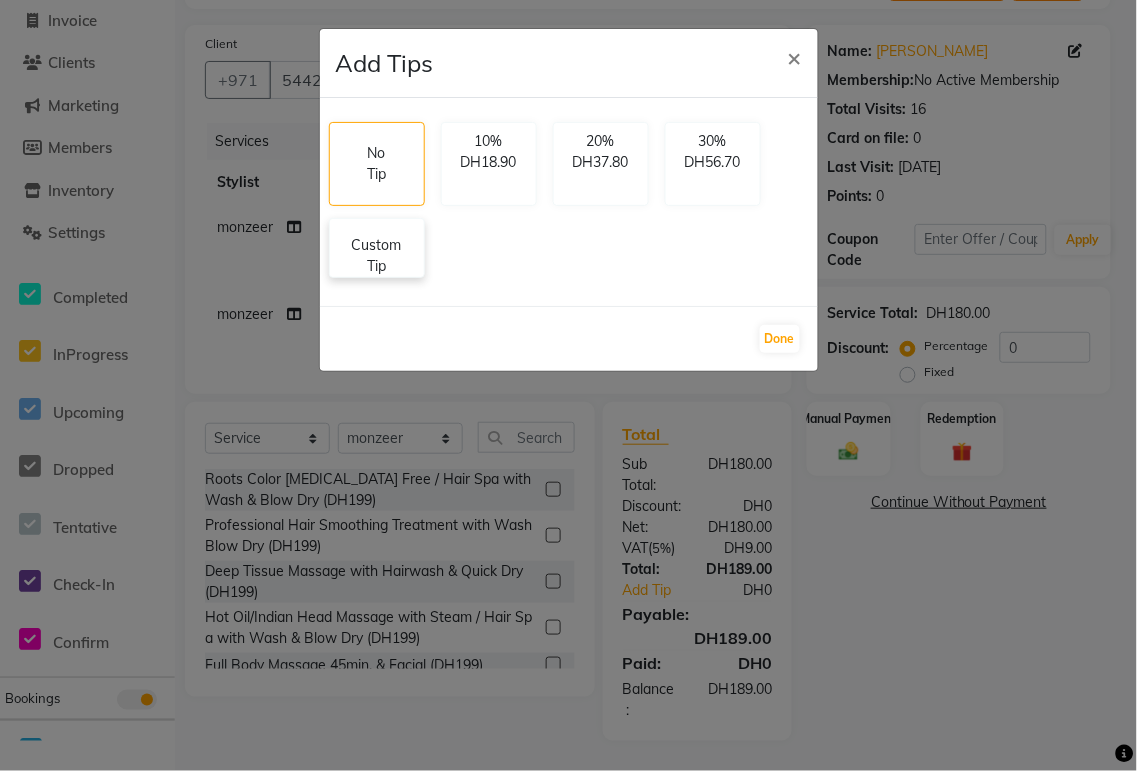 click on "Custom Tip" 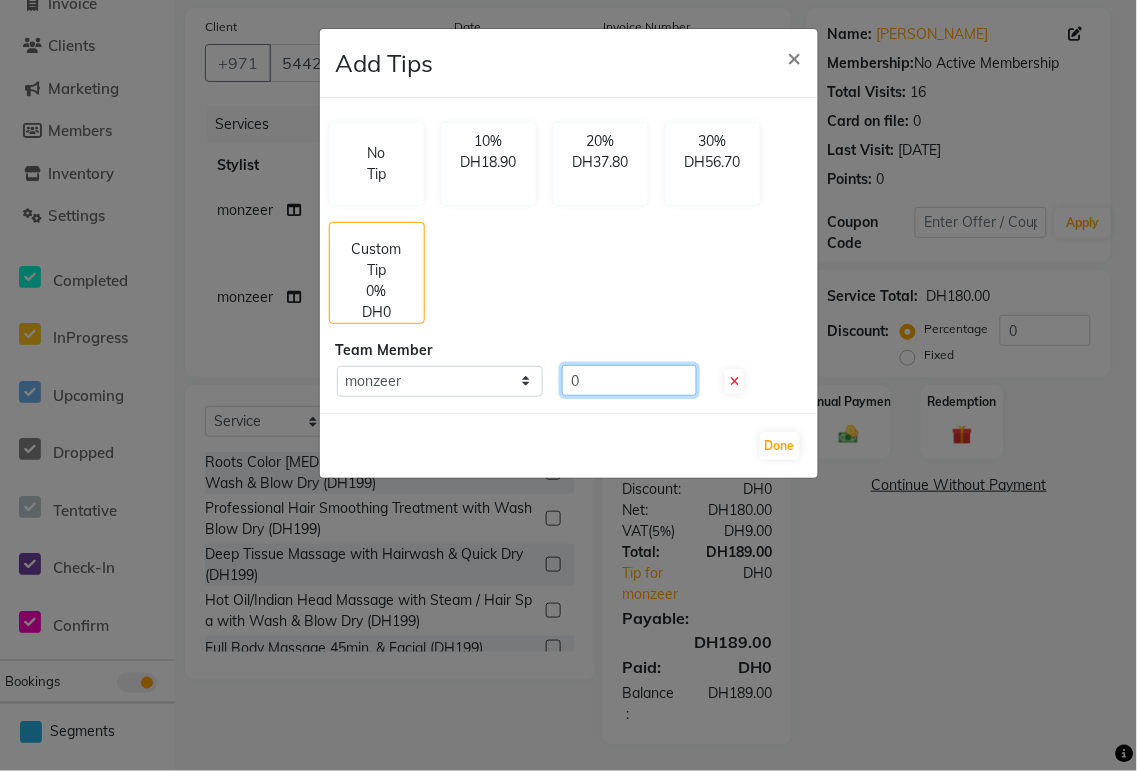 click on "0" 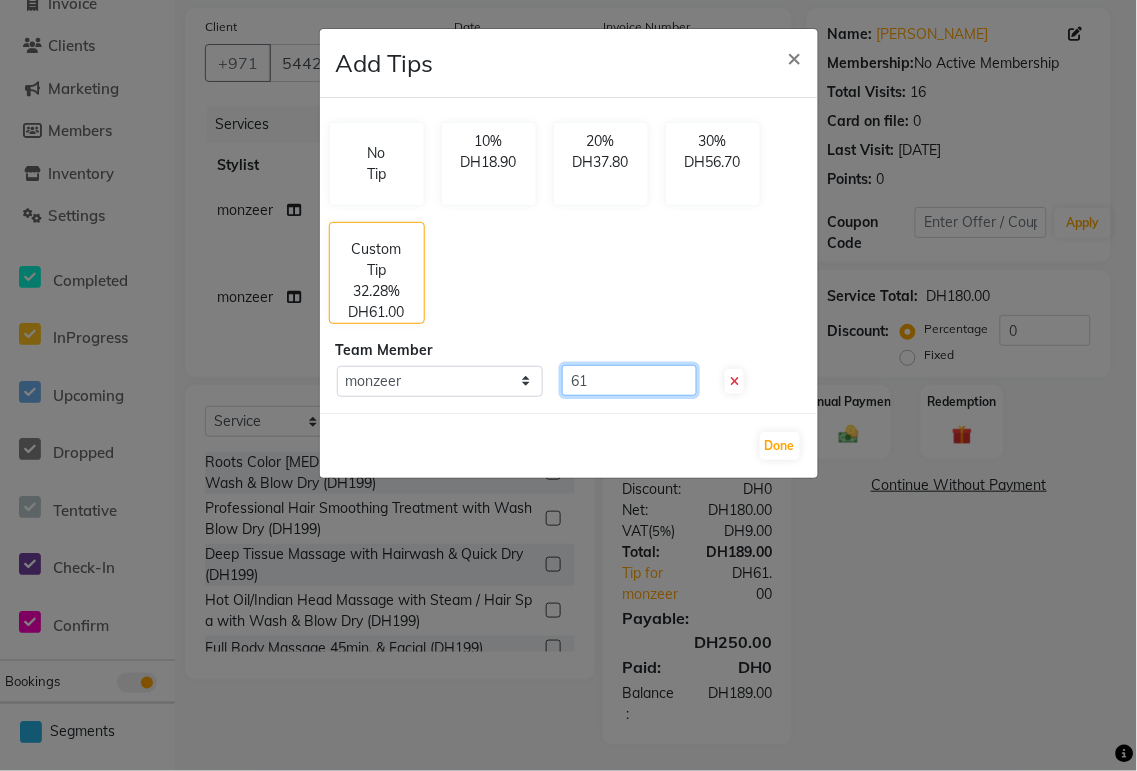 type on "61" 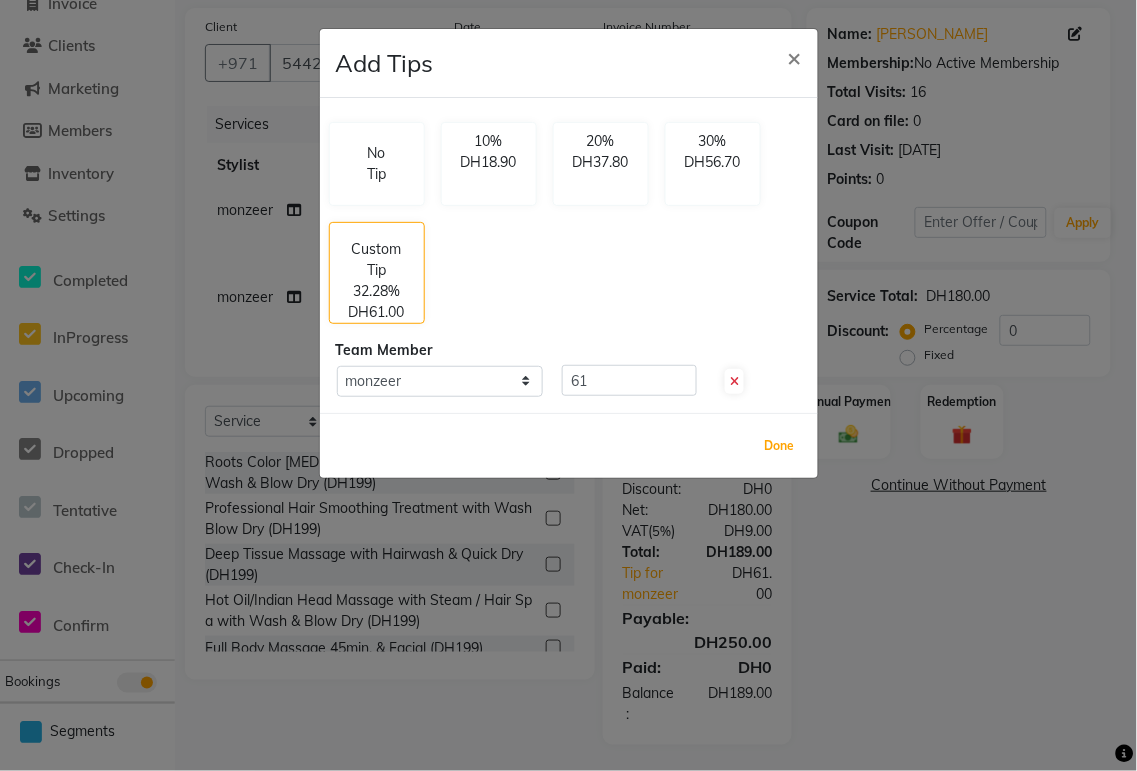 type 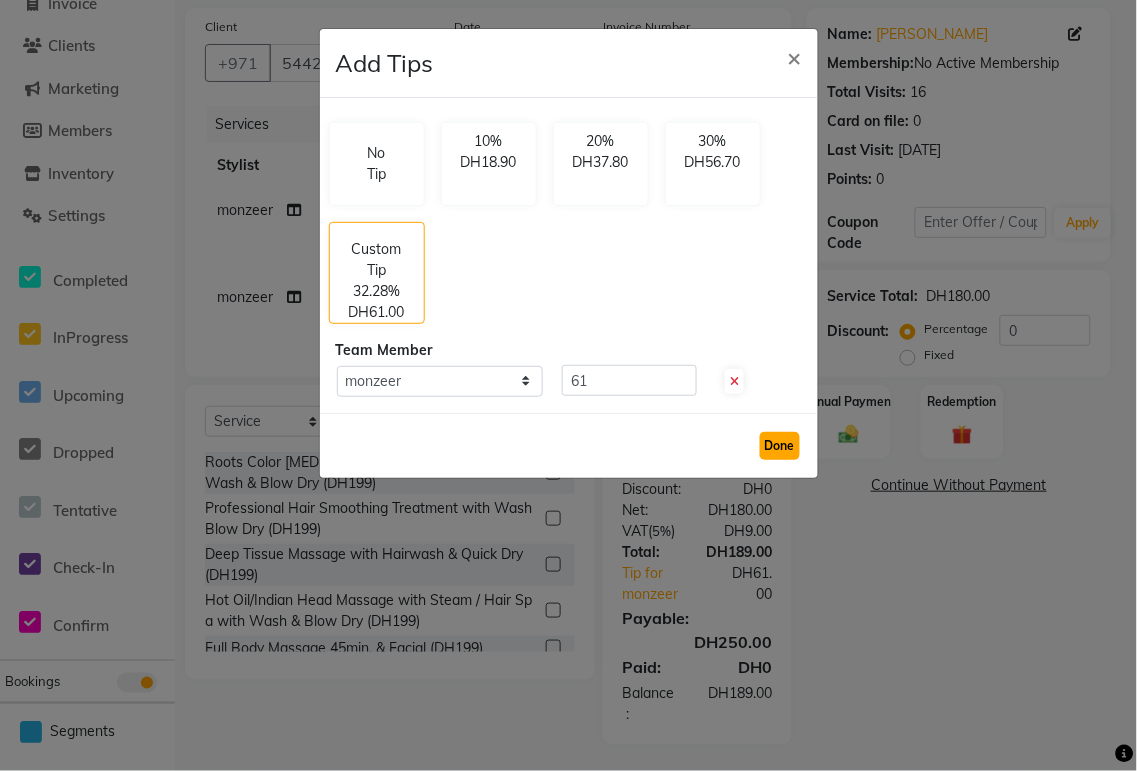 click on "Done" 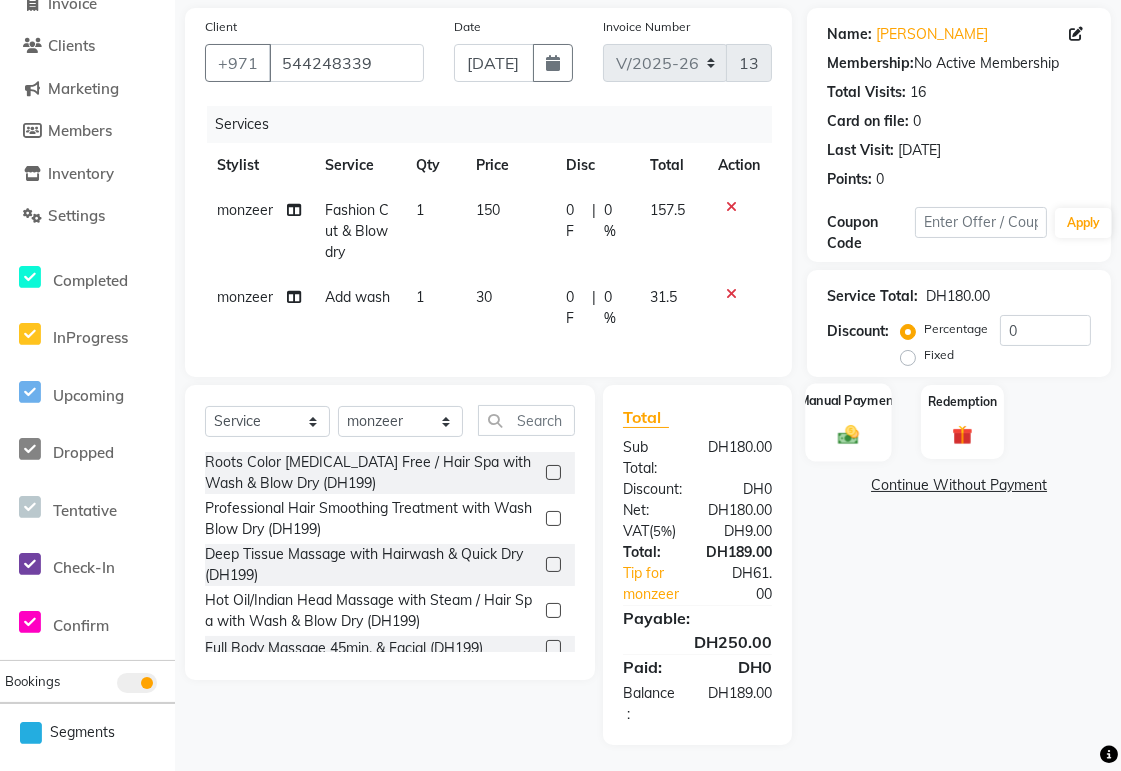 click 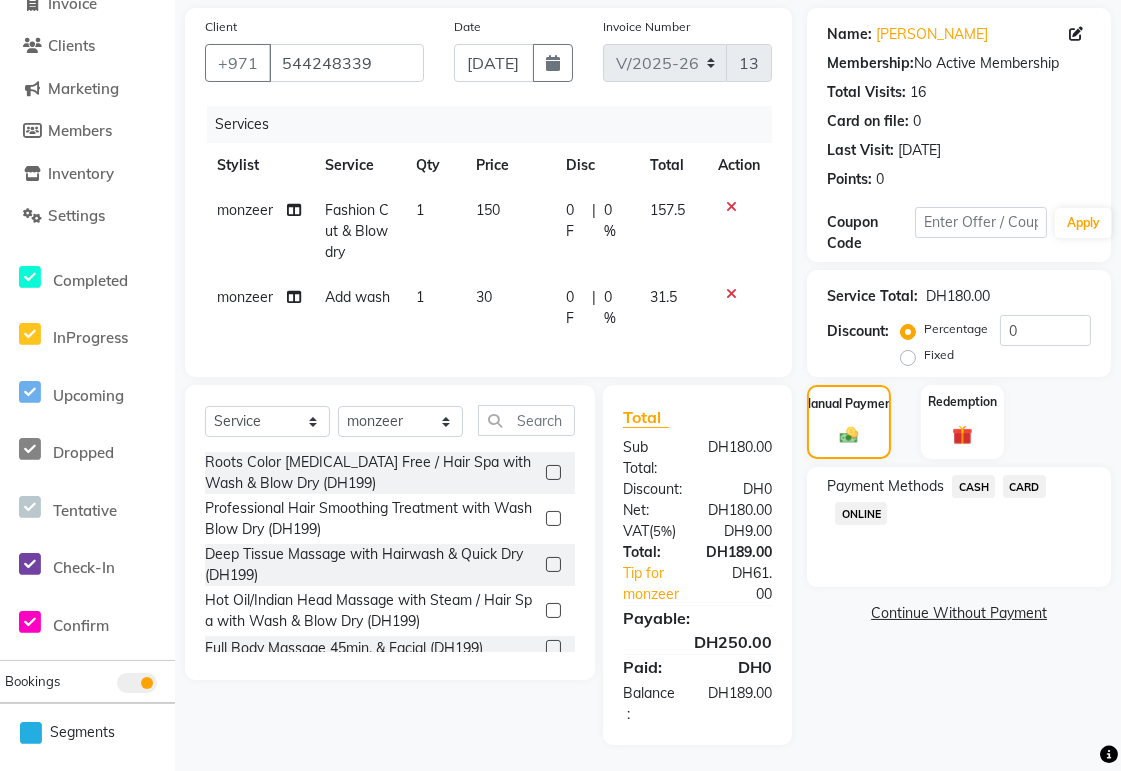 click on "CARD" 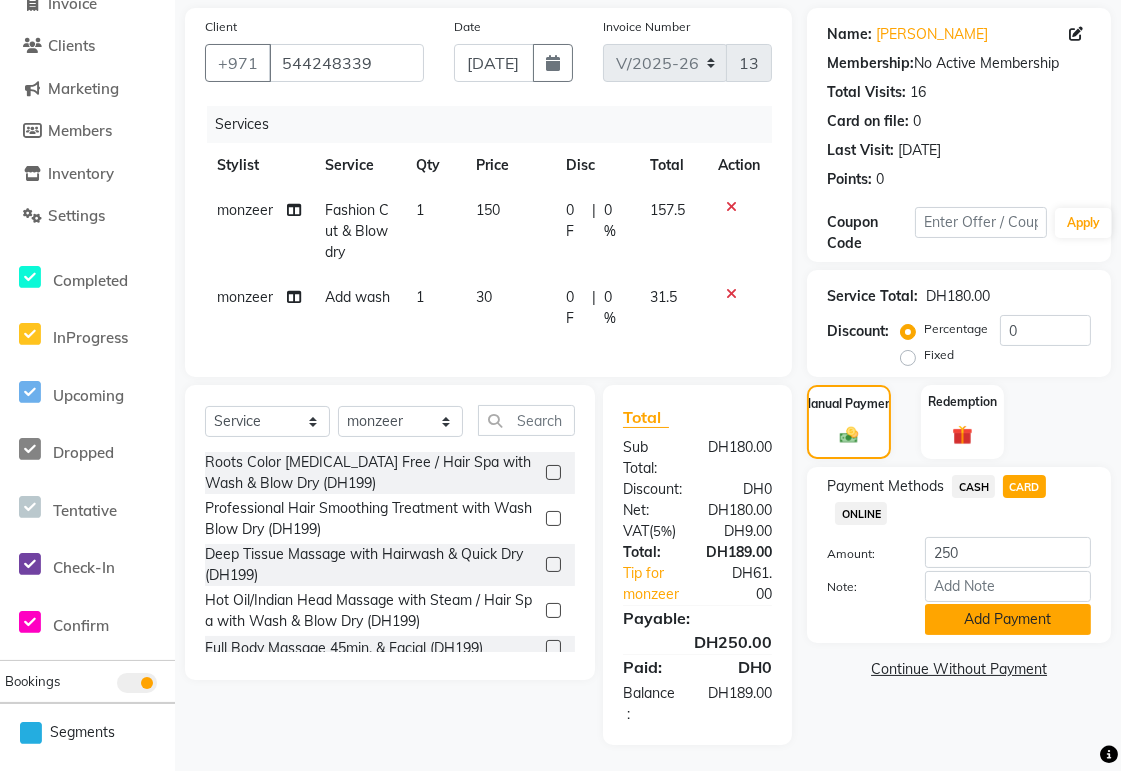 click on "Add Payment" 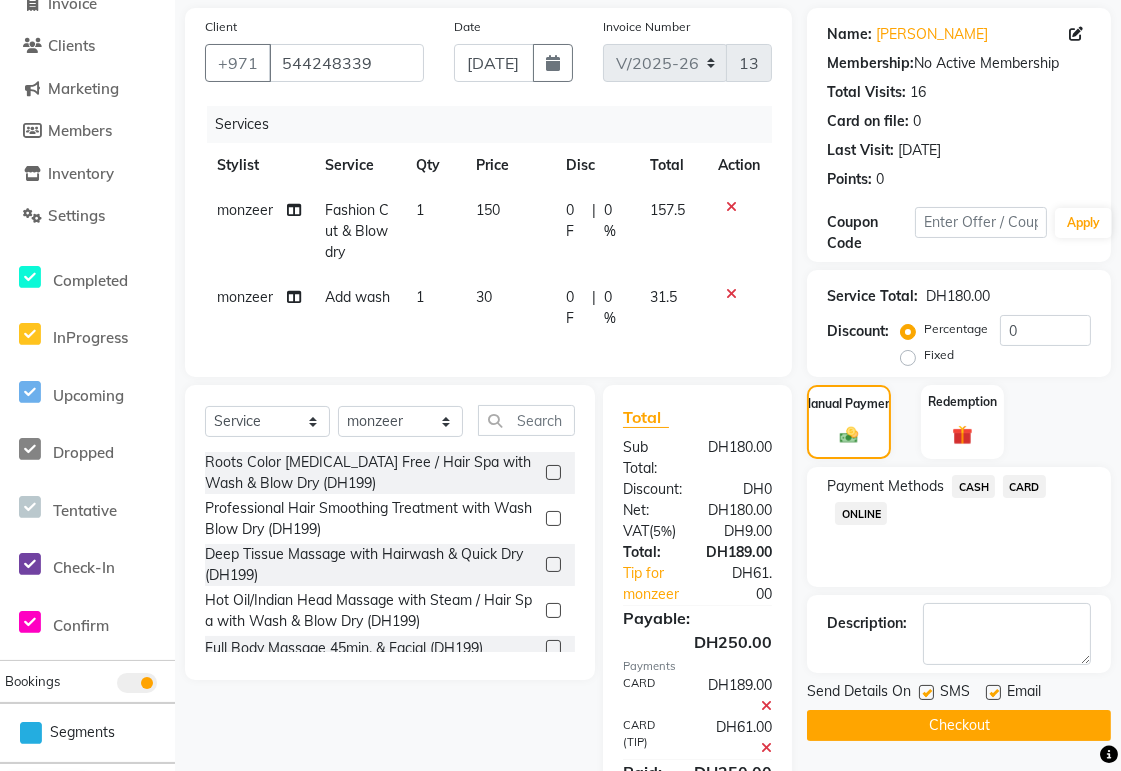 scroll, scrollTop: 267, scrollLeft: 0, axis: vertical 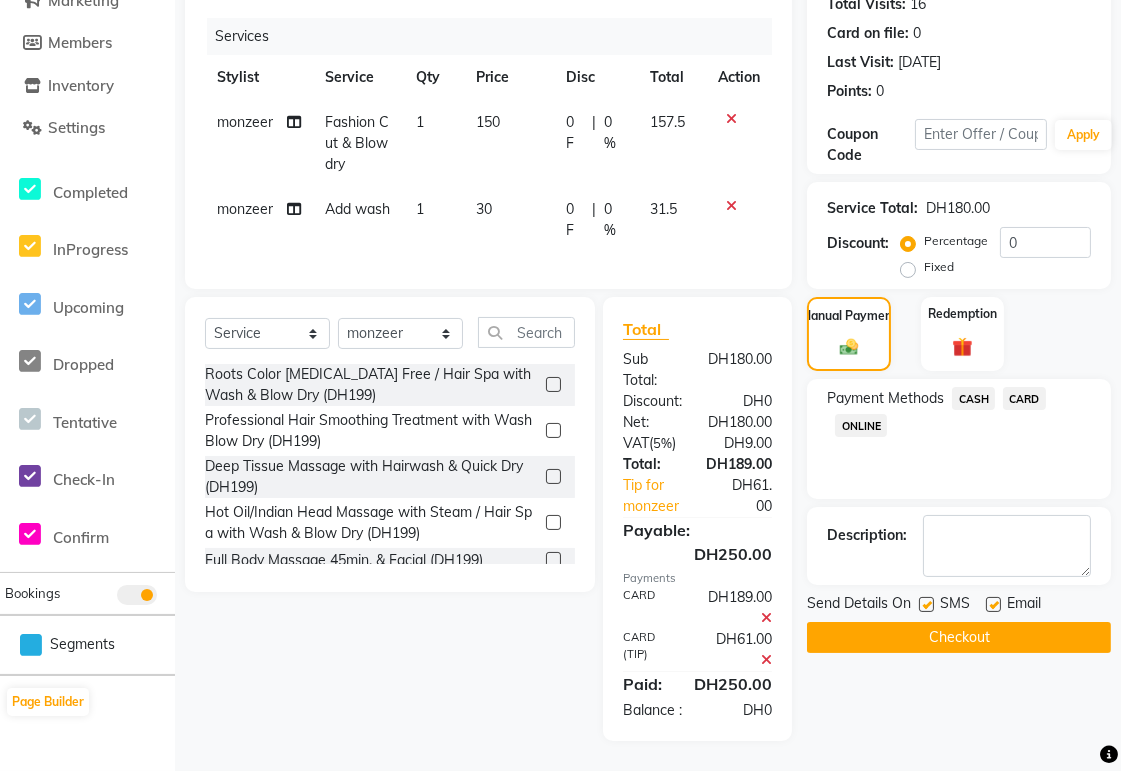 click on "Checkout" 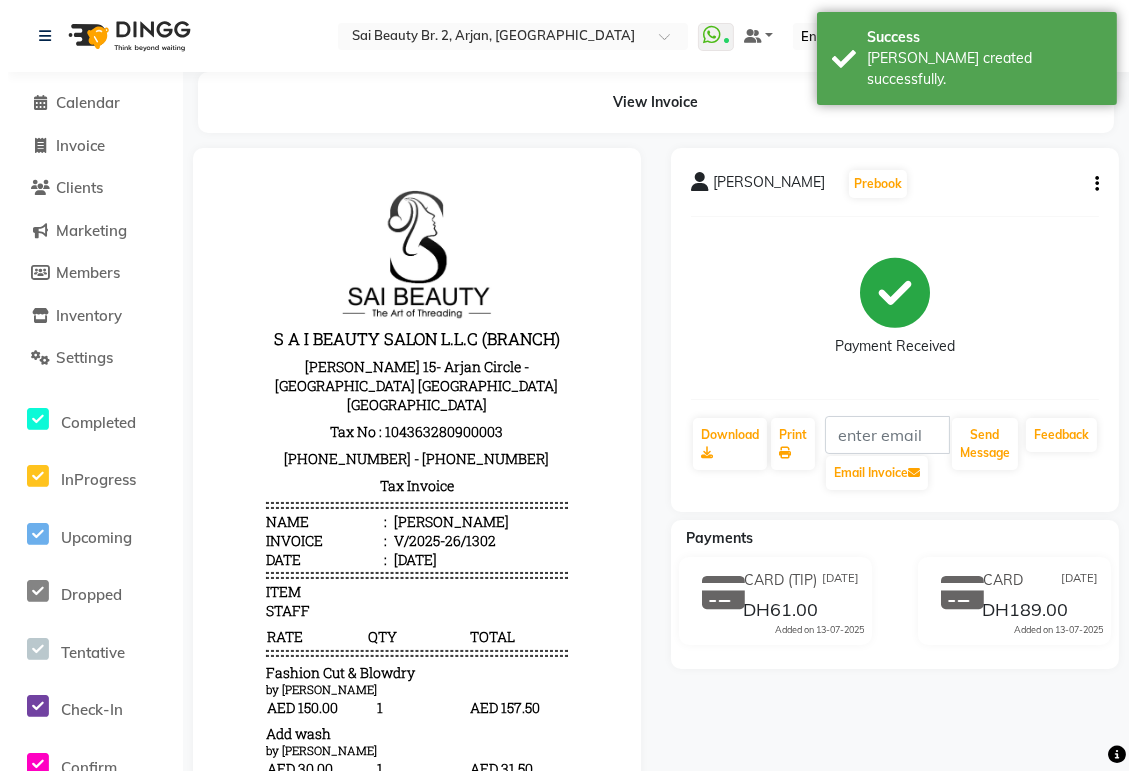 scroll, scrollTop: 0, scrollLeft: 0, axis: both 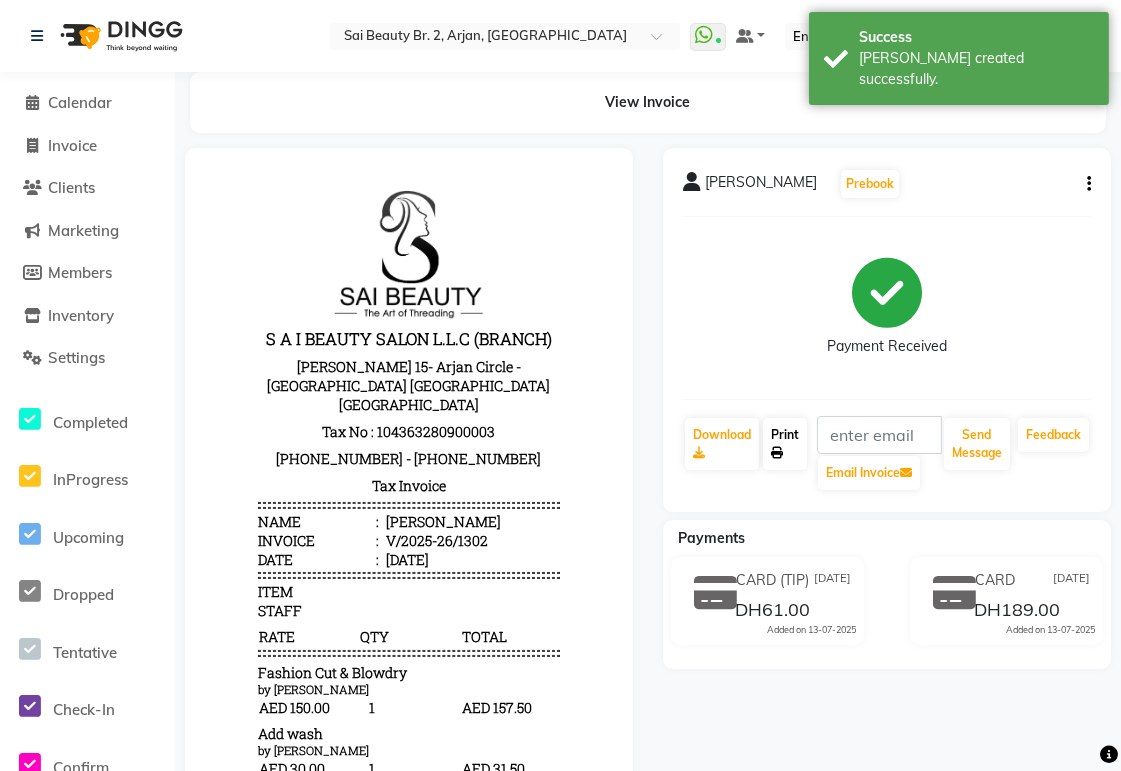 click 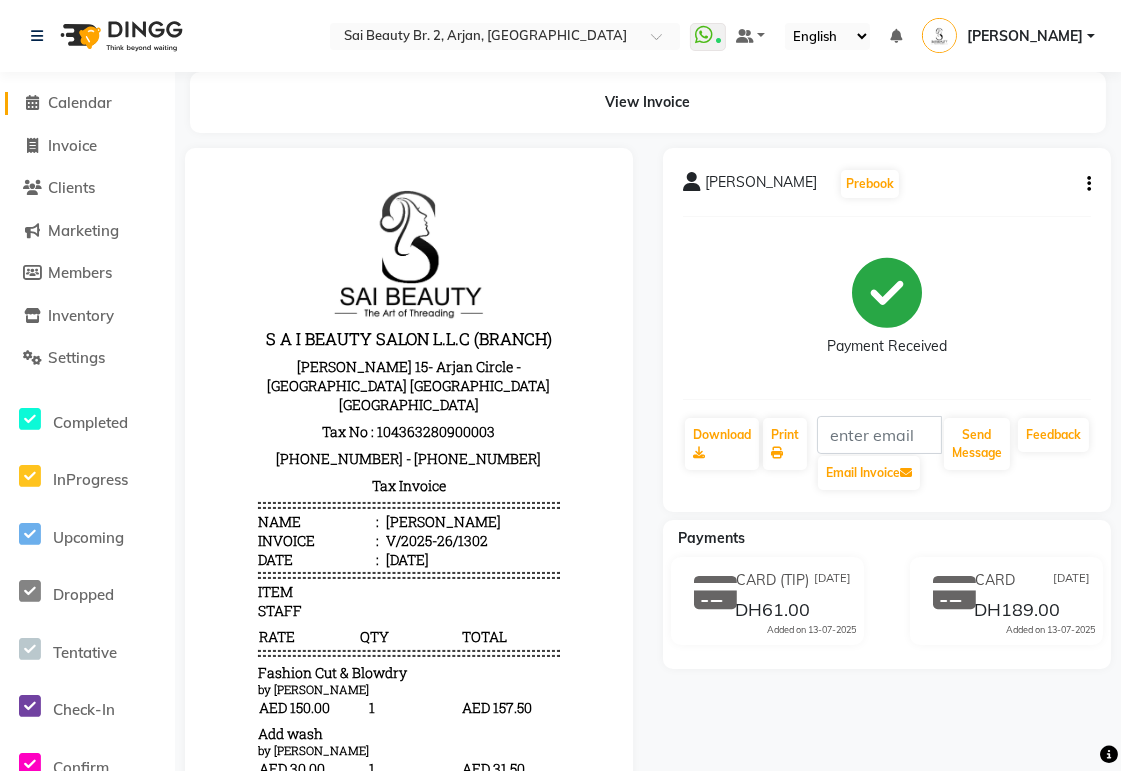 click on "Calendar" 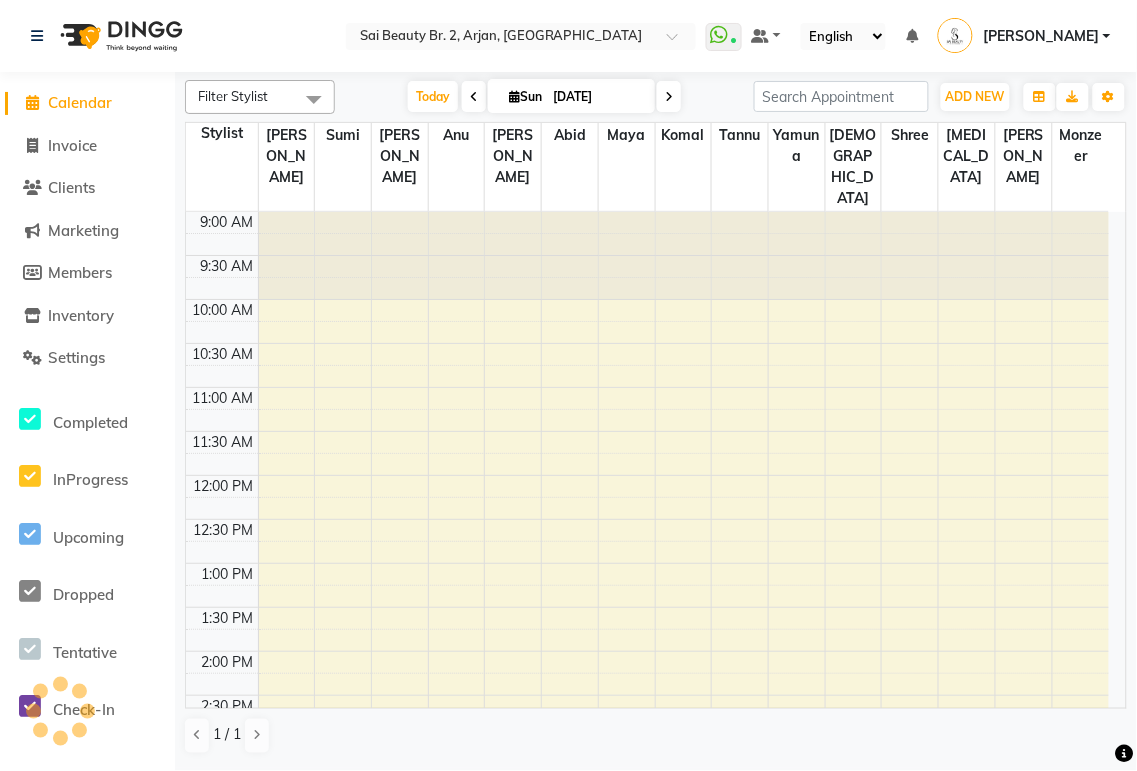 scroll, scrollTop: 0, scrollLeft: 0, axis: both 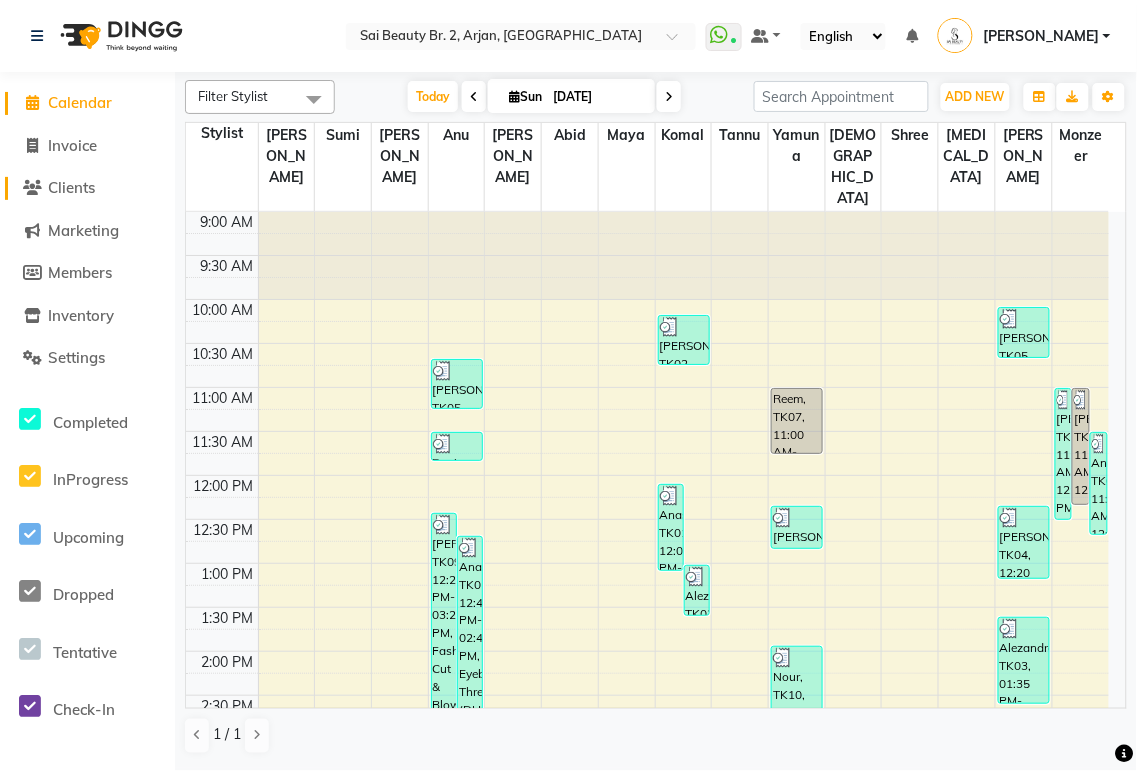 click on "Clients" 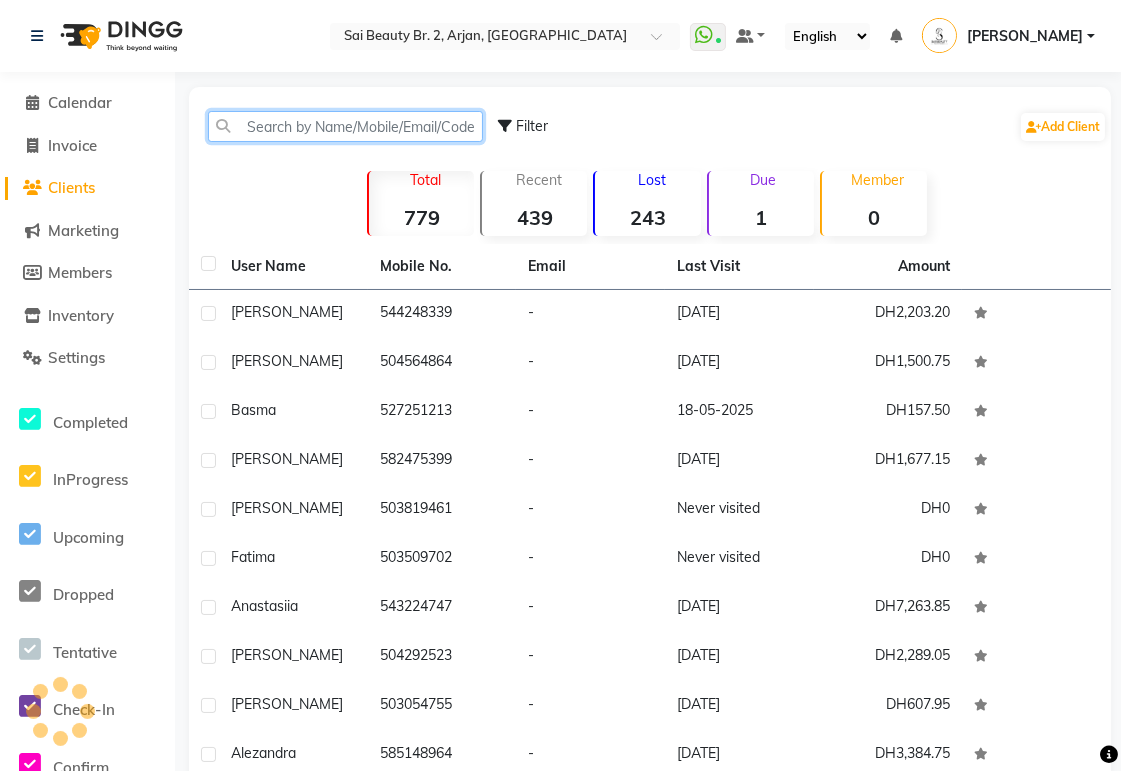 click 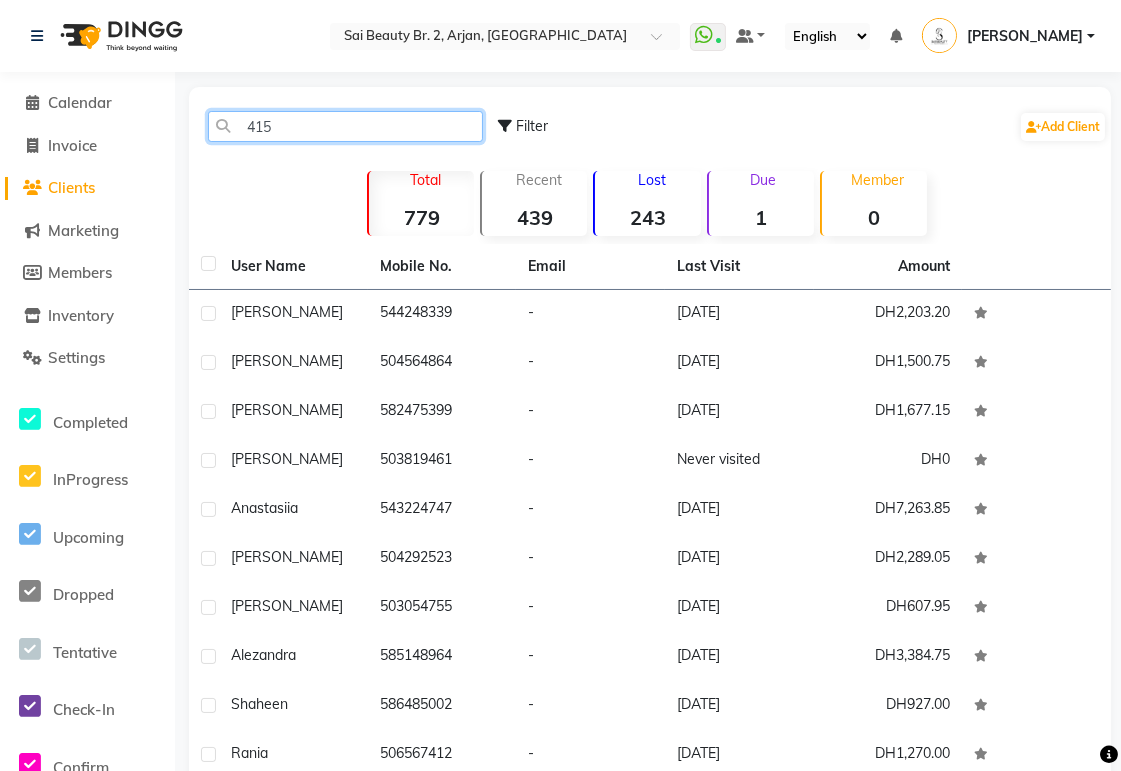 type on "4151" 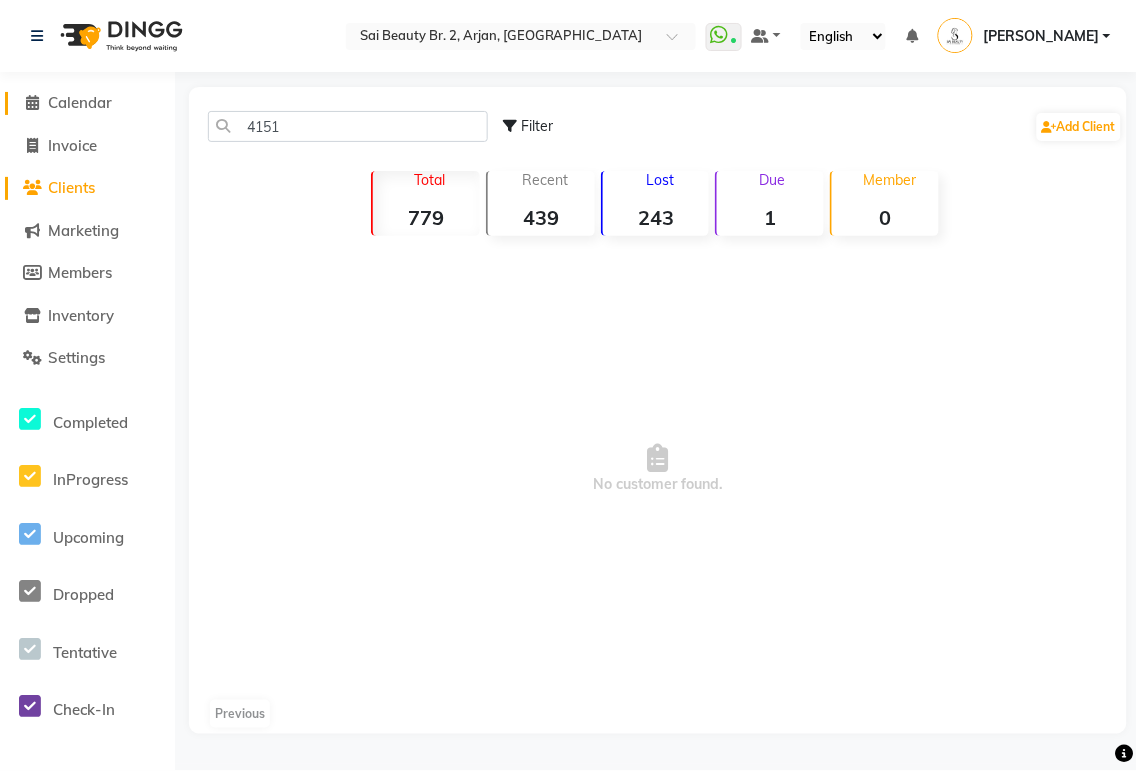 click on "Calendar" 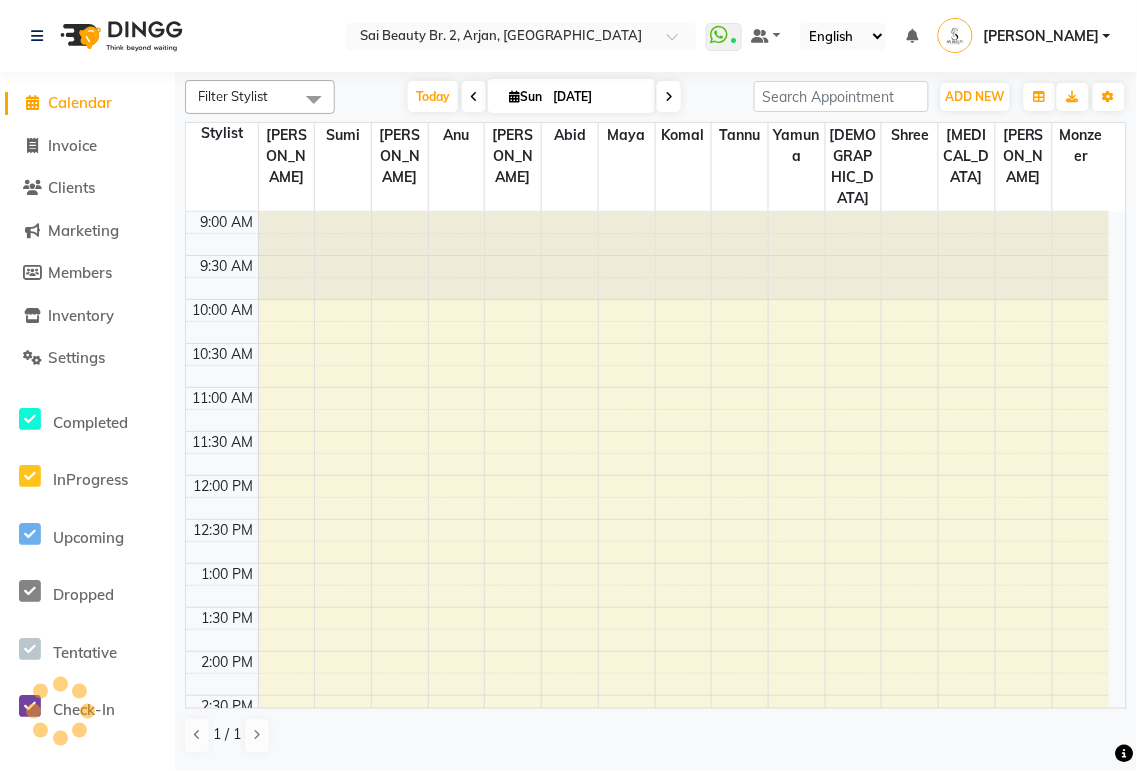 scroll, scrollTop: 661, scrollLeft: 0, axis: vertical 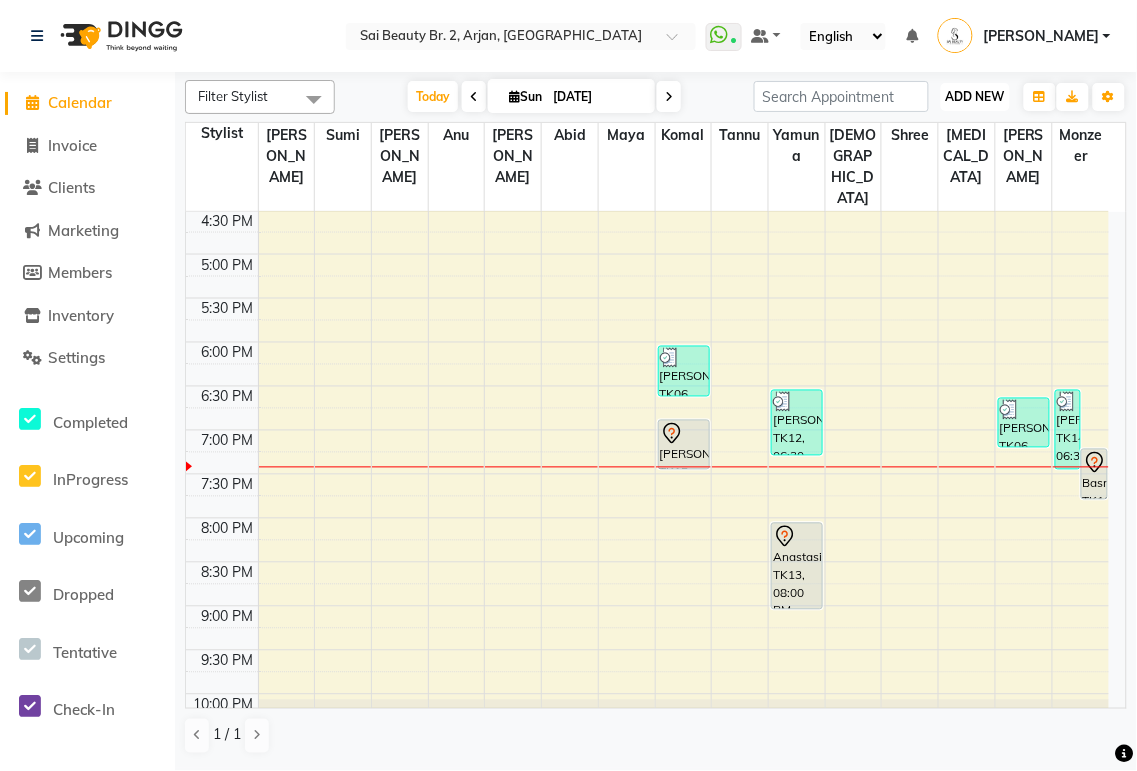 click on "ADD NEW" at bounding box center [975, 96] 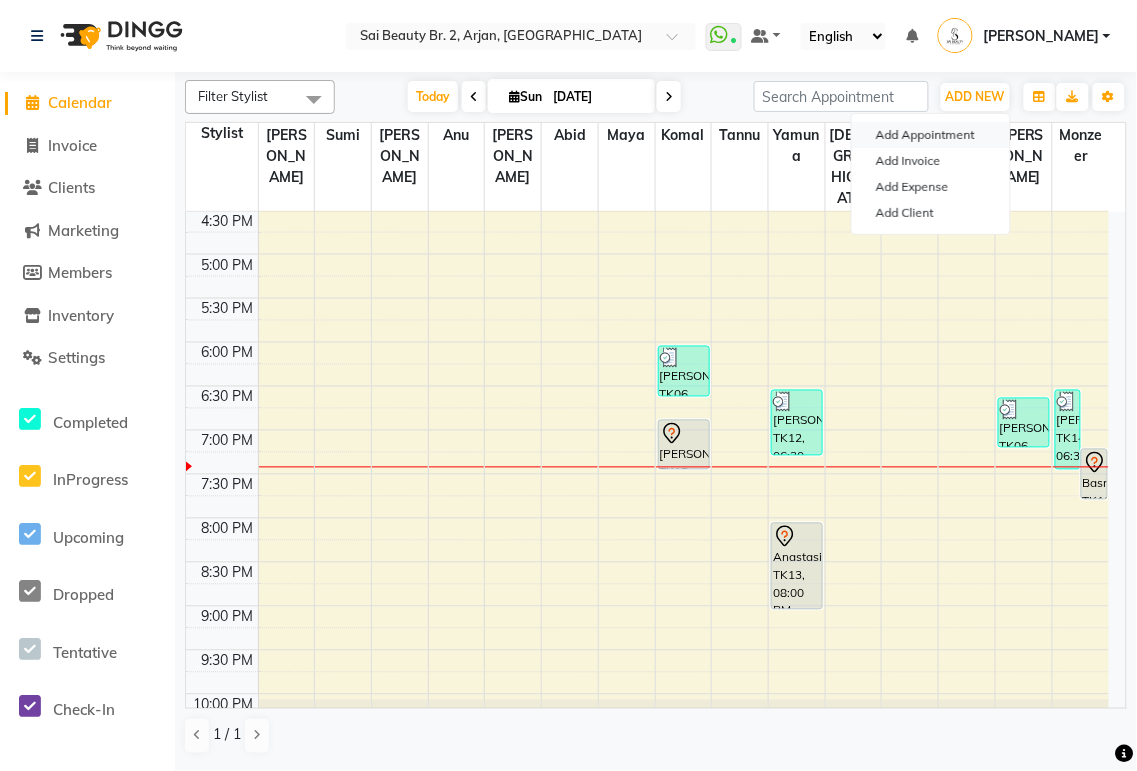 click on "Add Appointment" at bounding box center [931, 135] 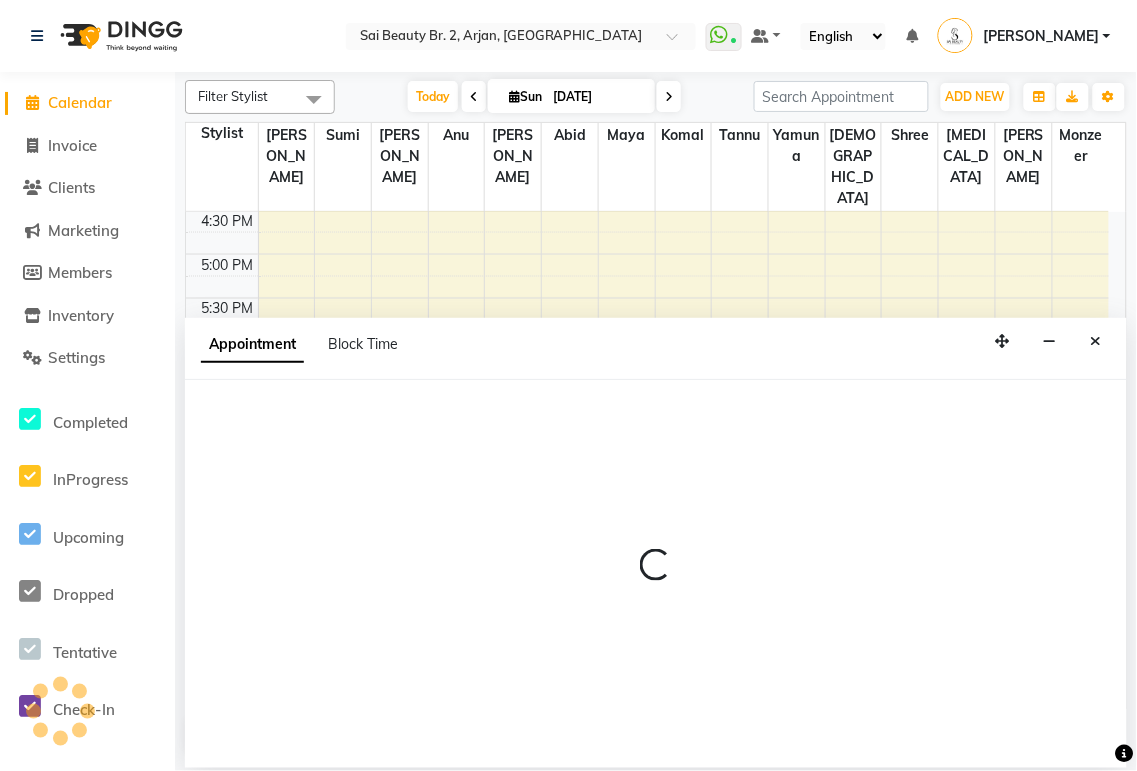 select on "tentative" 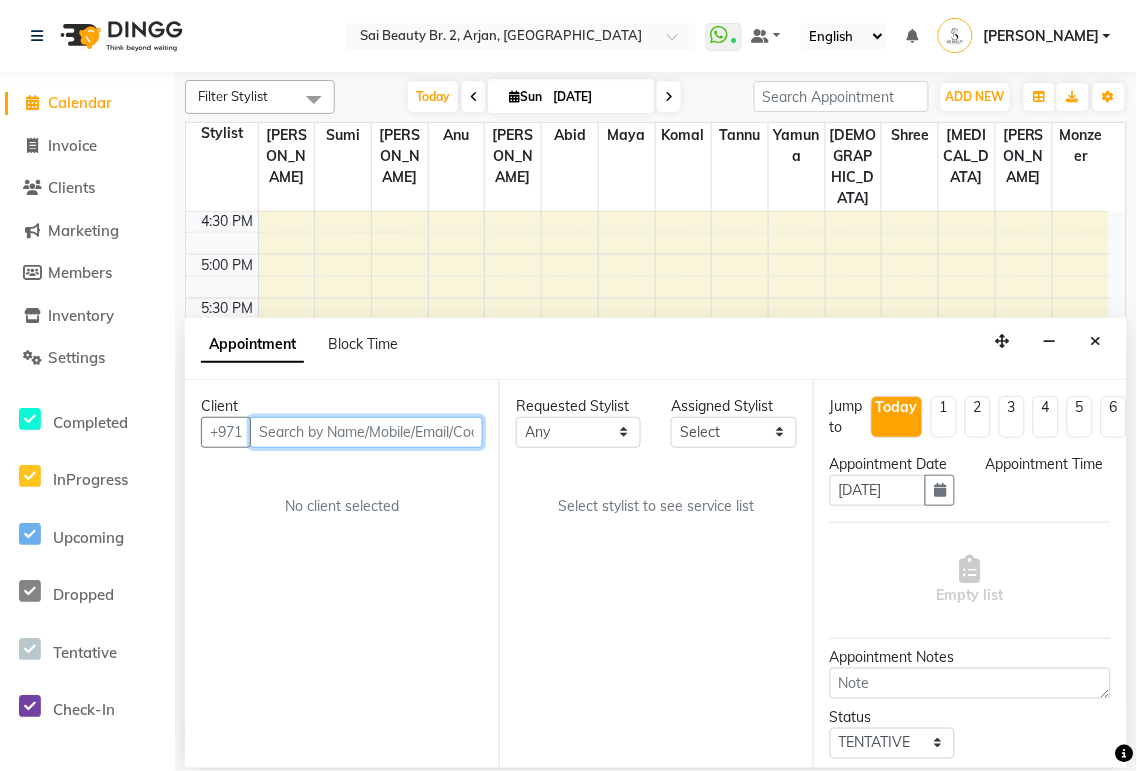 select on "600" 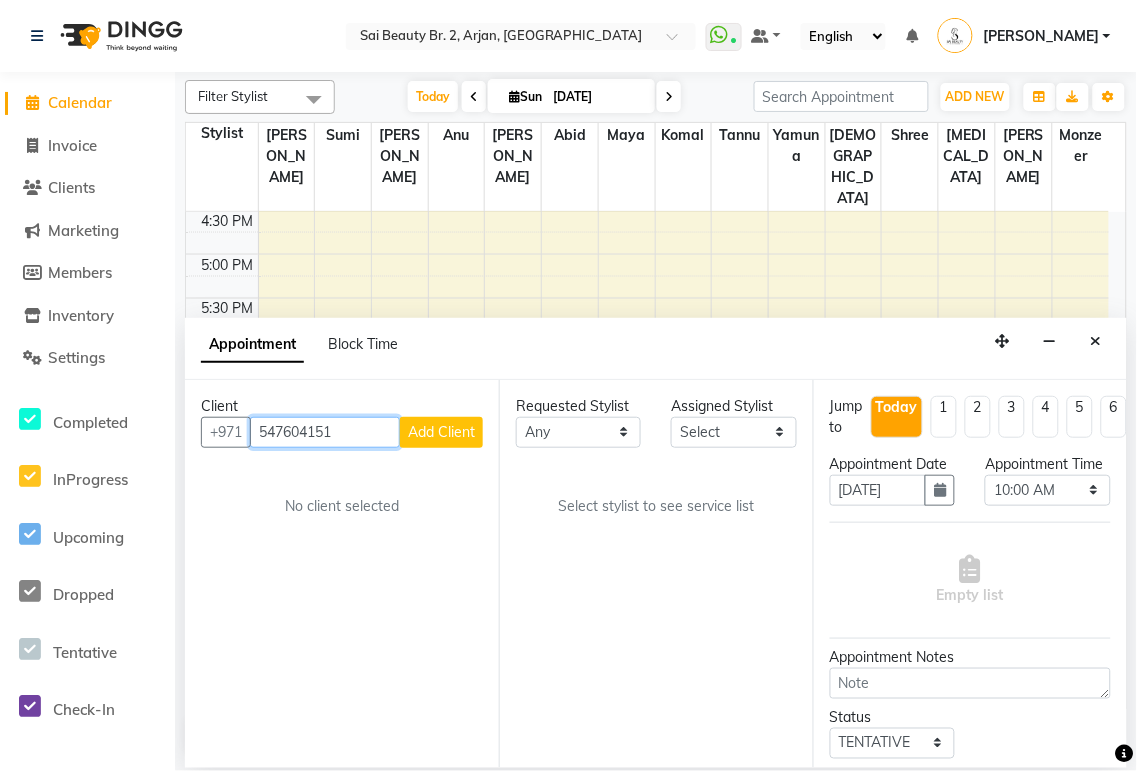 type on "547604151" 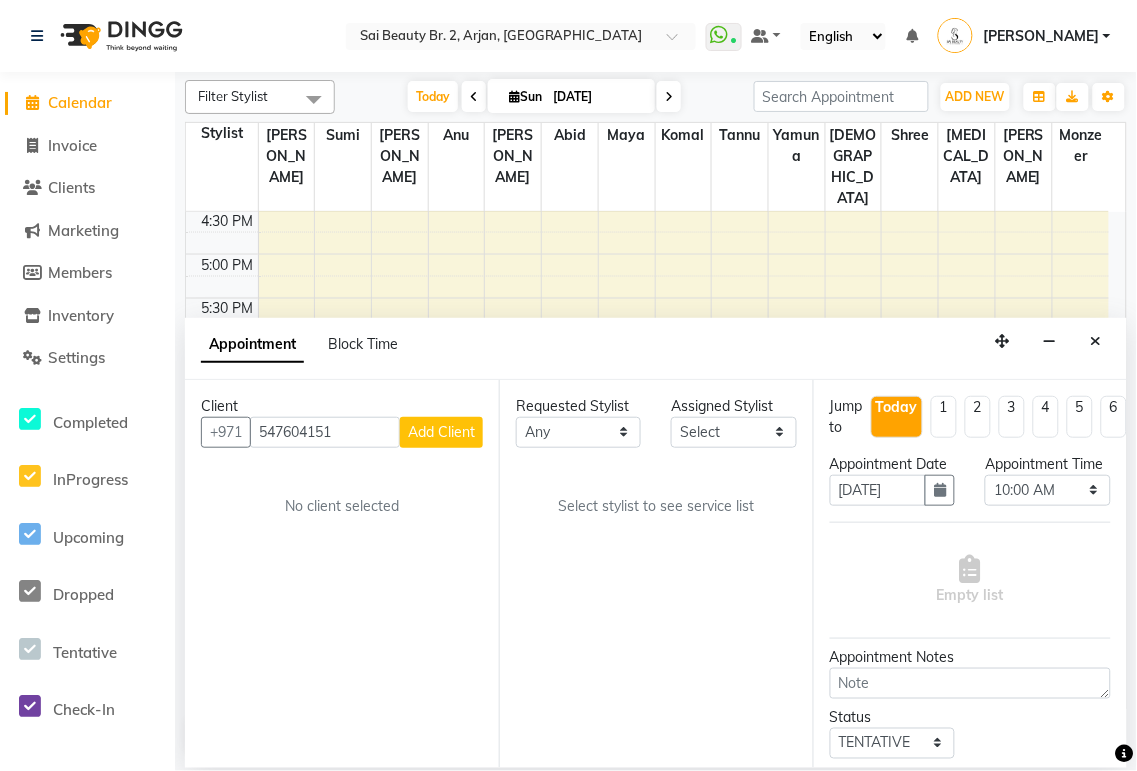 click on "Add Client" at bounding box center (441, 432) 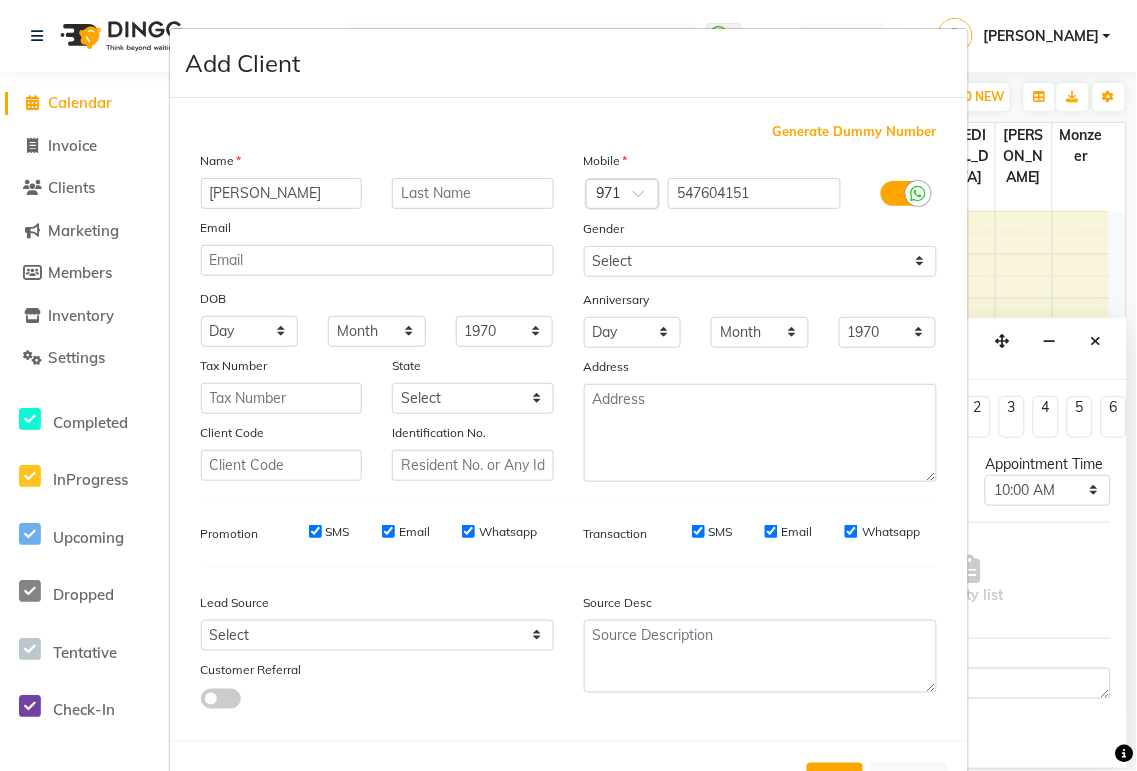 scroll, scrollTop: 80, scrollLeft: 0, axis: vertical 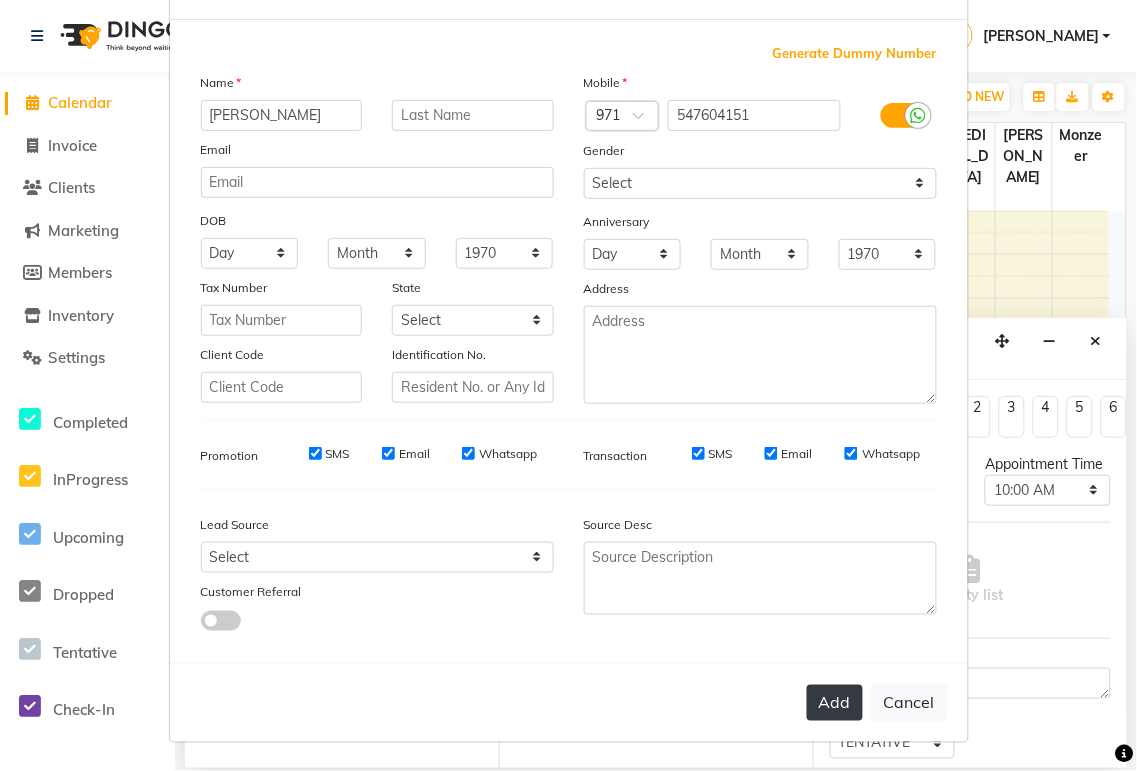 type on "[PERSON_NAME]" 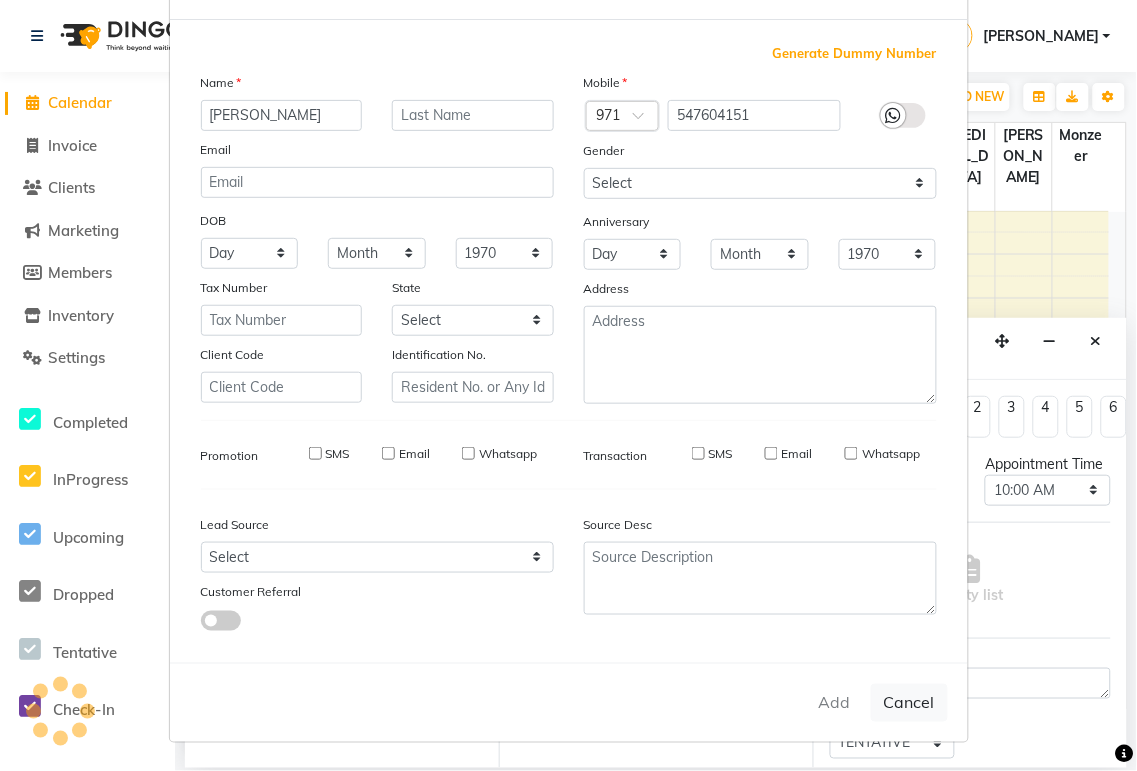 type 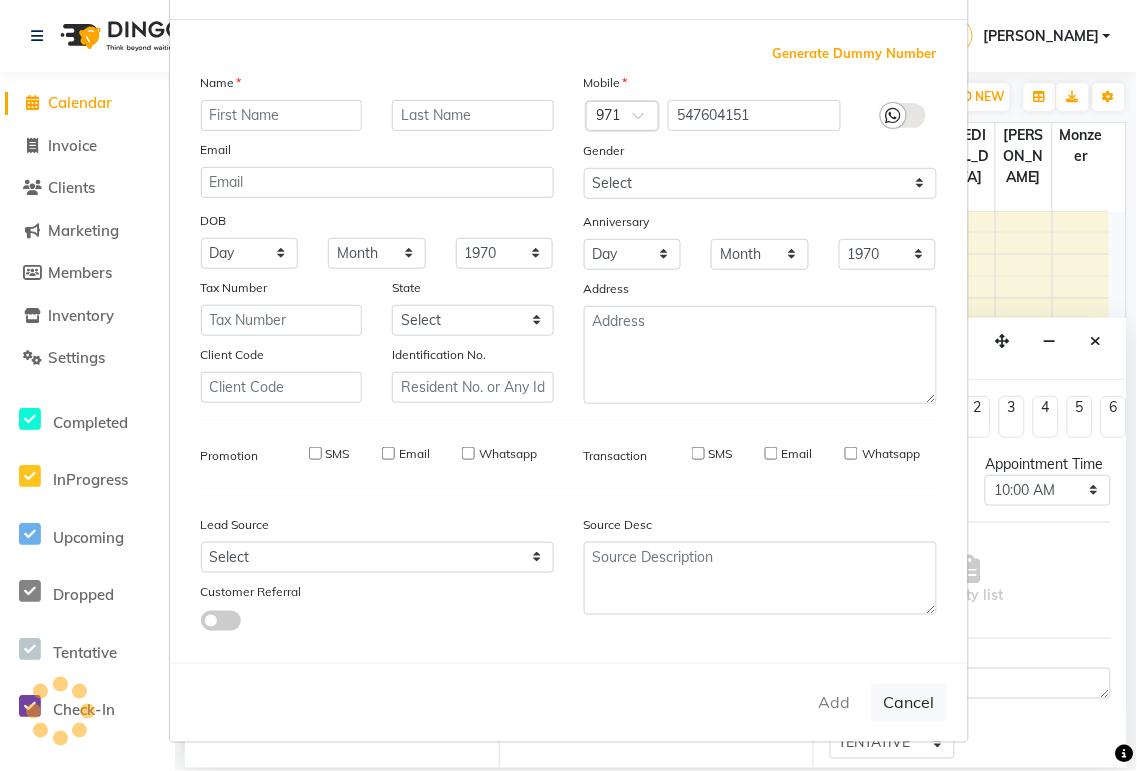 select 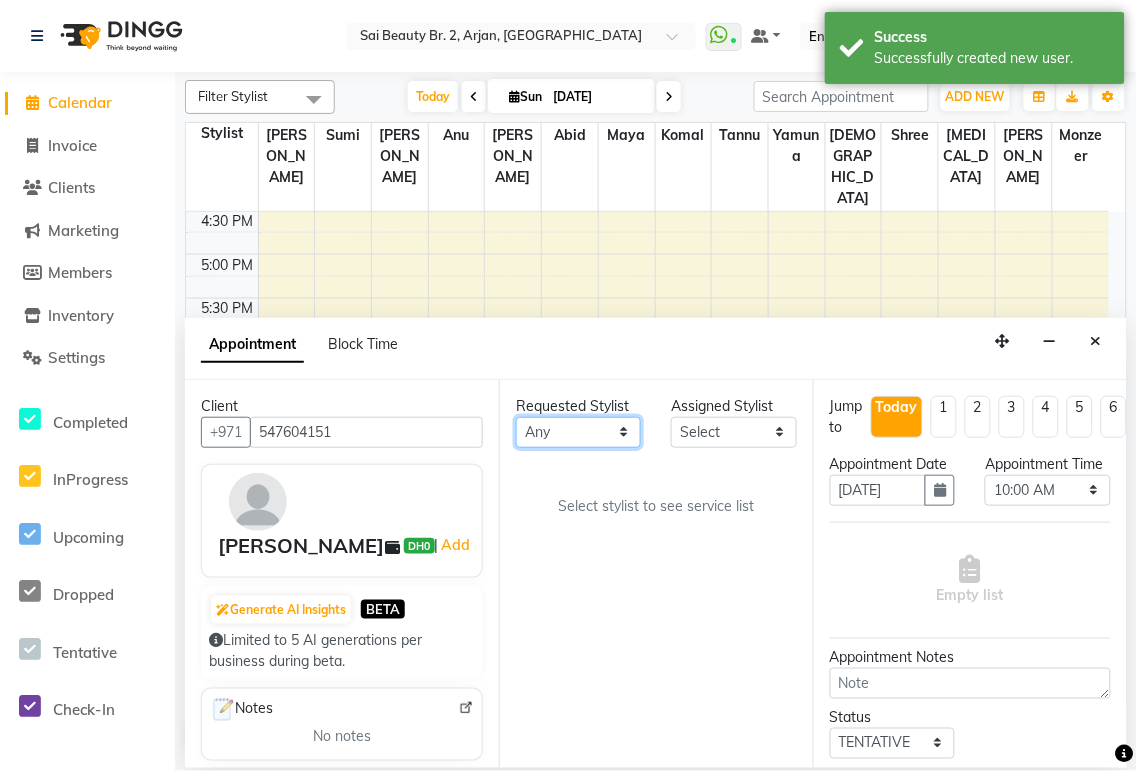 click on "Any [PERSON_NAME][MEDICAL_DATA] [PERSON_NAME] [PERSON_NAME] [PERSON_NAME] Gita [PERSON_NAME] monzeer Shree [PERSON_NAME] [PERSON_NAME]" at bounding box center (578, 432) 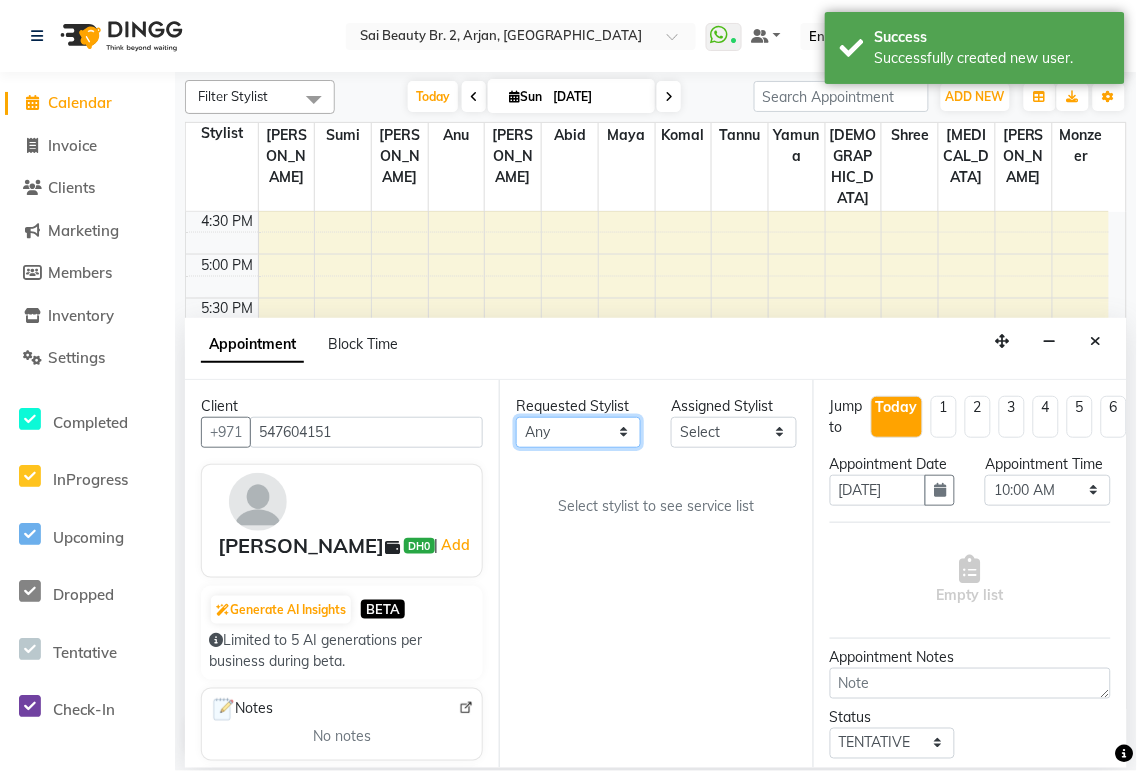 select on "61483" 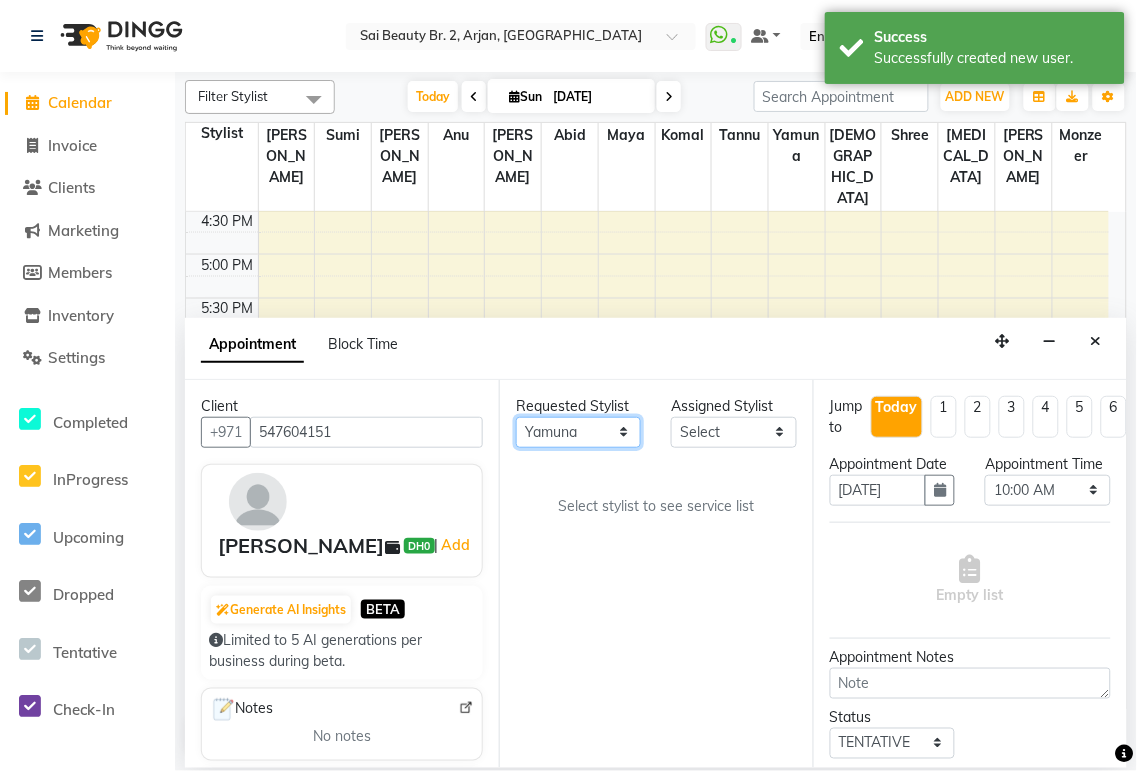click on "Any [PERSON_NAME][MEDICAL_DATA] [PERSON_NAME] [PERSON_NAME] [PERSON_NAME] Gita [PERSON_NAME] monzeer Shree [PERSON_NAME] [PERSON_NAME]" at bounding box center (578, 432) 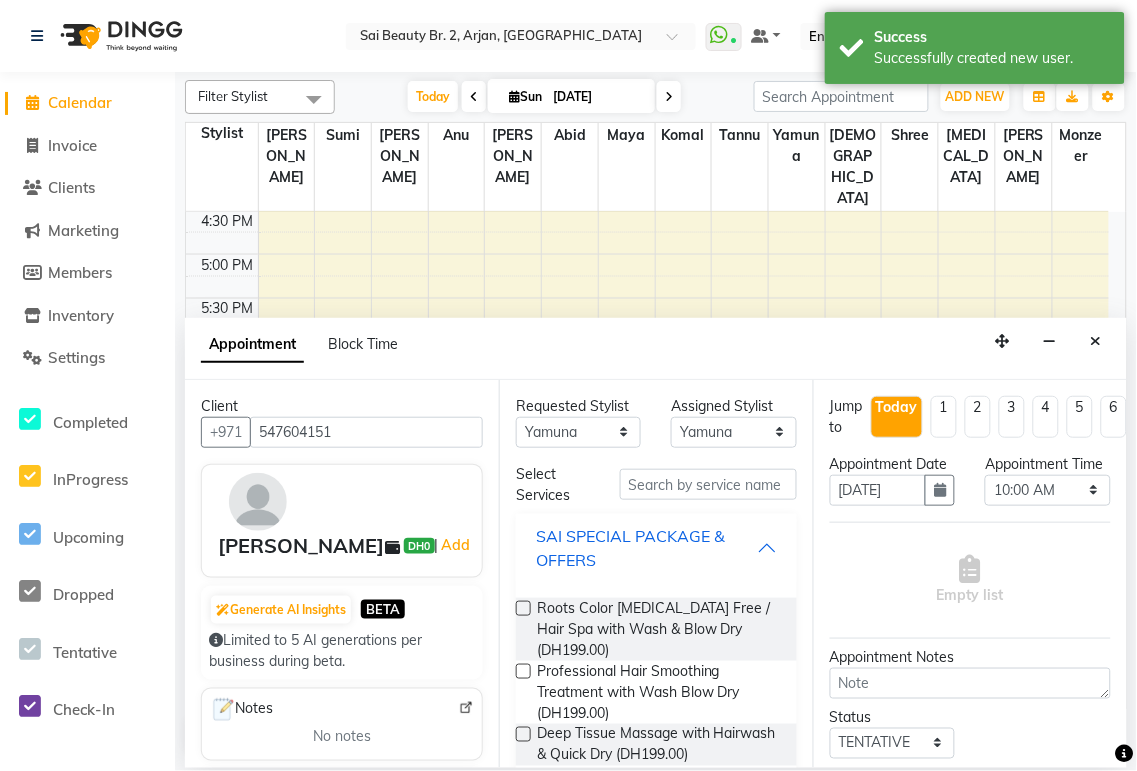 click on "SAI SPECIAL PACKAGE & OFFERS" at bounding box center (646, 548) 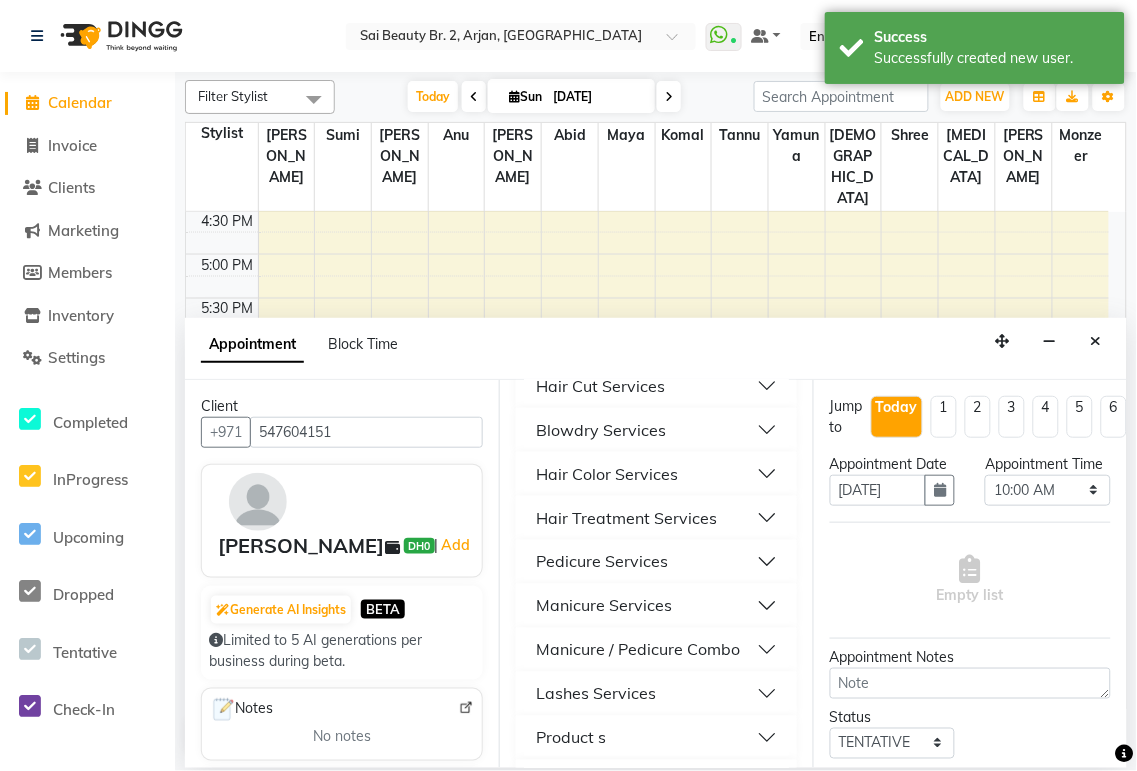 scroll, scrollTop: 606, scrollLeft: 0, axis: vertical 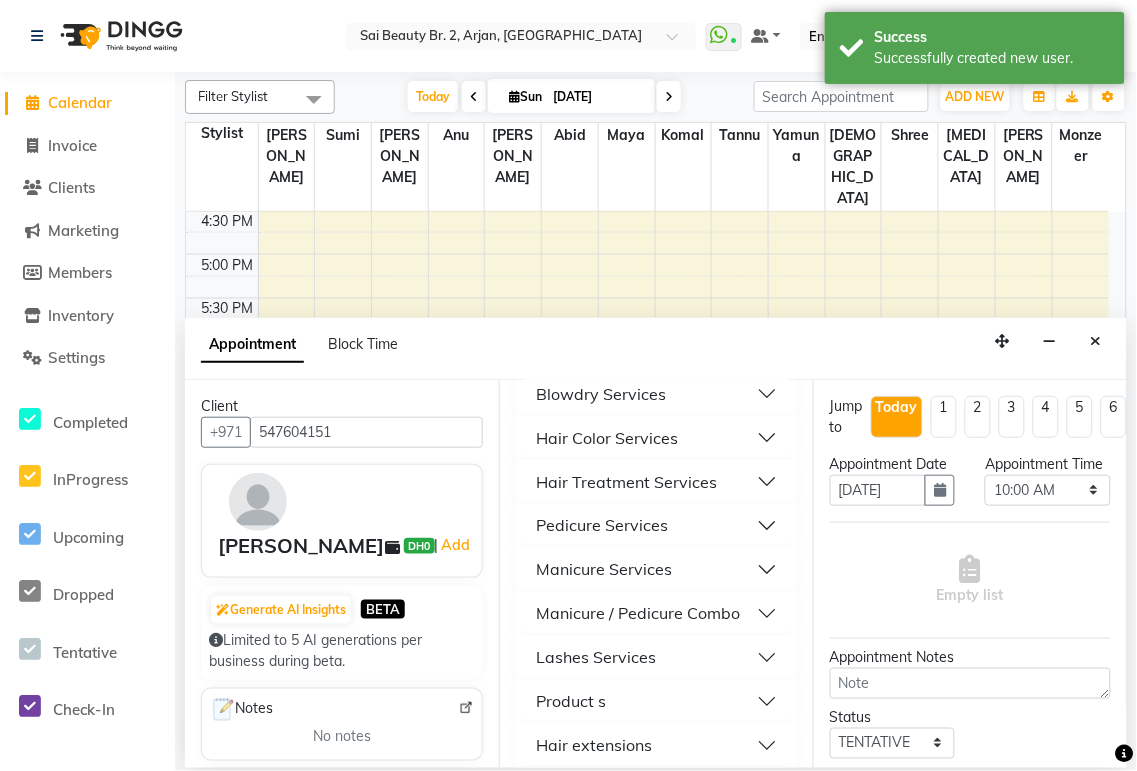 click on "Manicure Services" at bounding box center (656, 570) 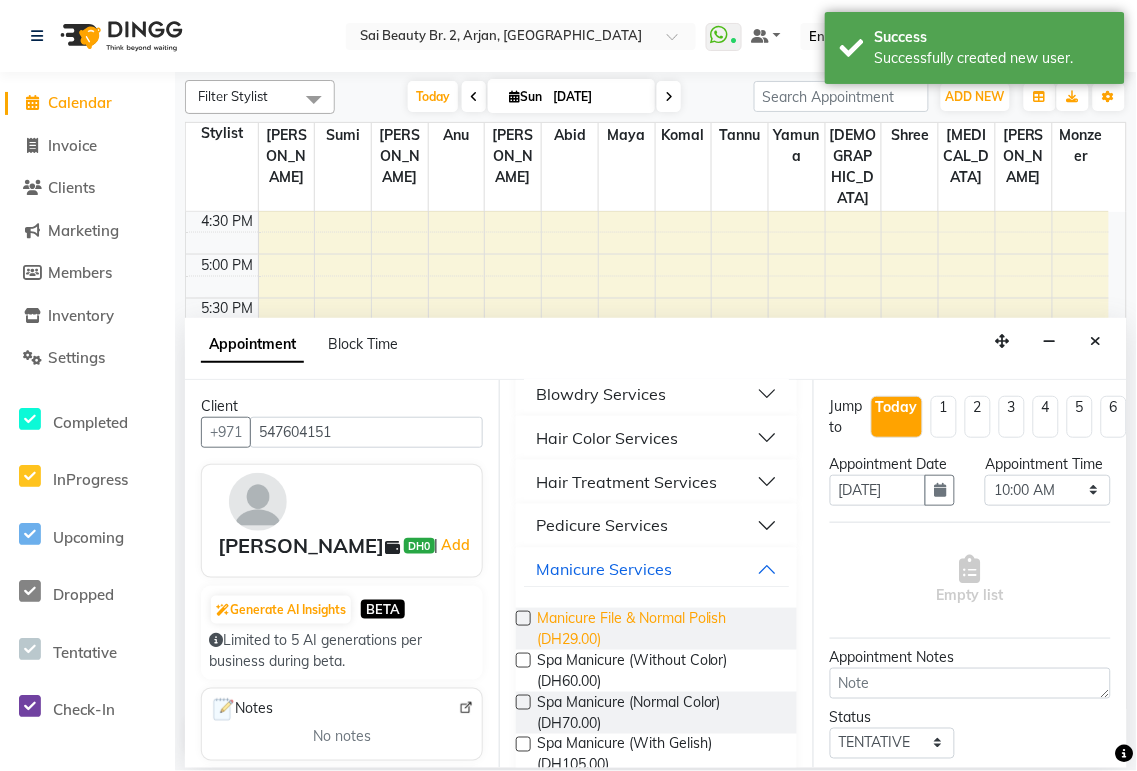 click on "Manicure File & Normal Polish (DH29.00)" at bounding box center [659, 629] 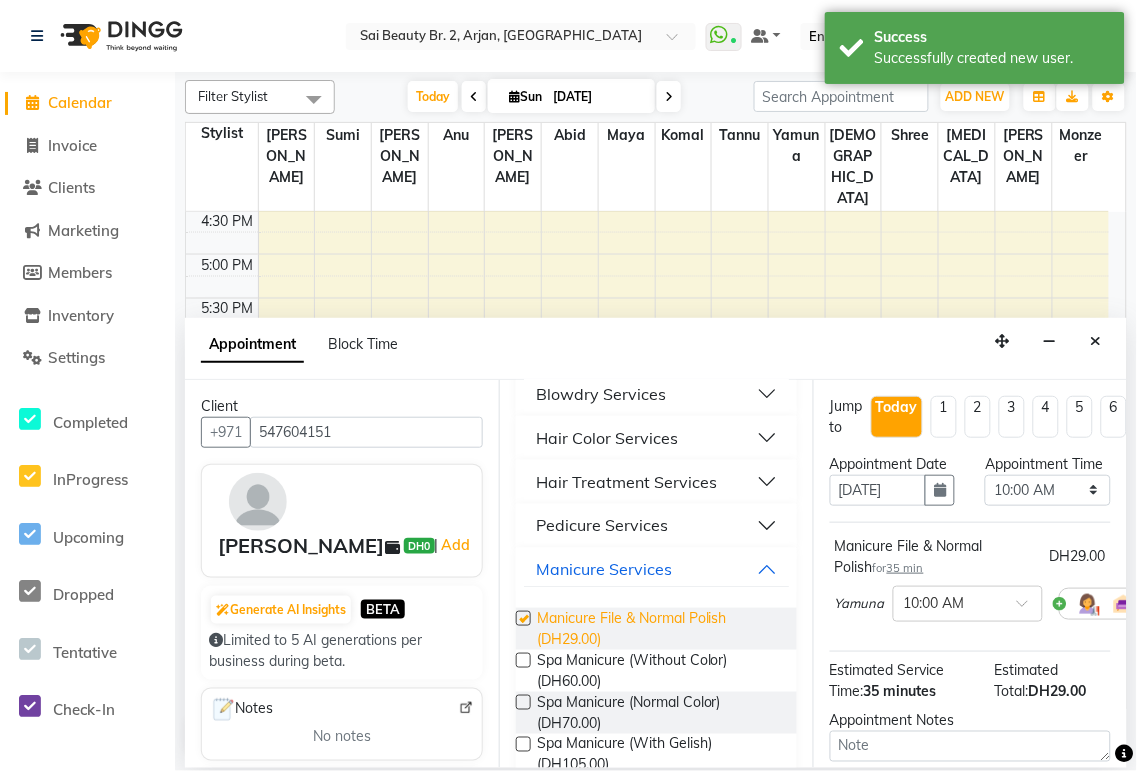 checkbox on "false" 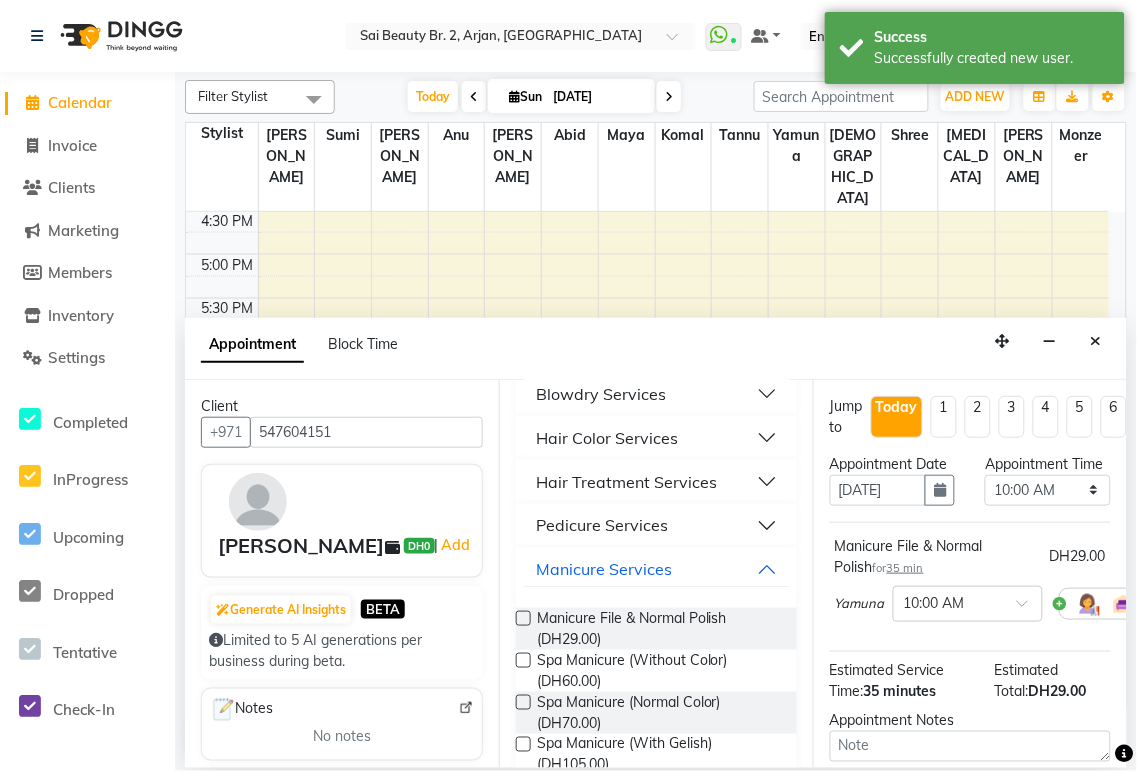 click on "Pedicure Services" at bounding box center (656, 526) 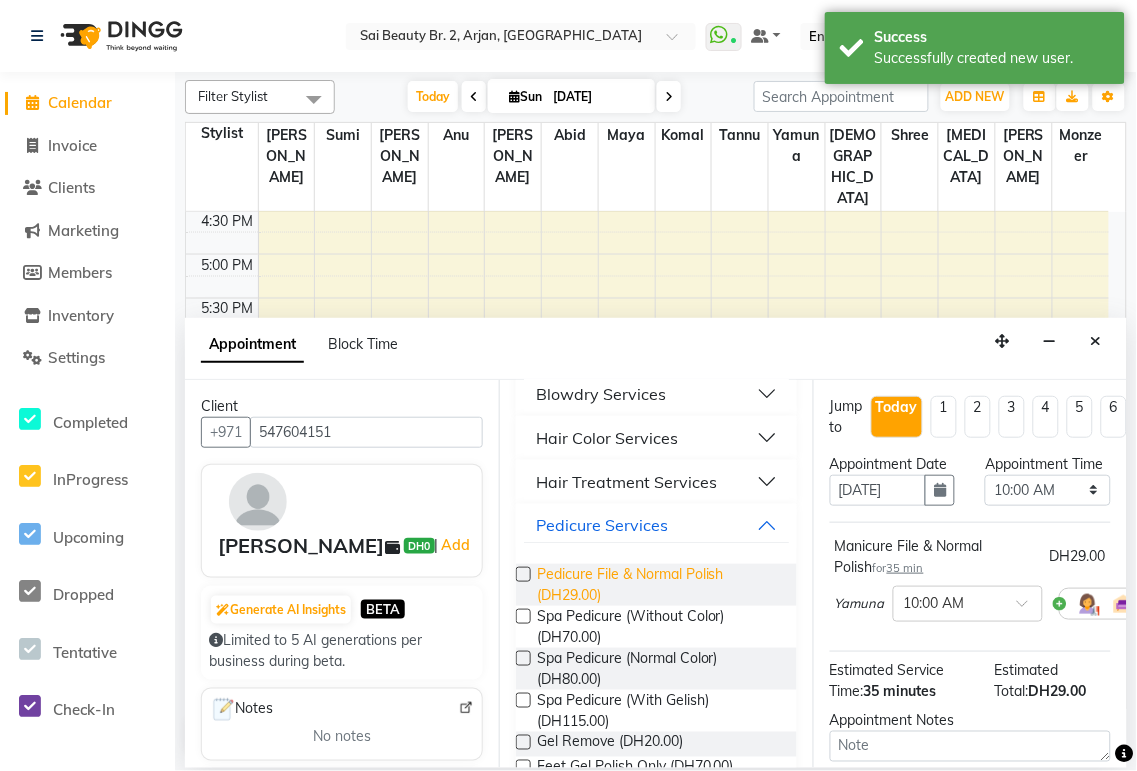 click on "Pedicure File & Normal Polish (DH29.00)" at bounding box center (659, 585) 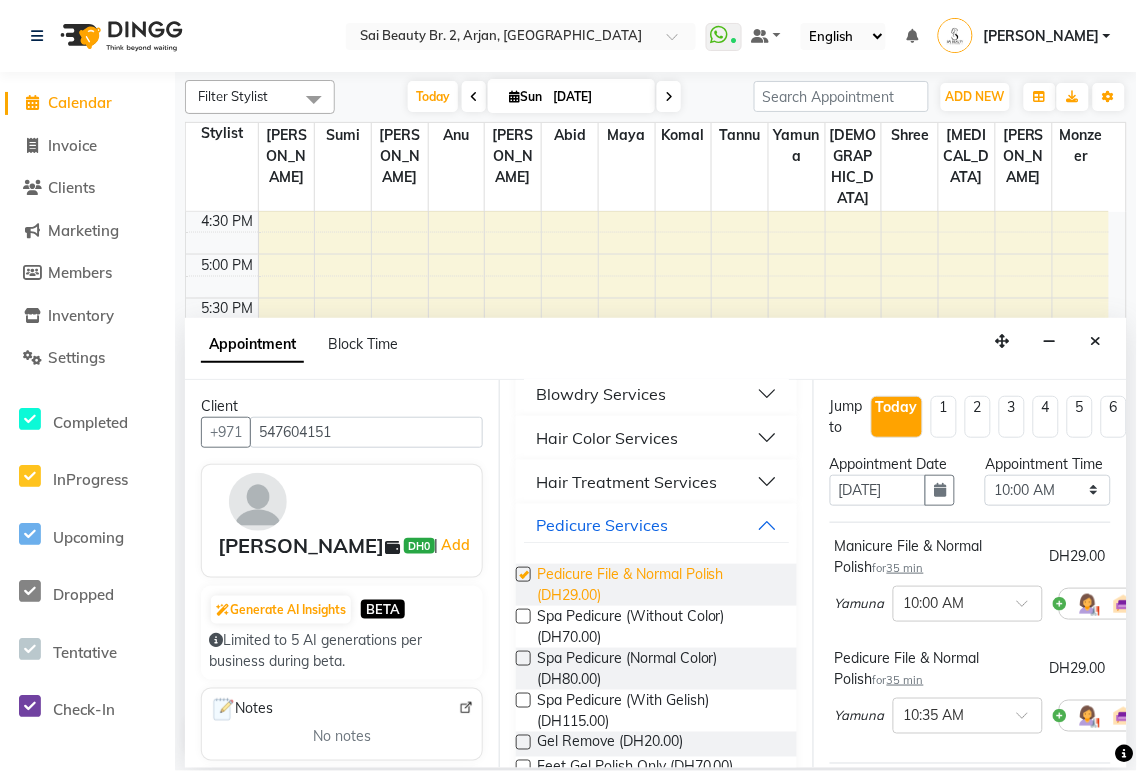 checkbox on "false" 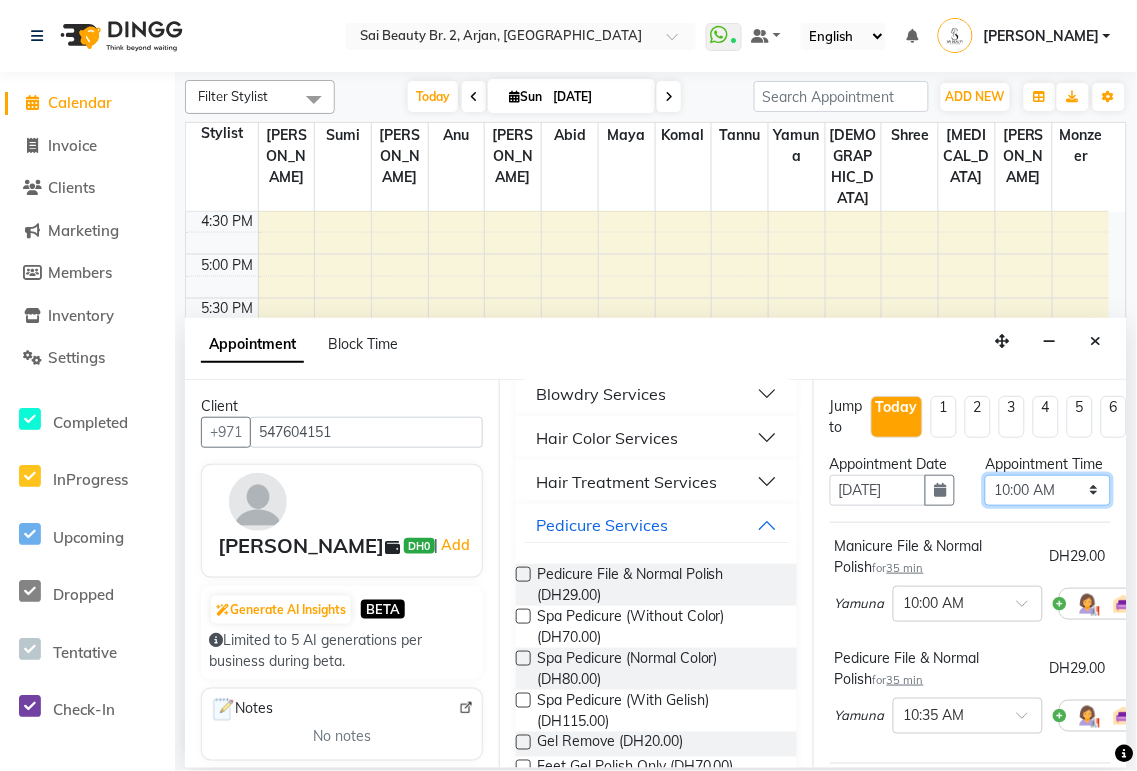 click on "Select 10:00 AM 10:05 AM 10:10 AM 10:15 AM 10:20 AM 10:25 AM 10:30 AM 10:35 AM 10:40 AM 10:45 AM 10:50 AM 10:55 AM 11:00 AM 11:05 AM 11:10 AM 11:15 AM 11:20 AM 11:25 AM 11:30 AM 11:35 AM 11:40 AM 11:45 AM 11:50 AM 11:55 AM 12:00 PM 12:05 PM 12:10 PM 12:15 PM 12:20 PM 12:25 PM 12:30 PM 12:35 PM 12:40 PM 12:45 PM 12:50 PM 12:55 PM 01:00 PM 01:05 PM 01:10 PM 01:15 PM 01:20 PM 01:25 PM 01:30 PM 01:35 PM 01:40 PM 01:45 PM 01:50 PM 01:55 PM 02:00 PM 02:05 PM 02:10 PM 02:15 PM 02:20 PM 02:25 PM 02:30 PM 02:35 PM 02:40 PM 02:45 PM 02:50 PM 02:55 PM 03:00 PM 03:05 PM 03:10 PM 03:15 PM 03:20 PM 03:25 PM 03:30 PM 03:35 PM 03:40 PM 03:45 PM 03:50 PM 03:55 PM 04:00 PM 04:05 PM 04:10 PM 04:15 PM 04:20 PM 04:25 PM 04:30 PM 04:35 PM 04:40 PM 04:45 PM 04:50 PM 04:55 PM 05:00 PM 05:05 PM 05:10 PM 05:15 PM 05:20 PM 05:25 PM 05:30 PM 05:35 PM 05:40 PM 05:45 PM 05:50 PM 05:55 PM 06:00 PM 06:05 PM 06:10 PM 06:15 PM 06:20 PM 06:25 PM 06:30 PM 06:35 PM 06:40 PM 06:45 PM 06:50 PM 06:55 PM 07:00 PM 07:05 PM 07:10 PM 07:15 PM 07:20 PM" at bounding box center [1047, 490] 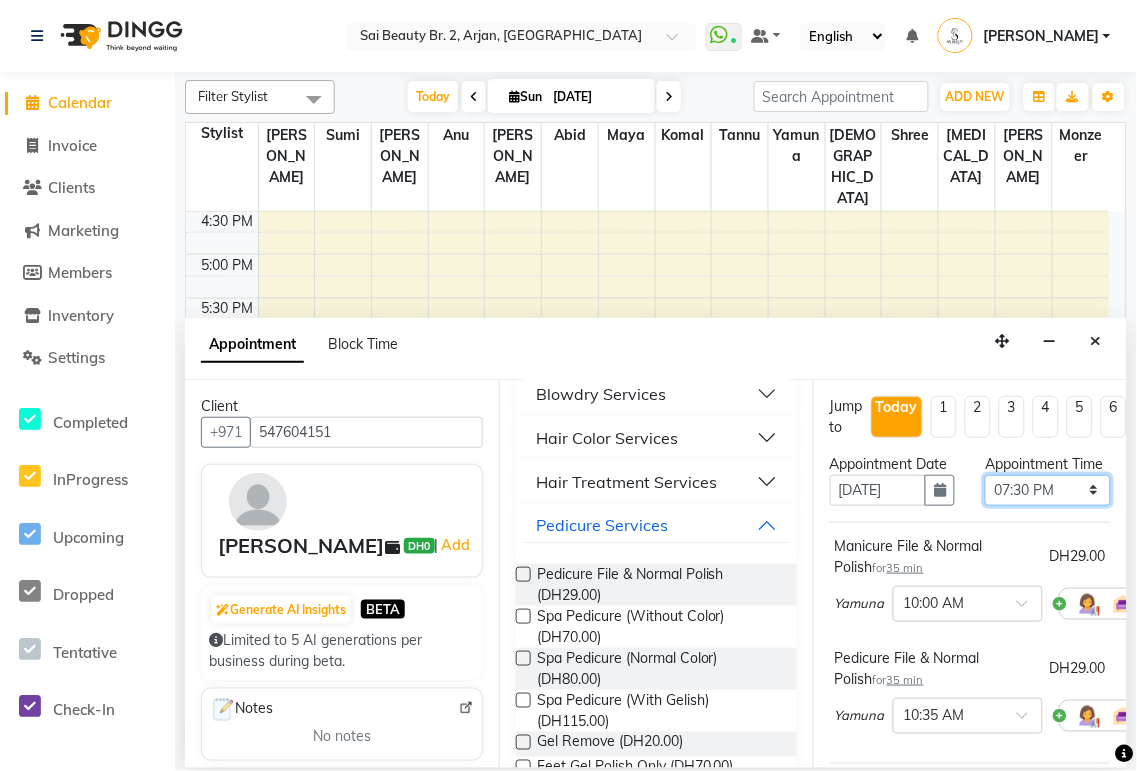 click on "Select 10:00 AM 10:05 AM 10:10 AM 10:15 AM 10:20 AM 10:25 AM 10:30 AM 10:35 AM 10:40 AM 10:45 AM 10:50 AM 10:55 AM 11:00 AM 11:05 AM 11:10 AM 11:15 AM 11:20 AM 11:25 AM 11:30 AM 11:35 AM 11:40 AM 11:45 AM 11:50 AM 11:55 AM 12:00 PM 12:05 PM 12:10 PM 12:15 PM 12:20 PM 12:25 PM 12:30 PM 12:35 PM 12:40 PM 12:45 PM 12:50 PM 12:55 PM 01:00 PM 01:05 PM 01:10 PM 01:15 PM 01:20 PM 01:25 PM 01:30 PM 01:35 PM 01:40 PM 01:45 PM 01:50 PM 01:55 PM 02:00 PM 02:05 PM 02:10 PM 02:15 PM 02:20 PM 02:25 PM 02:30 PM 02:35 PM 02:40 PM 02:45 PM 02:50 PM 02:55 PM 03:00 PM 03:05 PM 03:10 PM 03:15 PM 03:20 PM 03:25 PM 03:30 PM 03:35 PM 03:40 PM 03:45 PM 03:50 PM 03:55 PM 04:00 PM 04:05 PM 04:10 PM 04:15 PM 04:20 PM 04:25 PM 04:30 PM 04:35 PM 04:40 PM 04:45 PM 04:50 PM 04:55 PM 05:00 PM 05:05 PM 05:10 PM 05:15 PM 05:20 PM 05:25 PM 05:30 PM 05:35 PM 05:40 PM 05:45 PM 05:50 PM 05:55 PM 06:00 PM 06:05 PM 06:10 PM 06:15 PM 06:20 PM 06:25 PM 06:30 PM 06:35 PM 06:40 PM 06:45 PM 06:50 PM 06:55 PM 07:00 PM 07:05 PM 07:10 PM 07:15 PM 07:20 PM" at bounding box center (1047, 490) 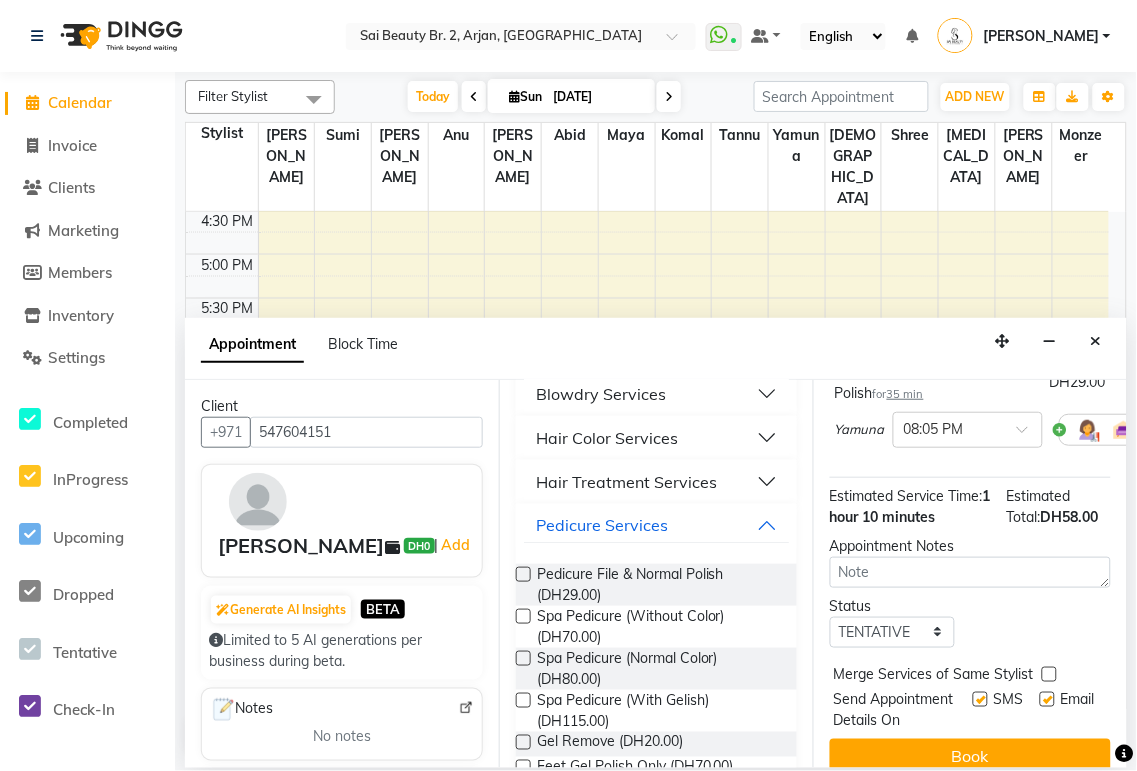scroll, scrollTop: 410, scrollLeft: 0, axis: vertical 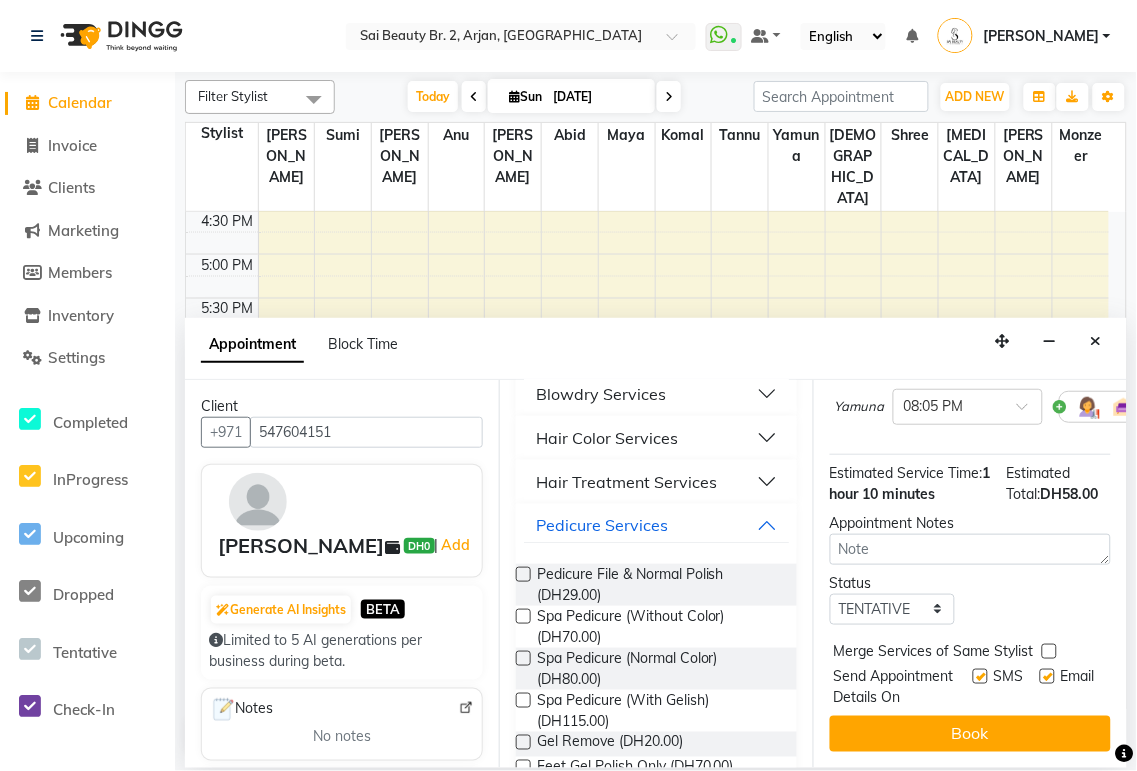 click at bounding box center (1049, 651) 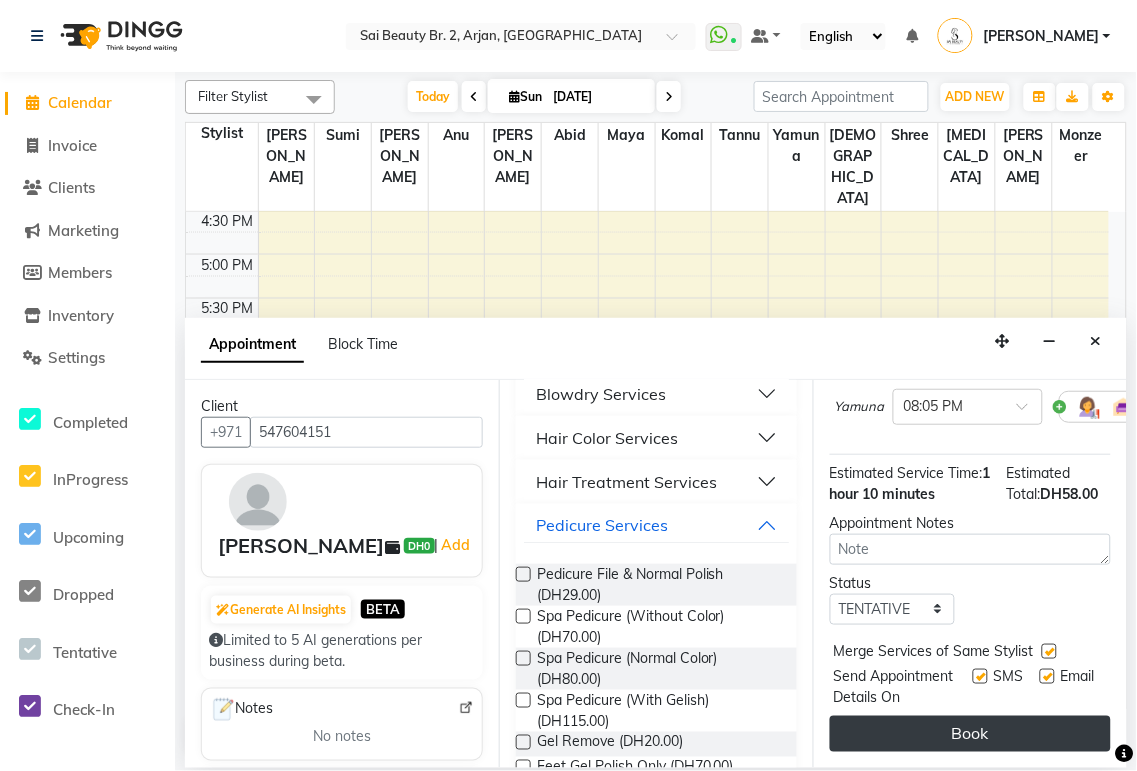 click on "Book" at bounding box center [970, 734] 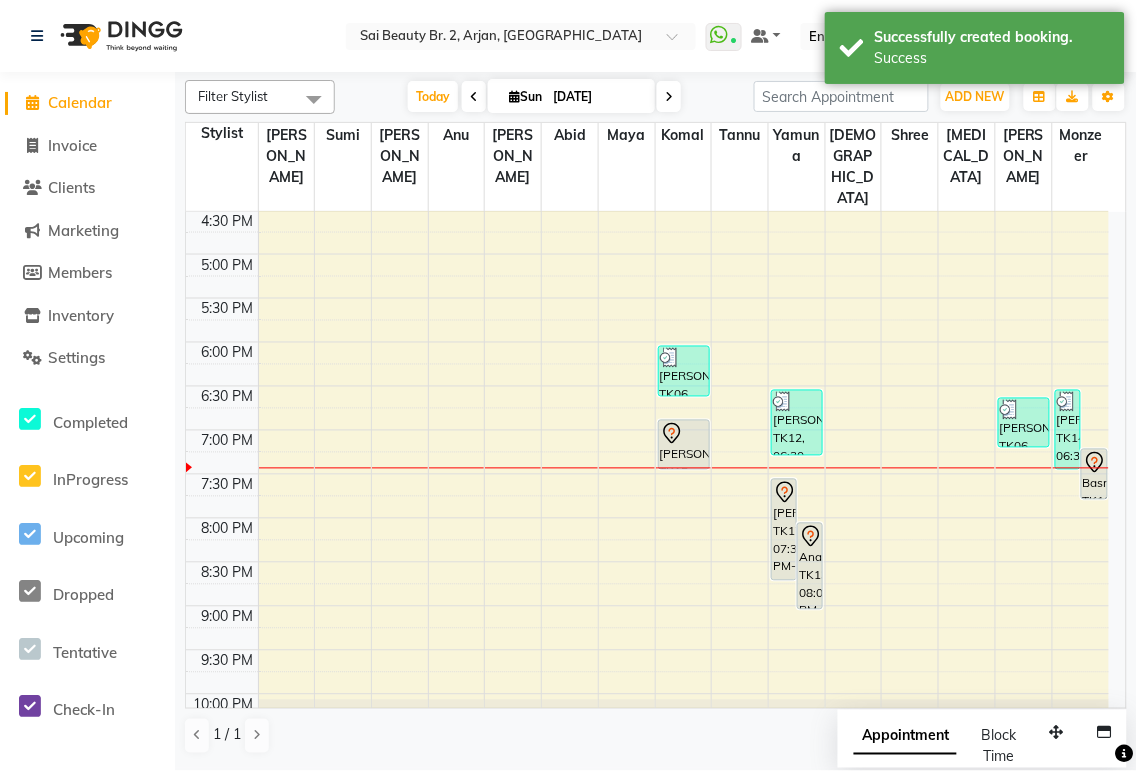 click on "Appointment" at bounding box center (905, 737) 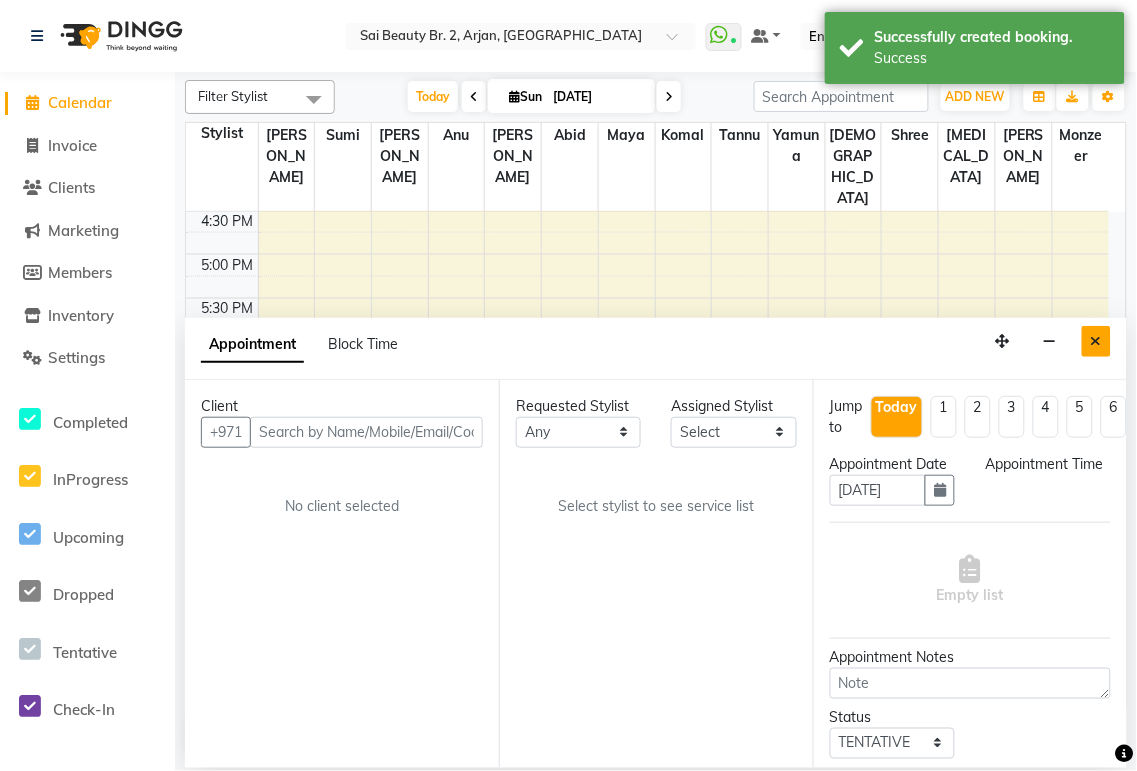 click at bounding box center [1096, 341] 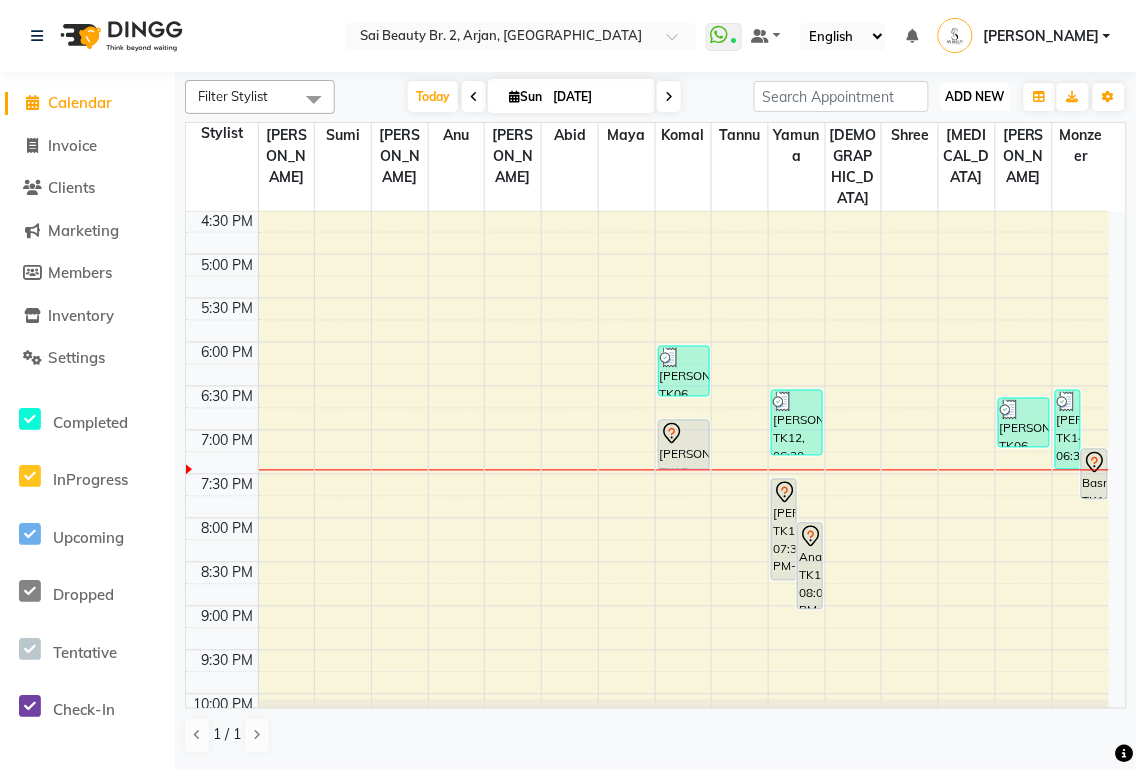 click on "ADD NEW" at bounding box center [975, 96] 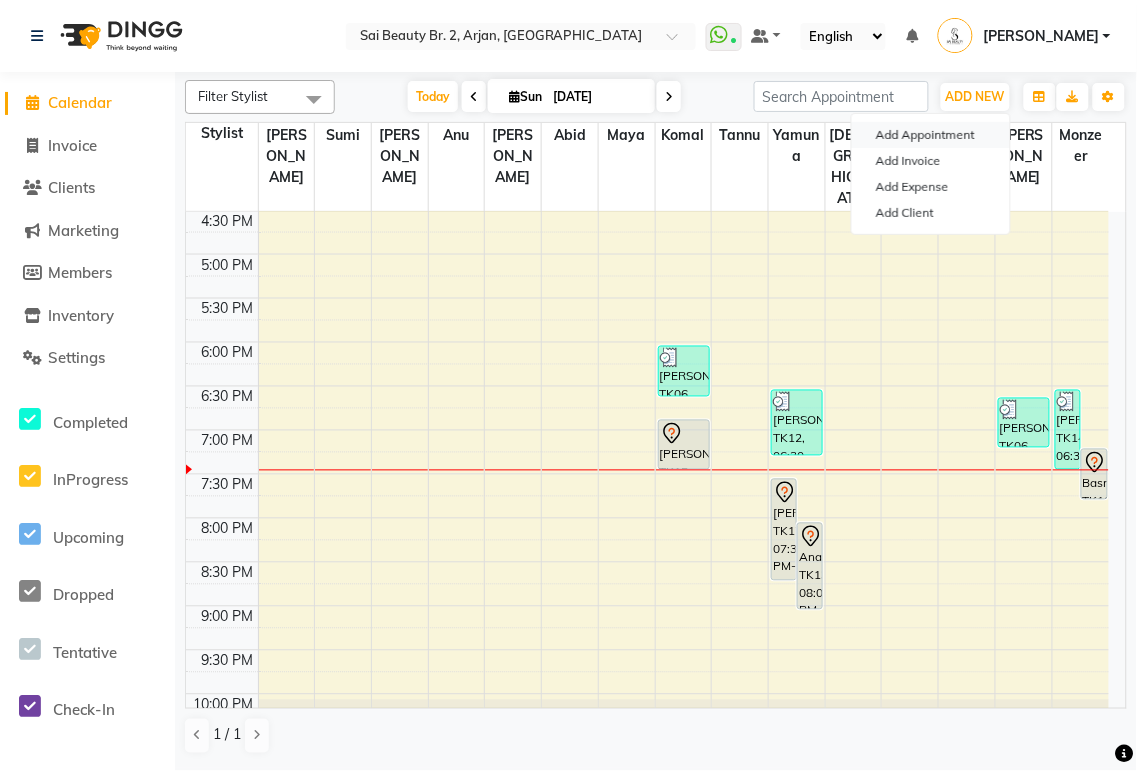click on "Add Appointment" at bounding box center [931, 135] 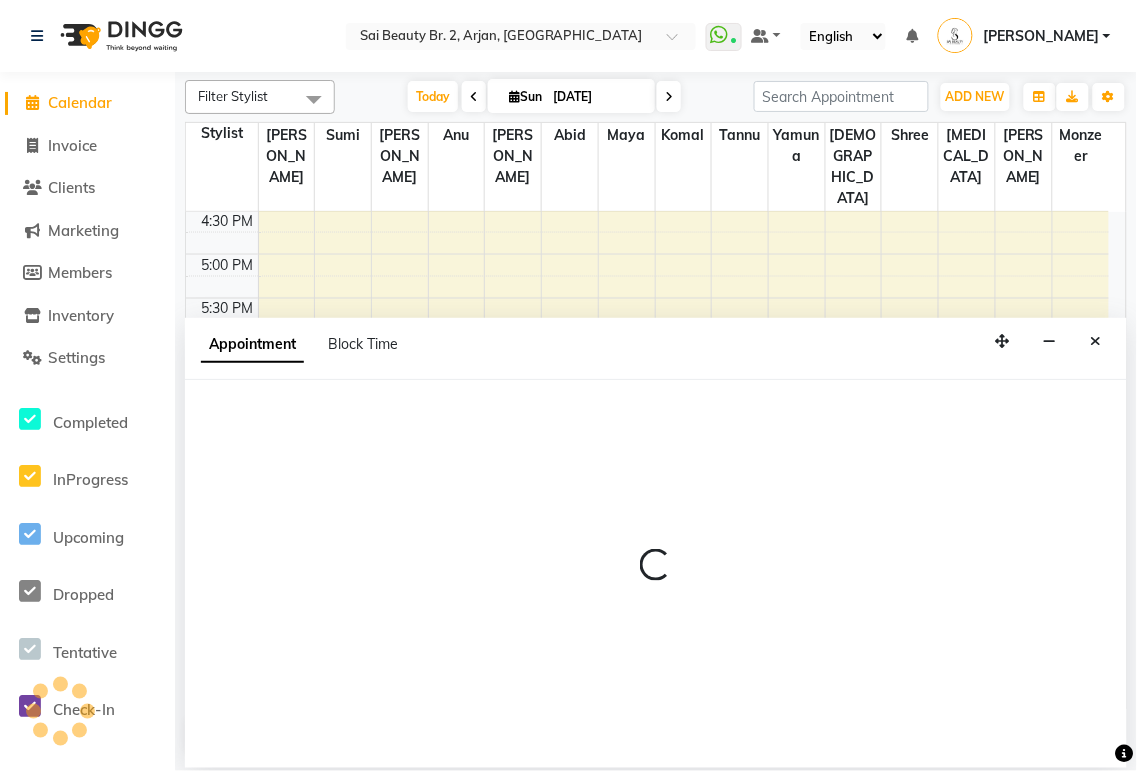 select on "600" 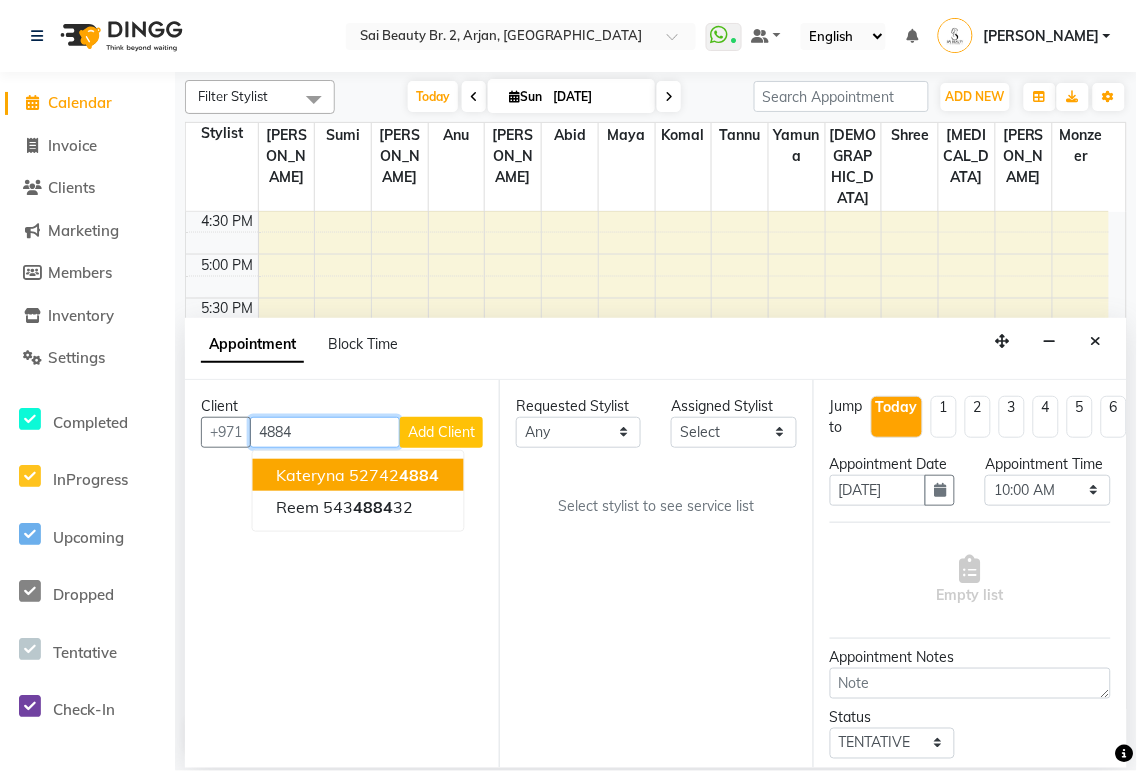 click on "4884" at bounding box center [420, 475] 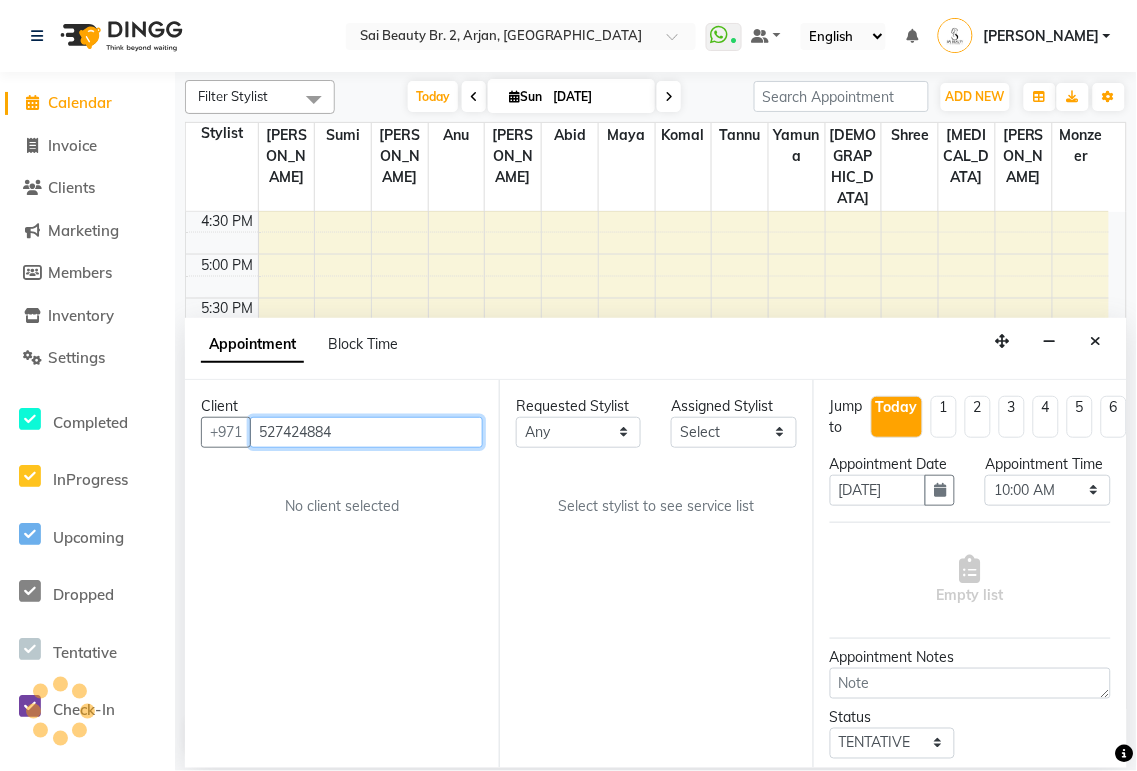 type on "527424884" 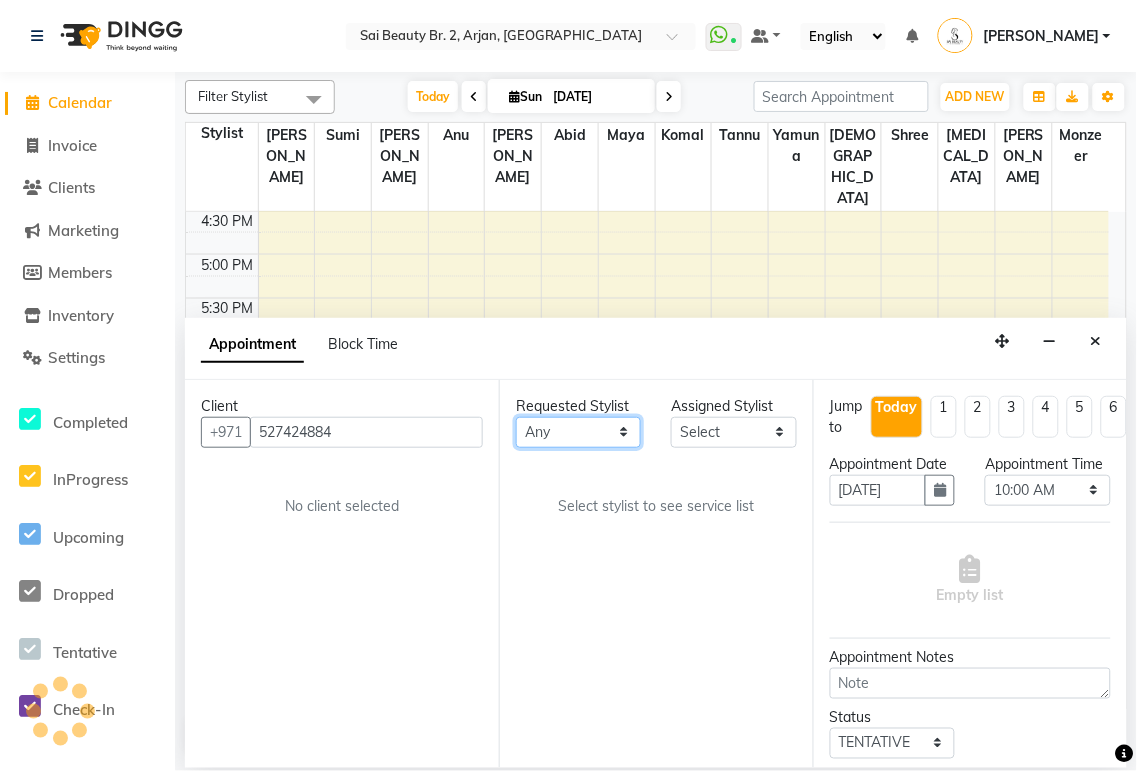 click on "Any [PERSON_NAME][MEDICAL_DATA] [PERSON_NAME] [PERSON_NAME] [PERSON_NAME] Gita [PERSON_NAME] monzeer Shree [PERSON_NAME] [PERSON_NAME]" at bounding box center [578, 432] 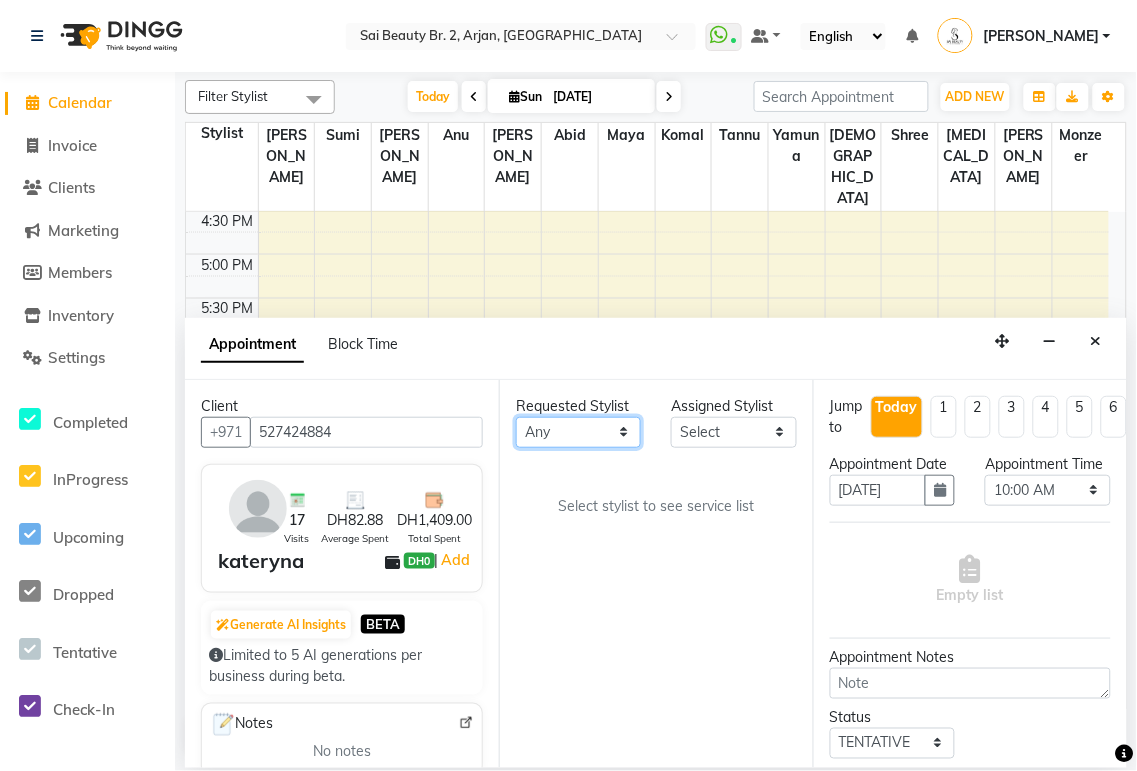 select on "57778" 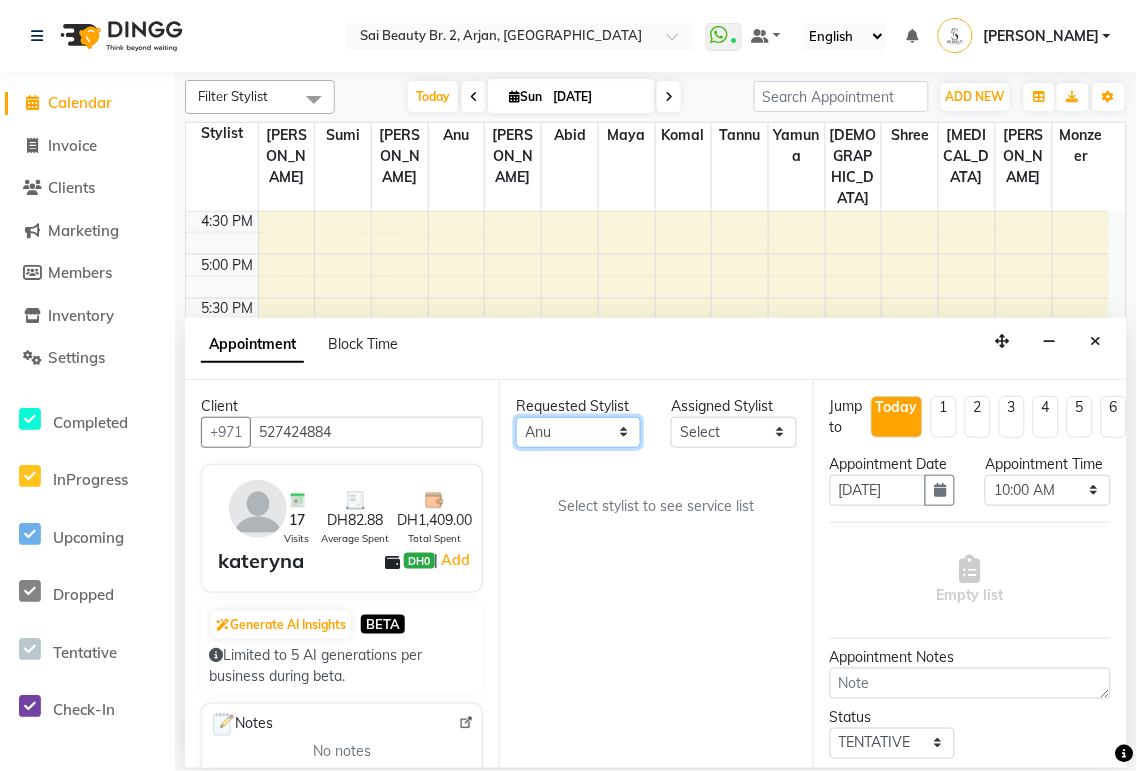click on "Any [PERSON_NAME][MEDICAL_DATA] [PERSON_NAME] [PERSON_NAME] [PERSON_NAME] Gita [PERSON_NAME] monzeer Shree [PERSON_NAME] [PERSON_NAME]" at bounding box center [578, 432] 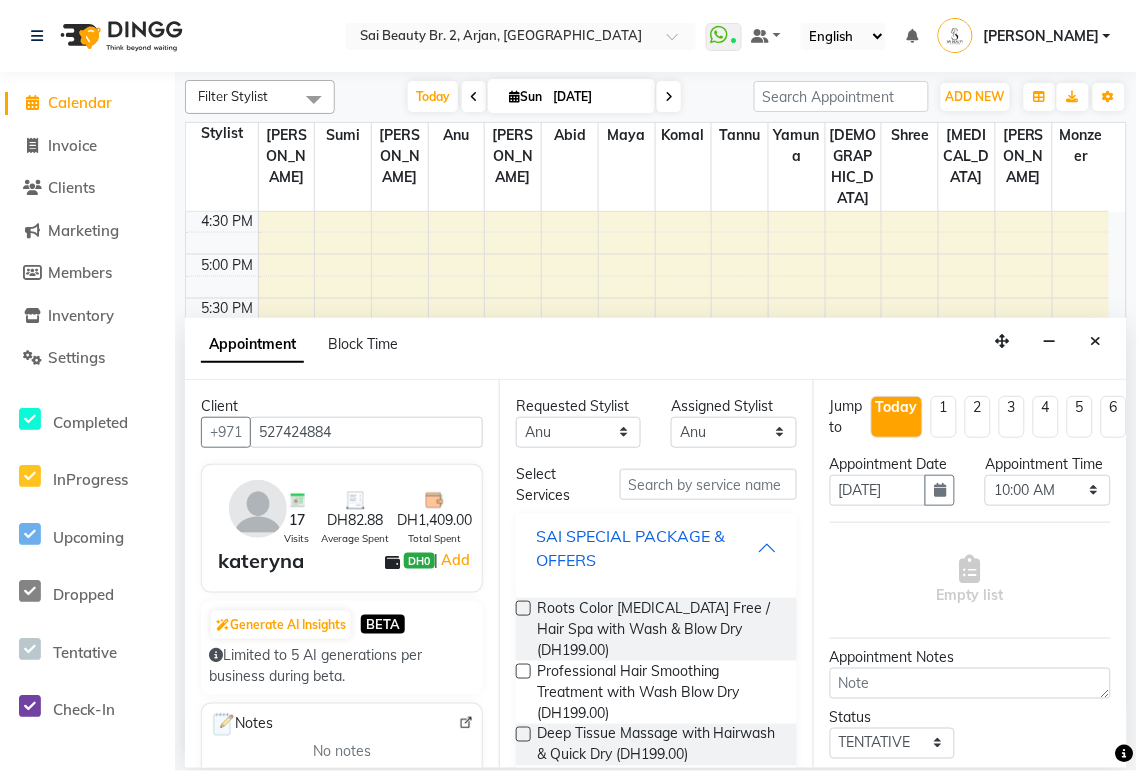 click on "SAI SPECIAL PACKAGE & OFFERS" at bounding box center (646, 548) 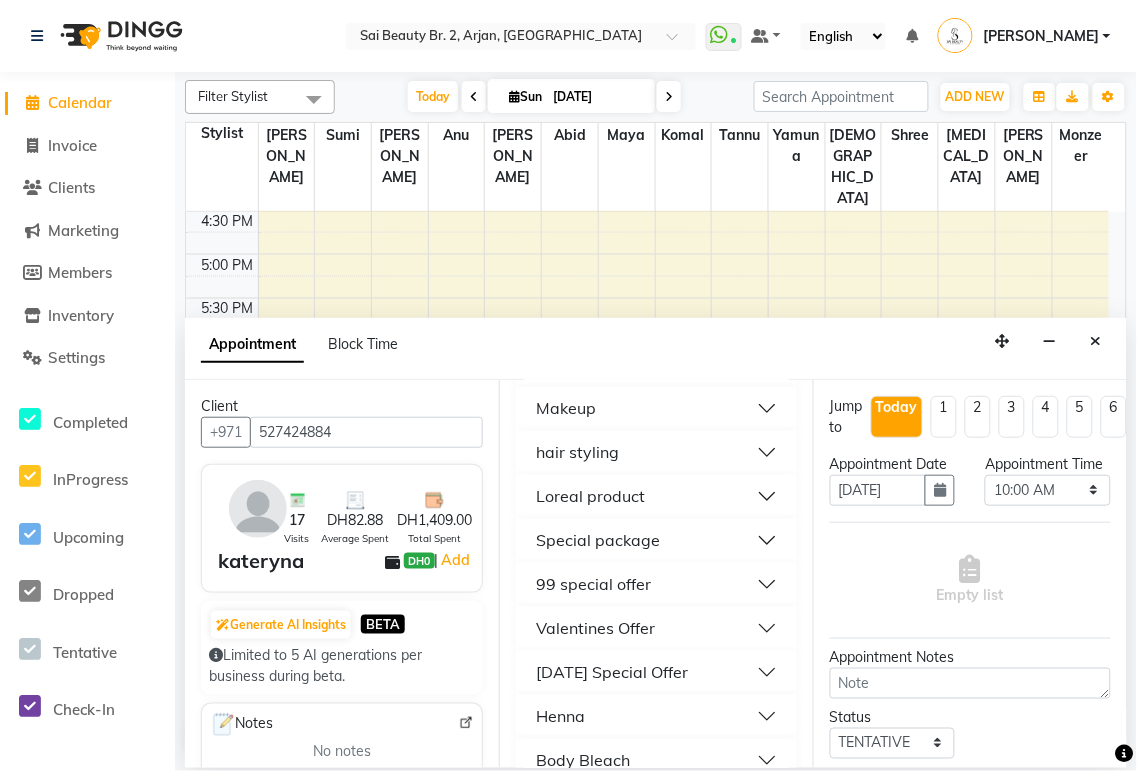 scroll, scrollTop: 1096, scrollLeft: 0, axis: vertical 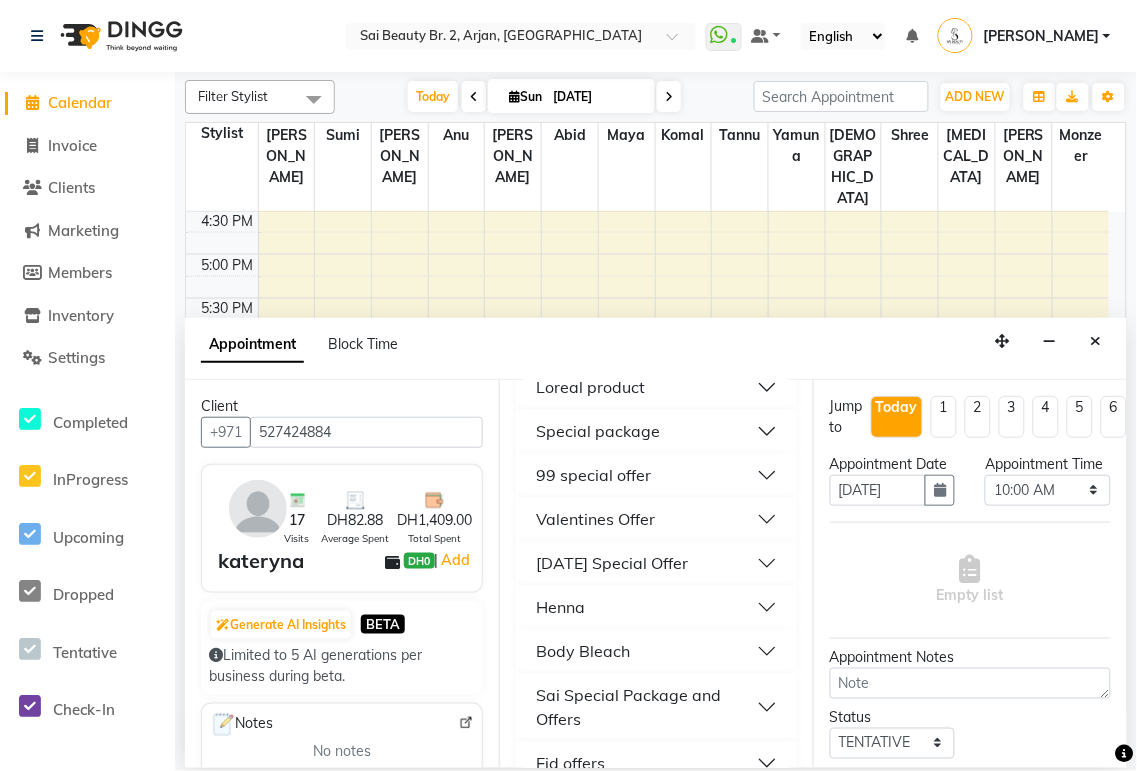 click on "99 special offer" at bounding box center (656, 476) 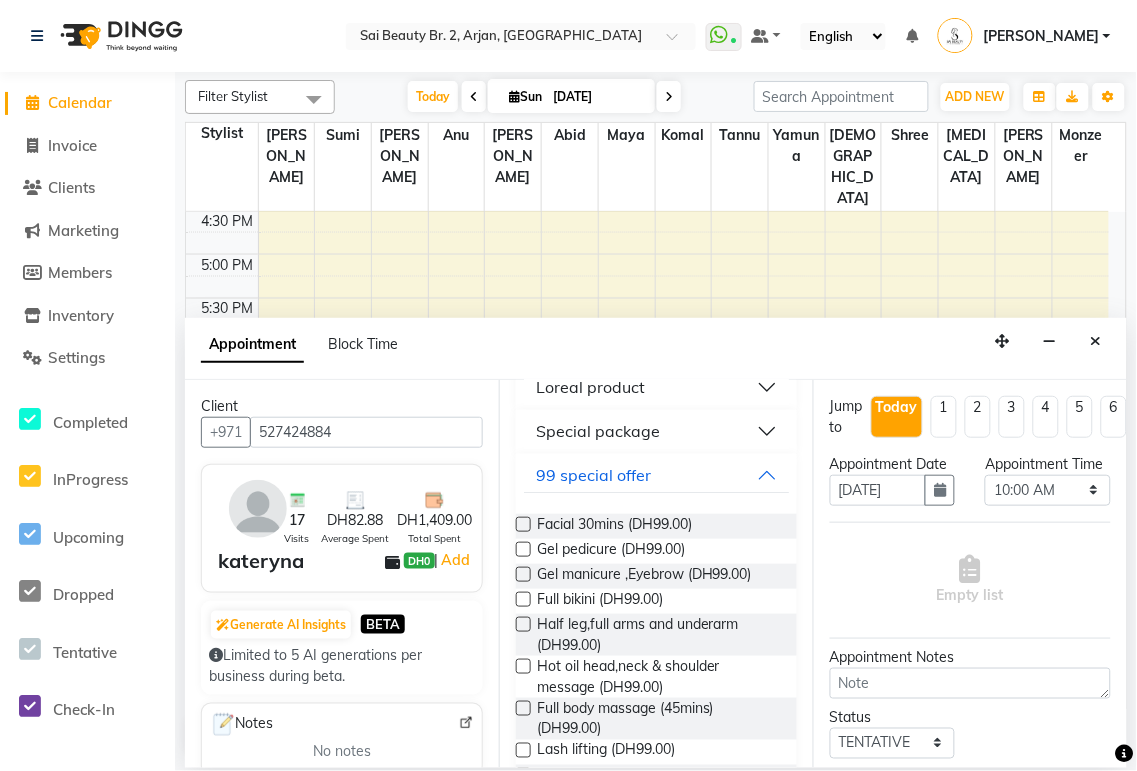 click at bounding box center (523, 708) 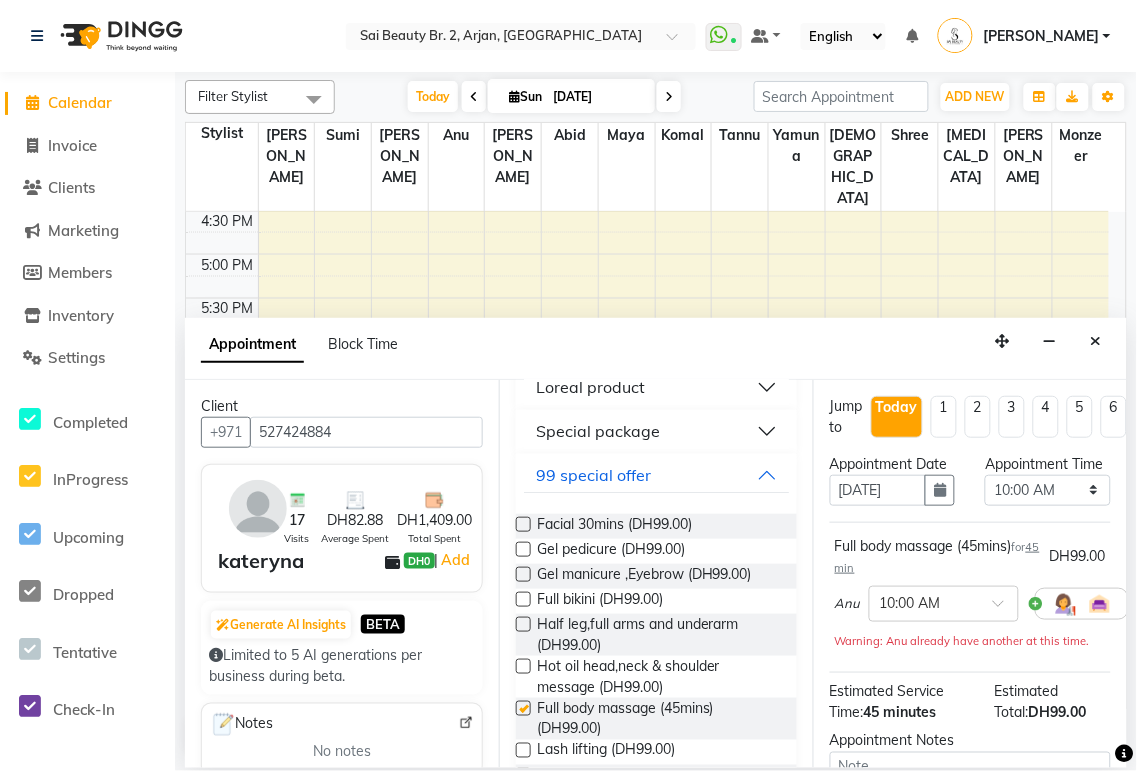 checkbox on "false" 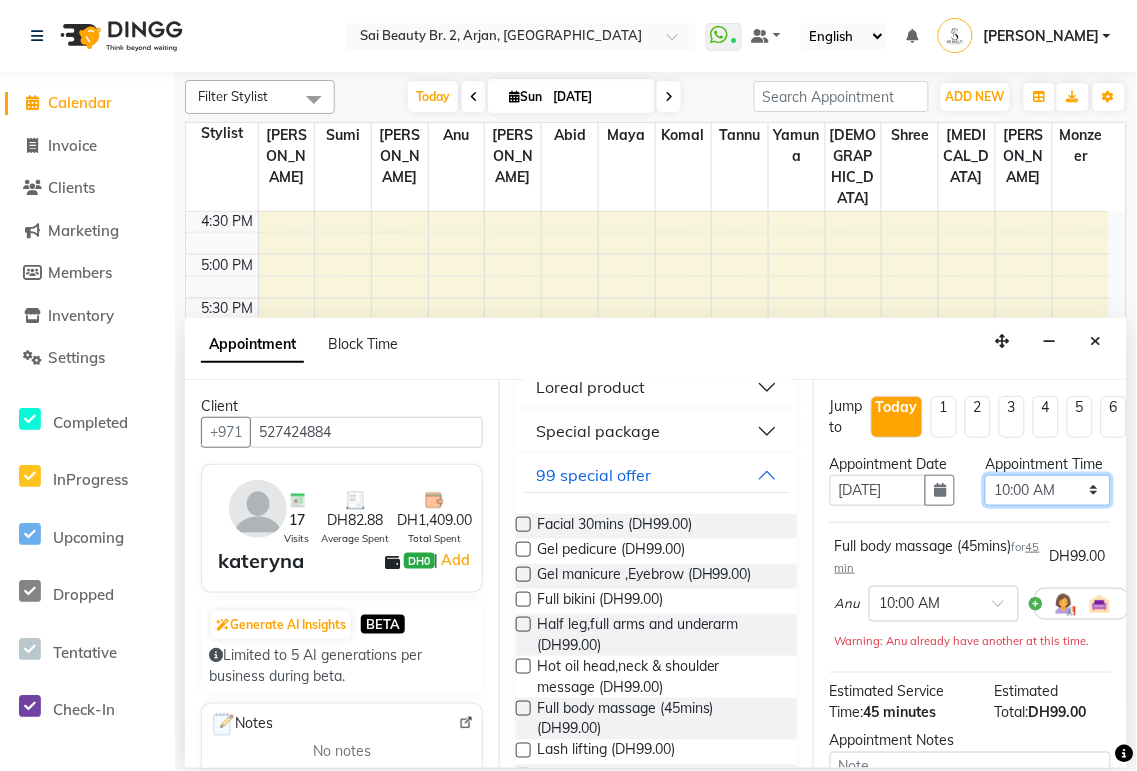 click on "Select 10:00 AM 10:05 AM 10:10 AM 10:15 AM 10:20 AM 10:25 AM 10:30 AM 10:35 AM 10:40 AM 10:45 AM 10:50 AM 10:55 AM 11:00 AM 11:05 AM 11:10 AM 11:15 AM 11:20 AM 11:25 AM 11:30 AM 11:35 AM 11:40 AM 11:45 AM 11:50 AM 11:55 AM 12:00 PM 12:05 PM 12:10 PM 12:15 PM 12:20 PM 12:25 PM 12:30 PM 12:35 PM 12:40 PM 12:45 PM 12:50 PM 12:55 PM 01:00 PM 01:05 PM 01:10 PM 01:15 PM 01:20 PM 01:25 PM 01:30 PM 01:35 PM 01:40 PM 01:45 PM 01:50 PM 01:55 PM 02:00 PM 02:05 PM 02:10 PM 02:15 PM 02:20 PM 02:25 PM 02:30 PM 02:35 PM 02:40 PM 02:45 PM 02:50 PM 02:55 PM 03:00 PM 03:05 PM 03:10 PM 03:15 PM 03:20 PM 03:25 PM 03:30 PM 03:35 PM 03:40 PM 03:45 PM 03:50 PM 03:55 PM 04:00 PM 04:05 PM 04:10 PM 04:15 PM 04:20 PM 04:25 PM 04:30 PM 04:35 PM 04:40 PM 04:45 PM 04:50 PM 04:55 PM 05:00 PM 05:05 PM 05:10 PM 05:15 PM 05:20 PM 05:25 PM 05:30 PM 05:35 PM 05:40 PM 05:45 PM 05:50 PM 05:55 PM 06:00 PM 06:05 PM 06:10 PM 06:15 PM 06:20 PM 06:25 PM 06:30 PM 06:35 PM 06:40 PM 06:45 PM 06:50 PM 06:55 PM 07:00 PM 07:05 PM 07:10 PM 07:15 PM 07:20 PM" at bounding box center (1047, 490) 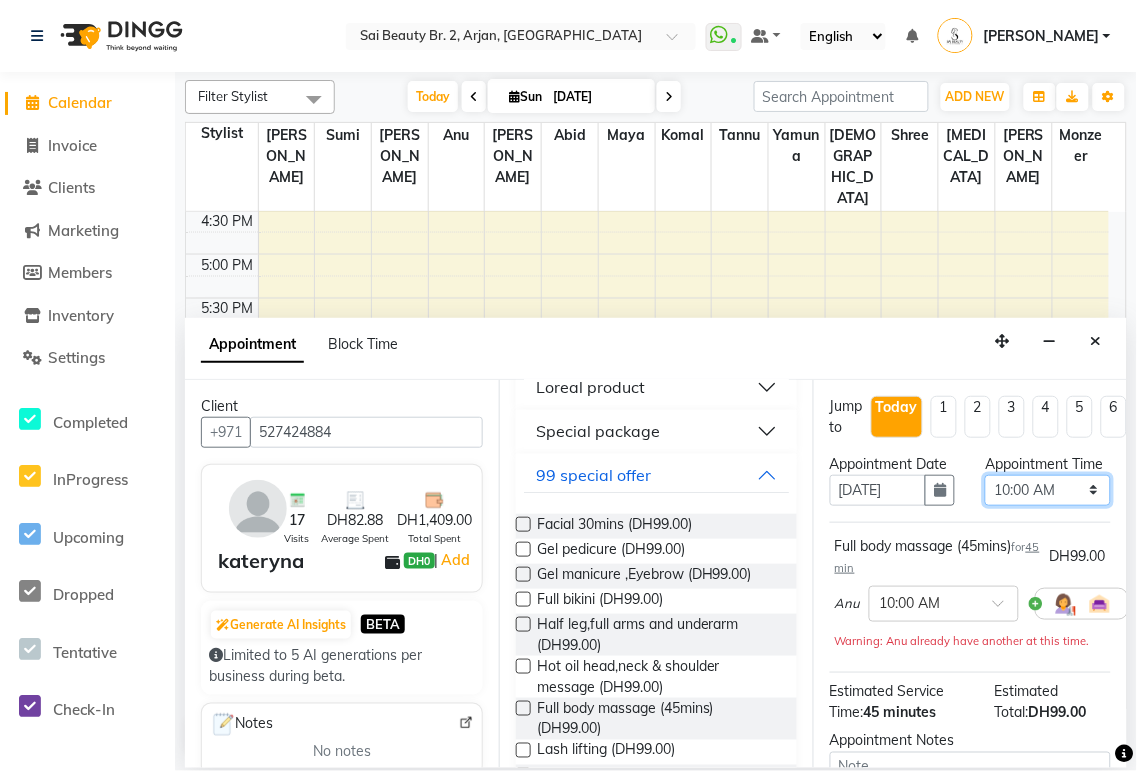 select on "1160" 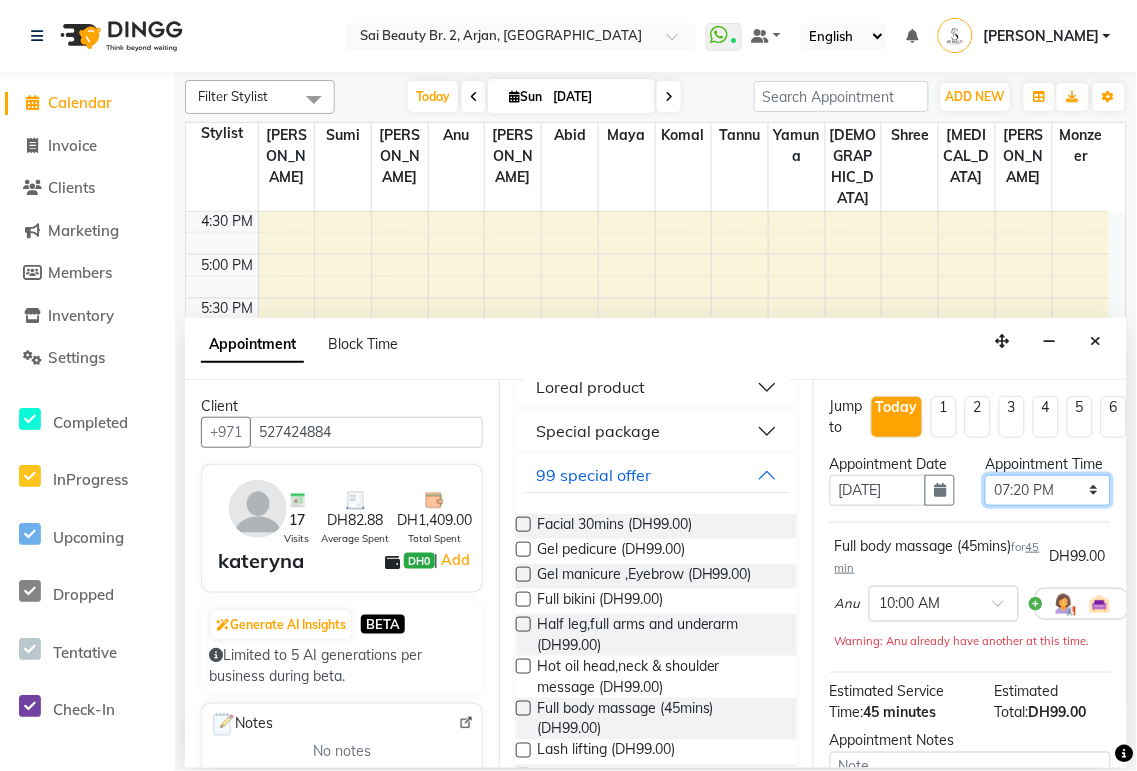 click on "Select 10:00 AM 10:05 AM 10:10 AM 10:15 AM 10:20 AM 10:25 AM 10:30 AM 10:35 AM 10:40 AM 10:45 AM 10:50 AM 10:55 AM 11:00 AM 11:05 AM 11:10 AM 11:15 AM 11:20 AM 11:25 AM 11:30 AM 11:35 AM 11:40 AM 11:45 AM 11:50 AM 11:55 AM 12:00 PM 12:05 PM 12:10 PM 12:15 PM 12:20 PM 12:25 PM 12:30 PM 12:35 PM 12:40 PM 12:45 PM 12:50 PM 12:55 PM 01:00 PM 01:05 PM 01:10 PM 01:15 PM 01:20 PM 01:25 PM 01:30 PM 01:35 PM 01:40 PM 01:45 PM 01:50 PM 01:55 PM 02:00 PM 02:05 PM 02:10 PM 02:15 PM 02:20 PM 02:25 PM 02:30 PM 02:35 PM 02:40 PM 02:45 PM 02:50 PM 02:55 PM 03:00 PM 03:05 PM 03:10 PM 03:15 PM 03:20 PM 03:25 PM 03:30 PM 03:35 PM 03:40 PM 03:45 PM 03:50 PM 03:55 PM 04:00 PM 04:05 PM 04:10 PM 04:15 PM 04:20 PM 04:25 PM 04:30 PM 04:35 PM 04:40 PM 04:45 PM 04:50 PM 04:55 PM 05:00 PM 05:05 PM 05:10 PM 05:15 PM 05:20 PM 05:25 PM 05:30 PM 05:35 PM 05:40 PM 05:45 PM 05:50 PM 05:55 PM 06:00 PM 06:05 PM 06:10 PM 06:15 PM 06:20 PM 06:25 PM 06:30 PM 06:35 PM 06:40 PM 06:45 PM 06:50 PM 06:55 PM 07:00 PM 07:05 PM 07:10 PM 07:15 PM 07:20 PM" at bounding box center (1047, 490) 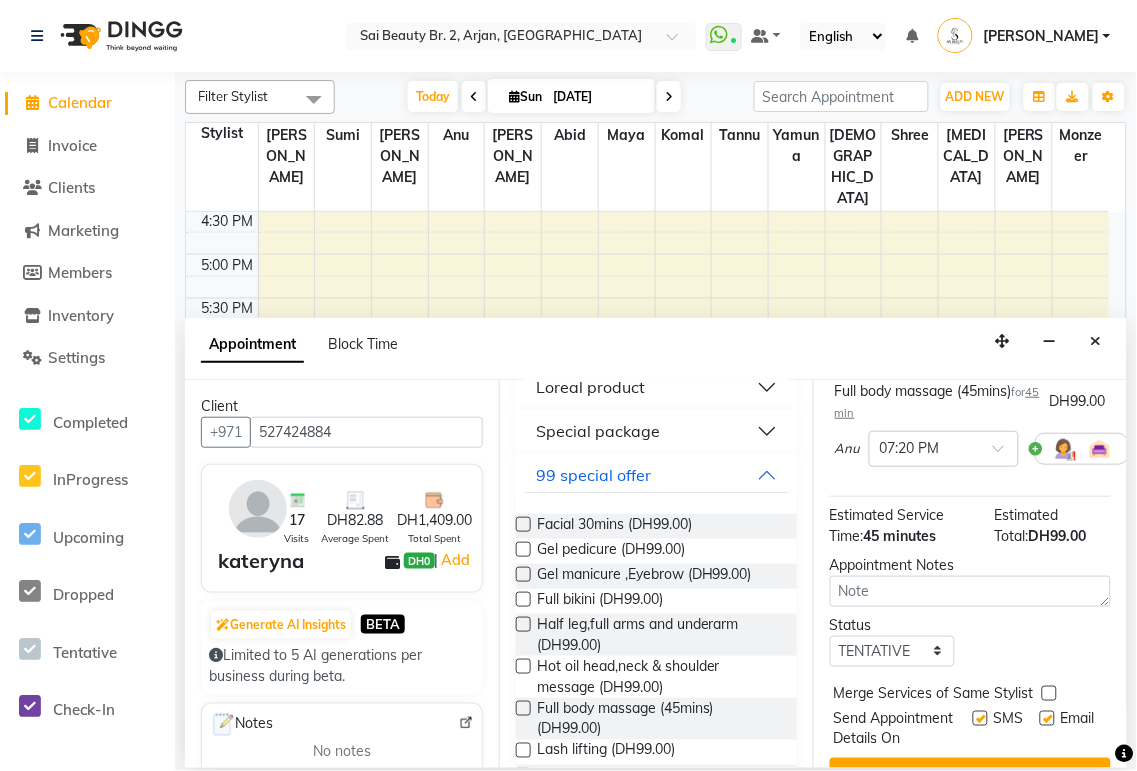 scroll, scrollTop: 256, scrollLeft: 0, axis: vertical 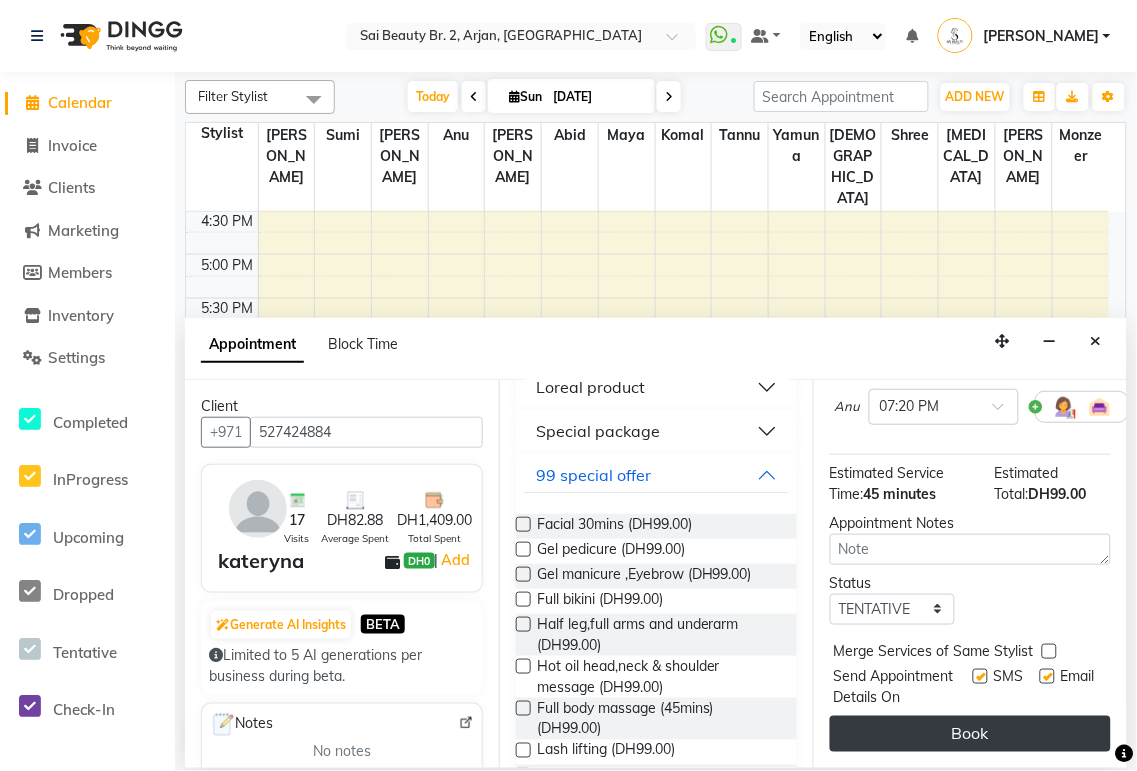 click on "Book" at bounding box center [970, 734] 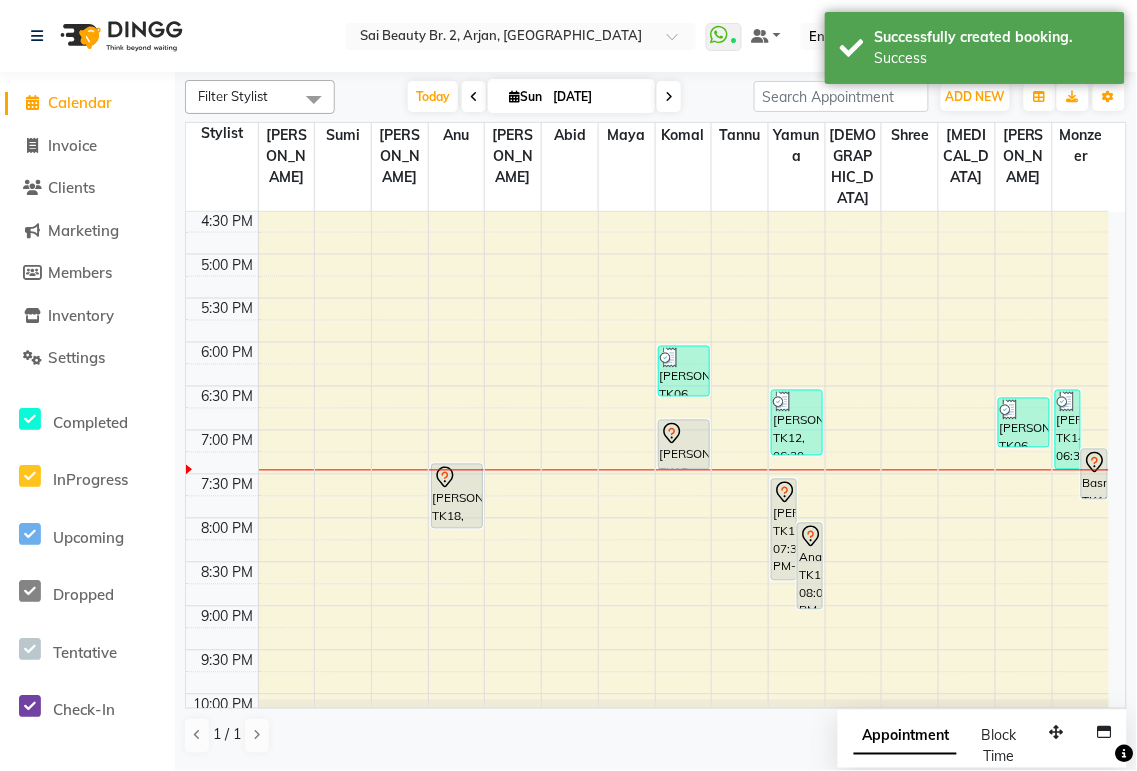 click on "Appointment" at bounding box center (905, 737) 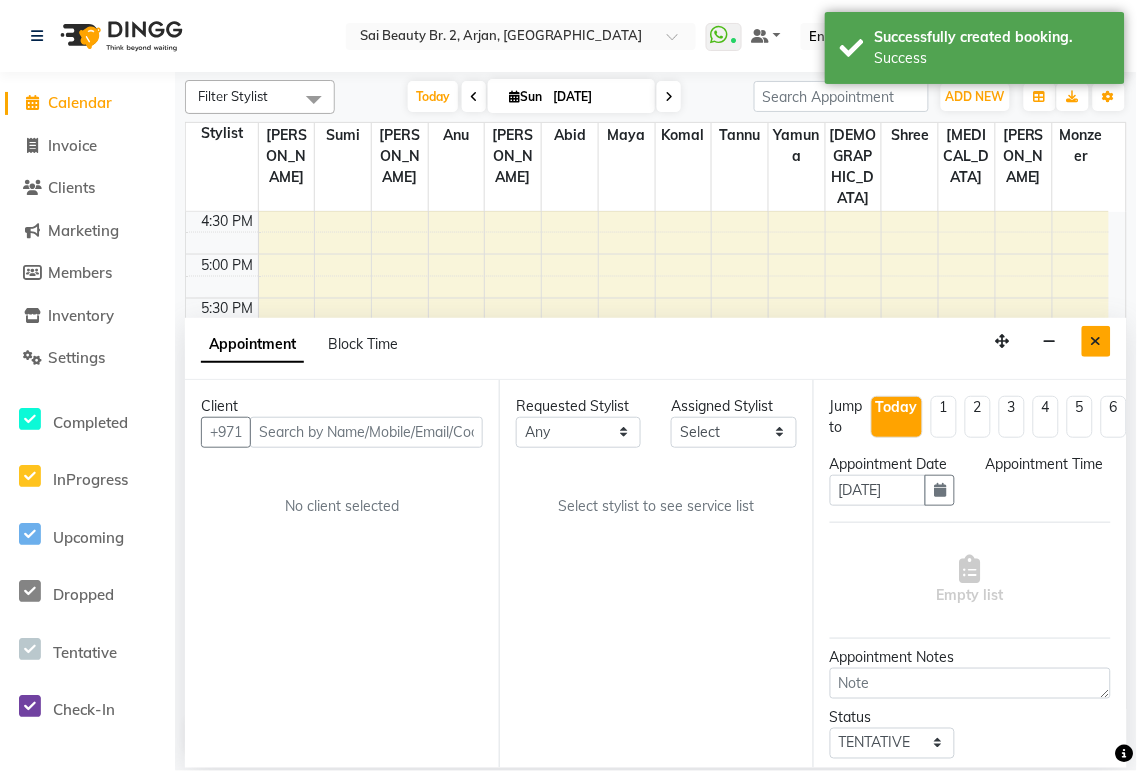 click at bounding box center [1096, 341] 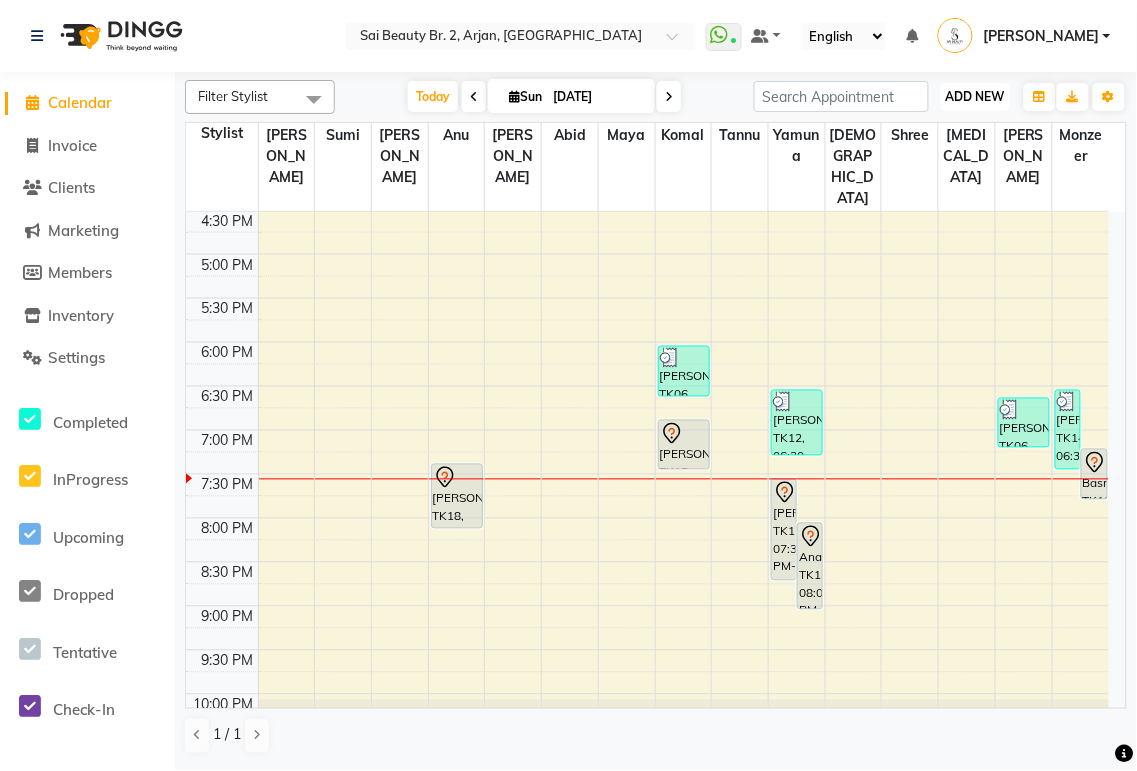 click on "ADD NEW" at bounding box center (975, 96) 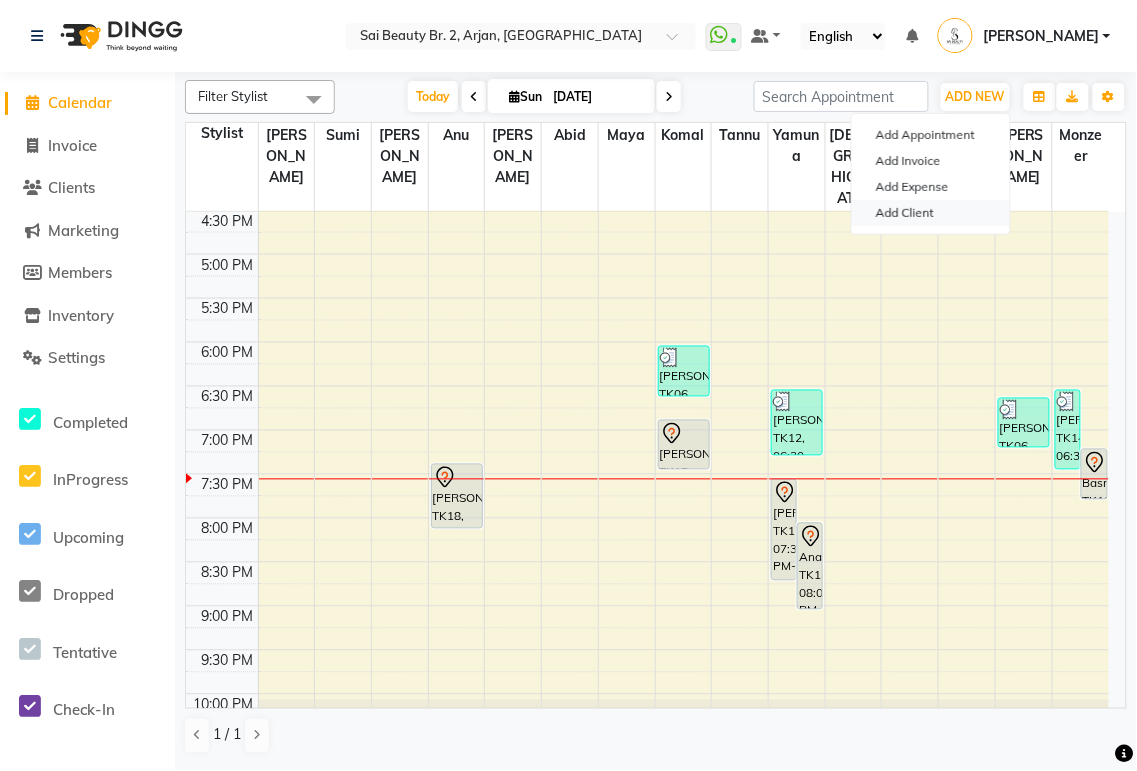 click on "Add Client" at bounding box center (931, 213) 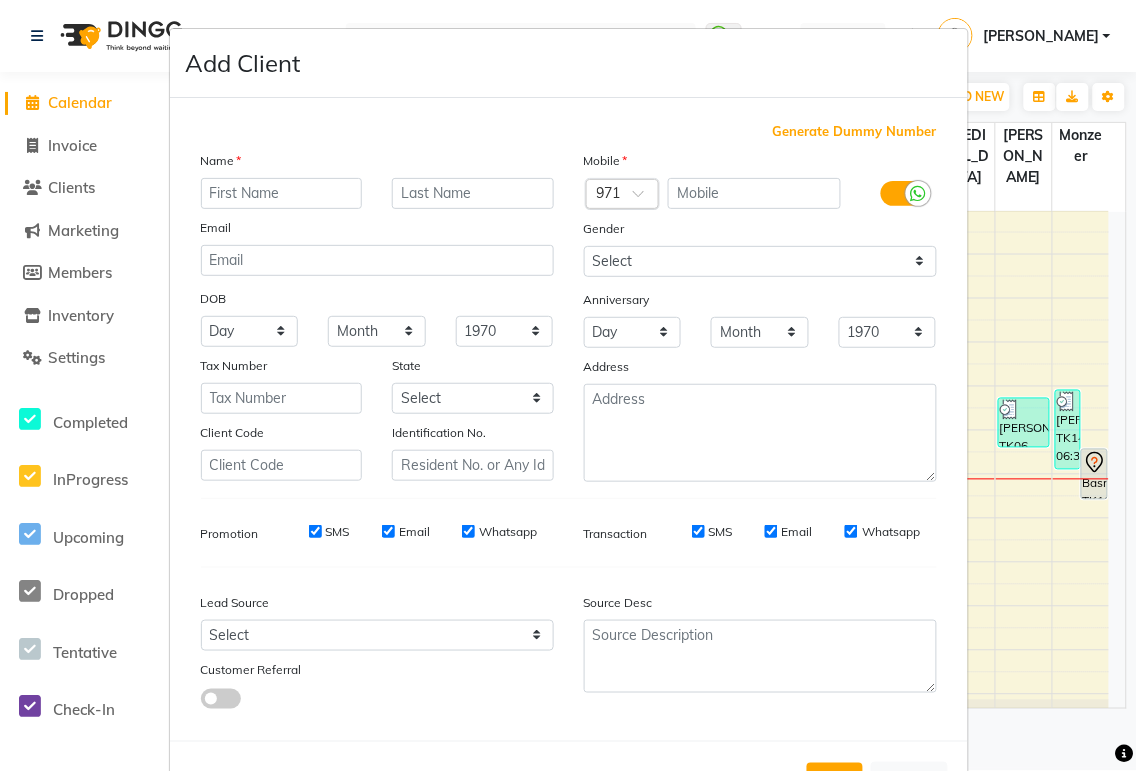 click at bounding box center [603, 195] 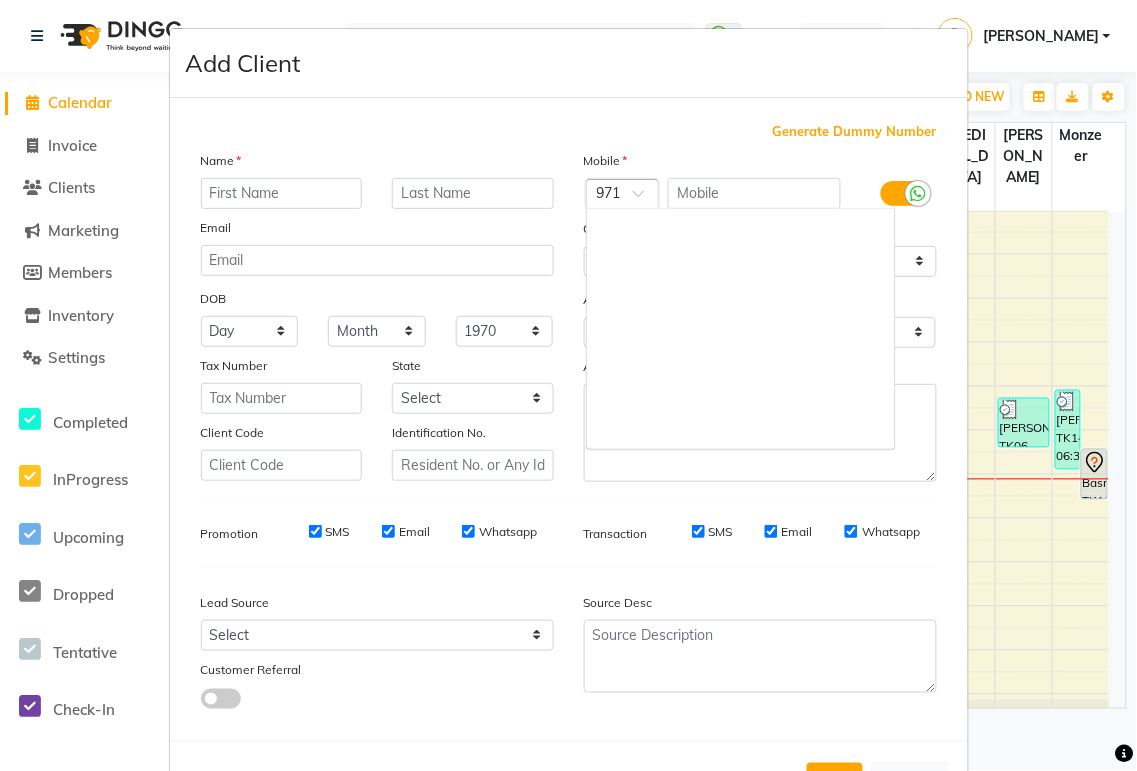scroll, scrollTop: 8251, scrollLeft: 0, axis: vertical 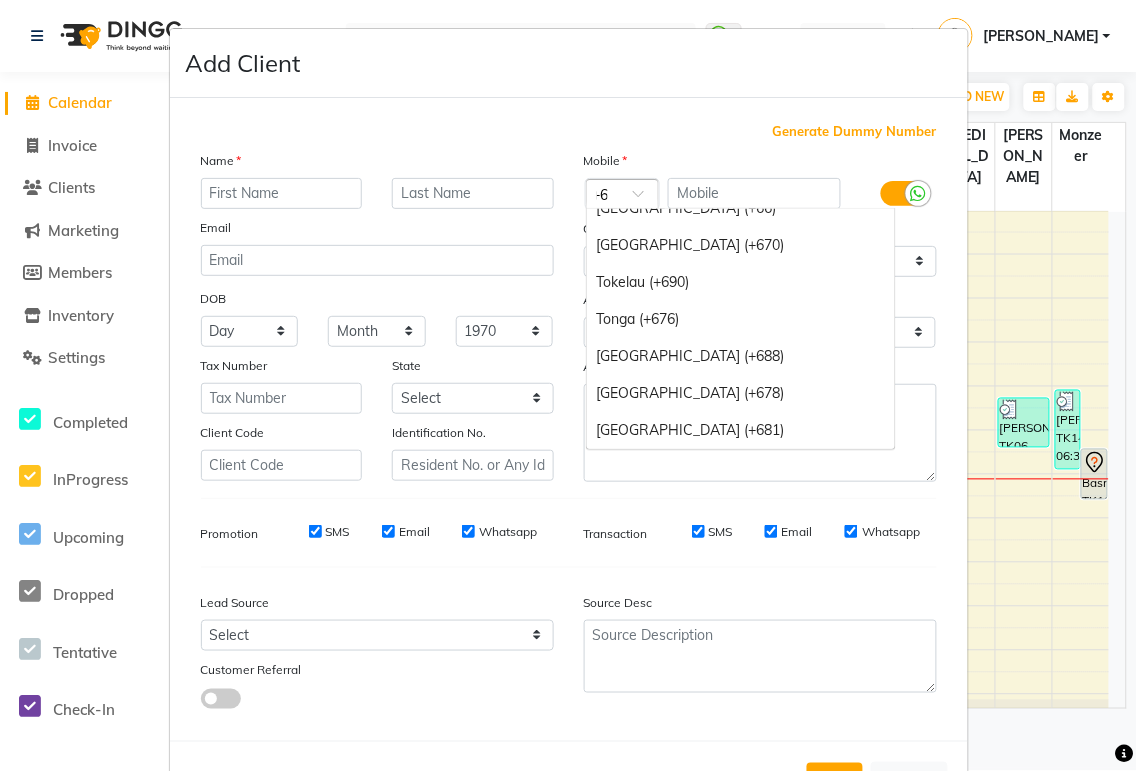 type on "+63" 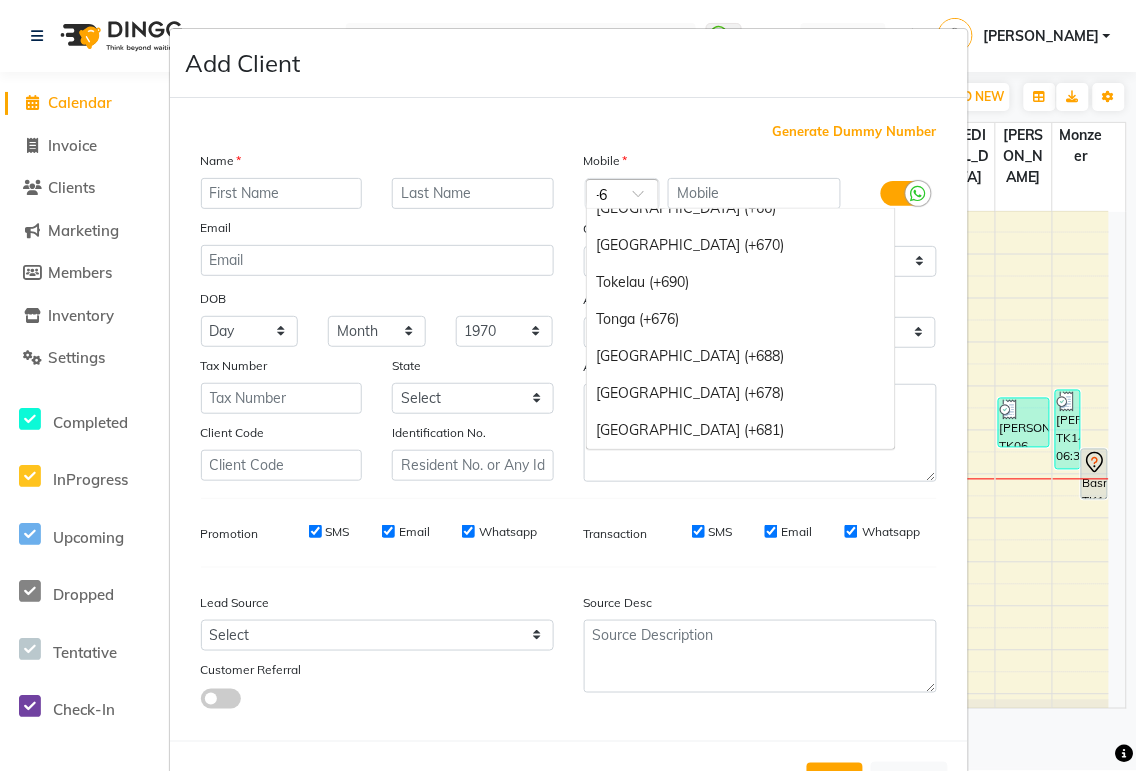 scroll, scrollTop: 0, scrollLeft: 13, axis: horizontal 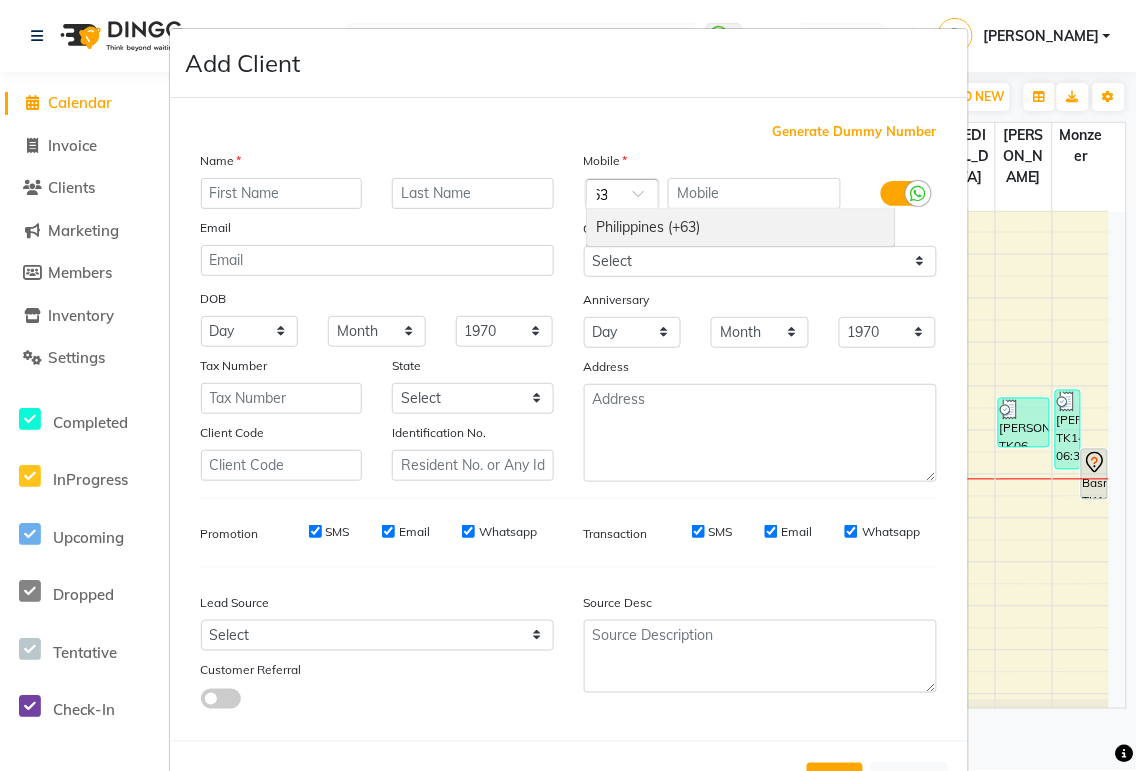 click on "Philippines (+63)" at bounding box center (741, 227) 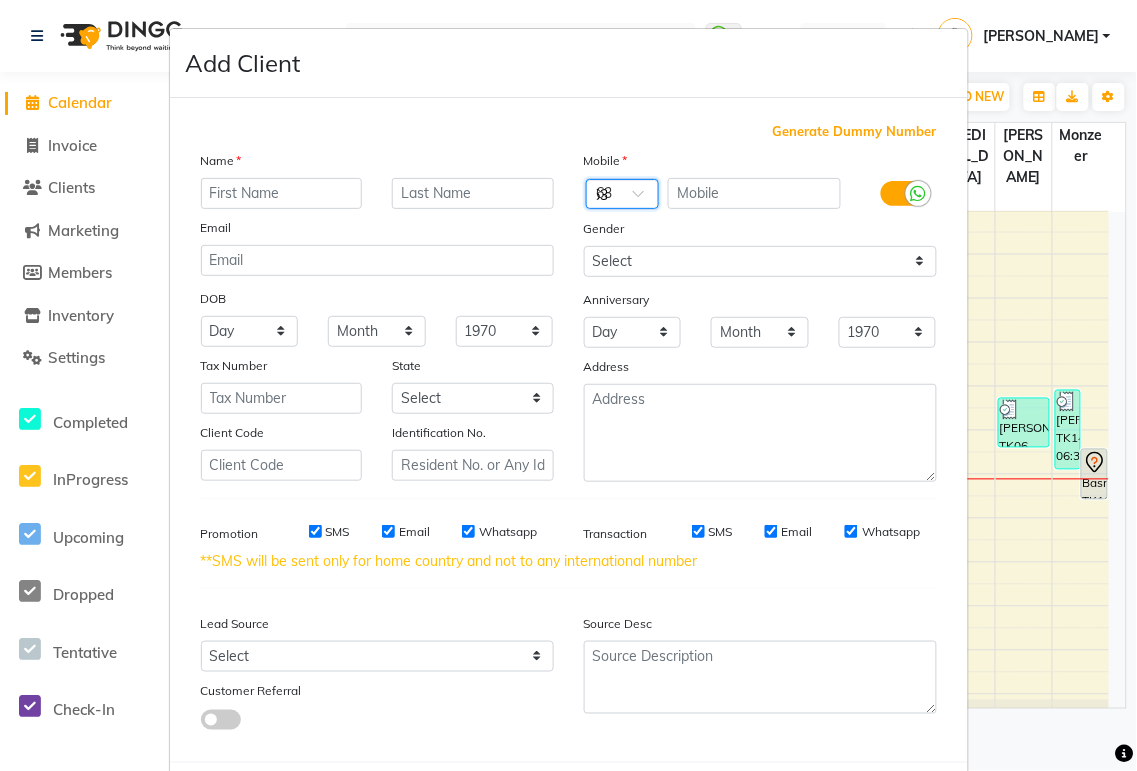 type 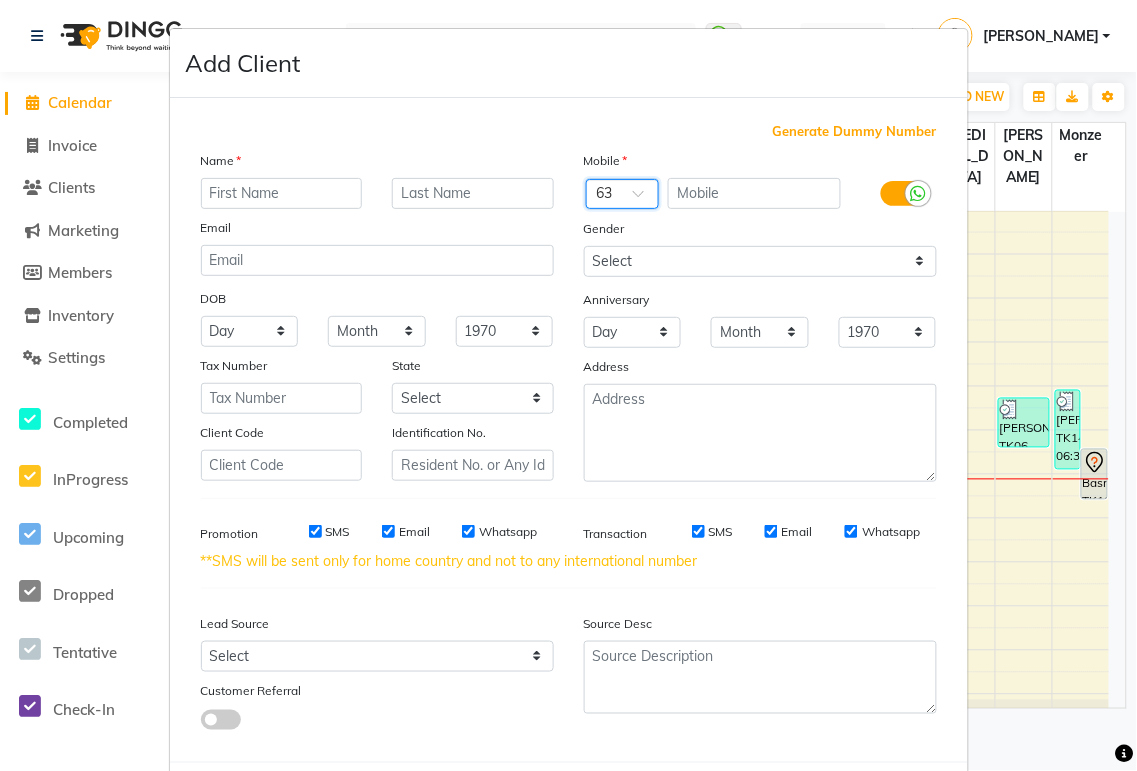 scroll, scrollTop: 0, scrollLeft: 0, axis: both 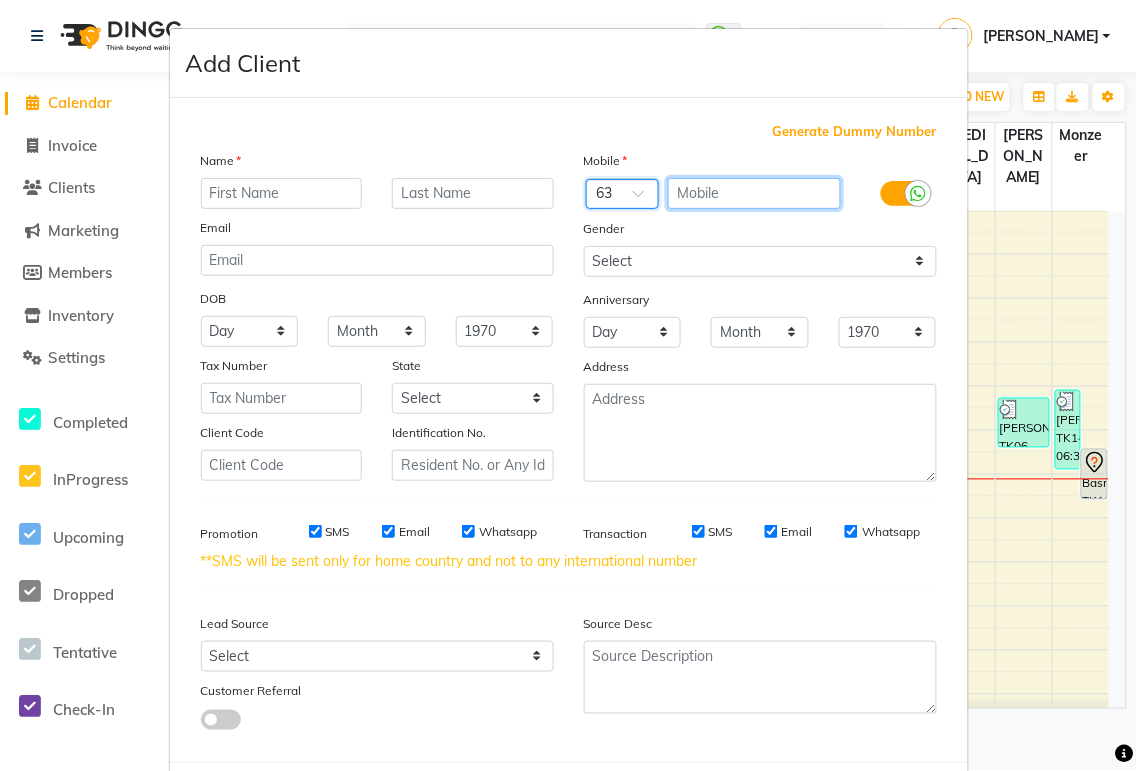 click at bounding box center [754, 193] 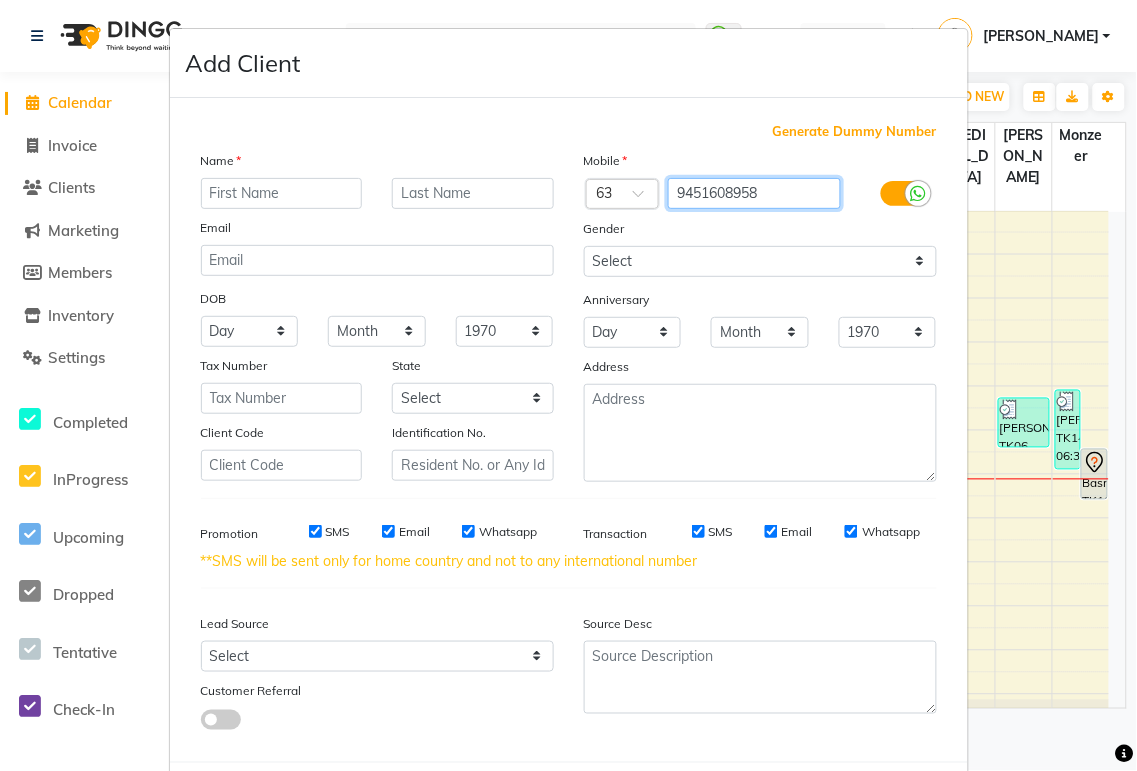 type on "9451608958" 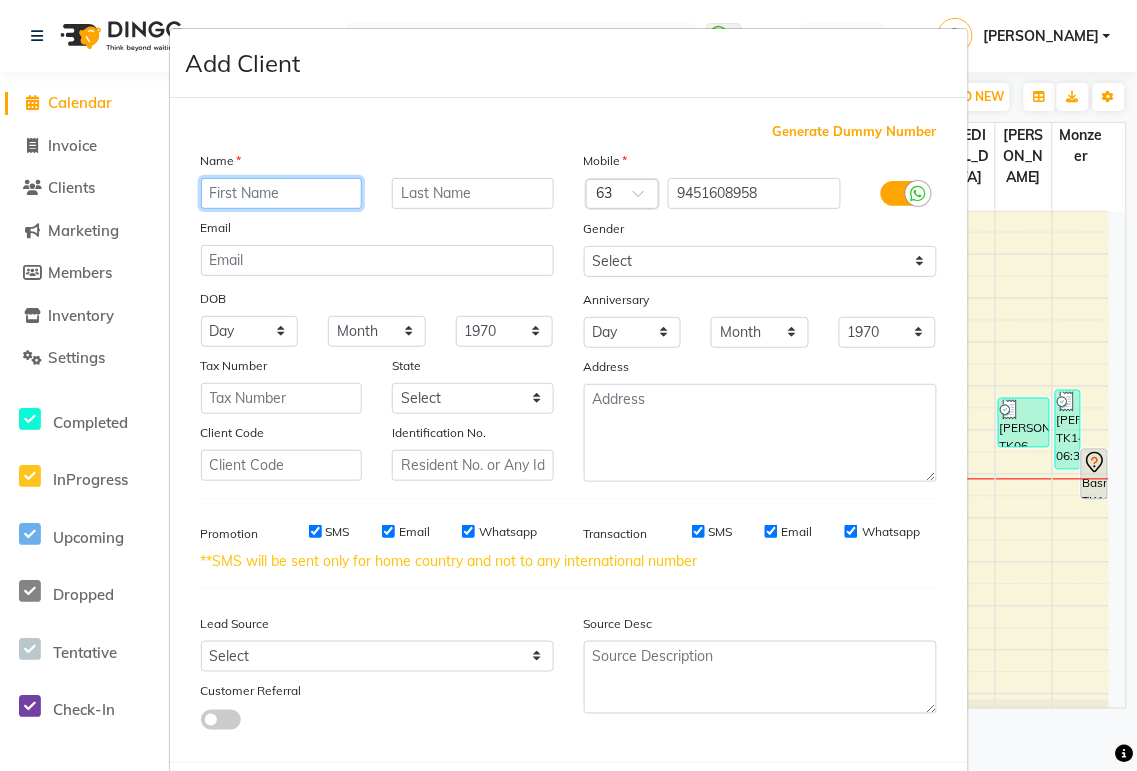 click at bounding box center (282, 193) 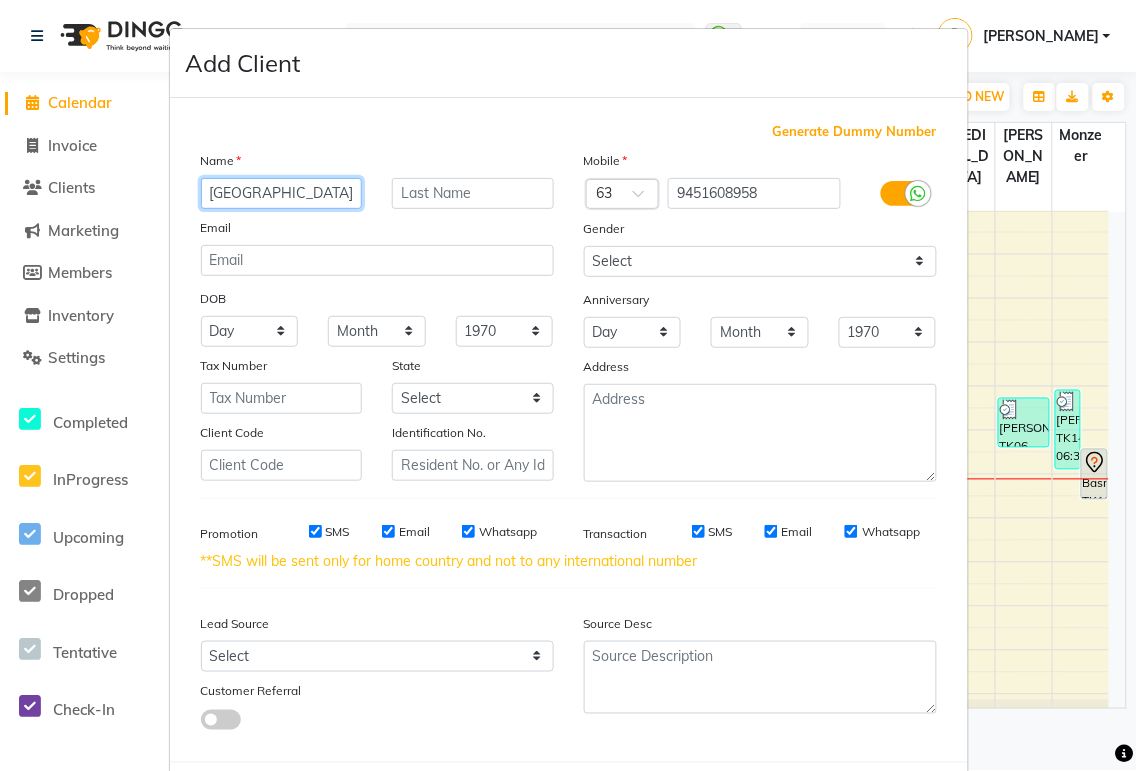 scroll, scrollTop: 101, scrollLeft: 0, axis: vertical 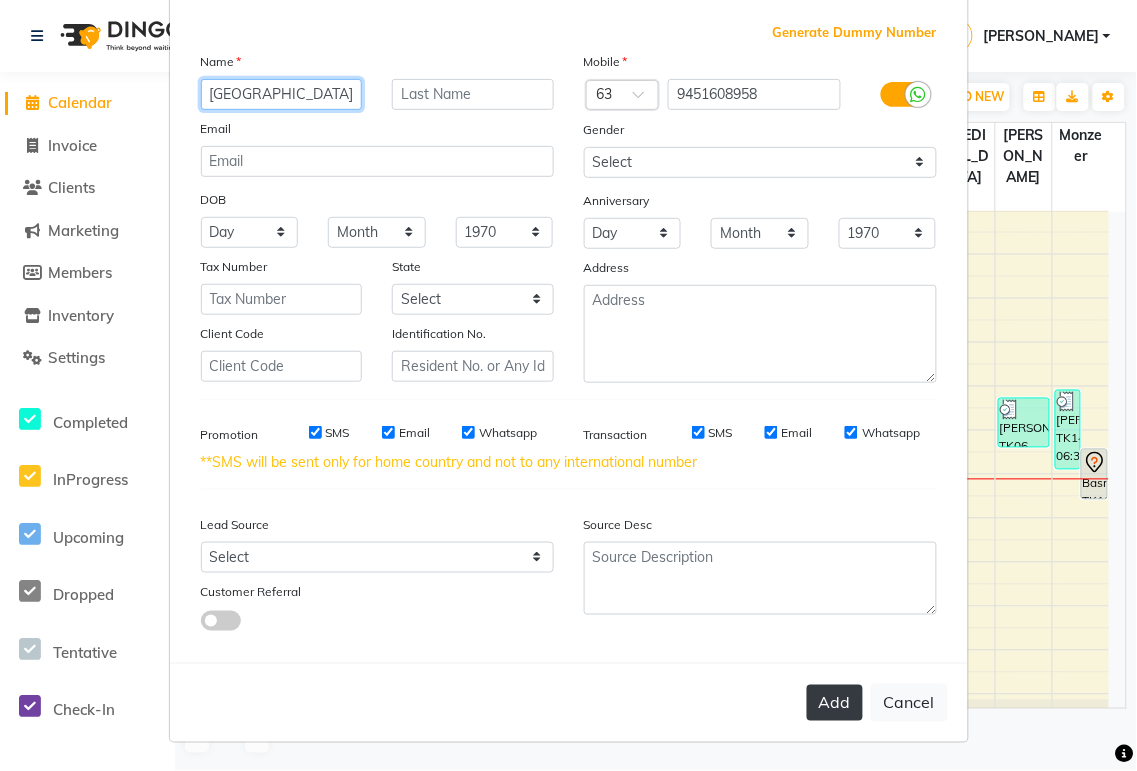 type on "[GEOGRAPHIC_DATA]" 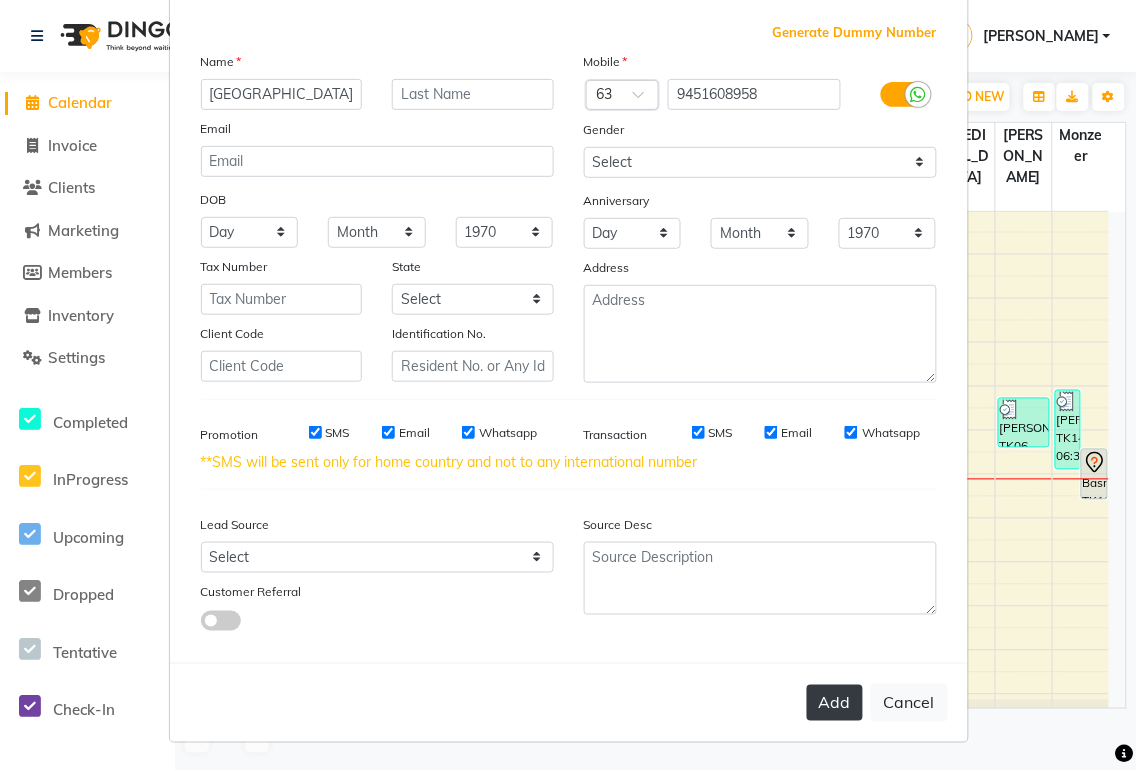 click on "Add" at bounding box center [835, 703] 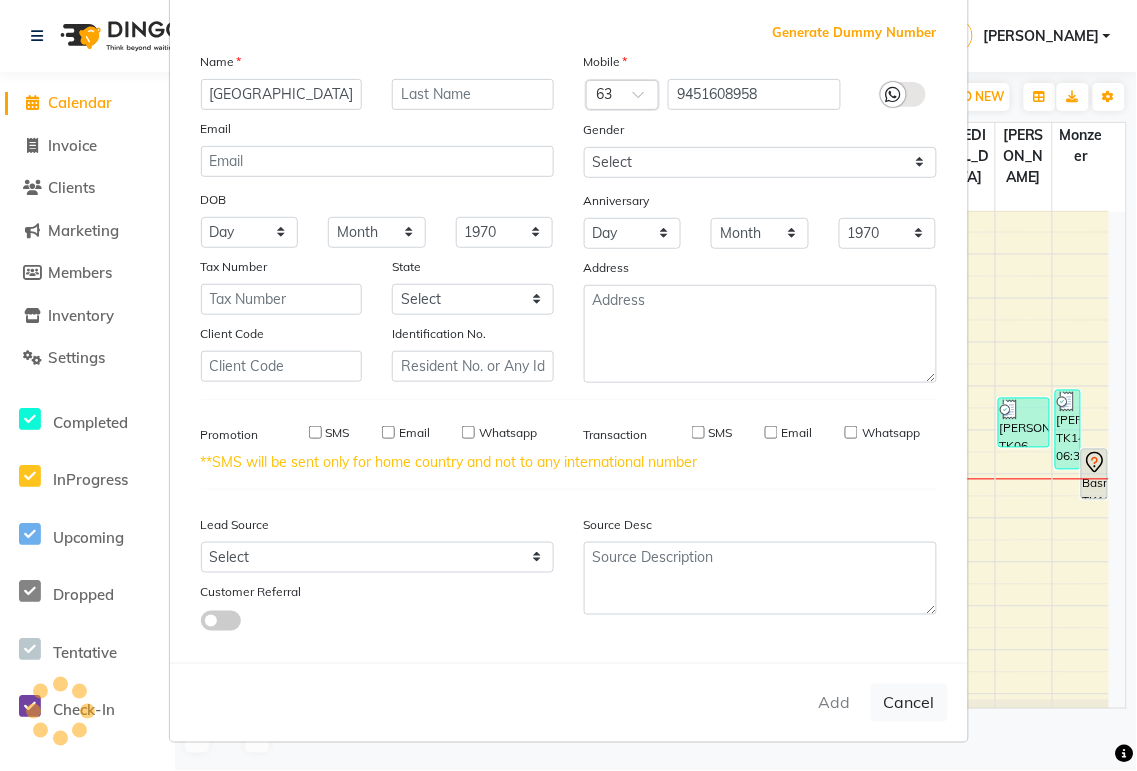 type 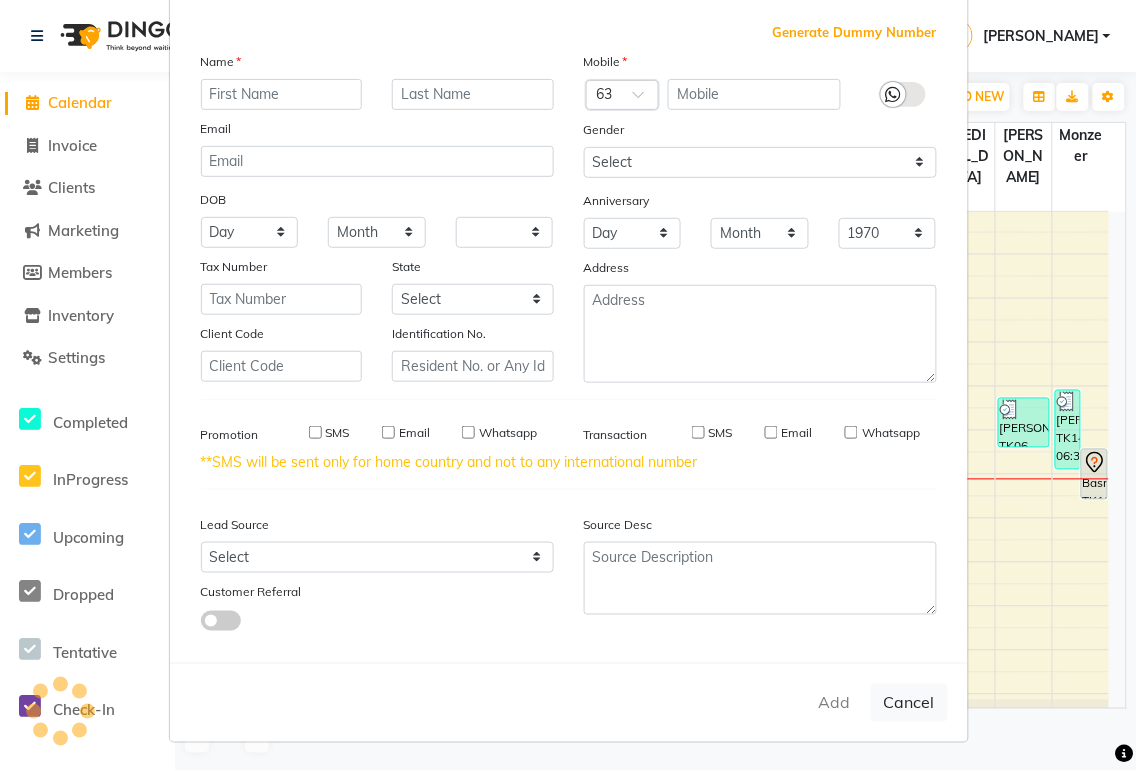 select 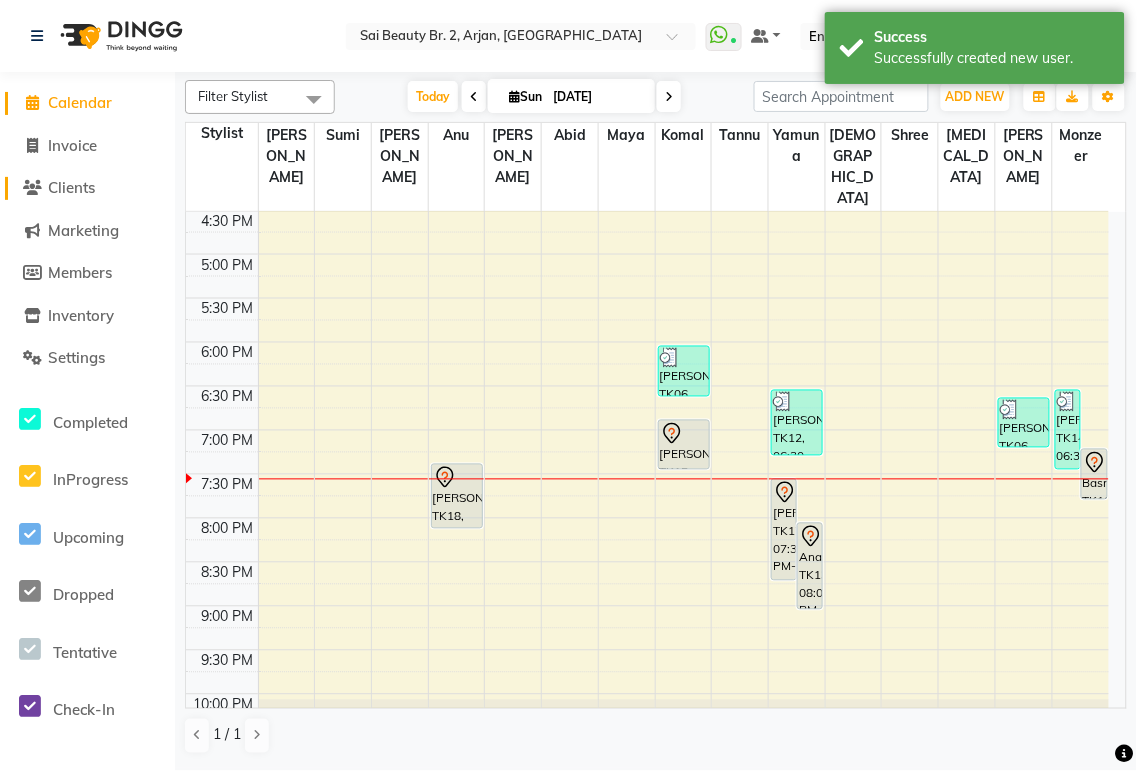click on "Clients" 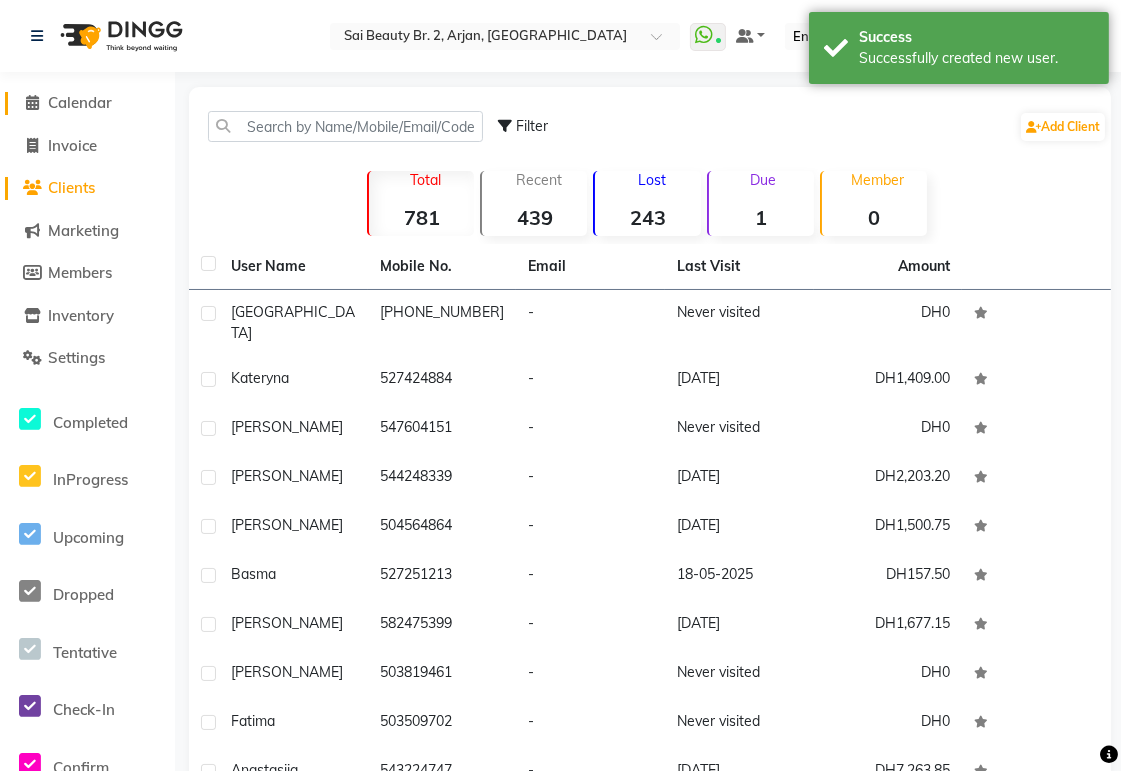 click on "Calendar" 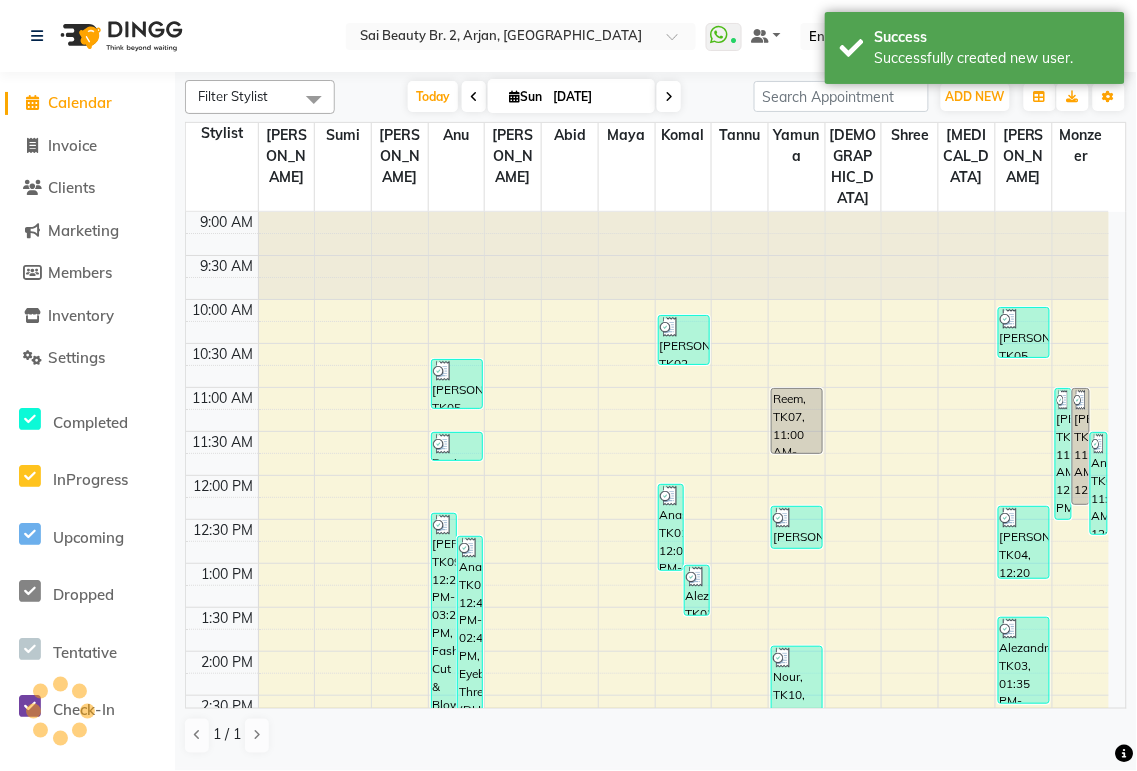 scroll, scrollTop: 0, scrollLeft: 0, axis: both 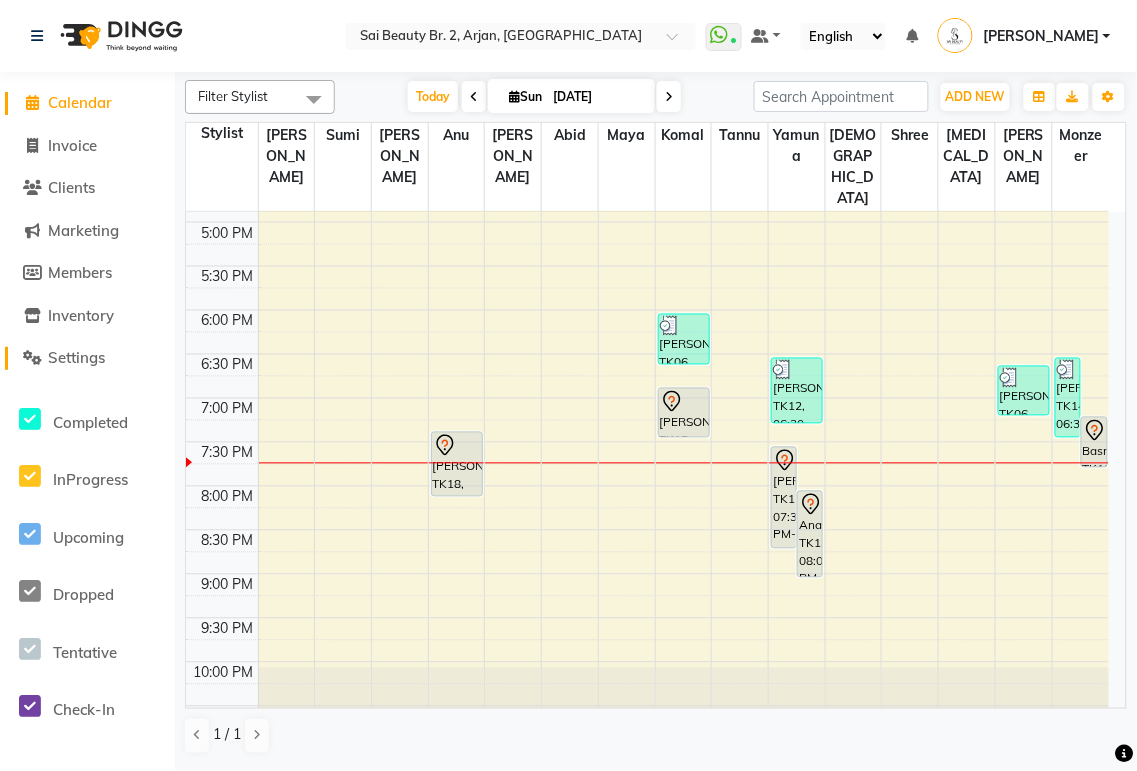 click on "Settings" 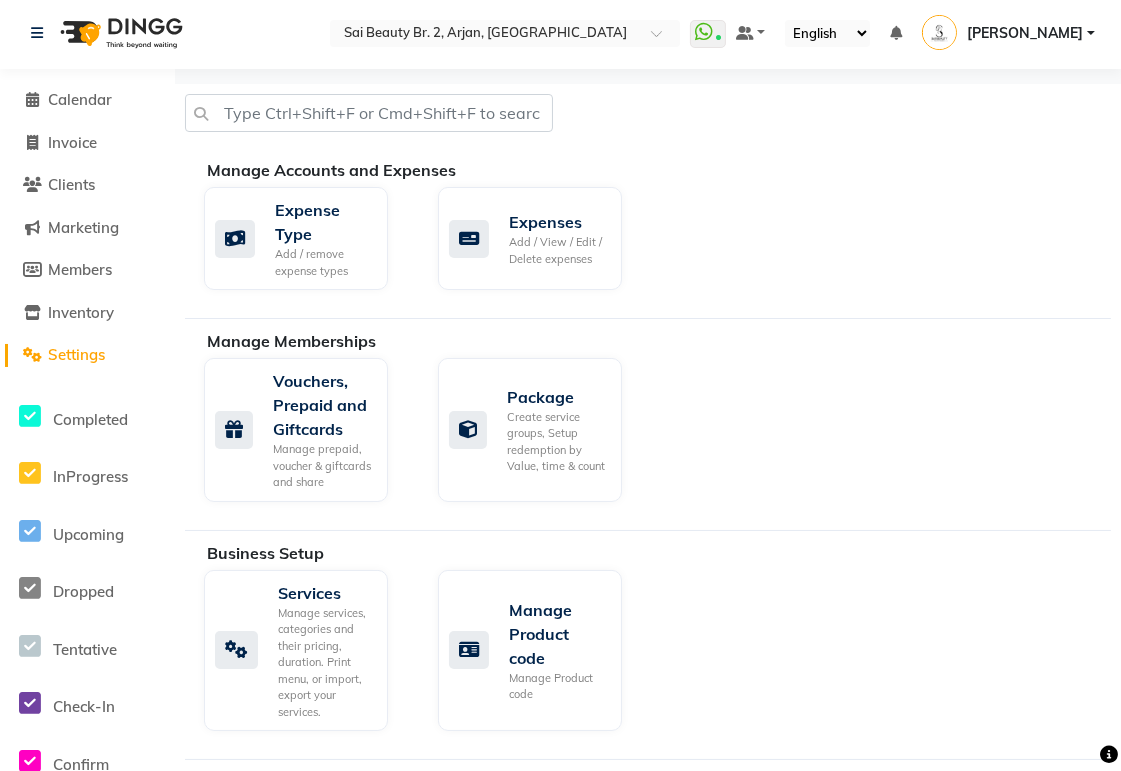 scroll, scrollTop: 197, scrollLeft: 0, axis: vertical 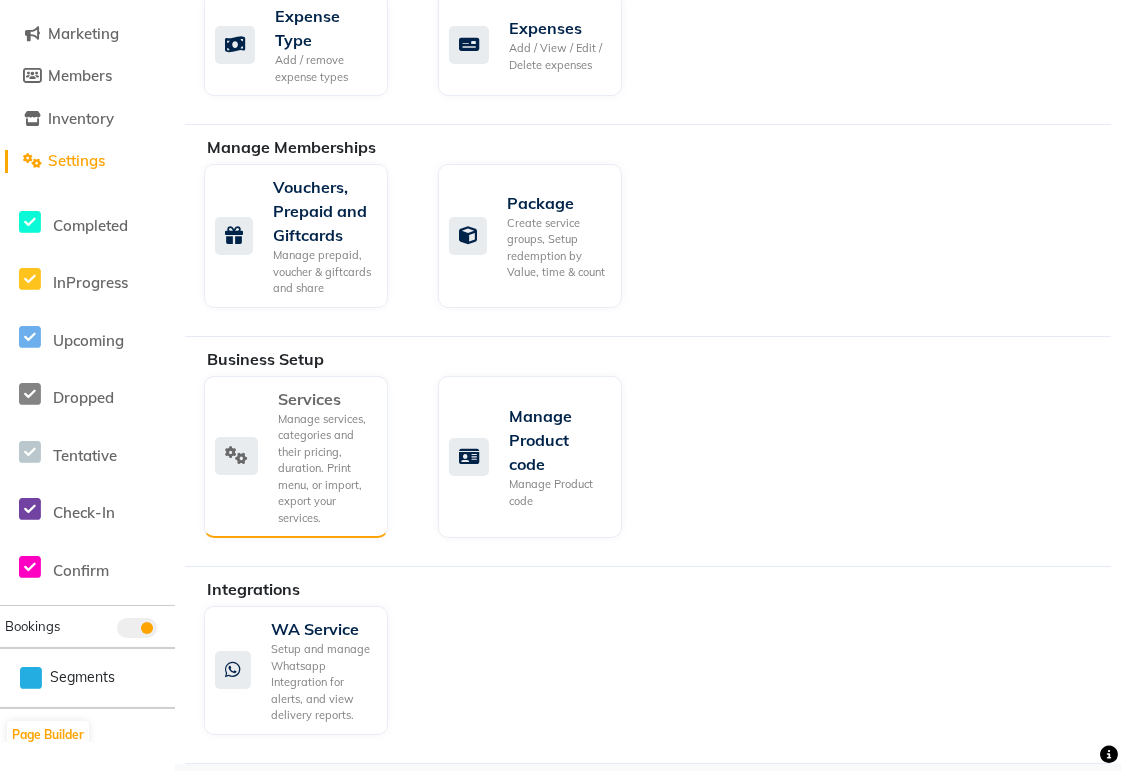 click on "Manage services, categories and their pricing, duration. Print menu, or import, export your services." 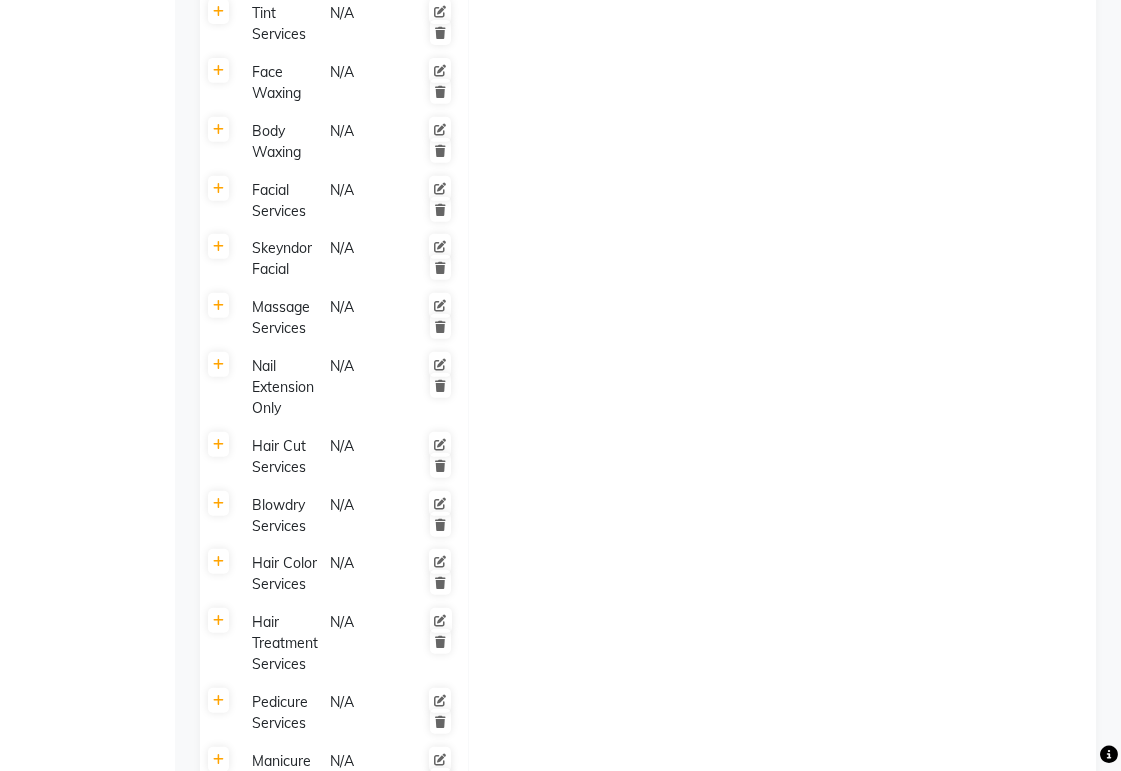 scroll, scrollTop: 1220, scrollLeft: 0, axis: vertical 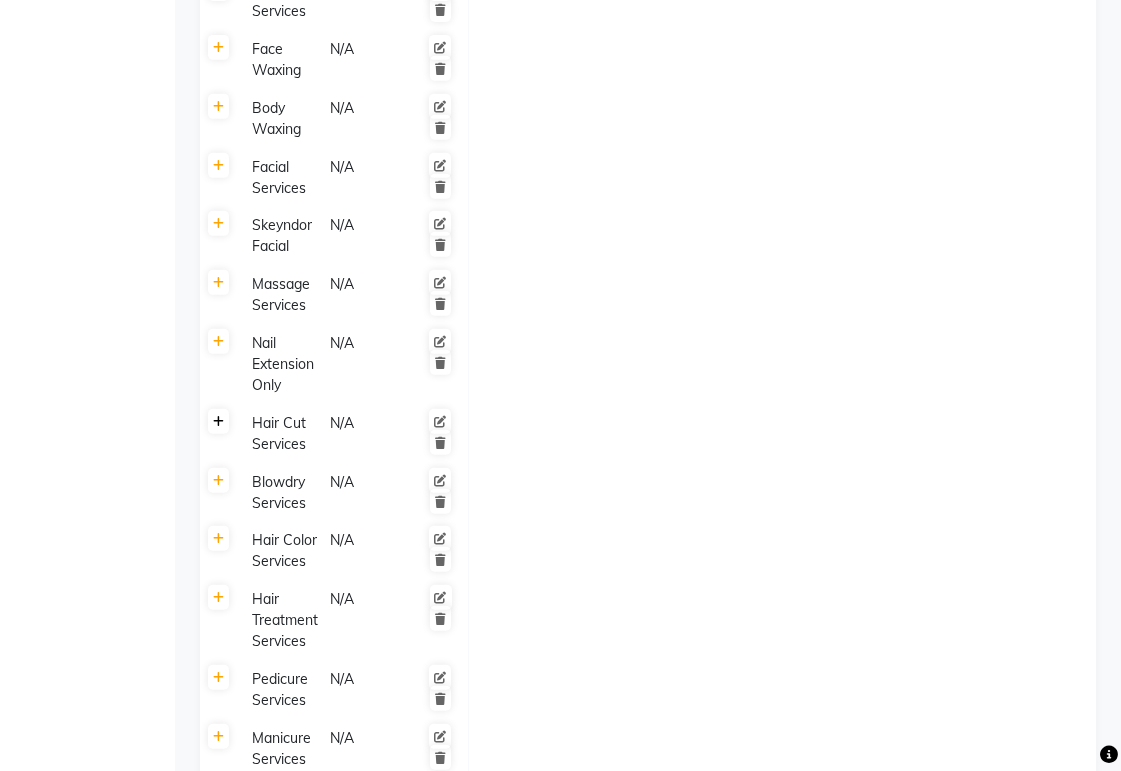 click 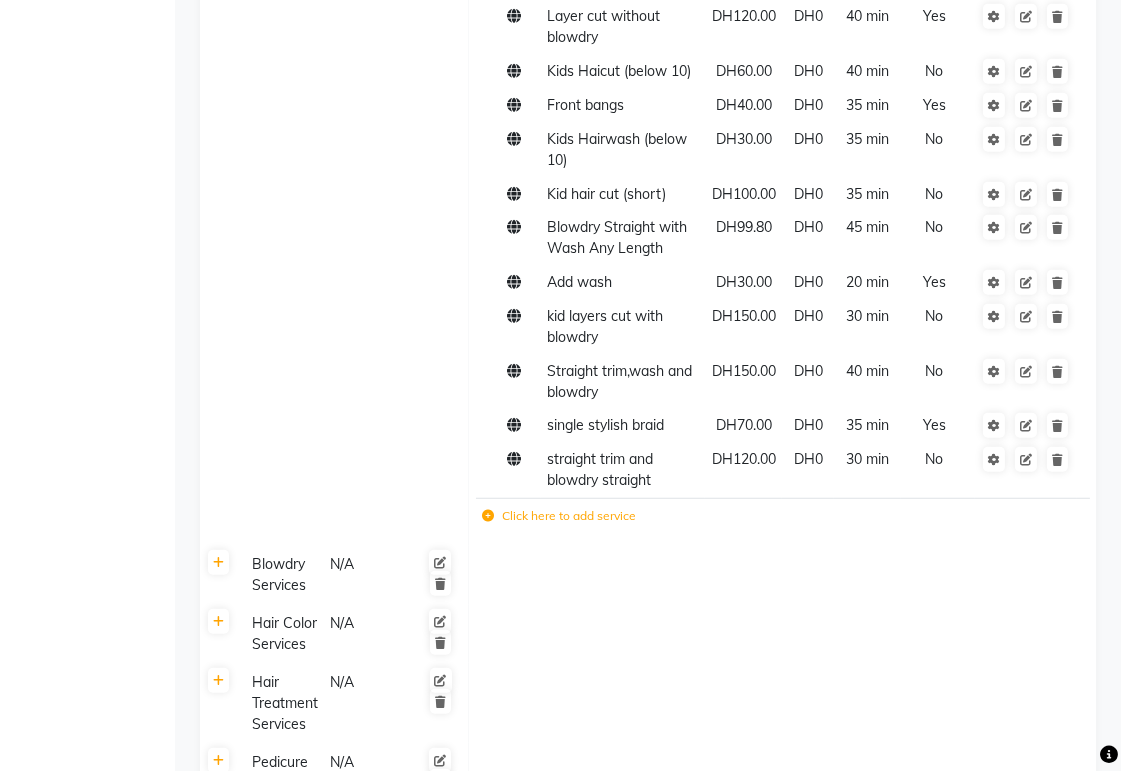 scroll, scrollTop: 1965, scrollLeft: 0, axis: vertical 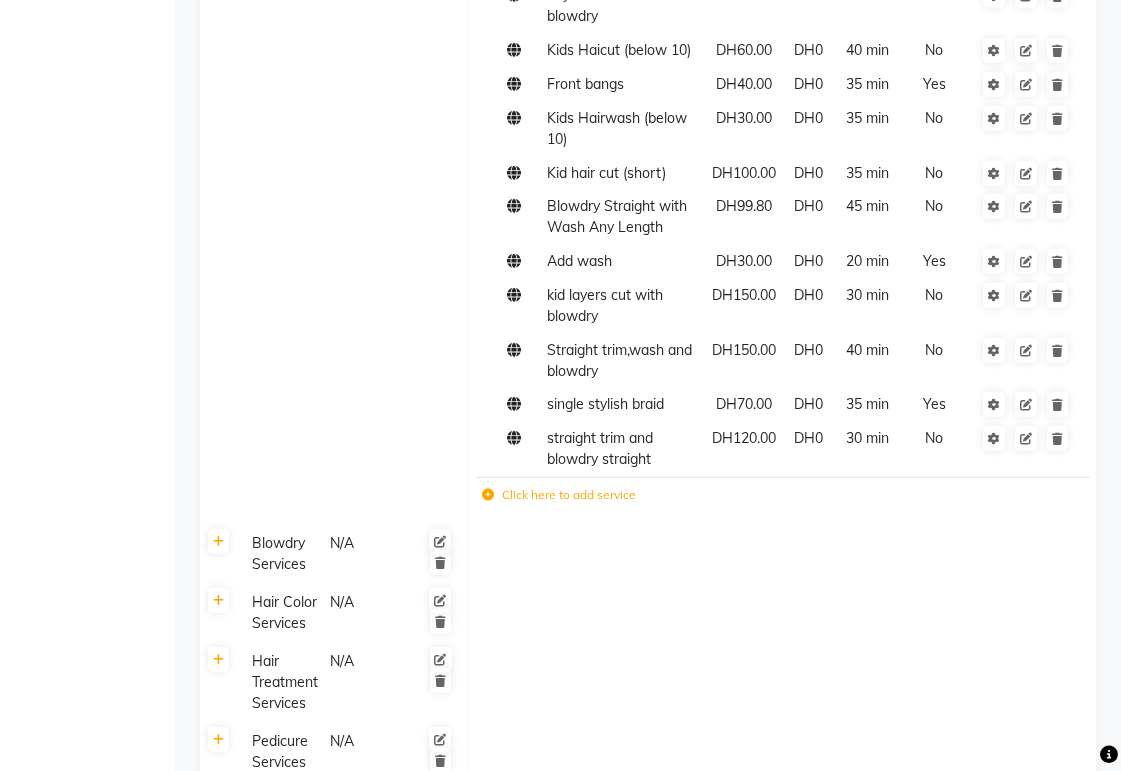 click on "Click here to add service" 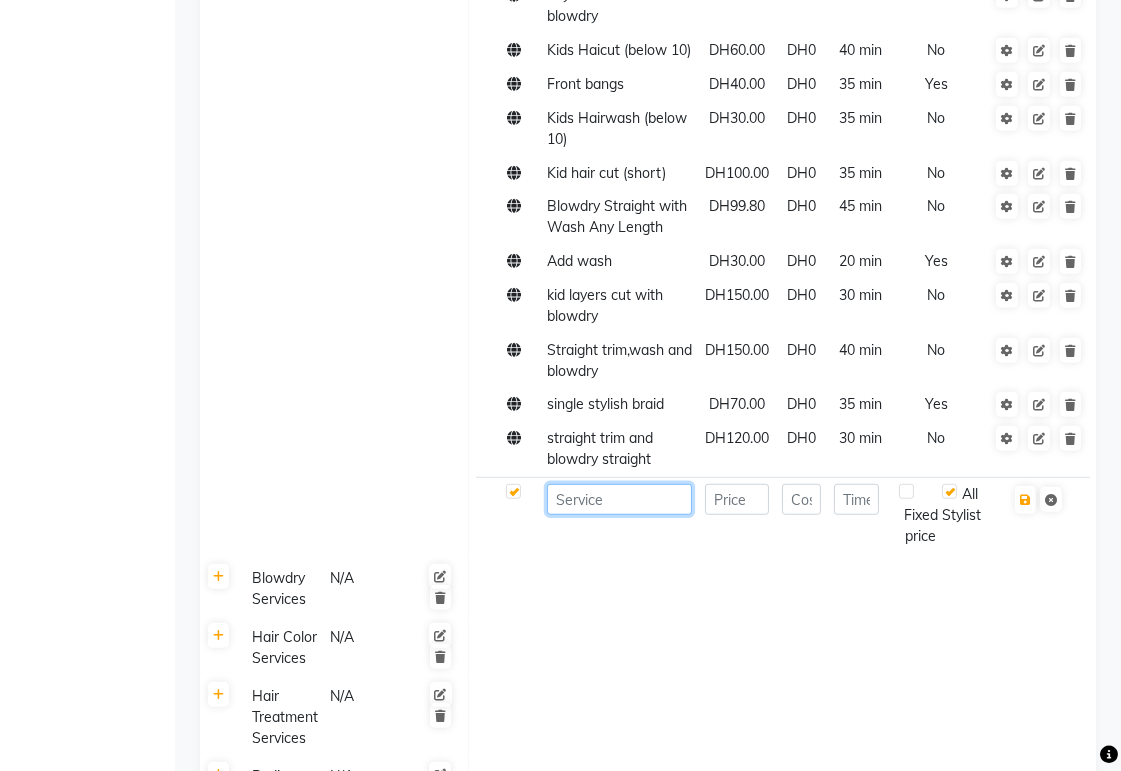 click 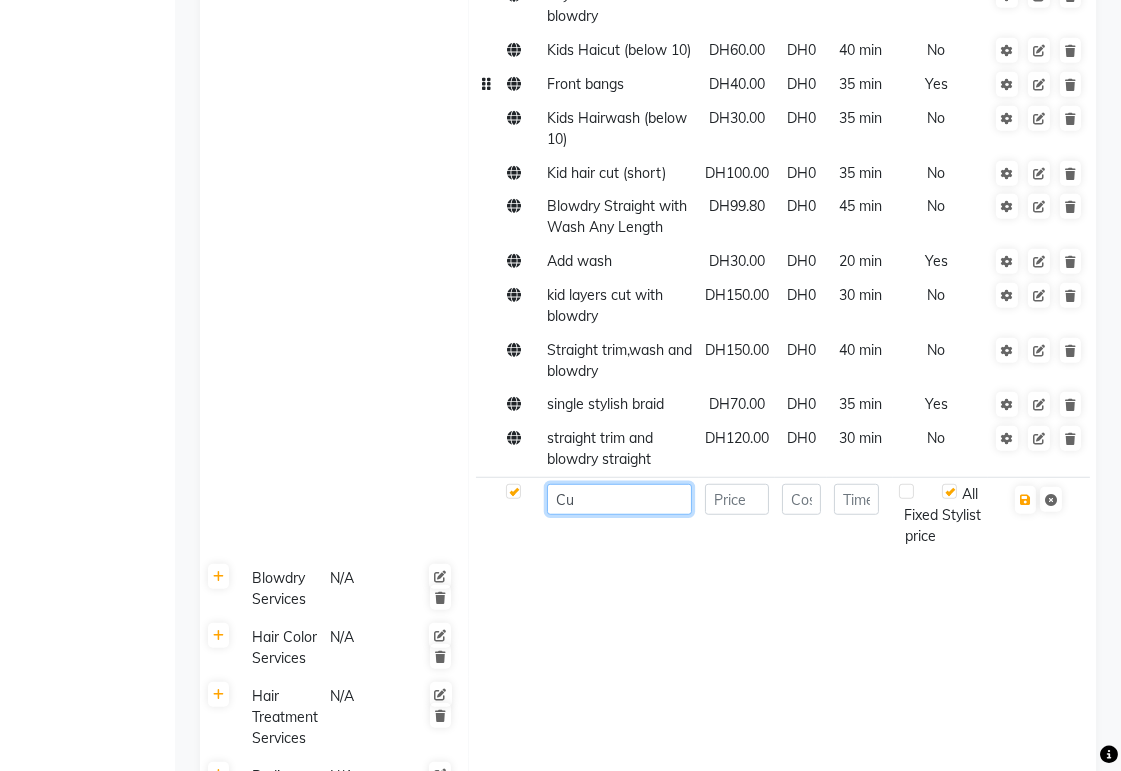 type on "C" 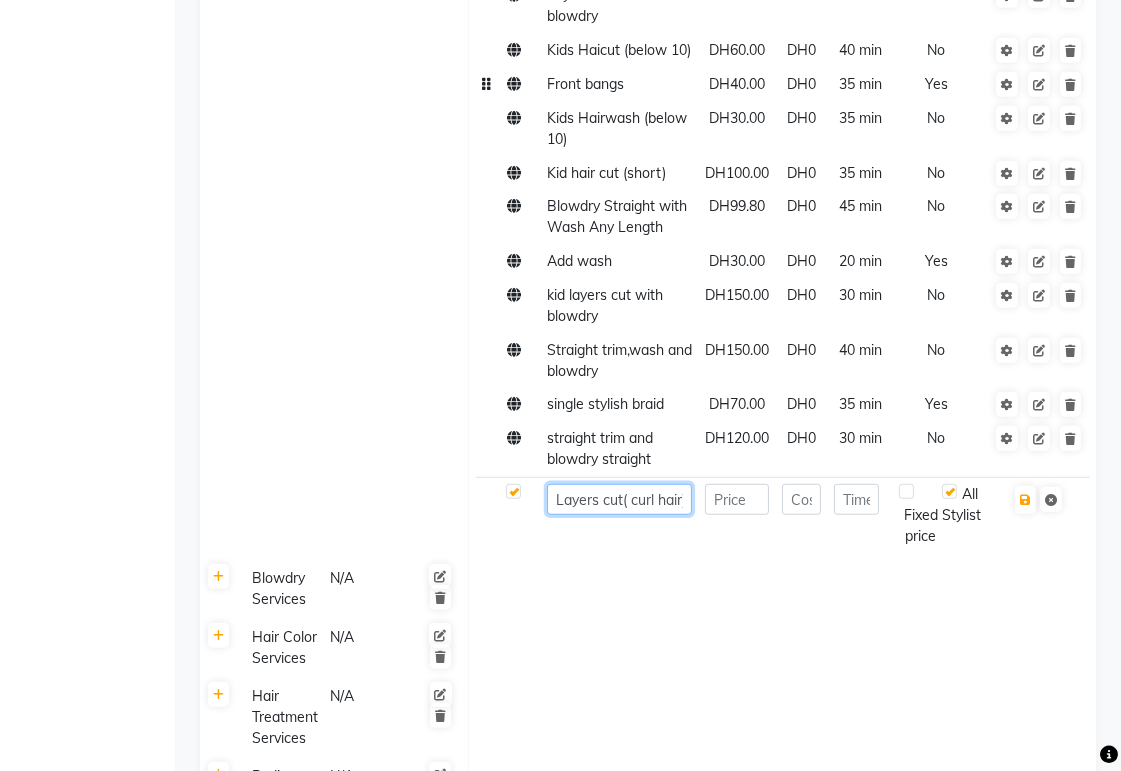 scroll, scrollTop: 0, scrollLeft: 4, axis: horizontal 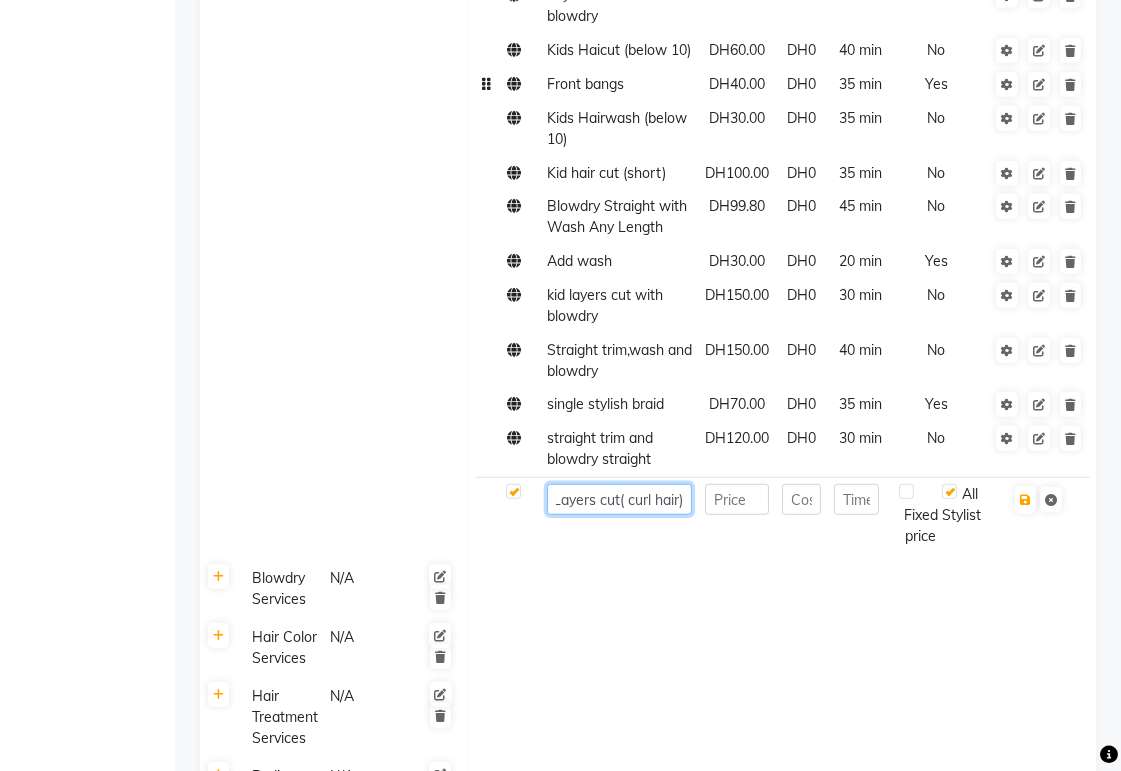 type on "Layers cut( curl hair)" 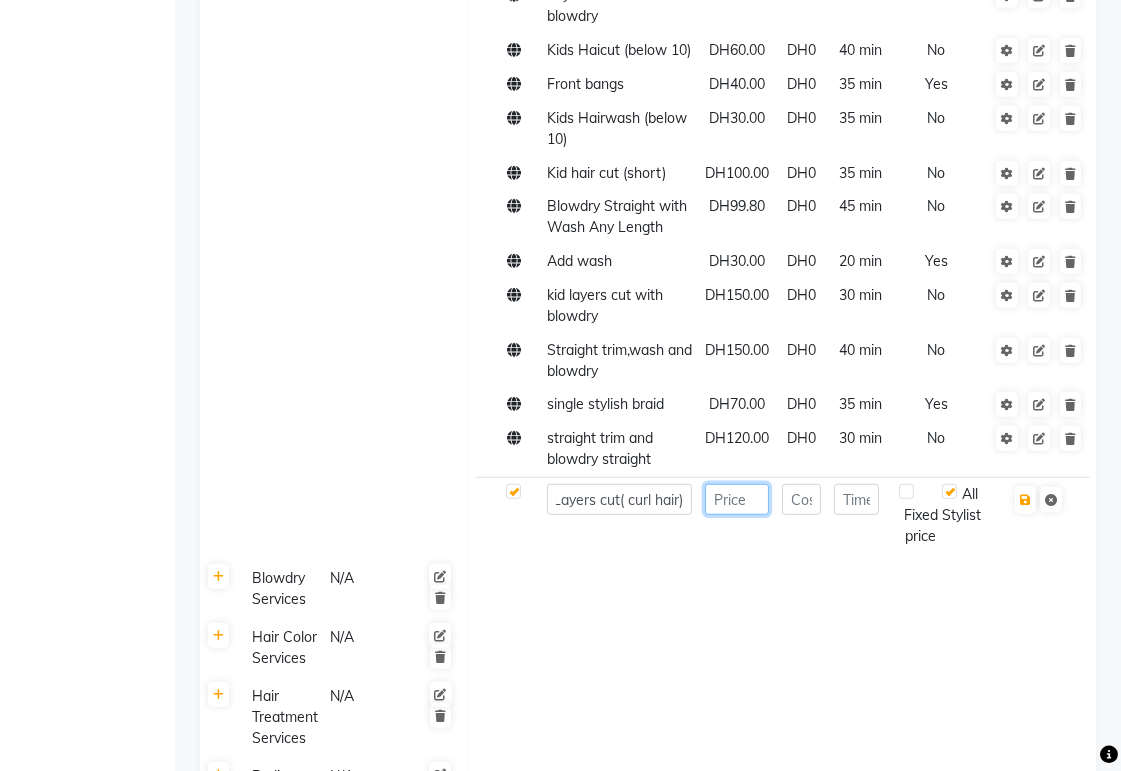 click 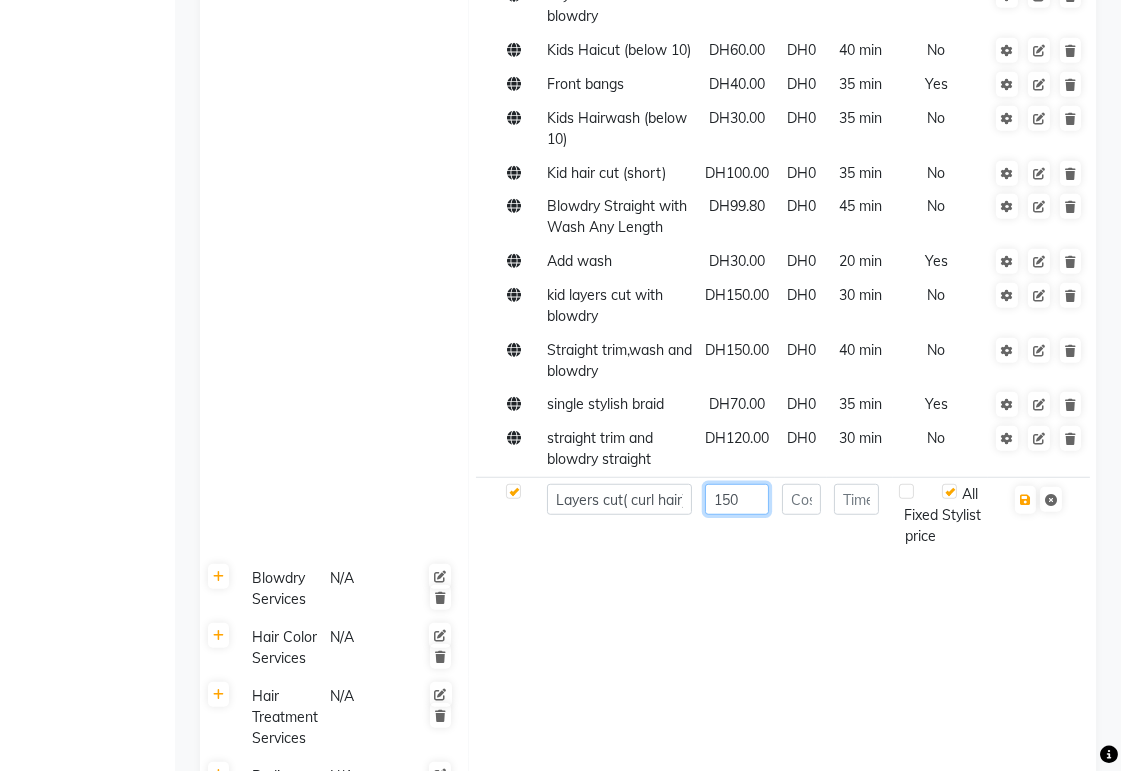 type on "150" 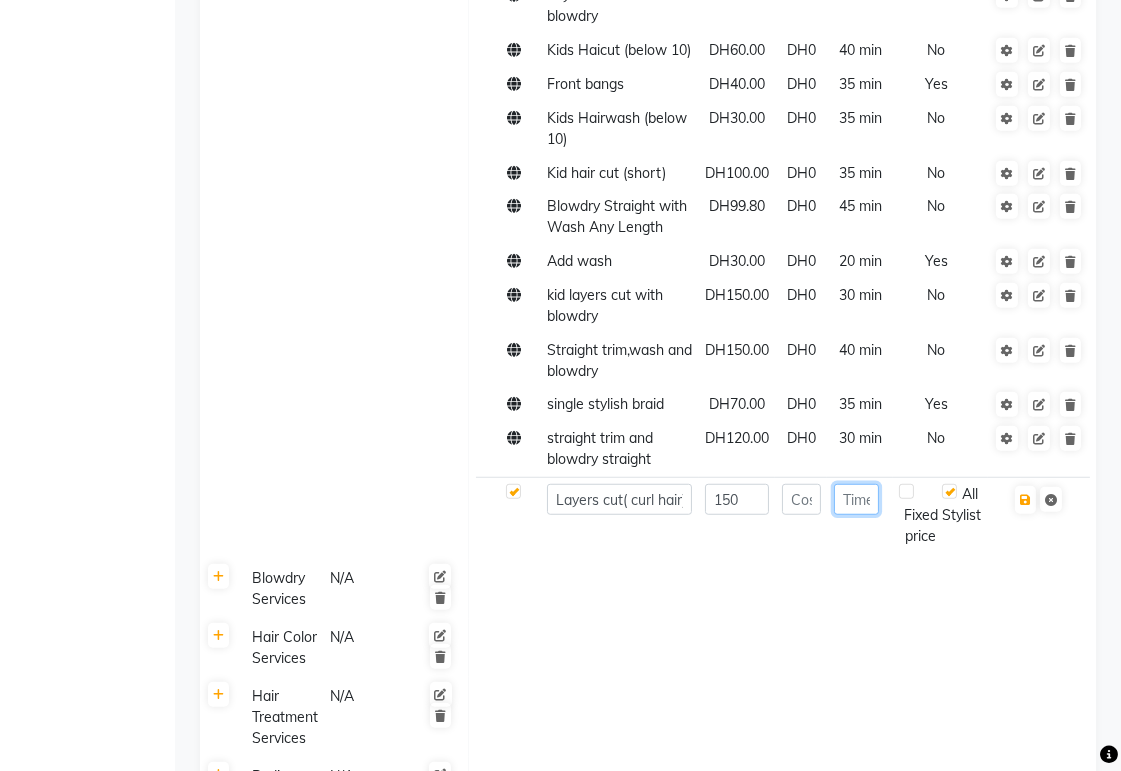 click 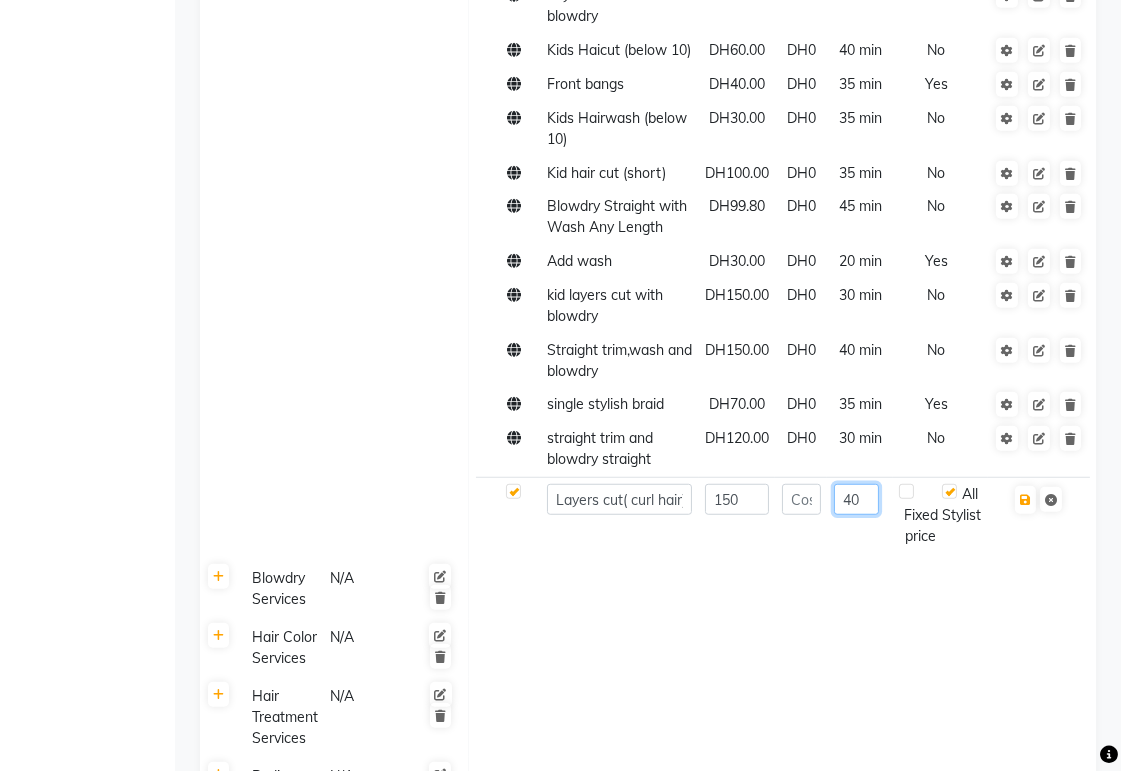 type on "40" 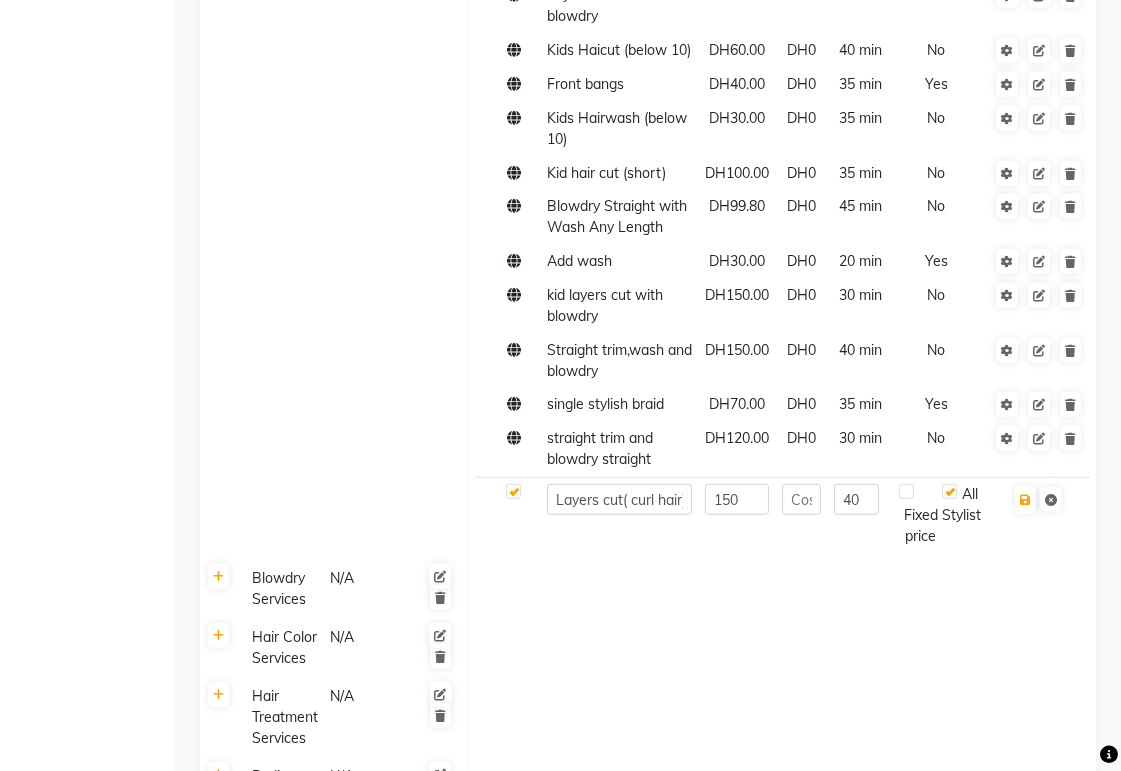 click 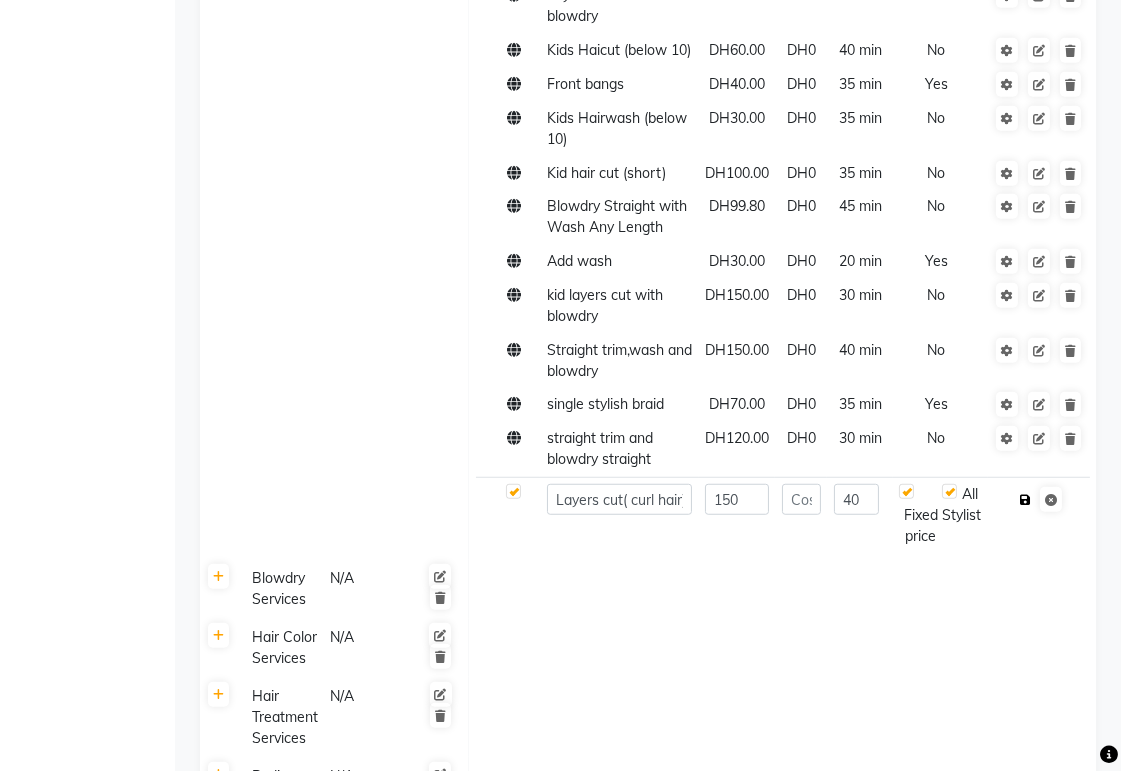 click at bounding box center [1025, 500] 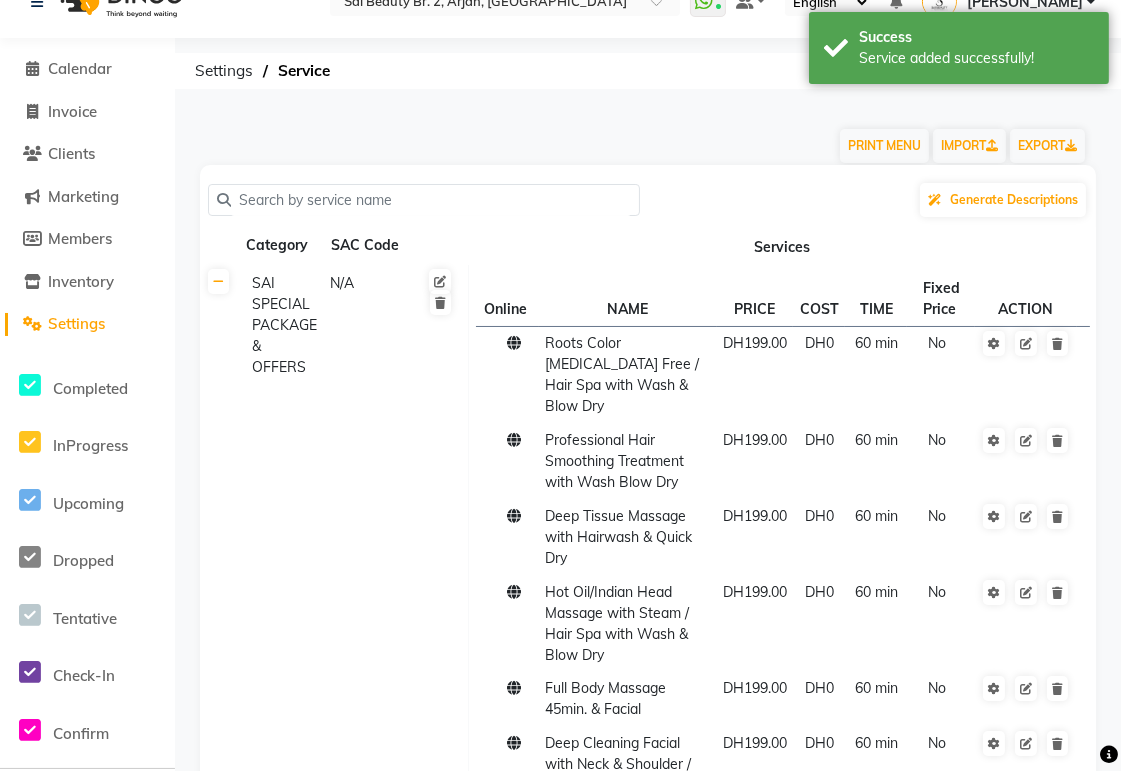 scroll, scrollTop: 0, scrollLeft: 0, axis: both 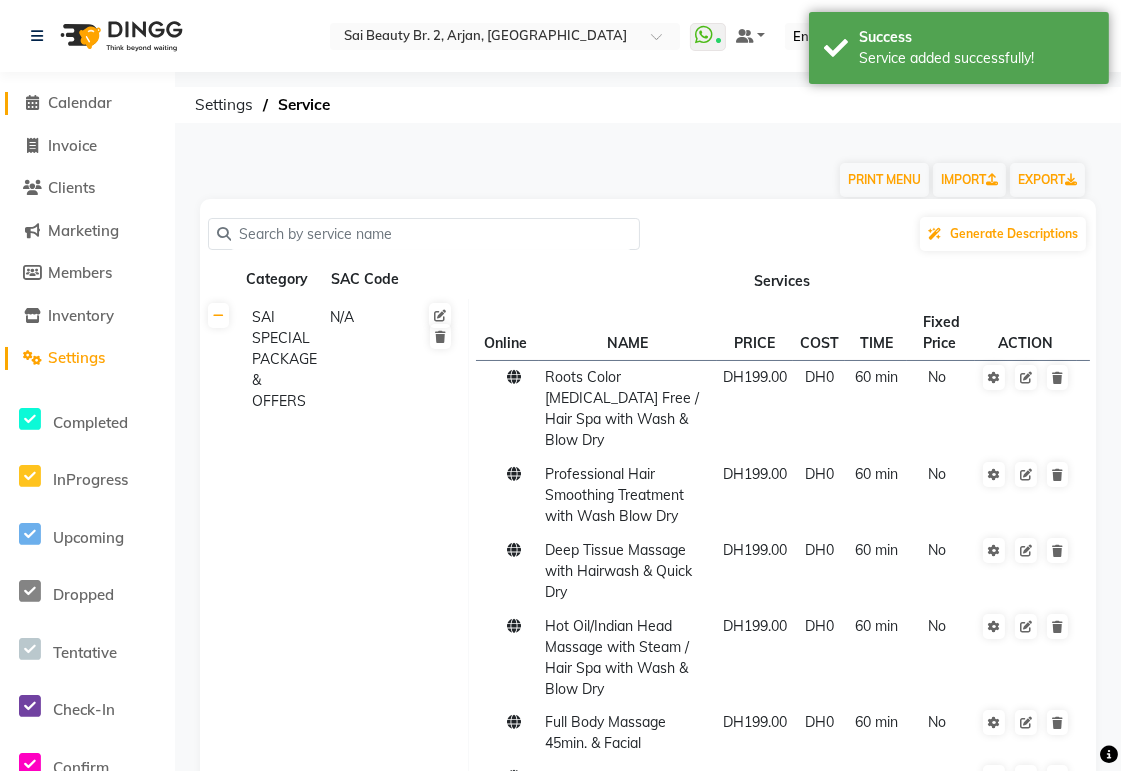 click on "Calendar" 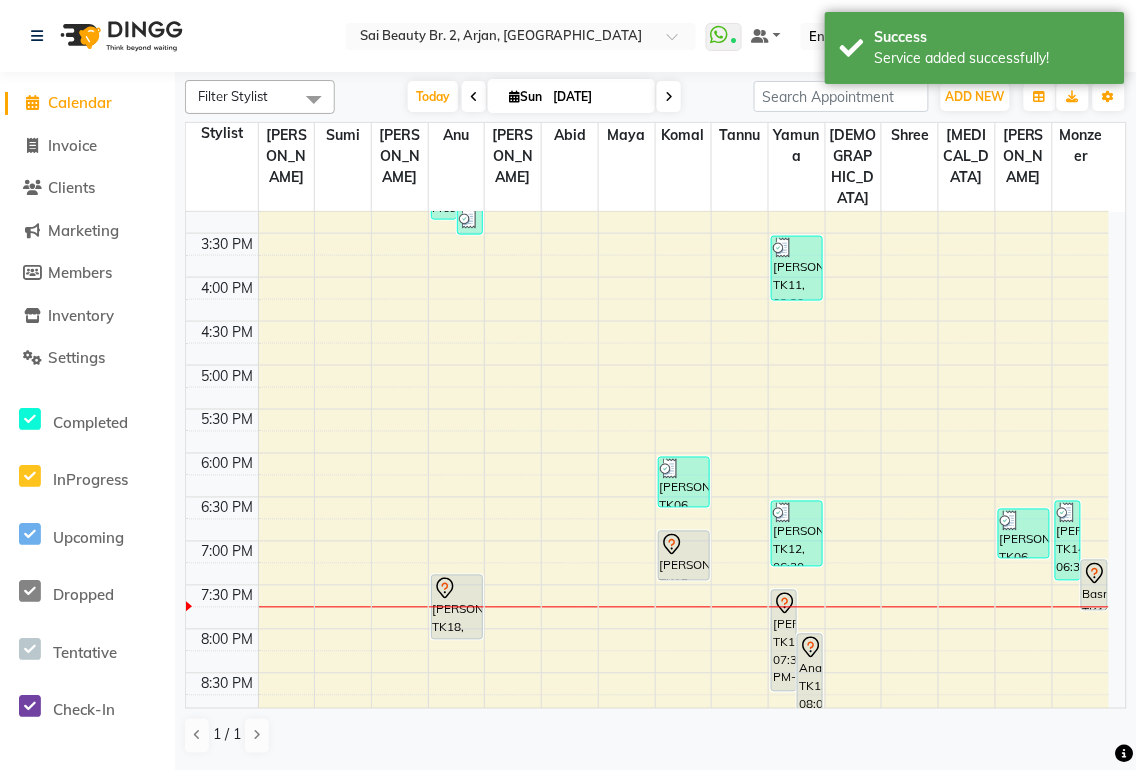 scroll, scrollTop: 698, scrollLeft: 0, axis: vertical 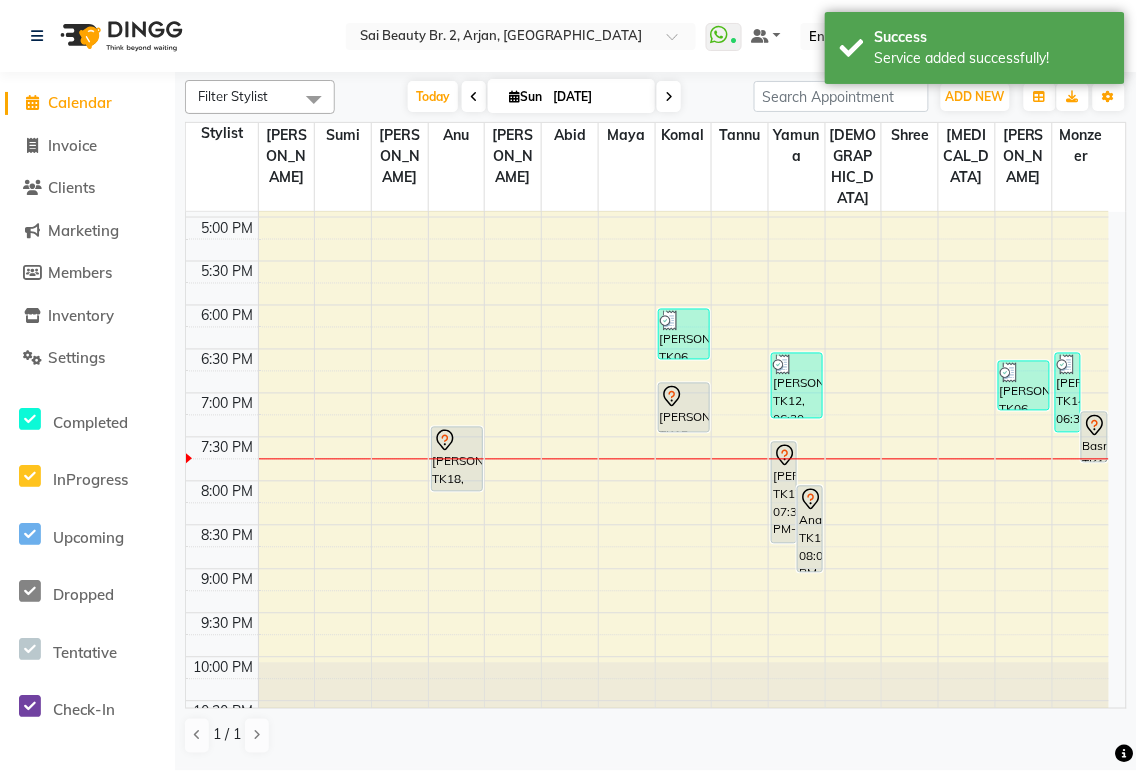 click on "Basma, TK16, 07:10 PM-07:45 PM, Fashion Cut & Blowdry" at bounding box center [1094, 437] 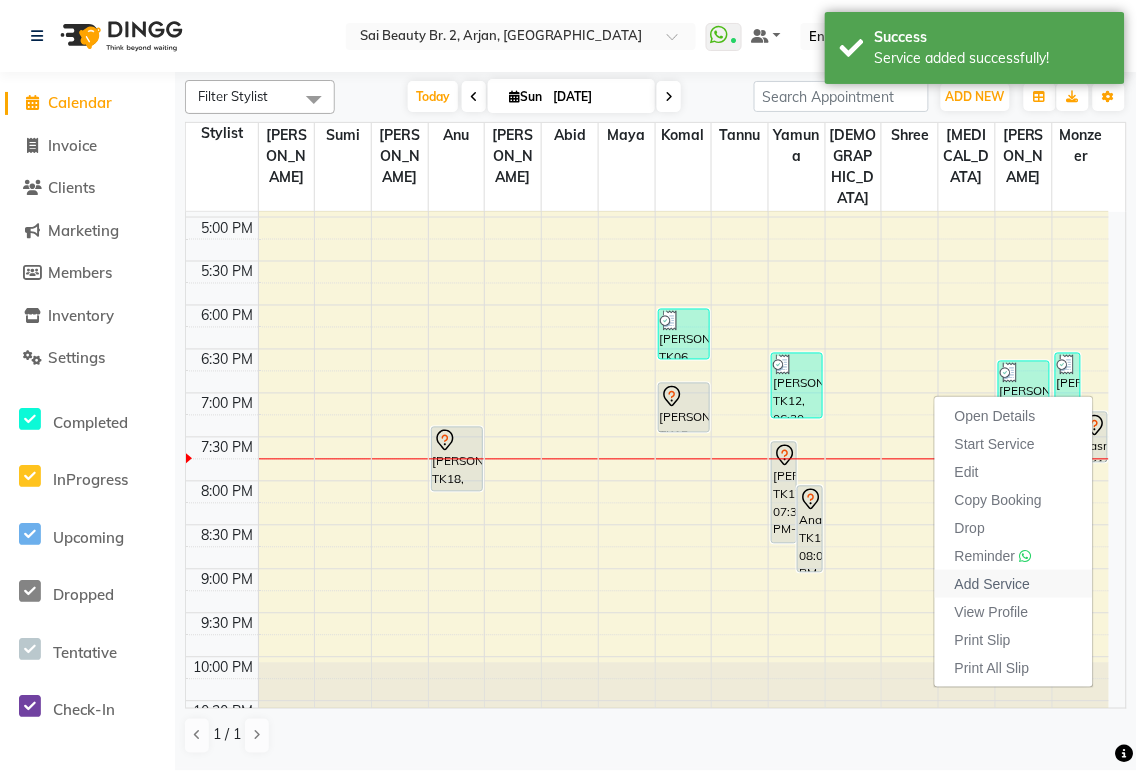 click on "Add Service" at bounding box center (992, 584) 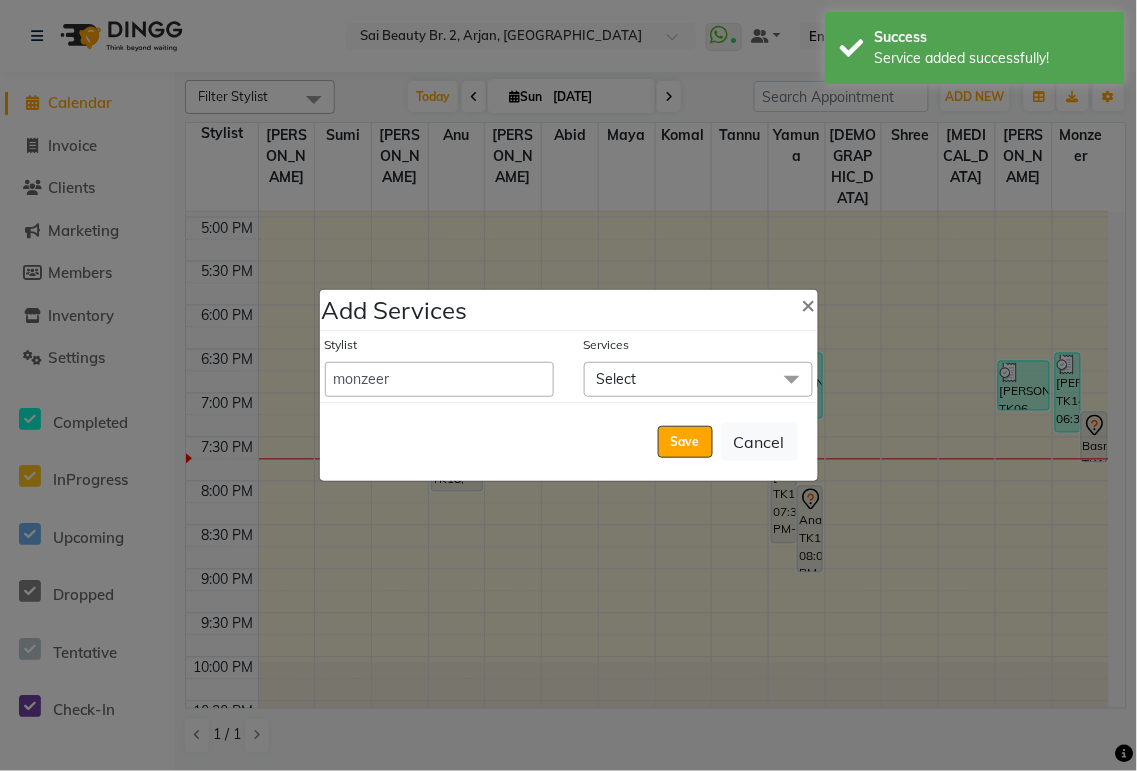 click on "Select" 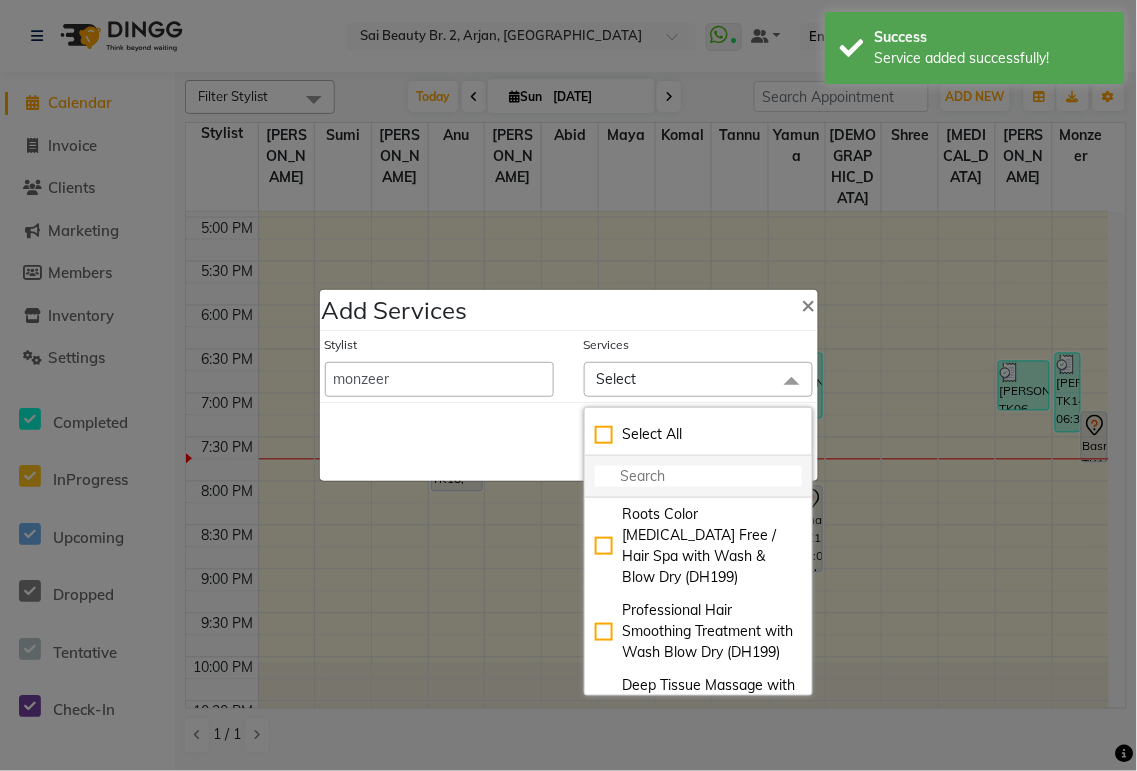 click 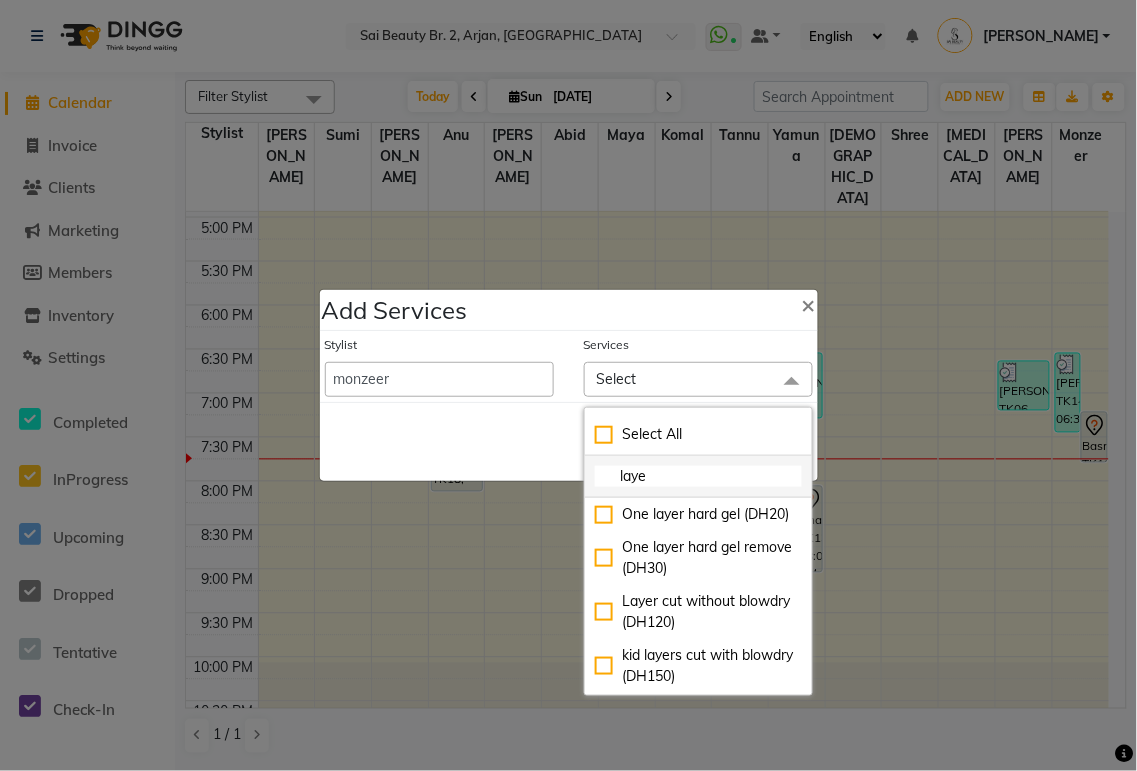 scroll, scrollTop: 72, scrollLeft: 0, axis: vertical 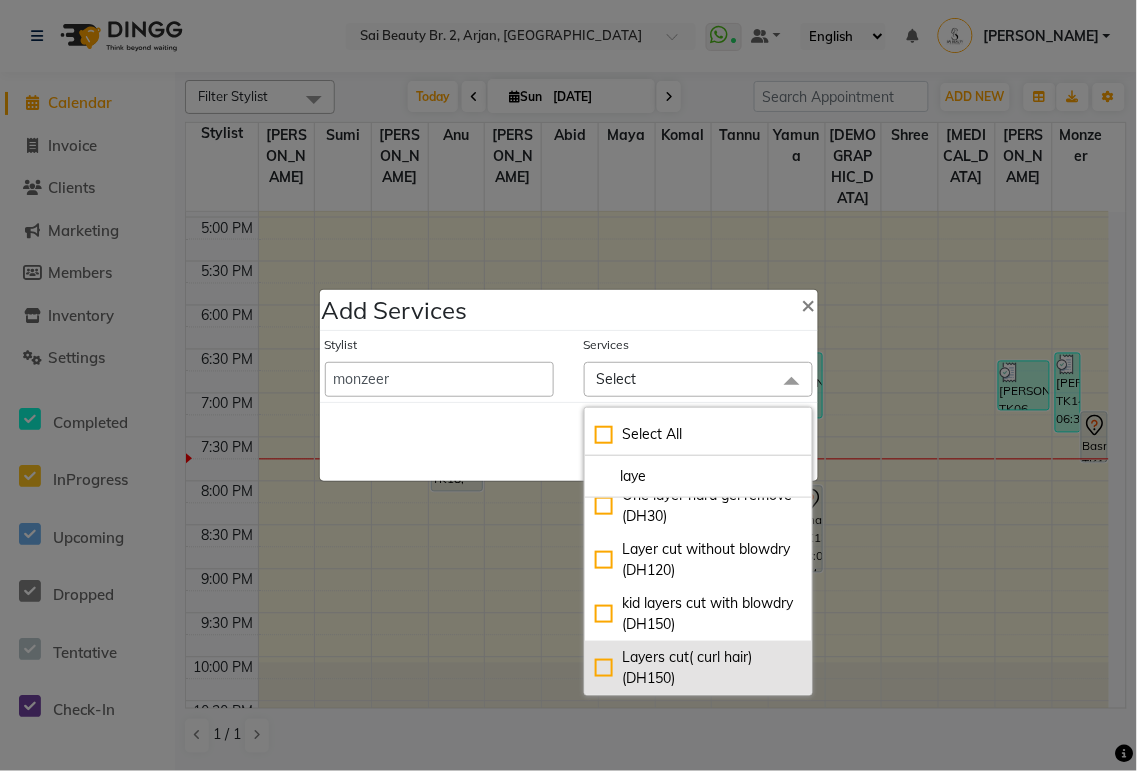 type on "laye" 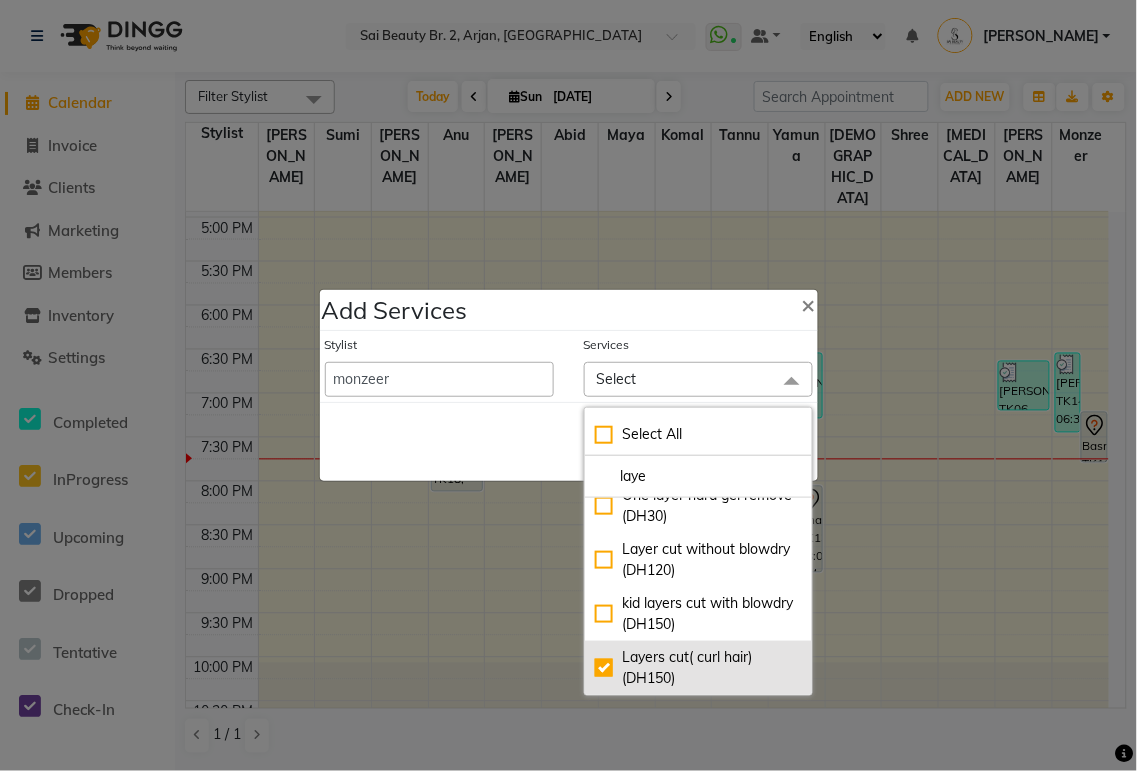 checkbox on "true" 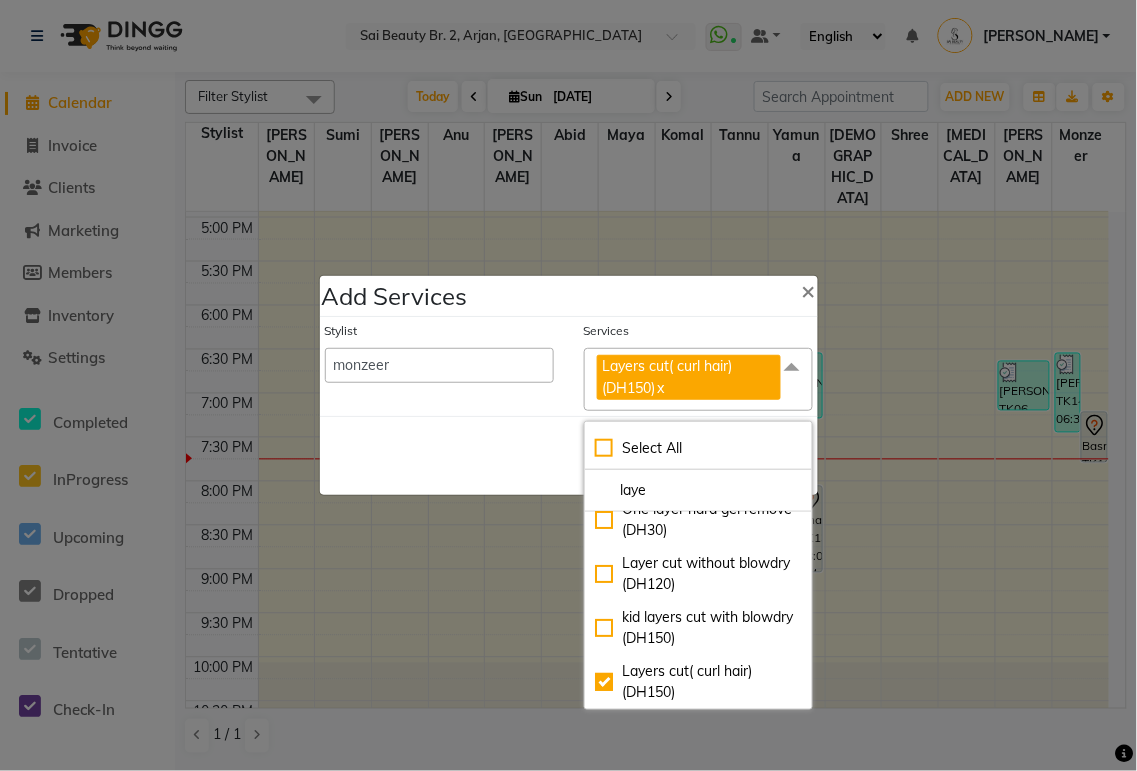 click on "Save   Cancel" 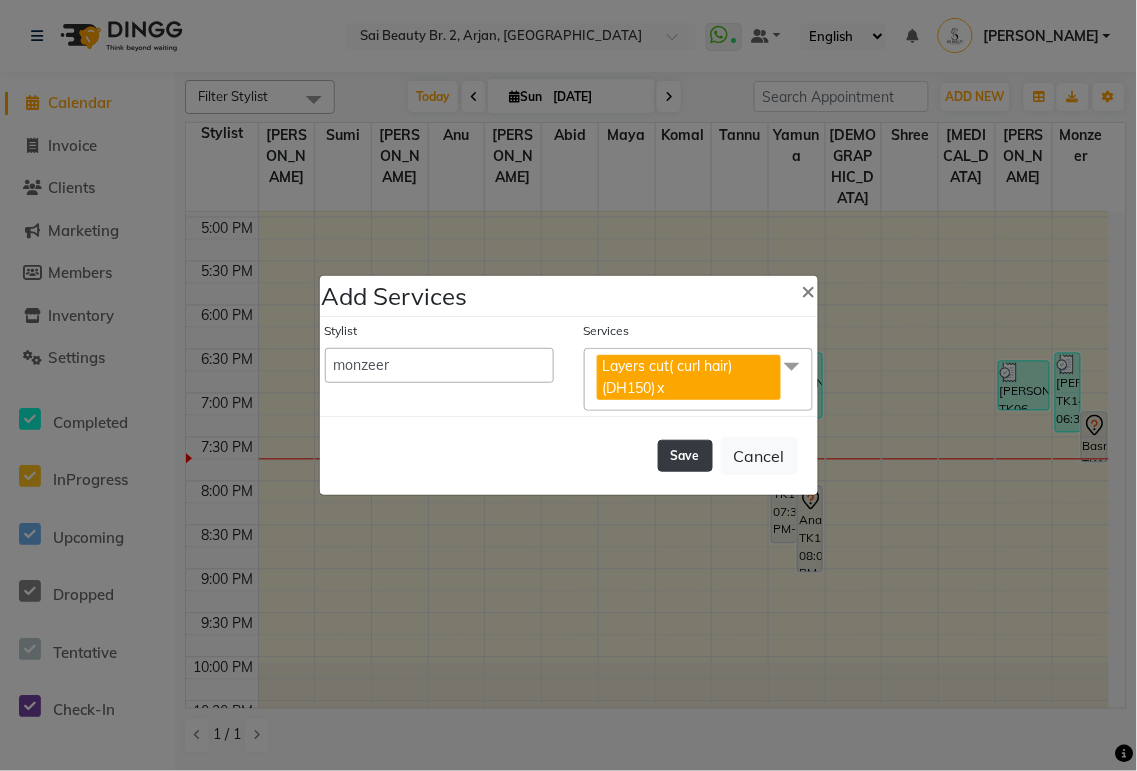 click on "Save" 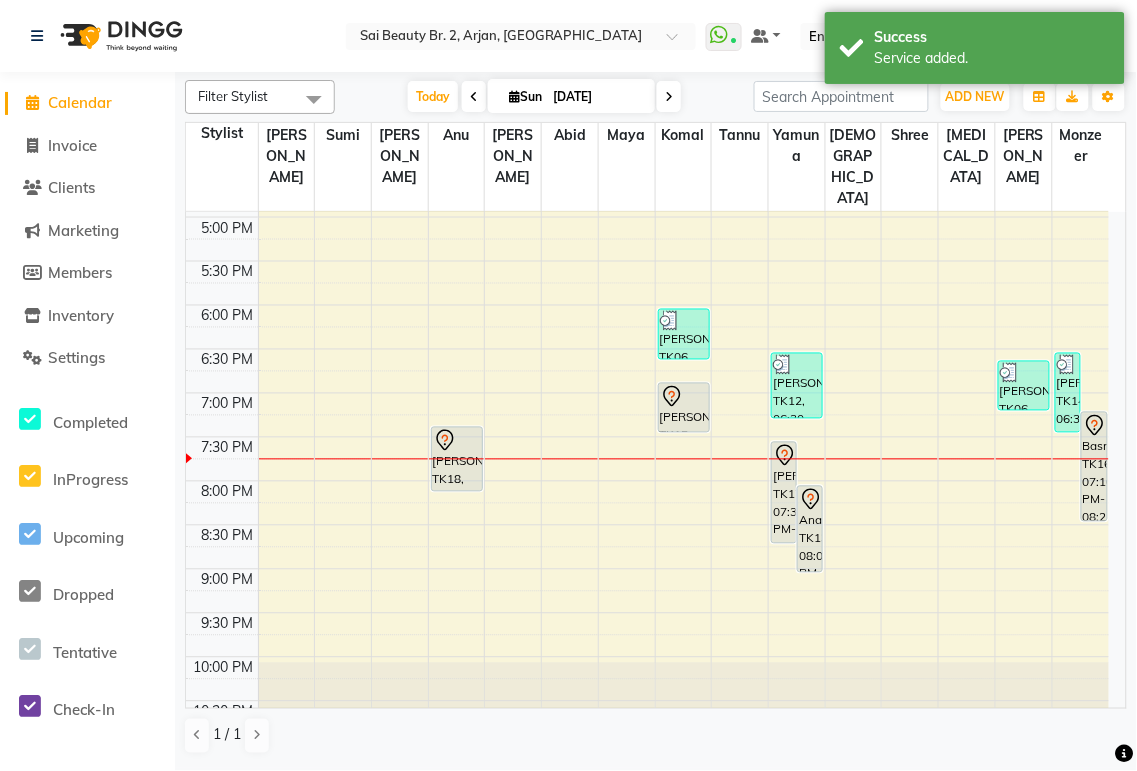 click on "Basma, TK16, 07:10 PM-08:25 PM, Fashion Cut & Blowdry,Layers cut( curl hair) (DH150)" at bounding box center (1094, 467) 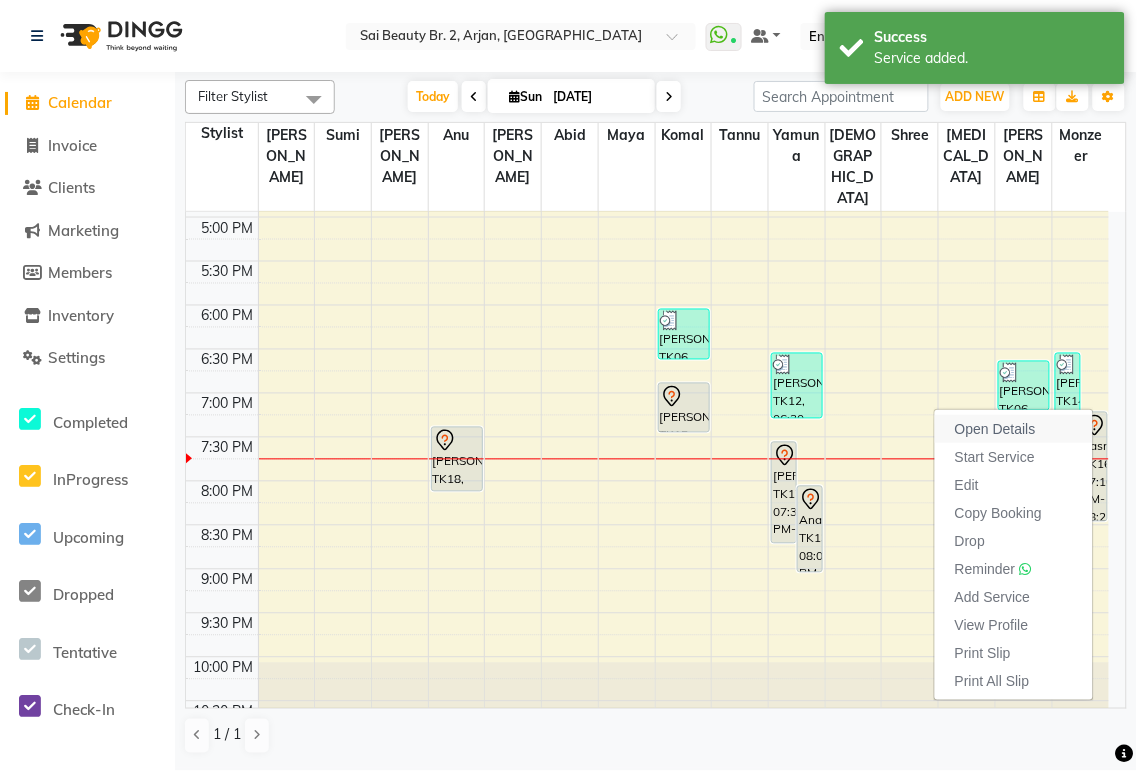 click on "Open Details" at bounding box center [995, 429] 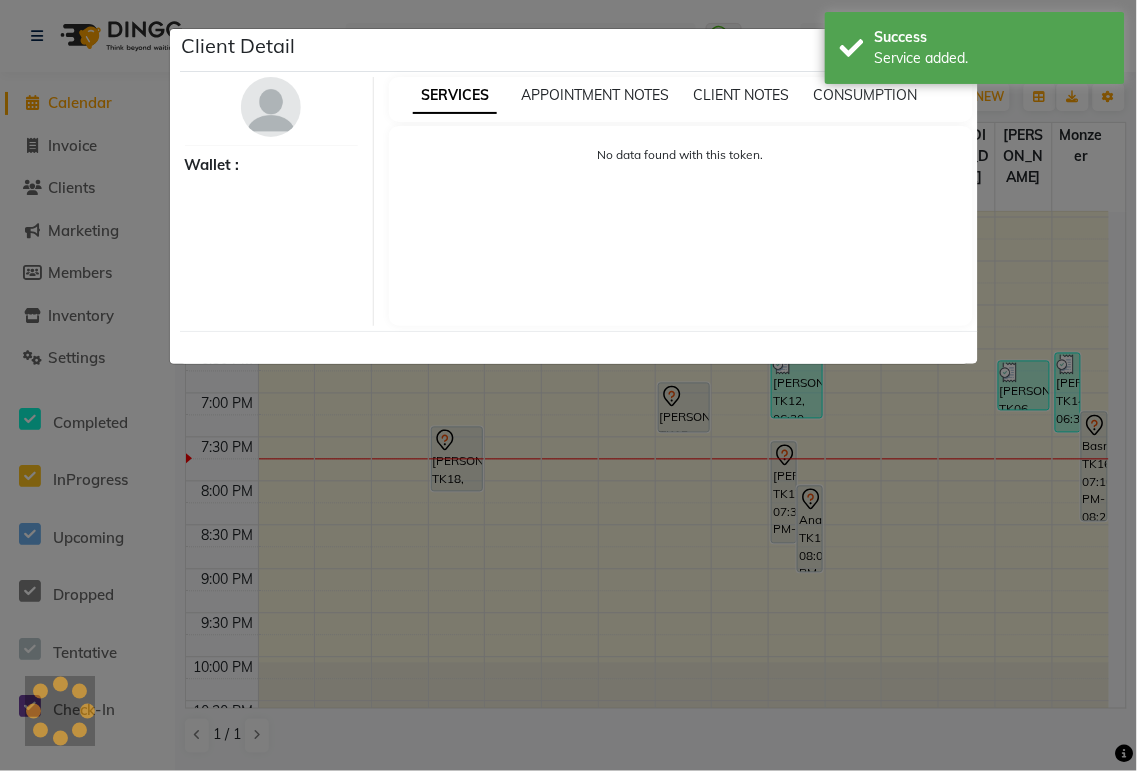 select on "7" 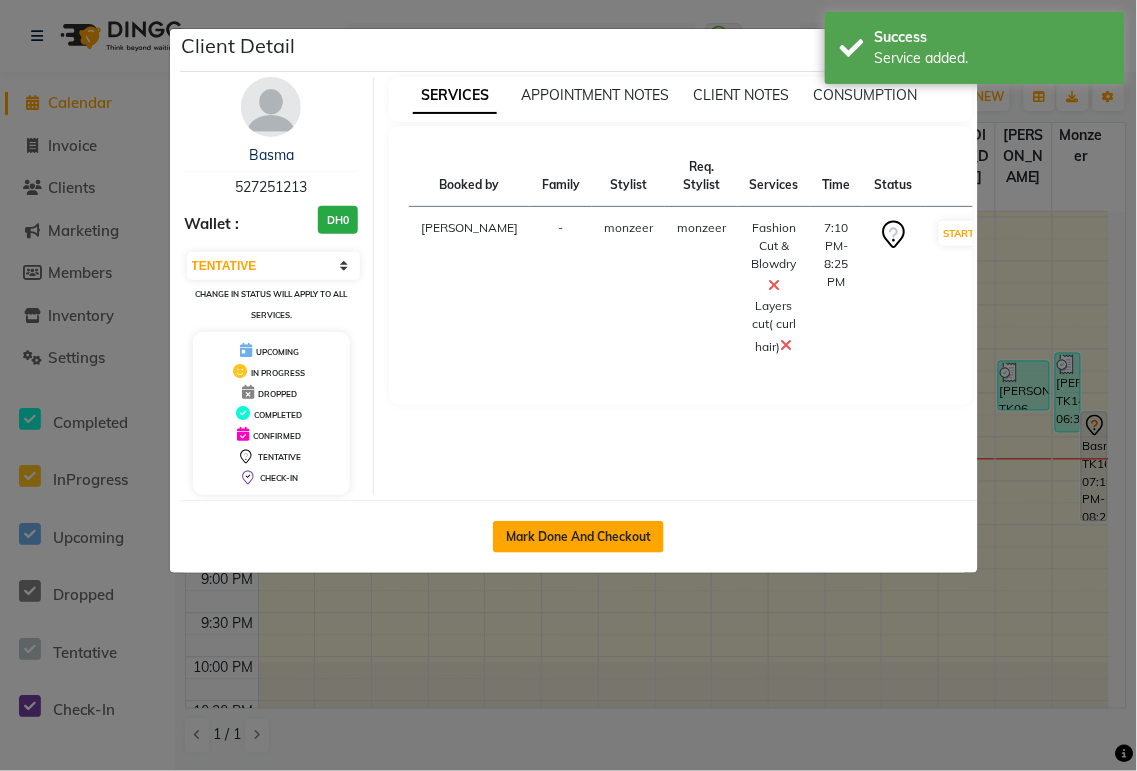 click on "Mark Done And Checkout" 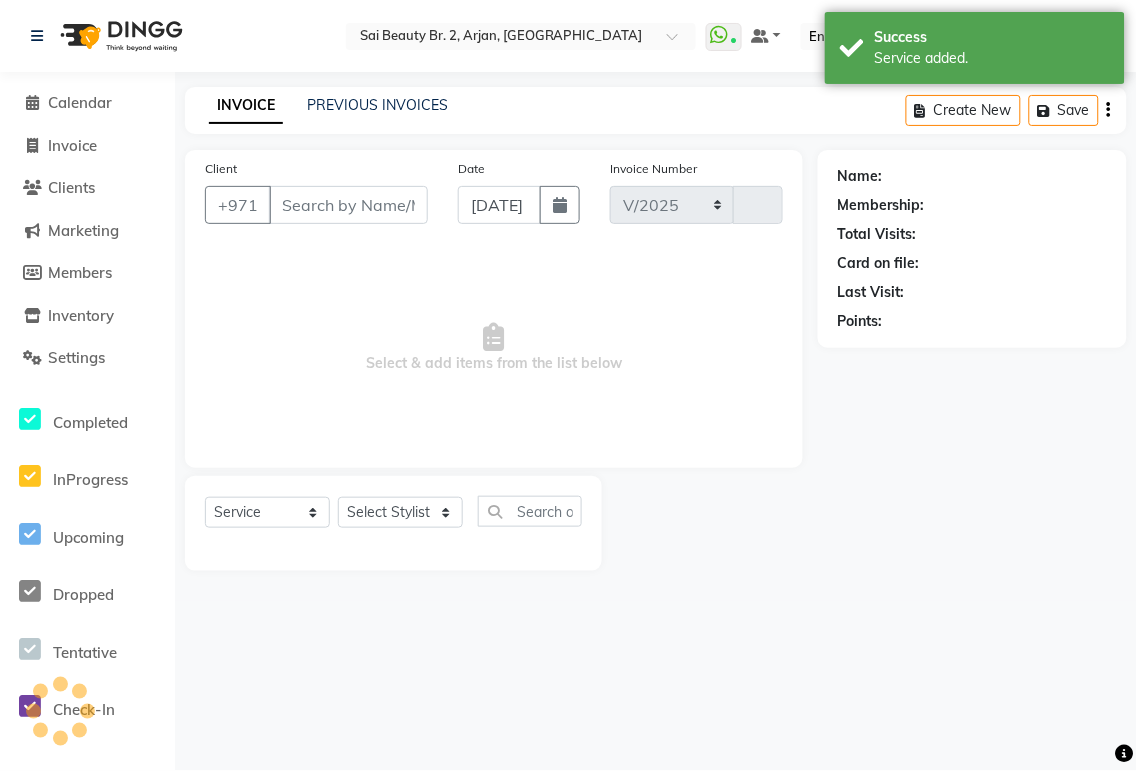 select on "6956" 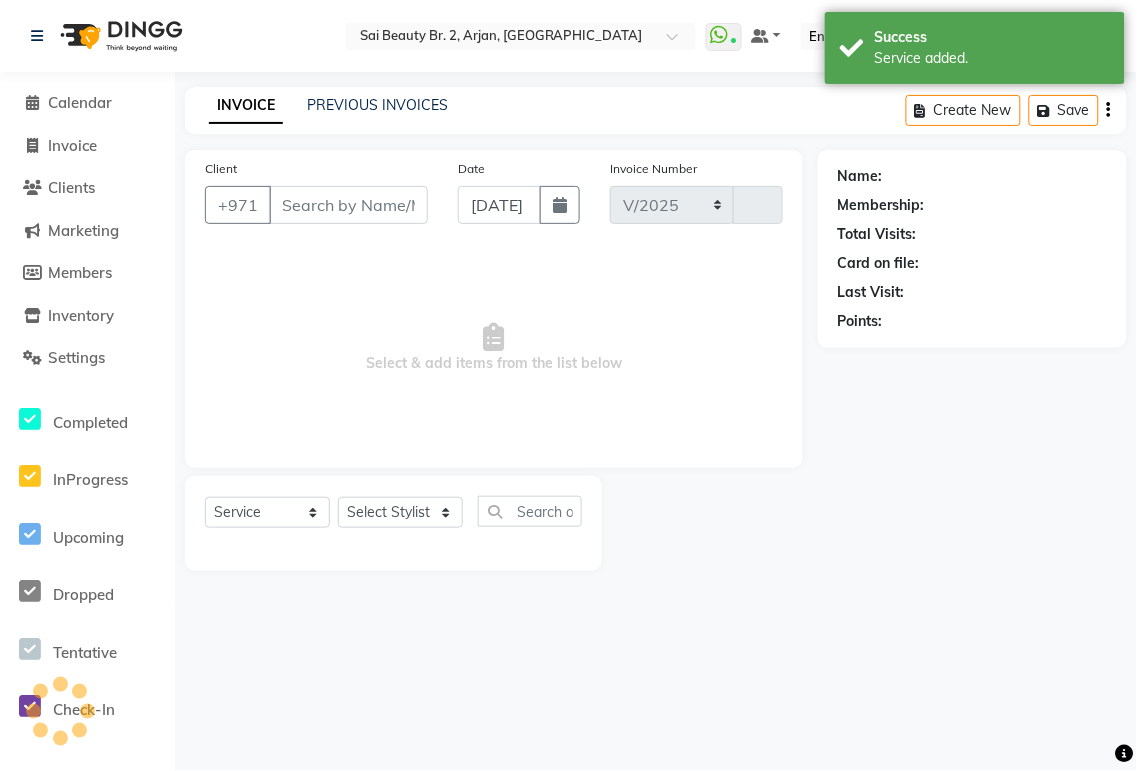 type on "1303" 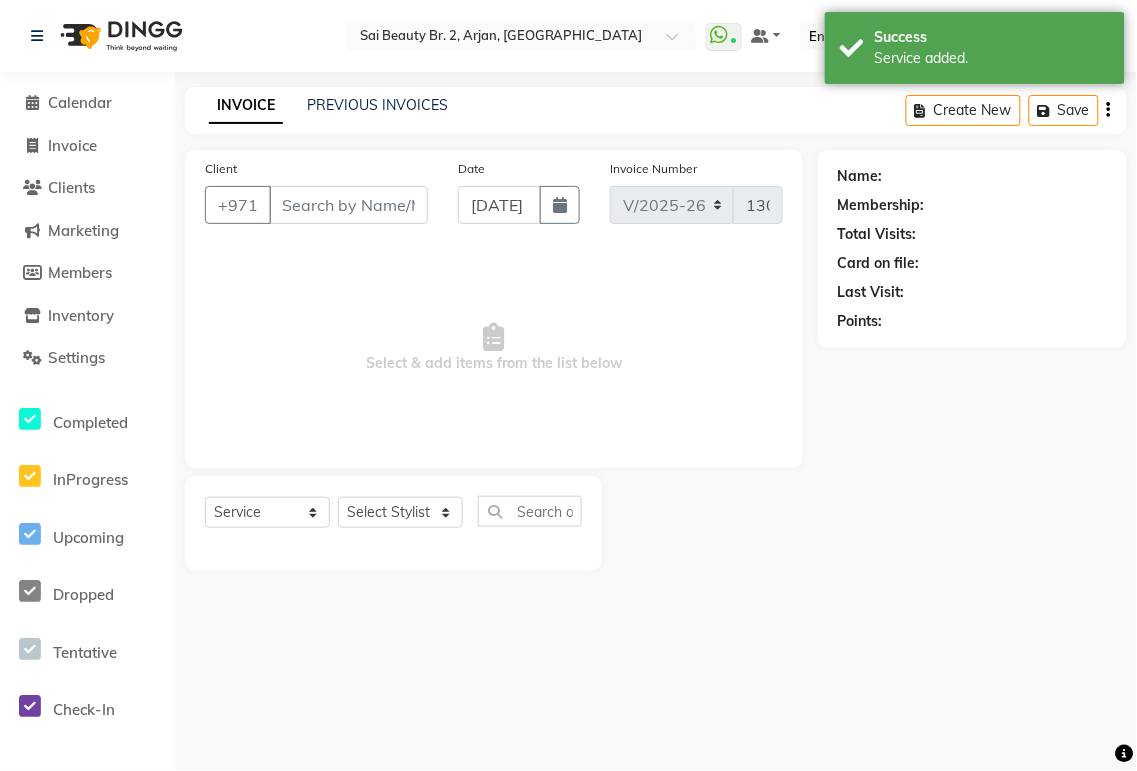 type on "527251213" 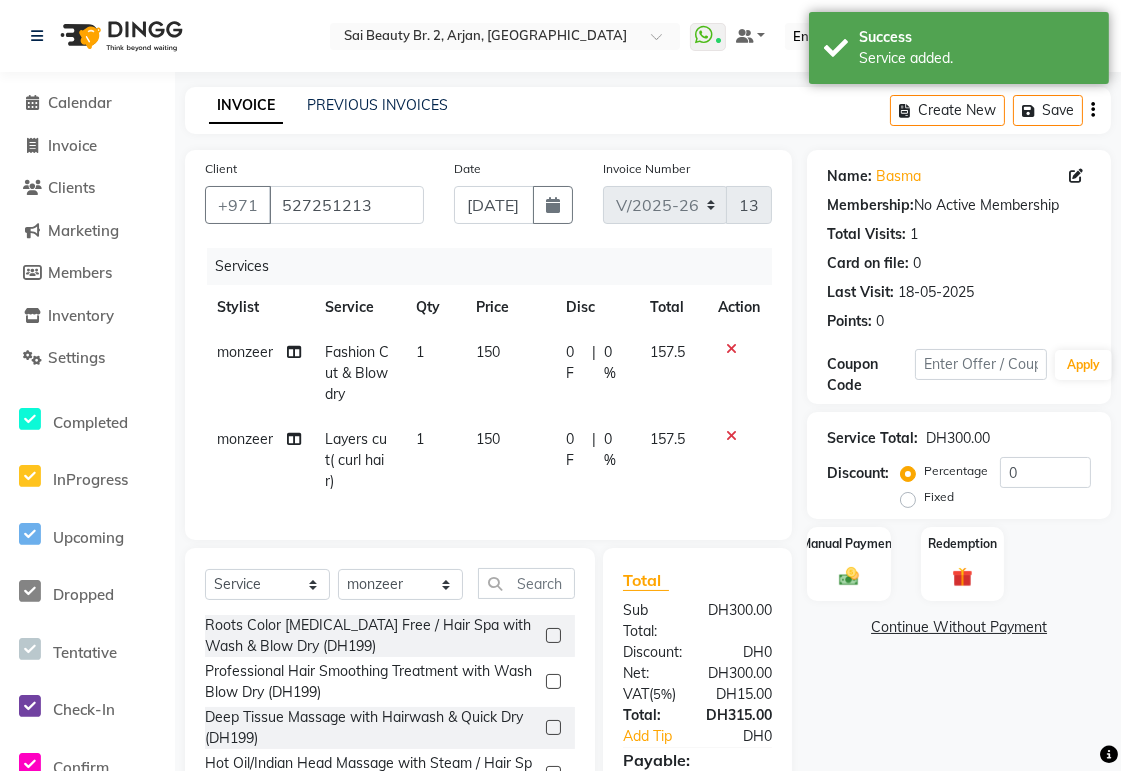 click 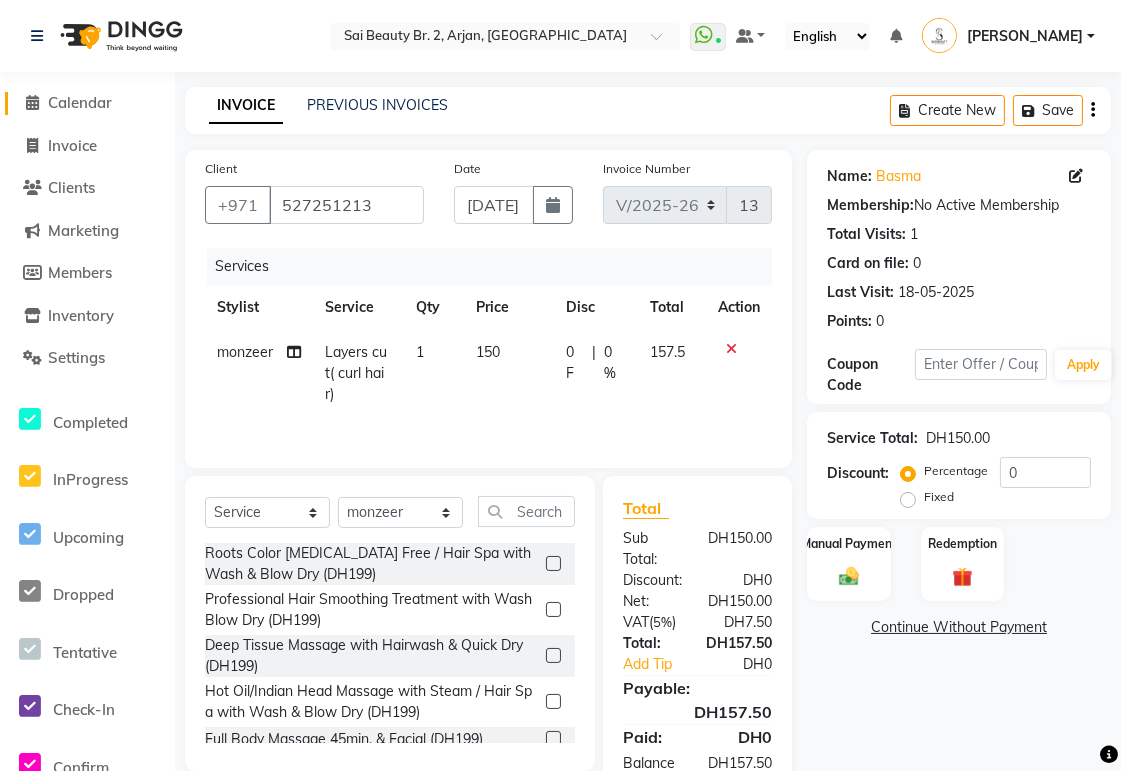 click on "Calendar" 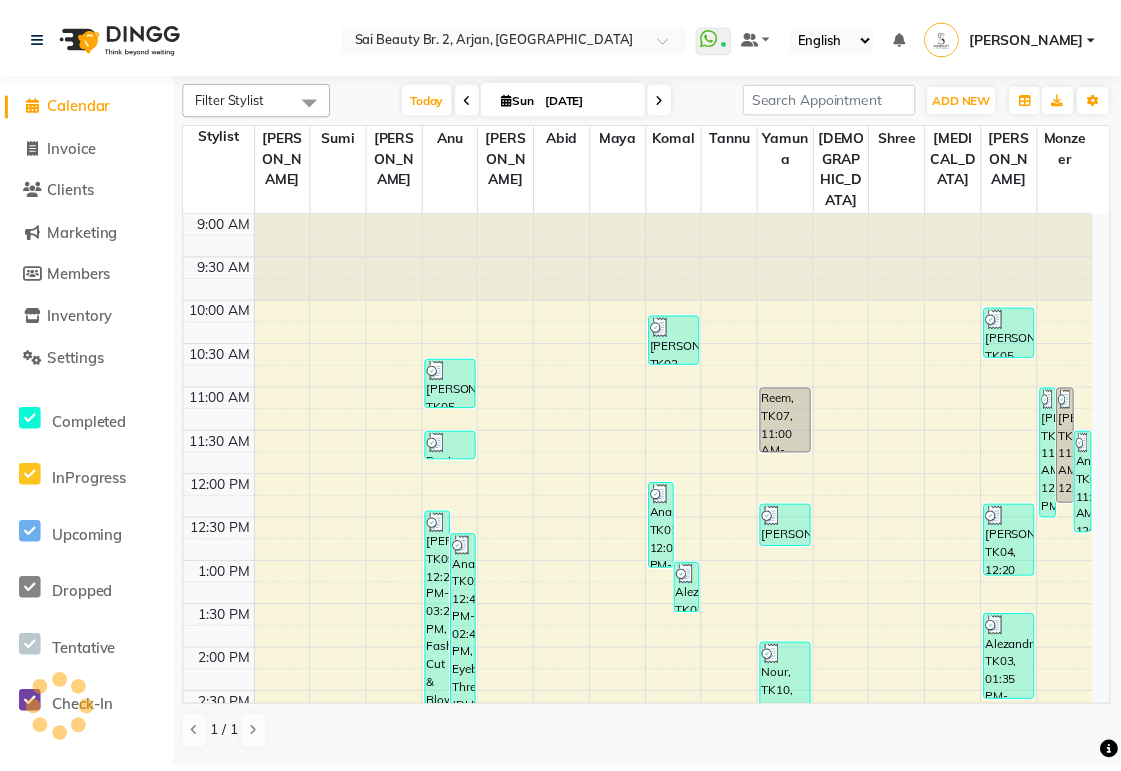 scroll, scrollTop: 661, scrollLeft: 0, axis: vertical 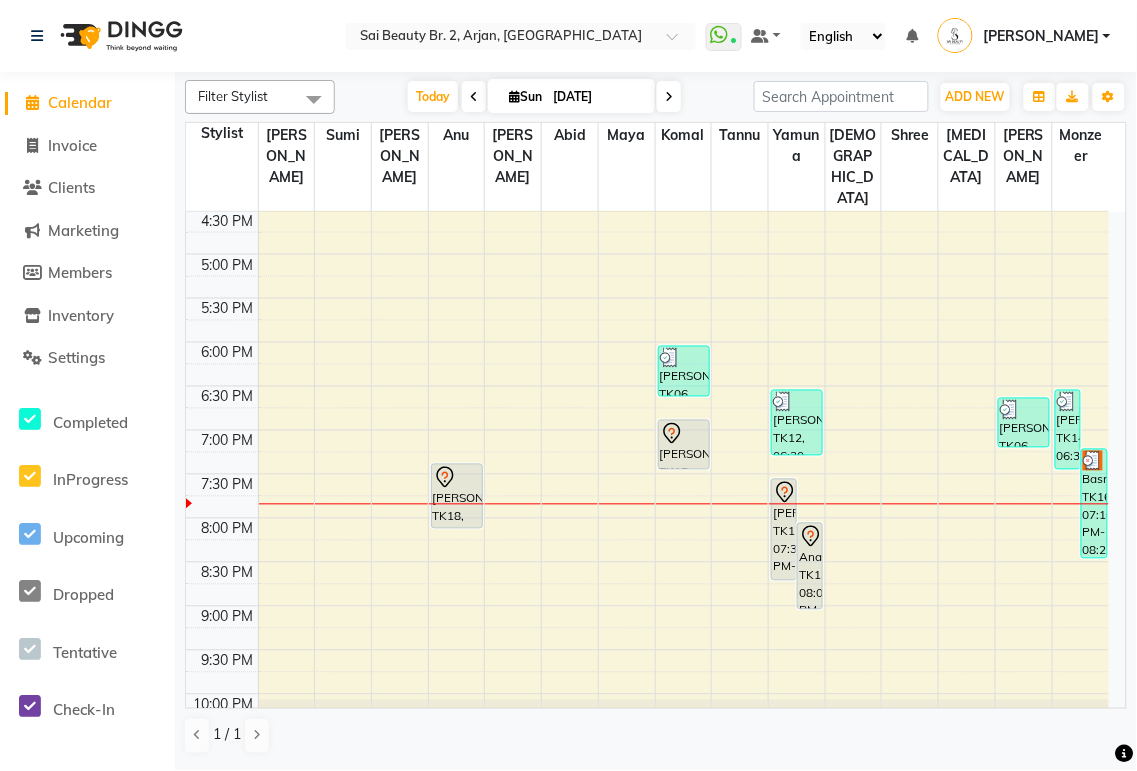 click on "Basma, TK16, 07:10 PM-08:25 PM, Fashion Cut & Blowdry,Layers cut( curl hair) (DH150)" at bounding box center [1094, 504] 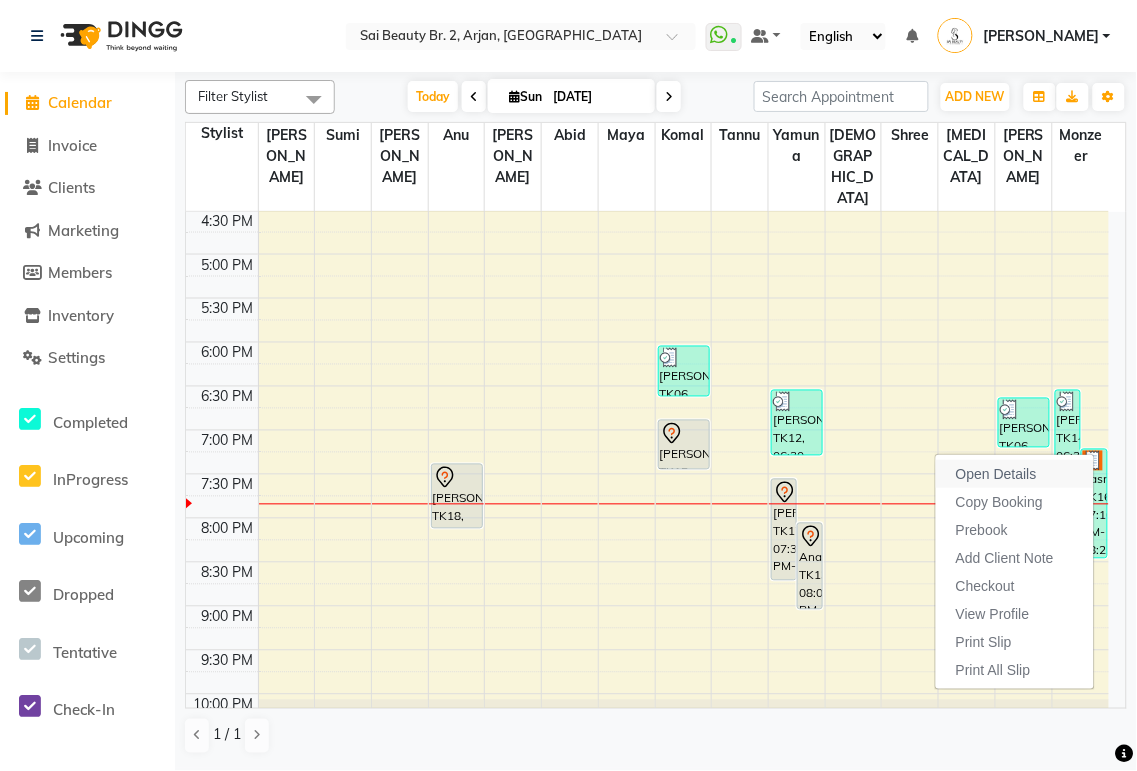 click on "Open Details" at bounding box center (996, 474) 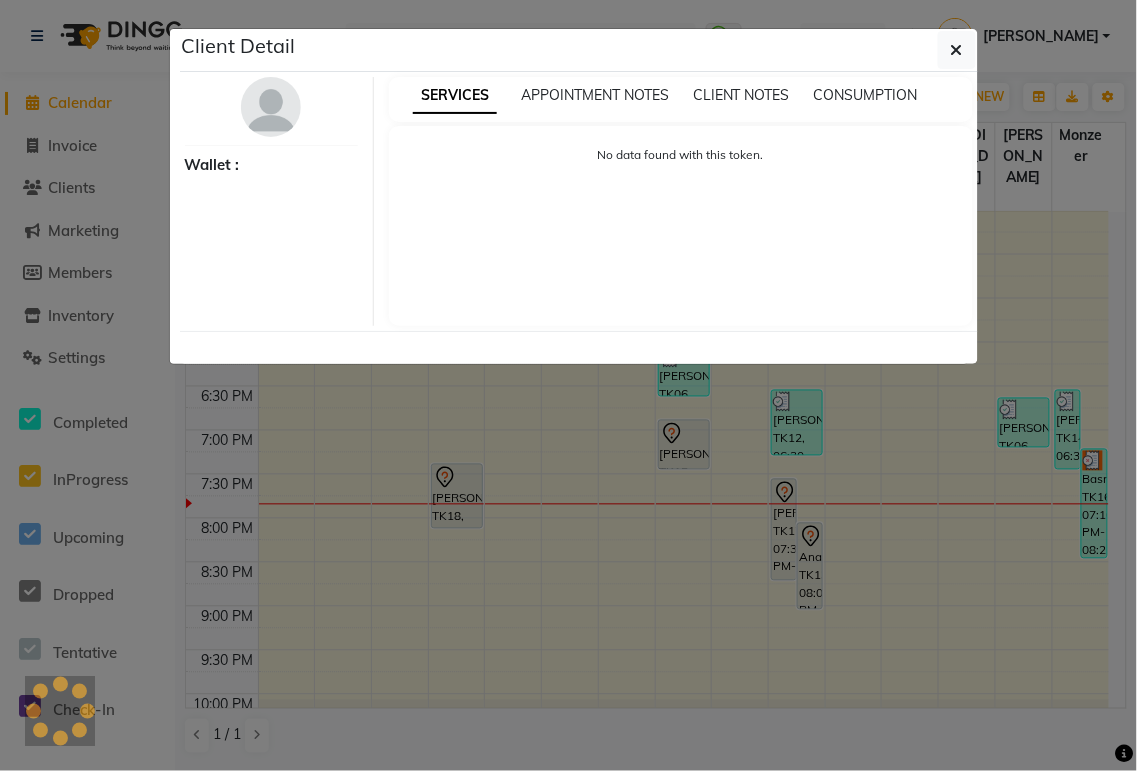 select on "3" 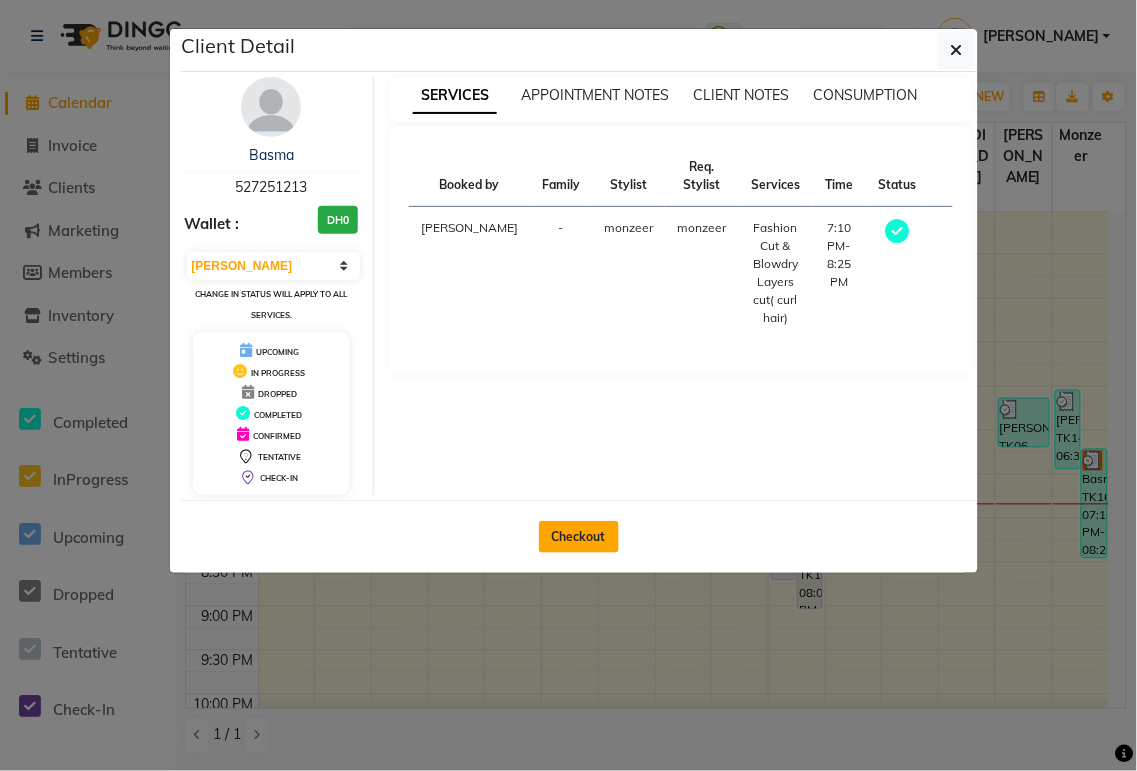 click on "Checkout" 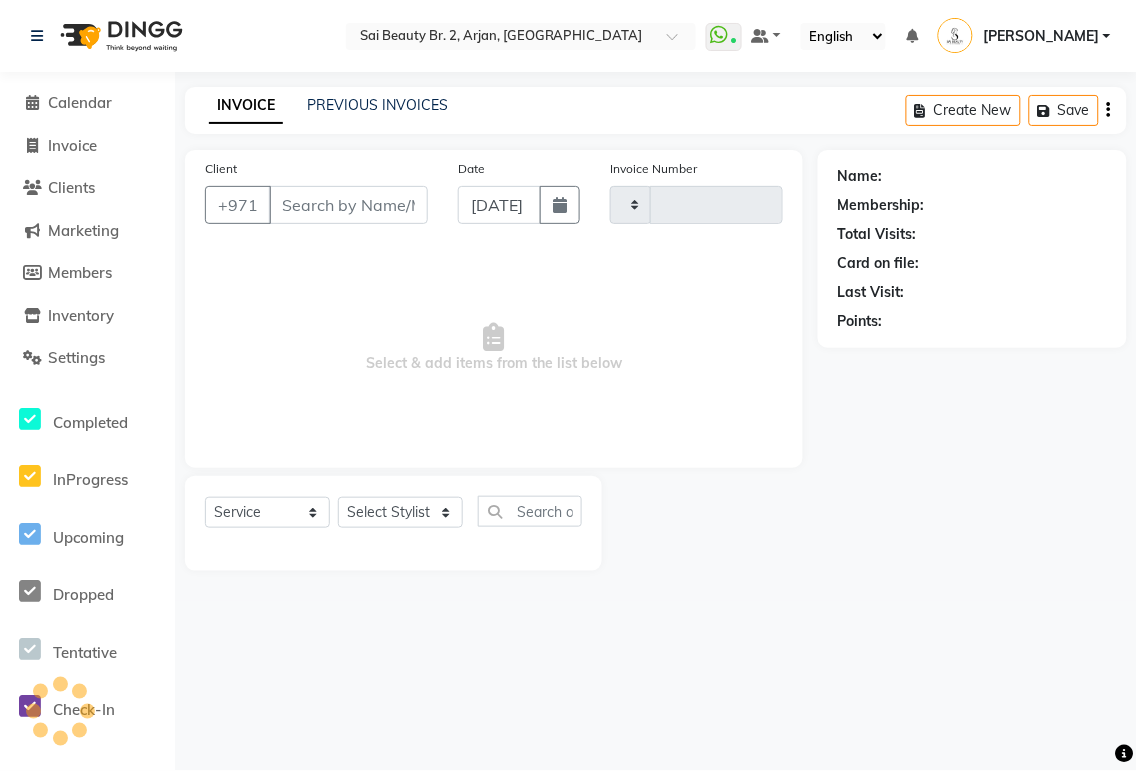type on "1303" 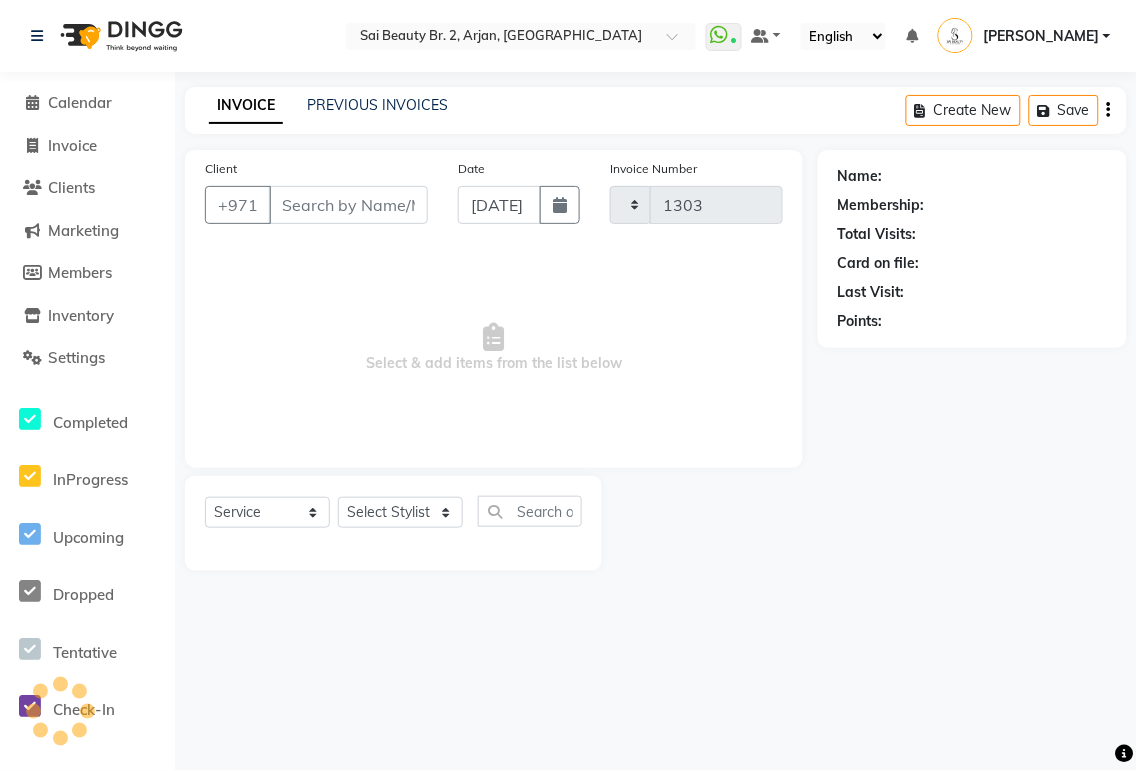 select on "6956" 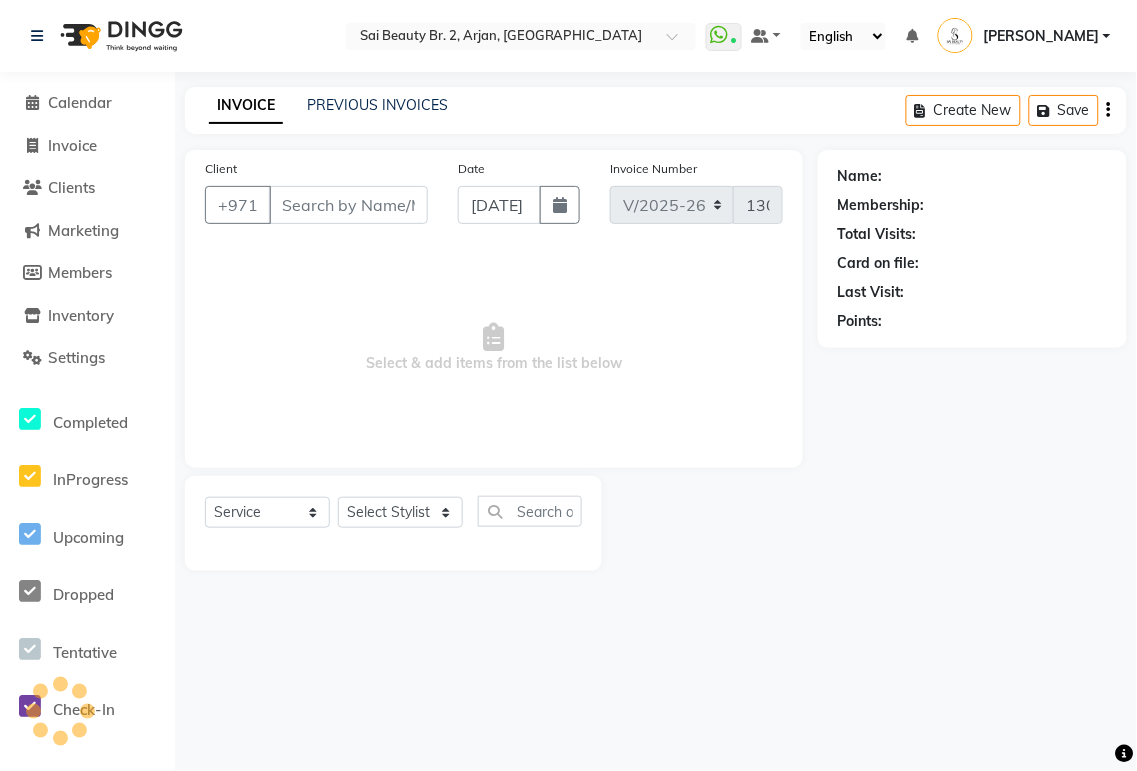 type on "527251213" 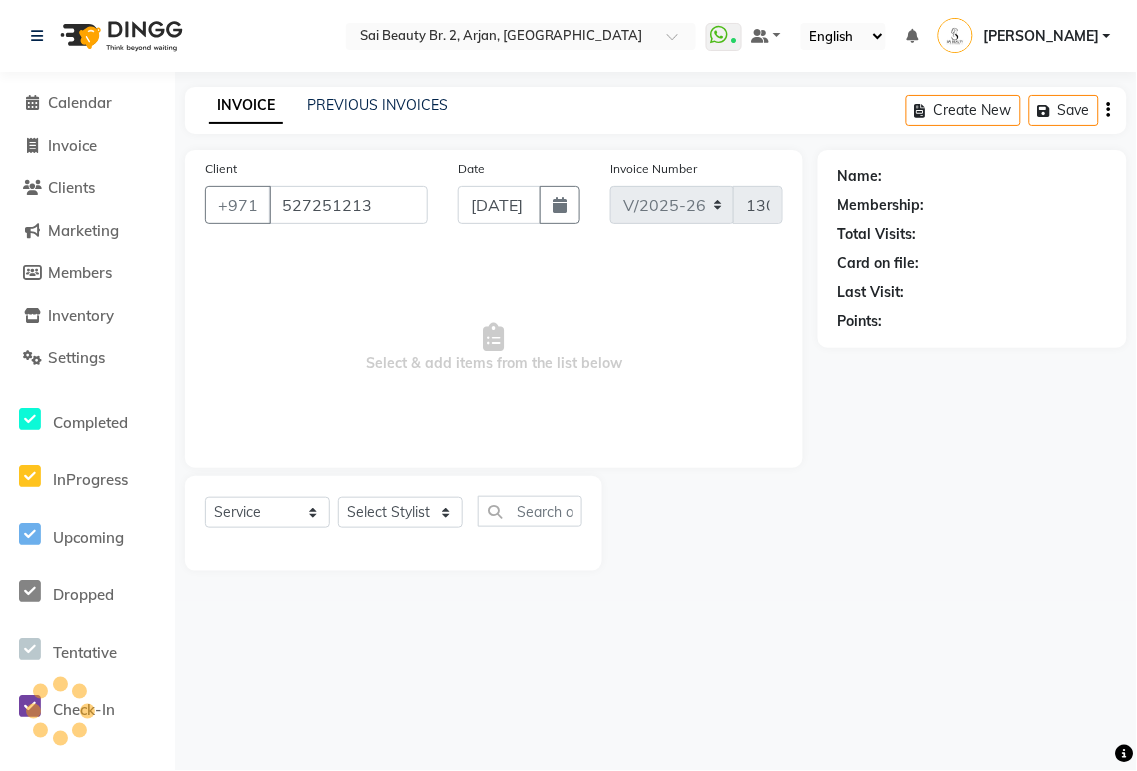 select on "82917" 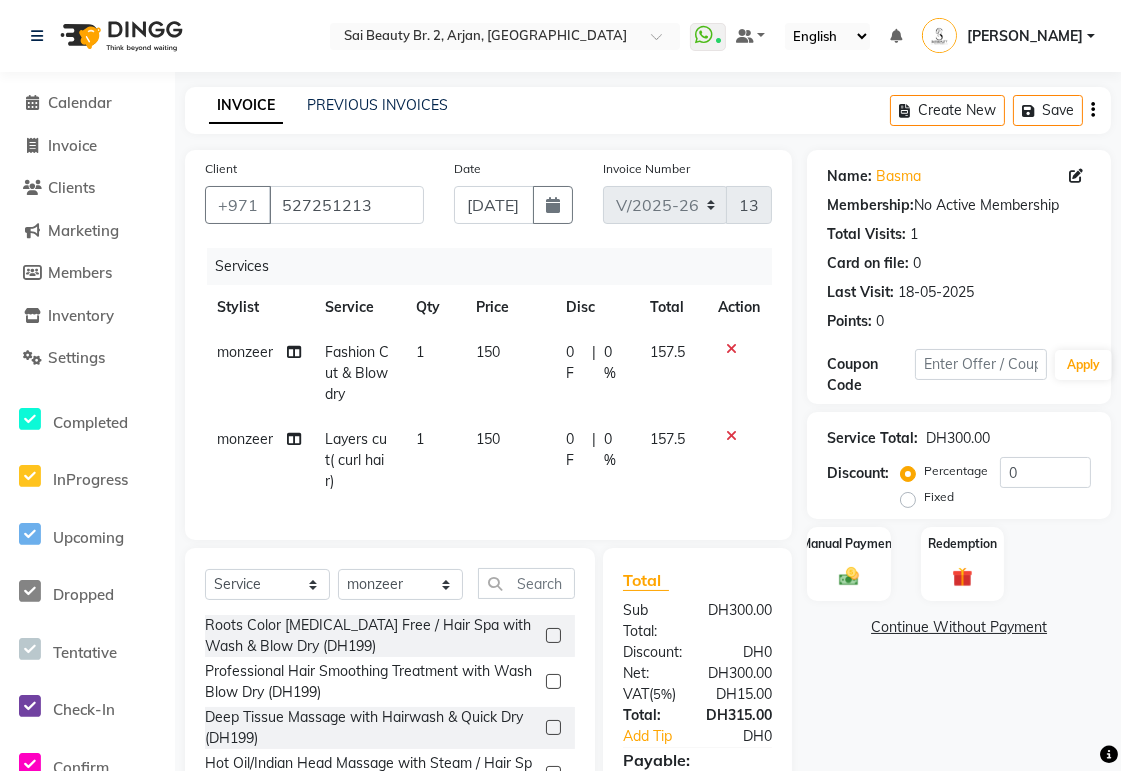 click 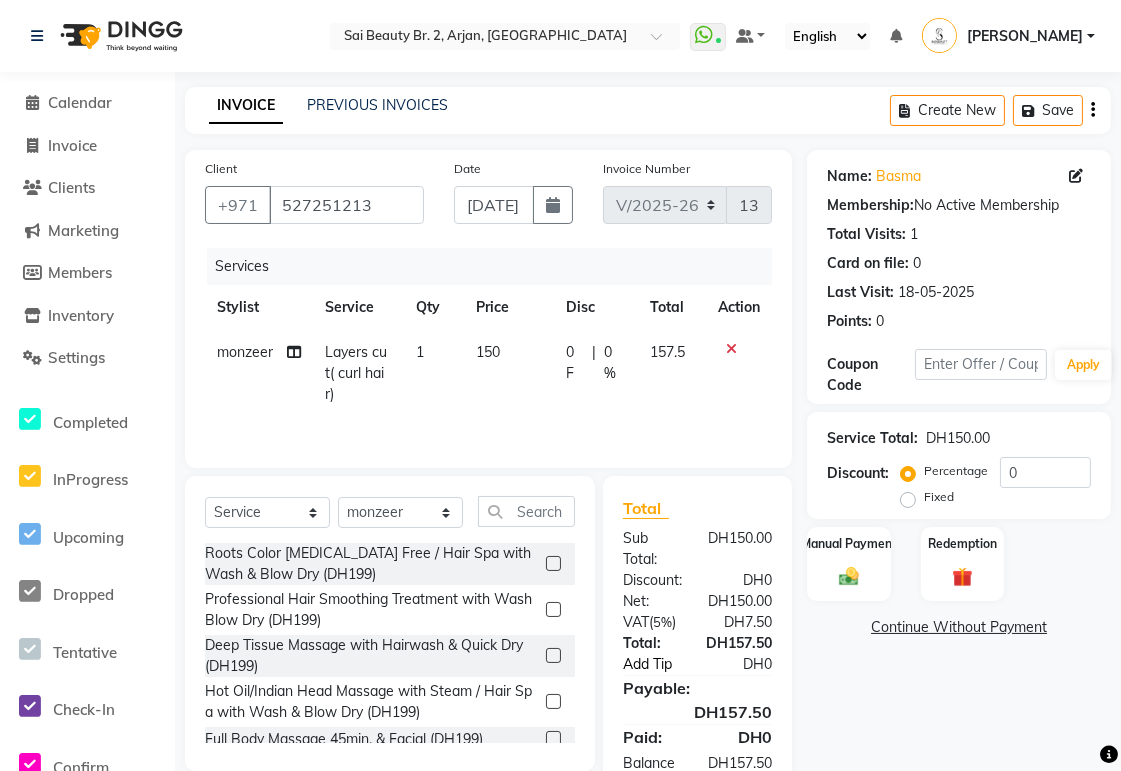 click on "Add Tip" 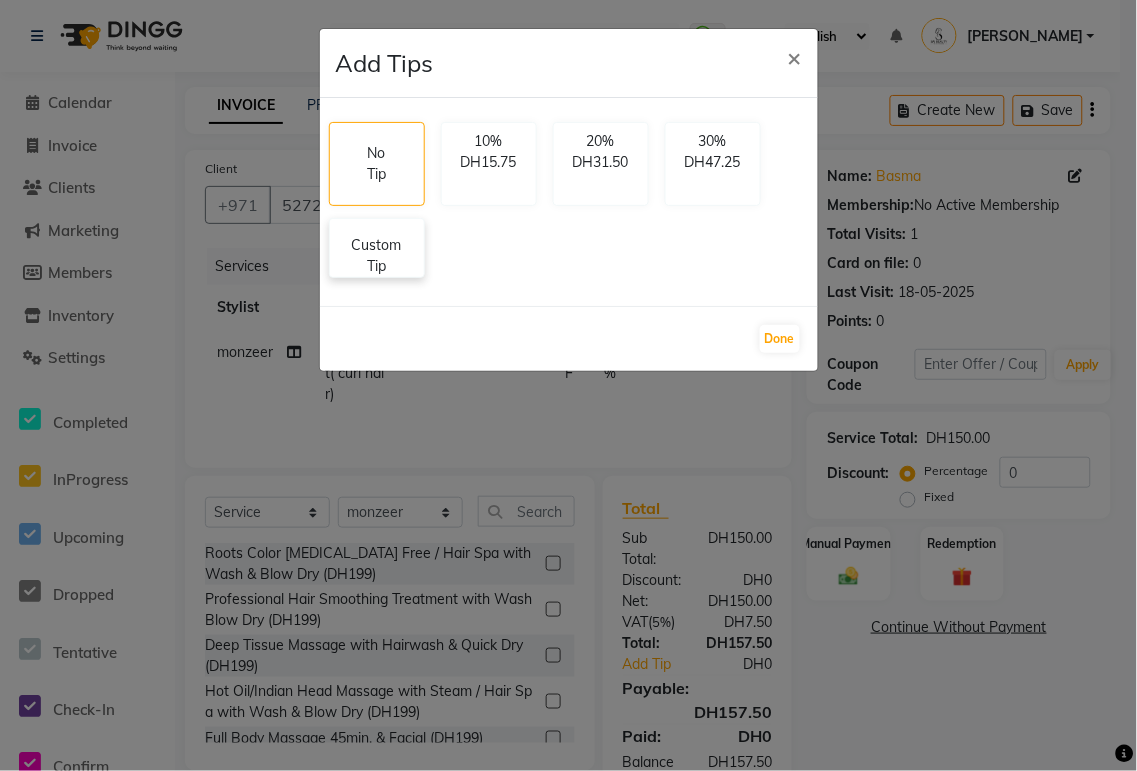 click on "Custom Tip" 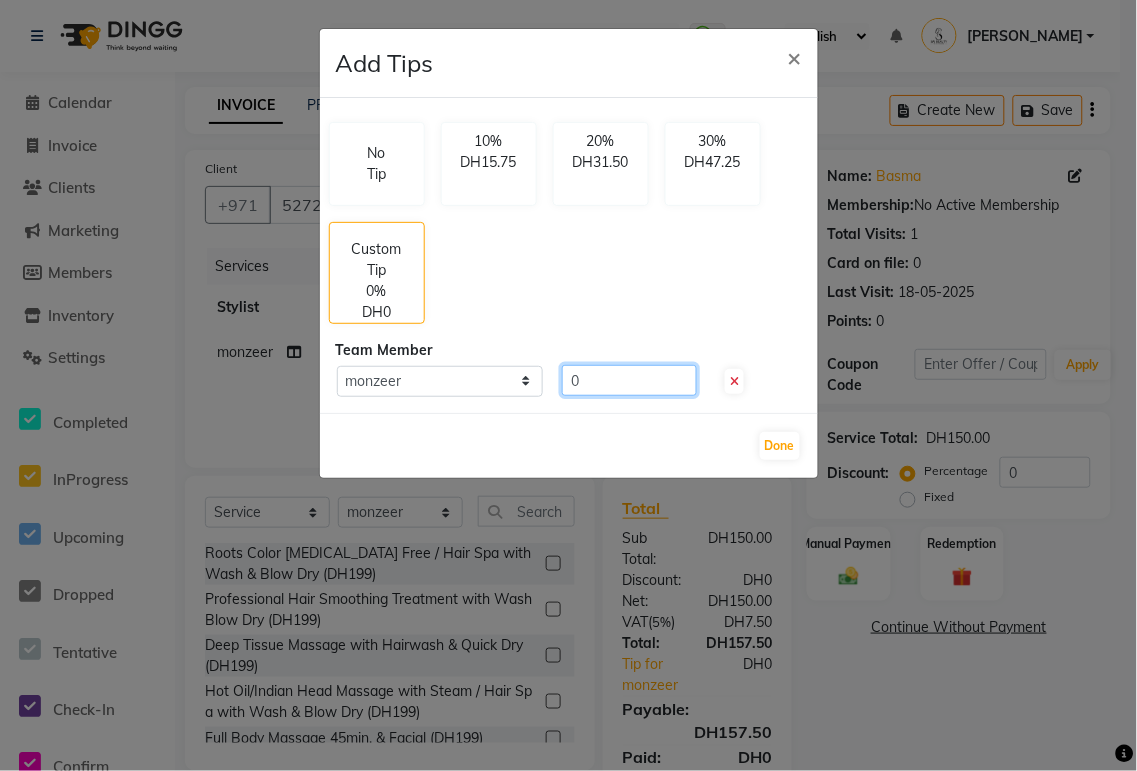 click on "0" 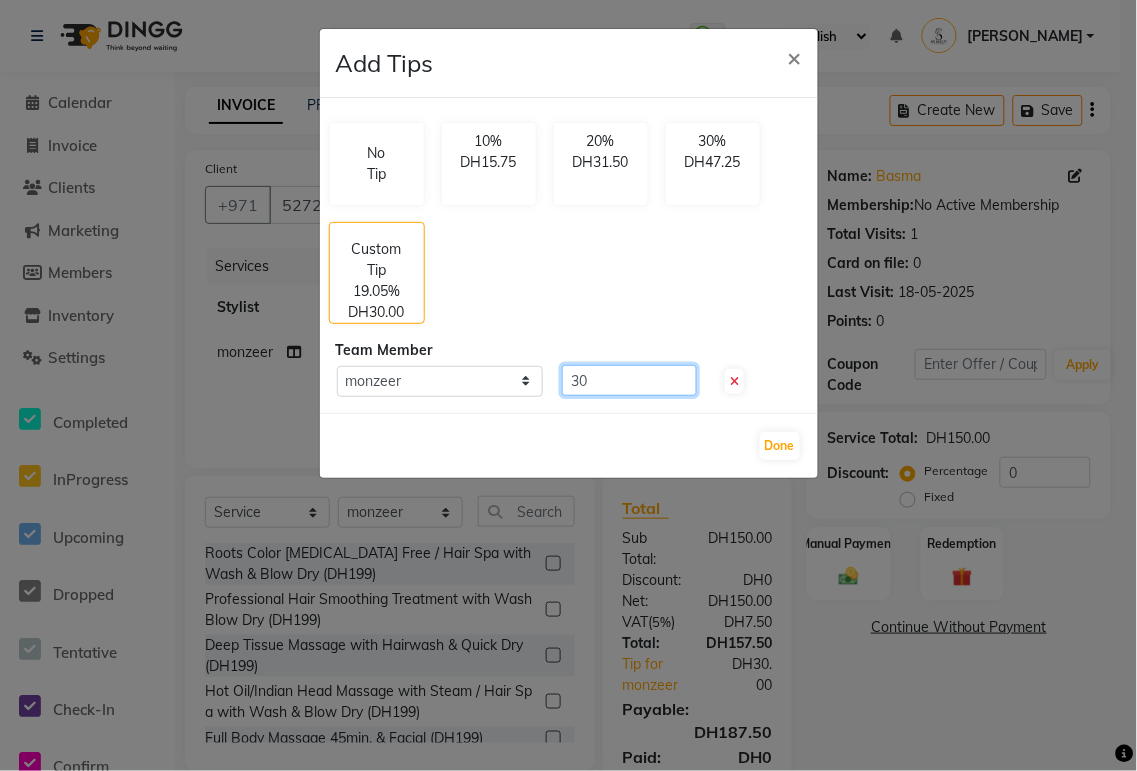 type on "30" 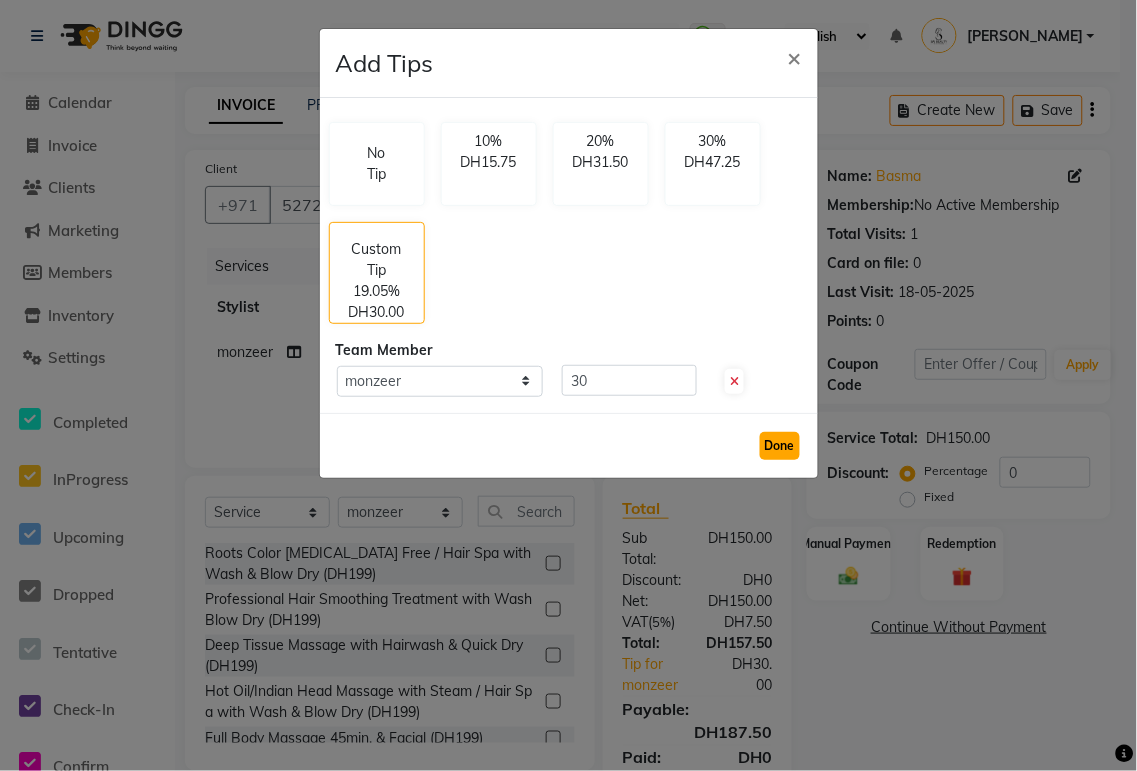 click on "Done" 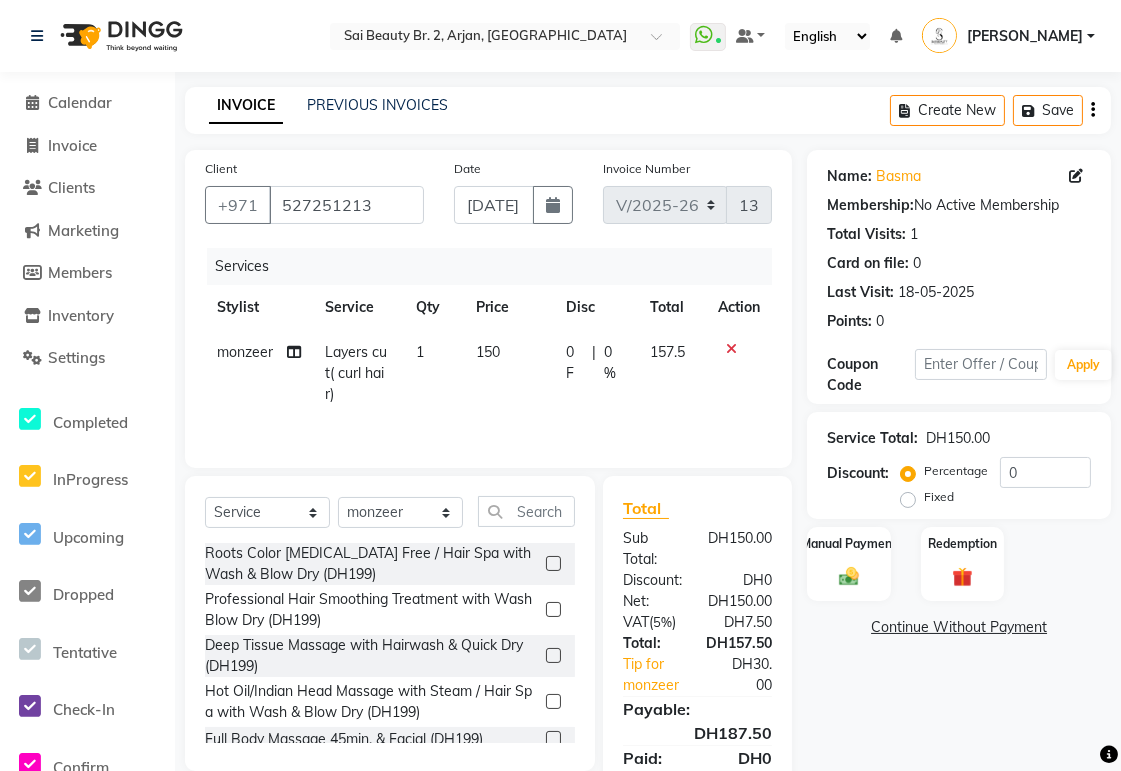 scroll, scrollTop: 96, scrollLeft: 0, axis: vertical 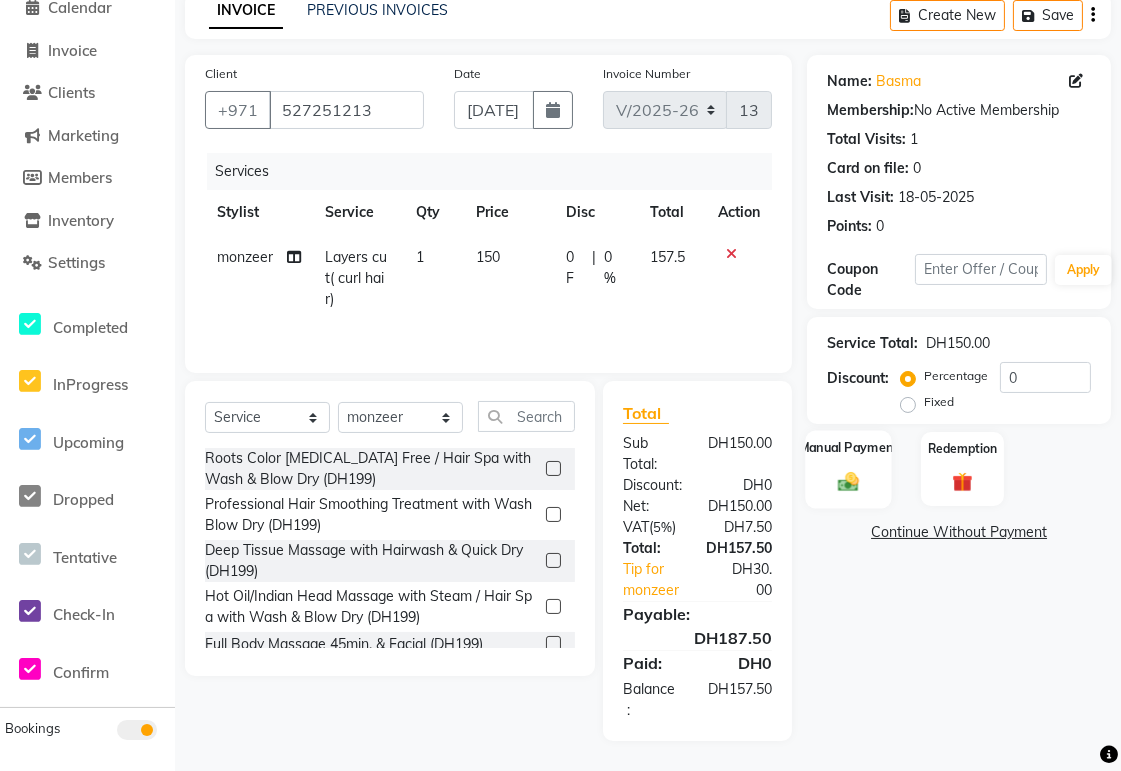 click 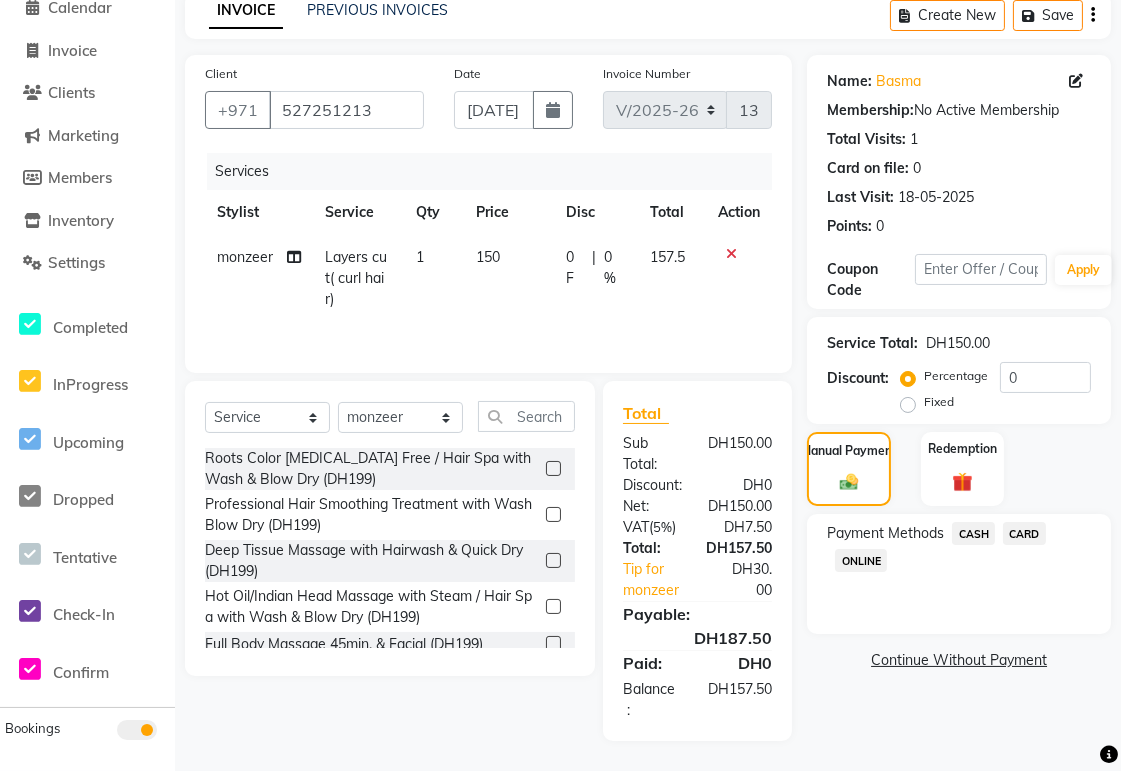 click on "CARD" 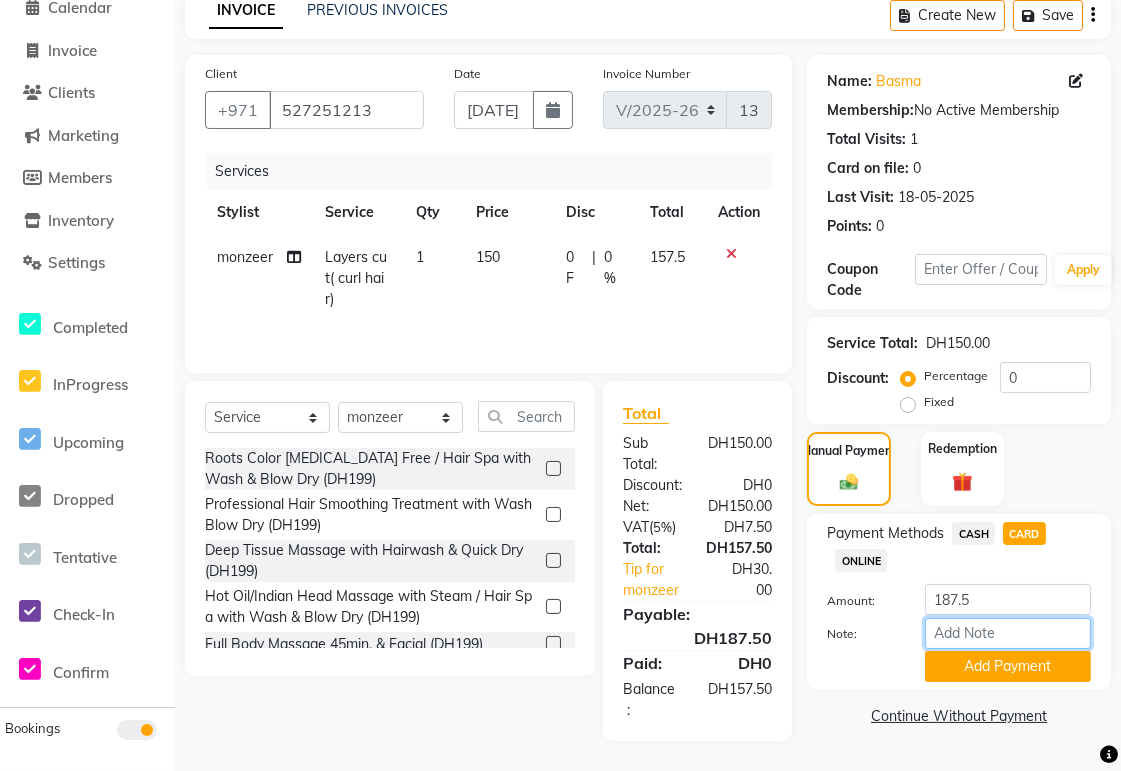 click on "Note:" at bounding box center (1008, 633) 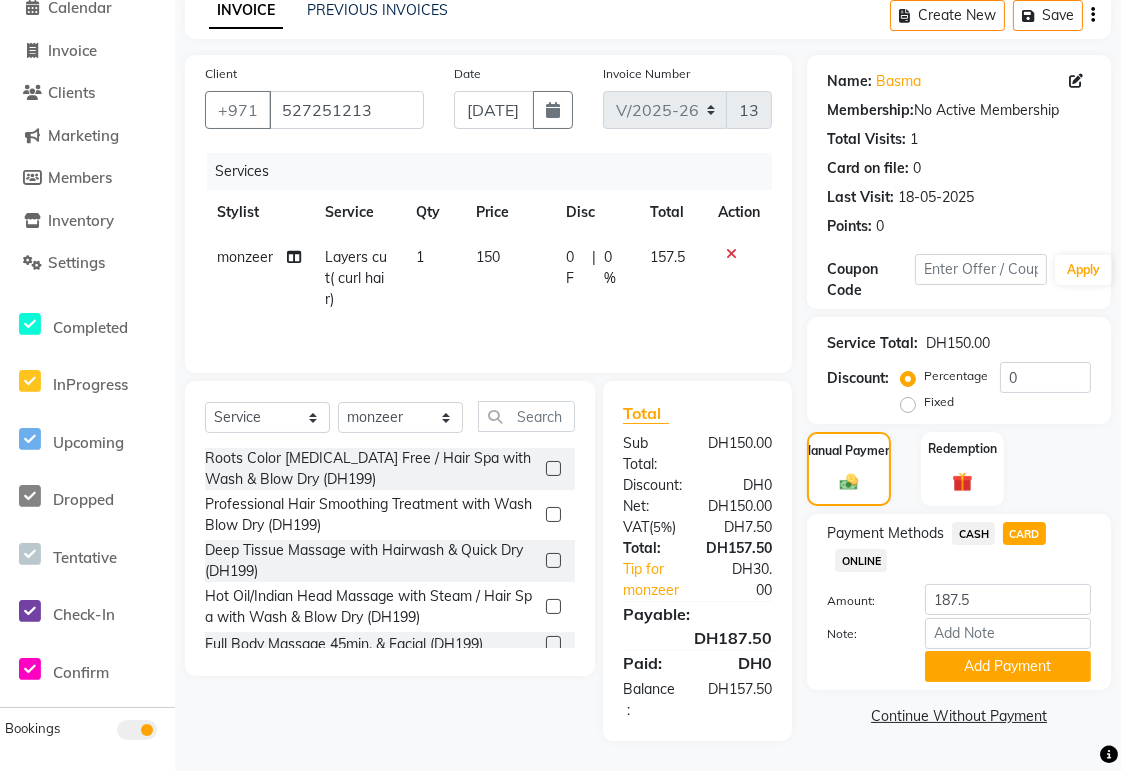 click on "INVOICE PREVIOUS INVOICES Create New   Save" 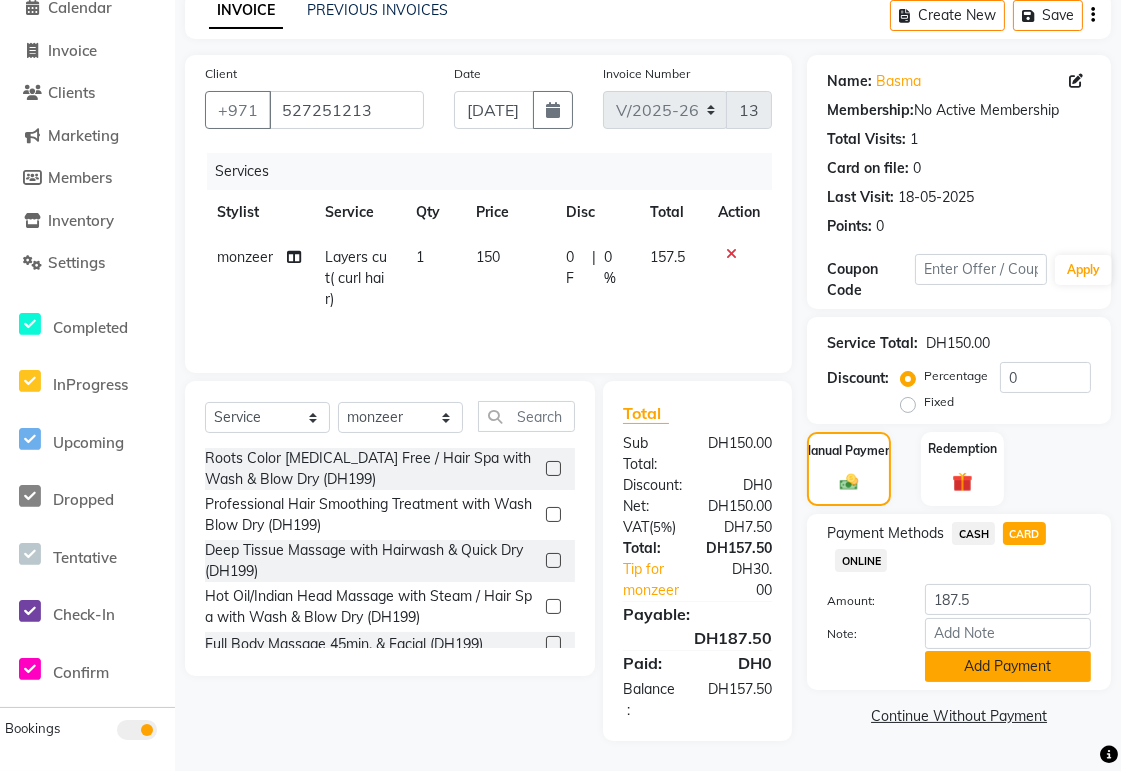 click on "Add Payment" 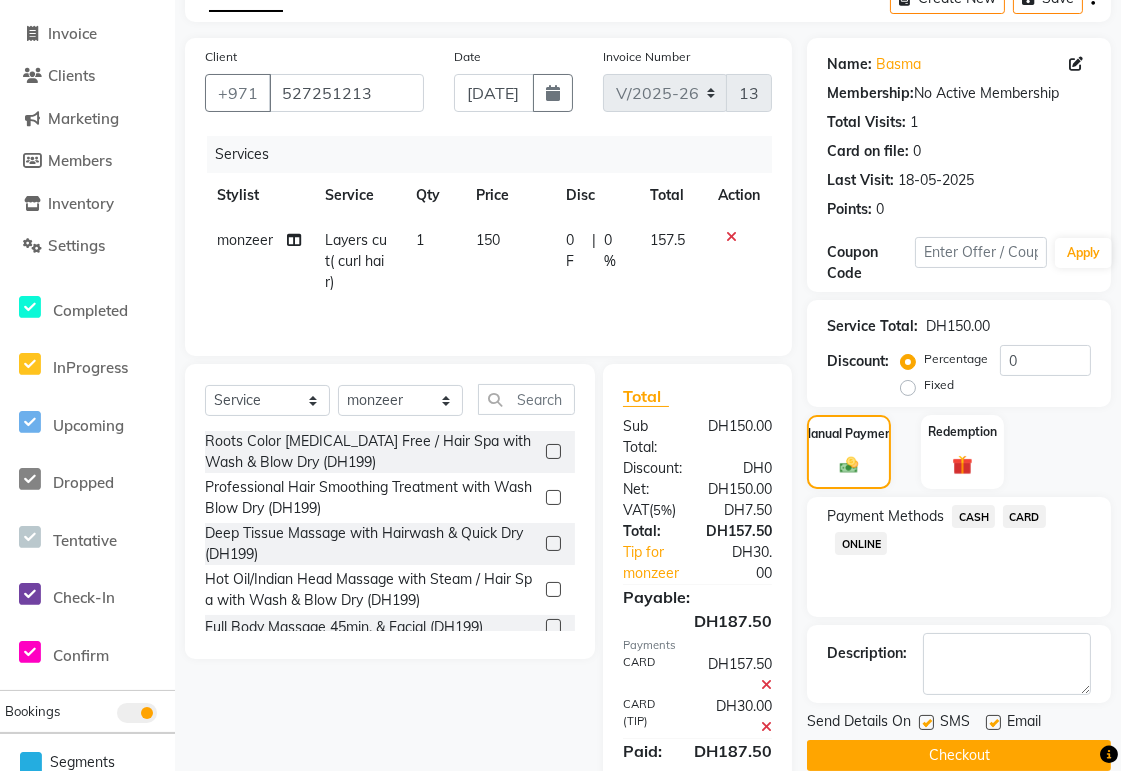 scroll, scrollTop: 201, scrollLeft: 0, axis: vertical 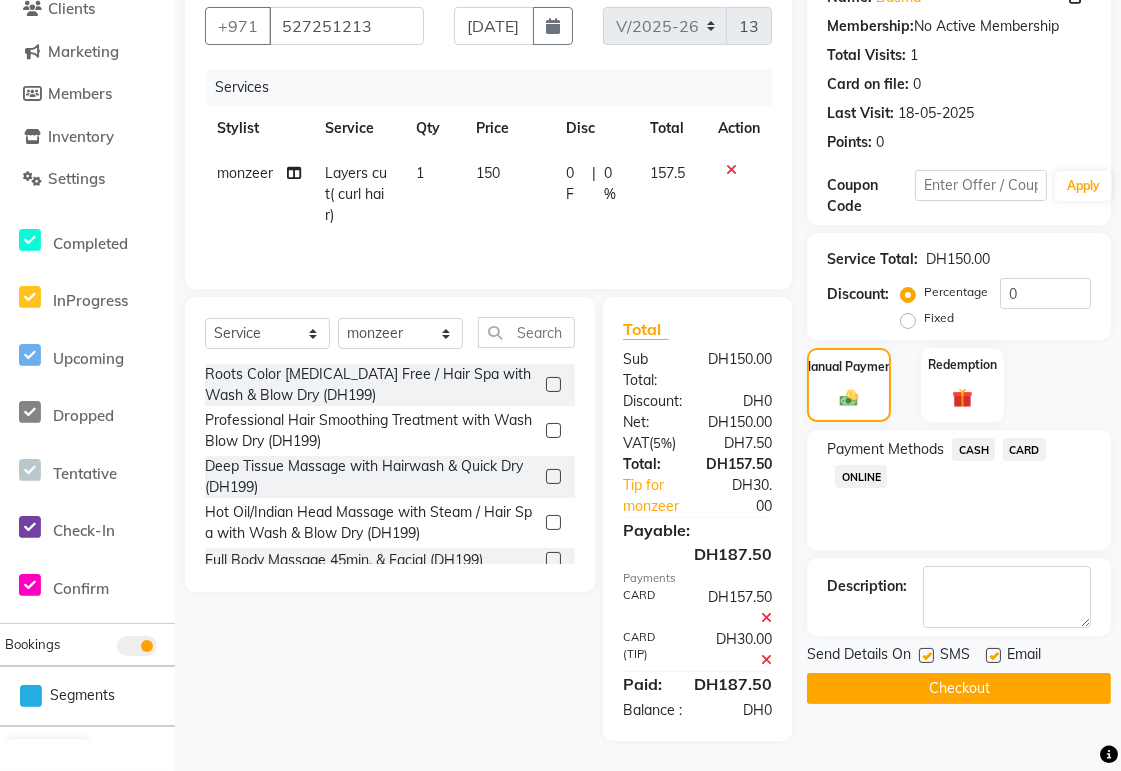 click on "Checkout" 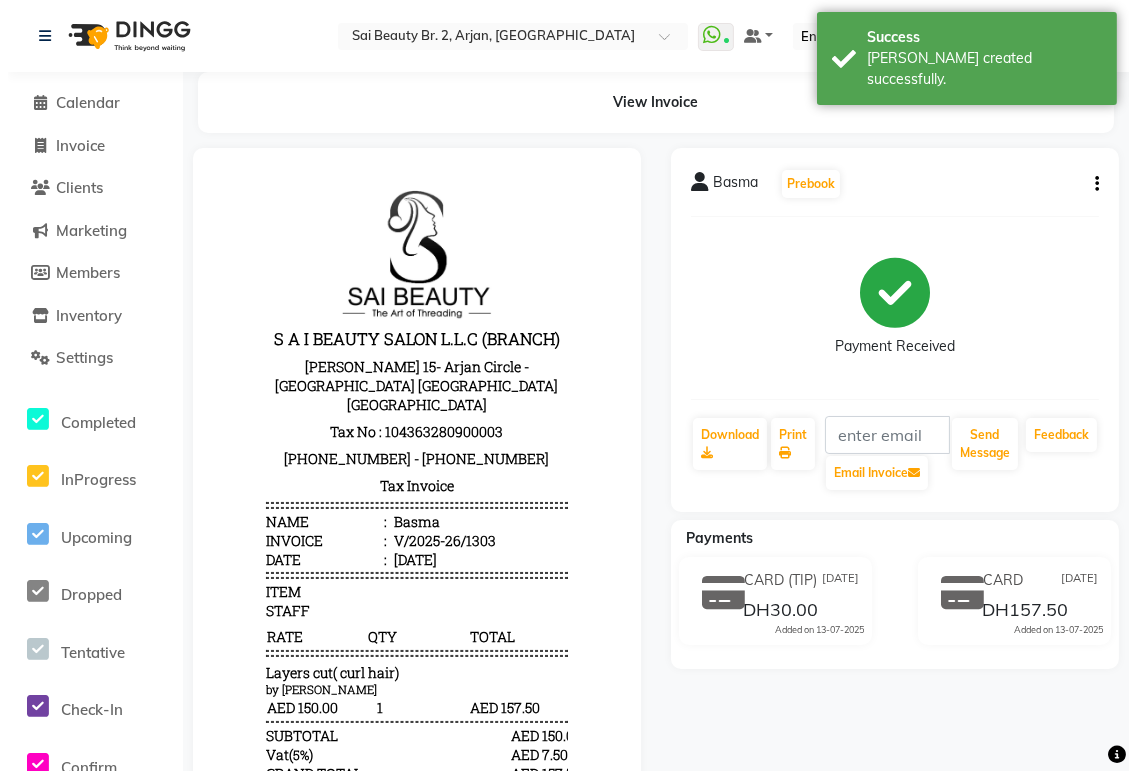 scroll, scrollTop: 0, scrollLeft: 0, axis: both 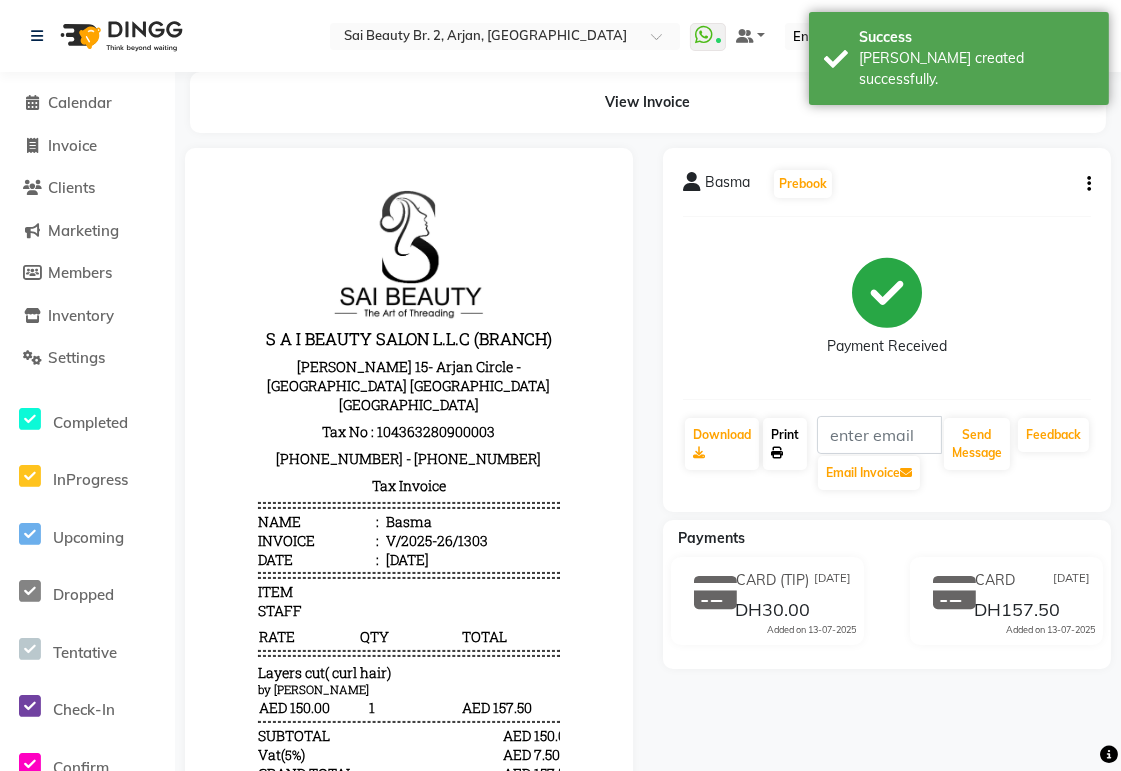 click on "Print" 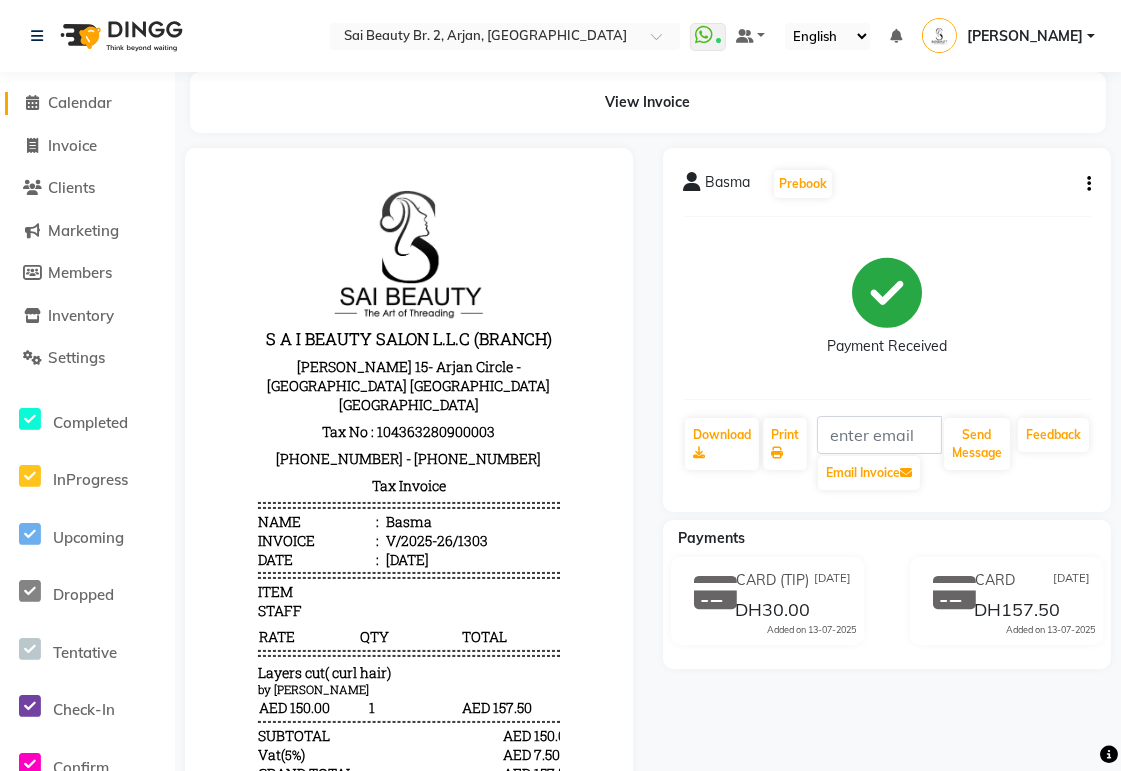 click on "Calendar" 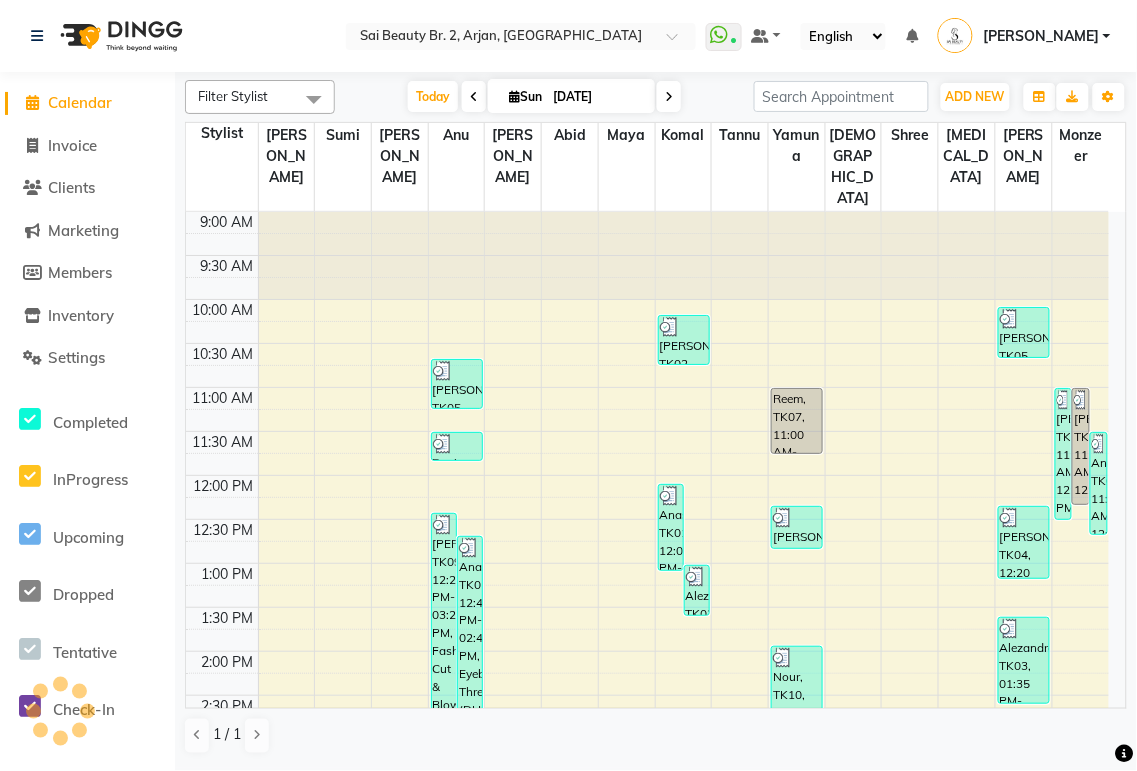 scroll, scrollTop: 0, scrollLeft: 0, axis: both 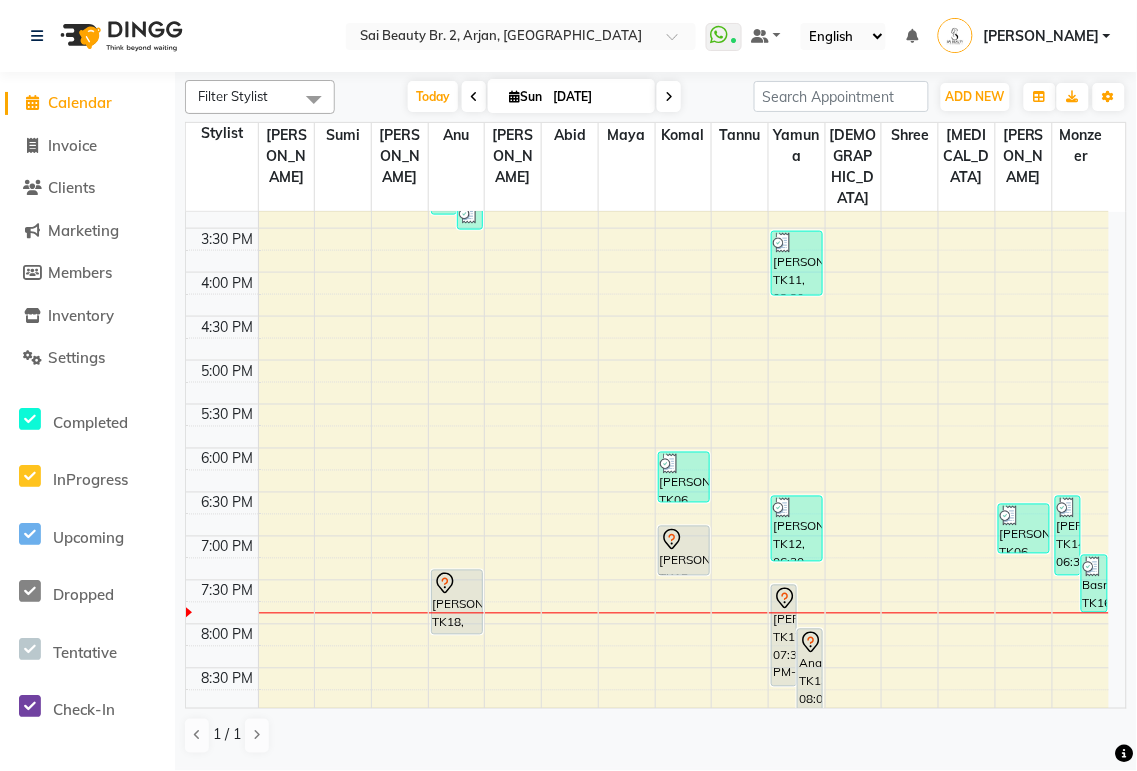 click on "[PERSON_NAME], TK15, 06:50 PM-07:25 PM, Mani/Pedi (Without Color)" at bounding box center (684, 551) 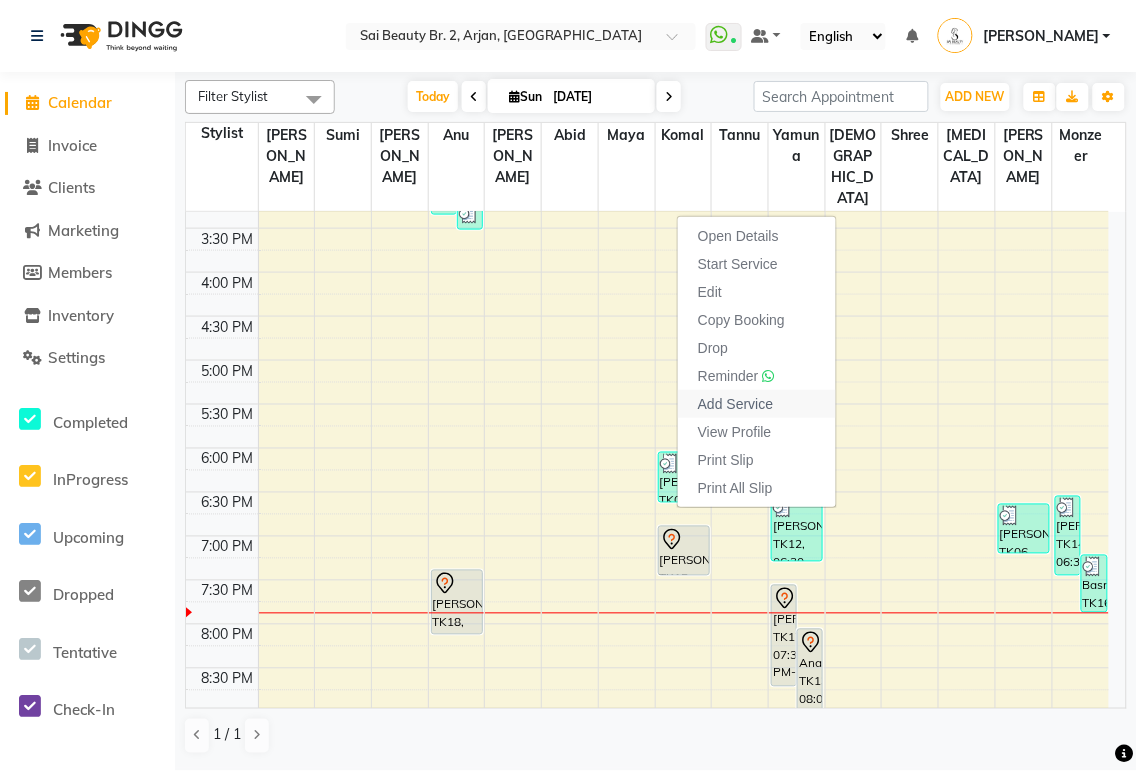 click on "Add Service" at bounding box center (735, 404) 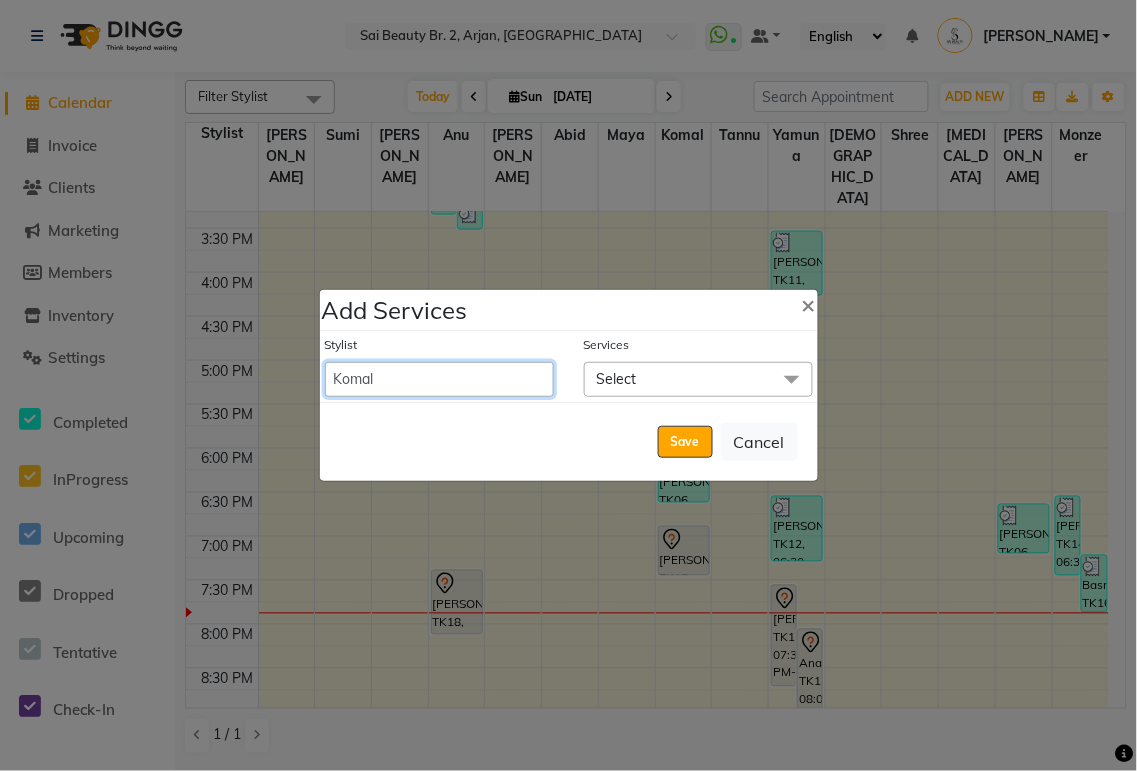 click on "[PERSON_NAME][MEDICAL_DATA]   [PERSON_NAME]   [PERSON_NAME]   [PERSON_NAME]   [PERSON_NAME]   Gita   [PERSON_NAME]   monzeer   Shree   [PERSON_NAME]   [PERSON_NAME]" at bounding box center [439, 379] 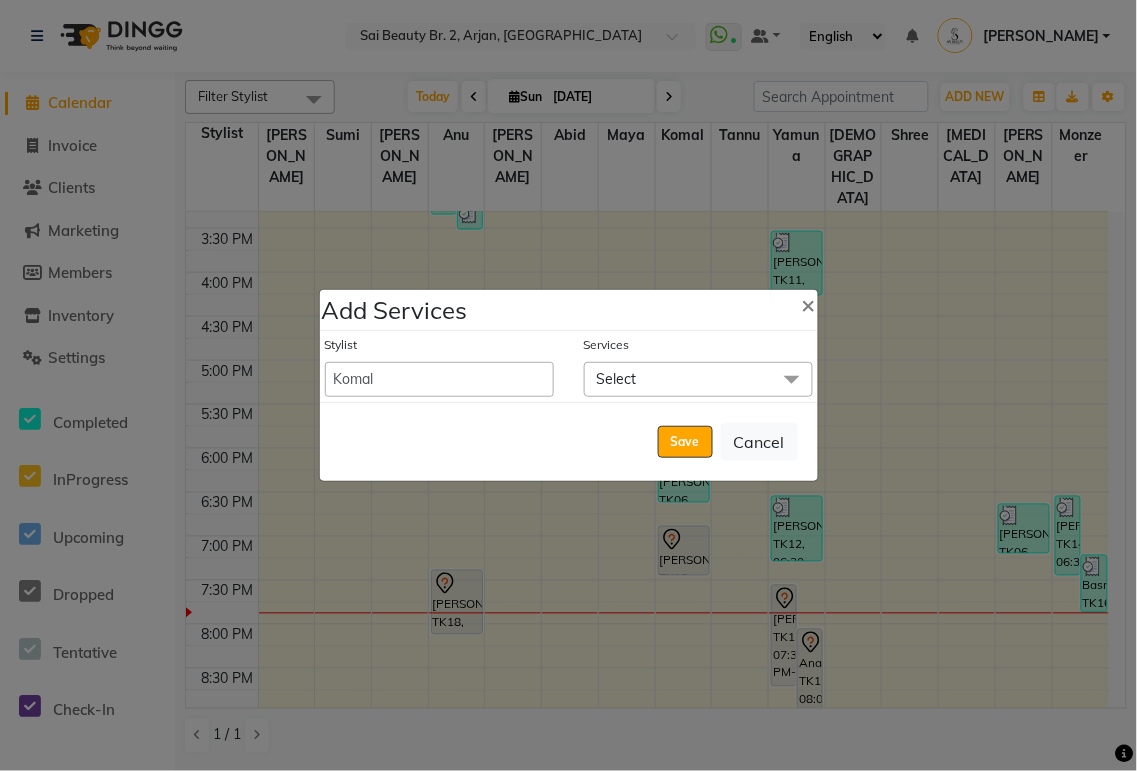 click on "Select" 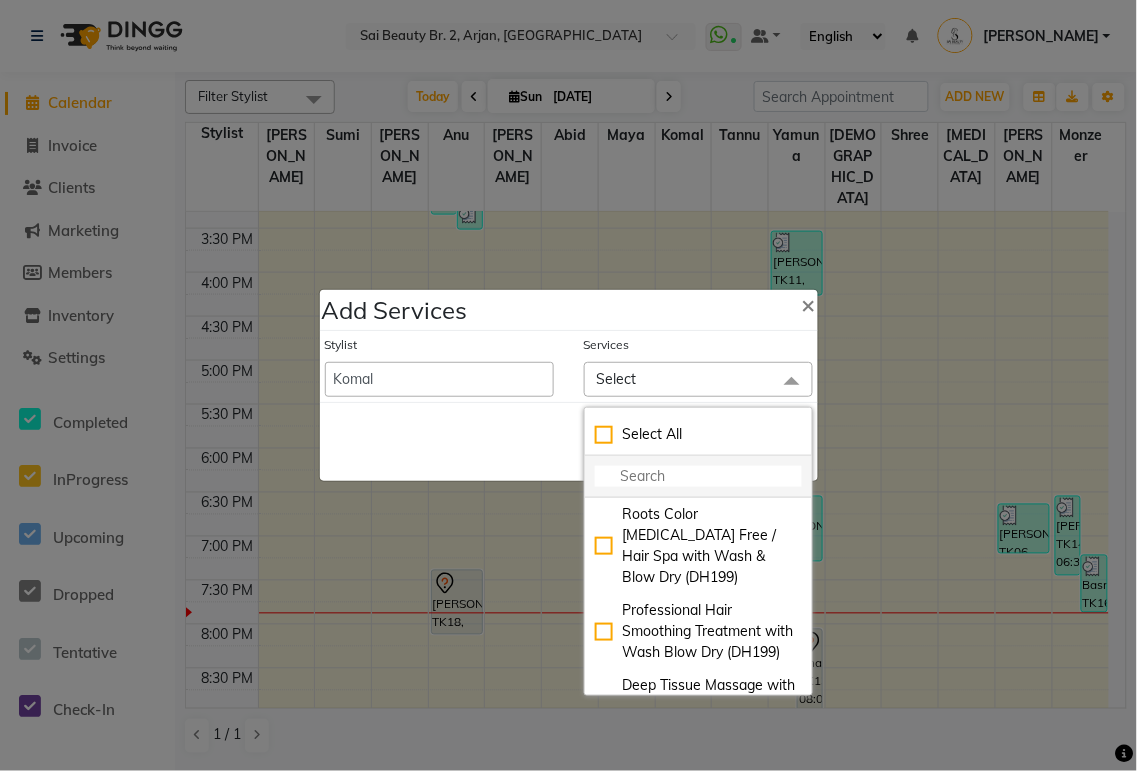 click 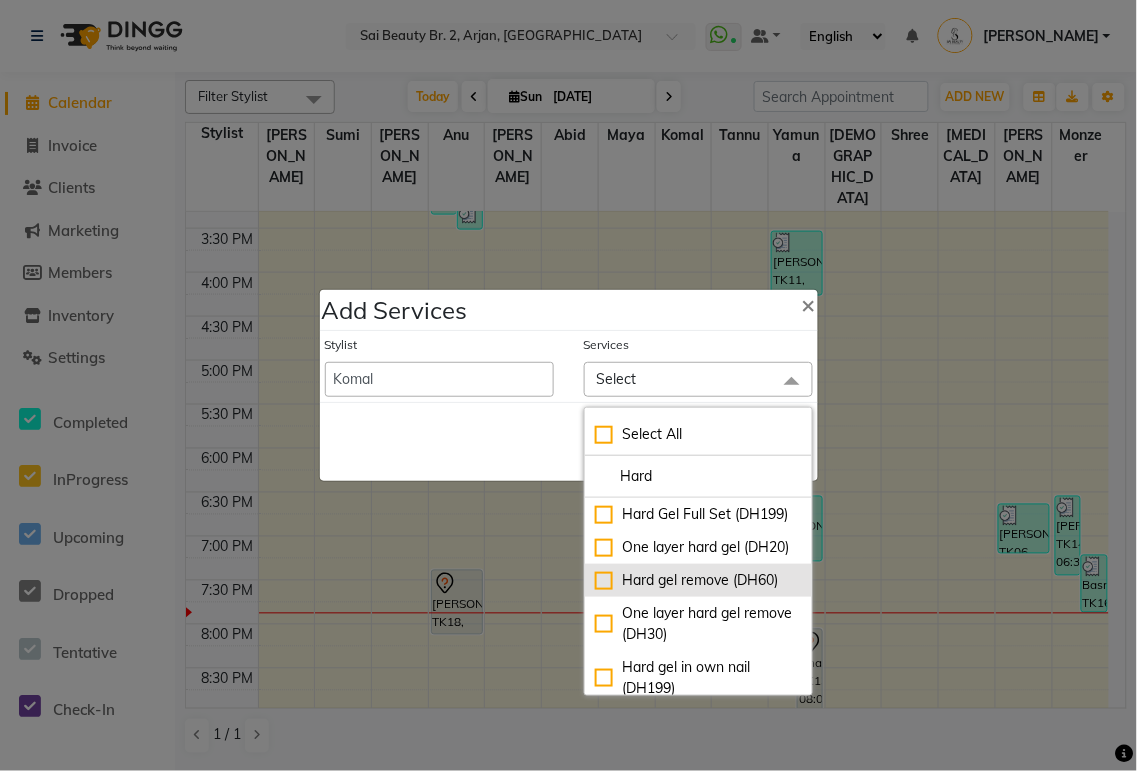 type on "Hard" 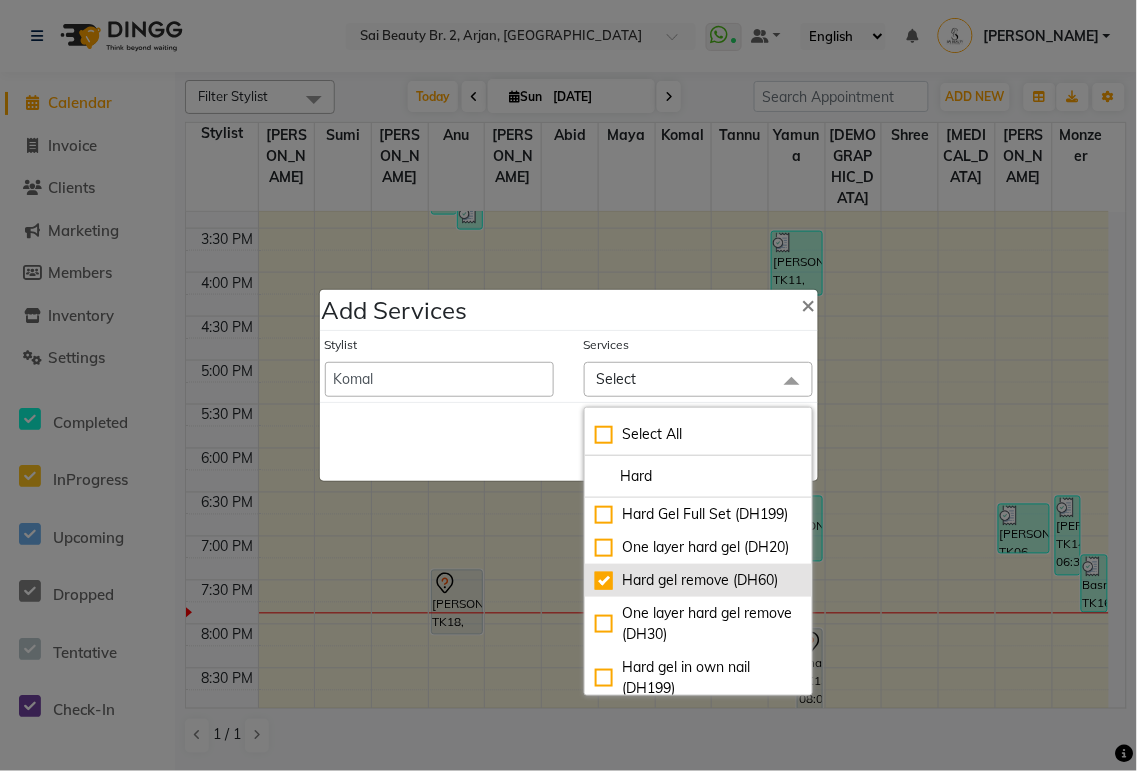 checkbox on "true" 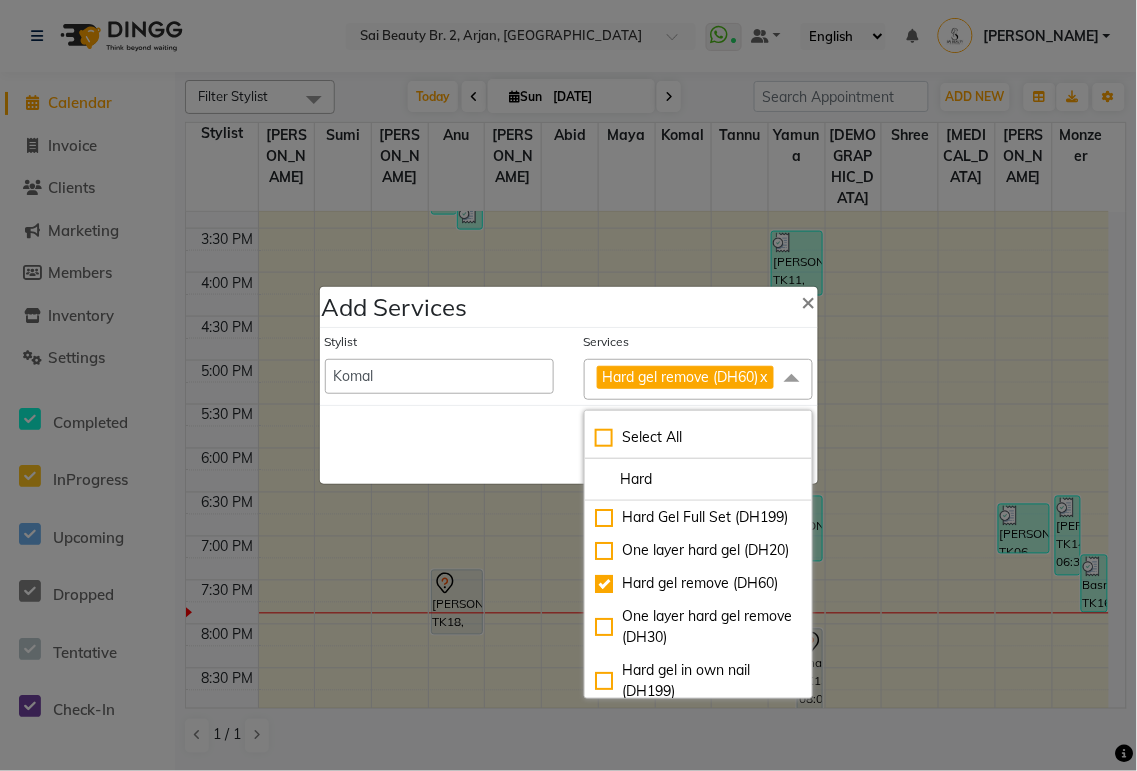 click on "Save   Cancel" 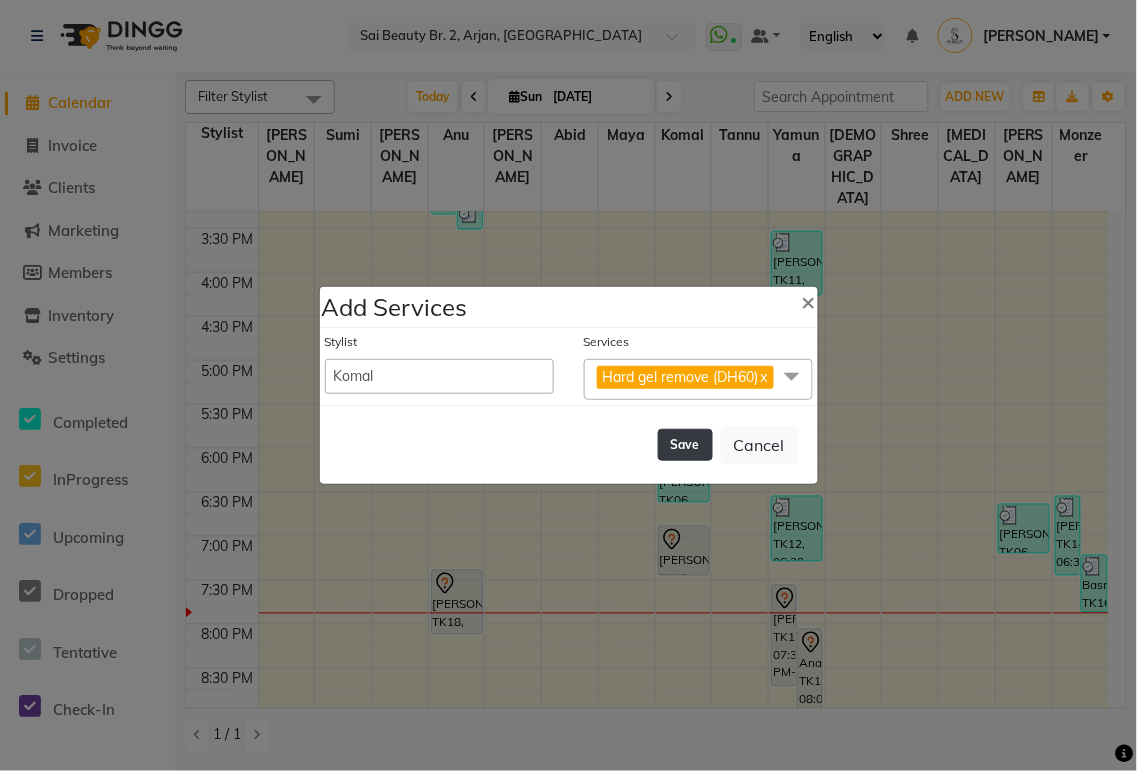 click on "Save" 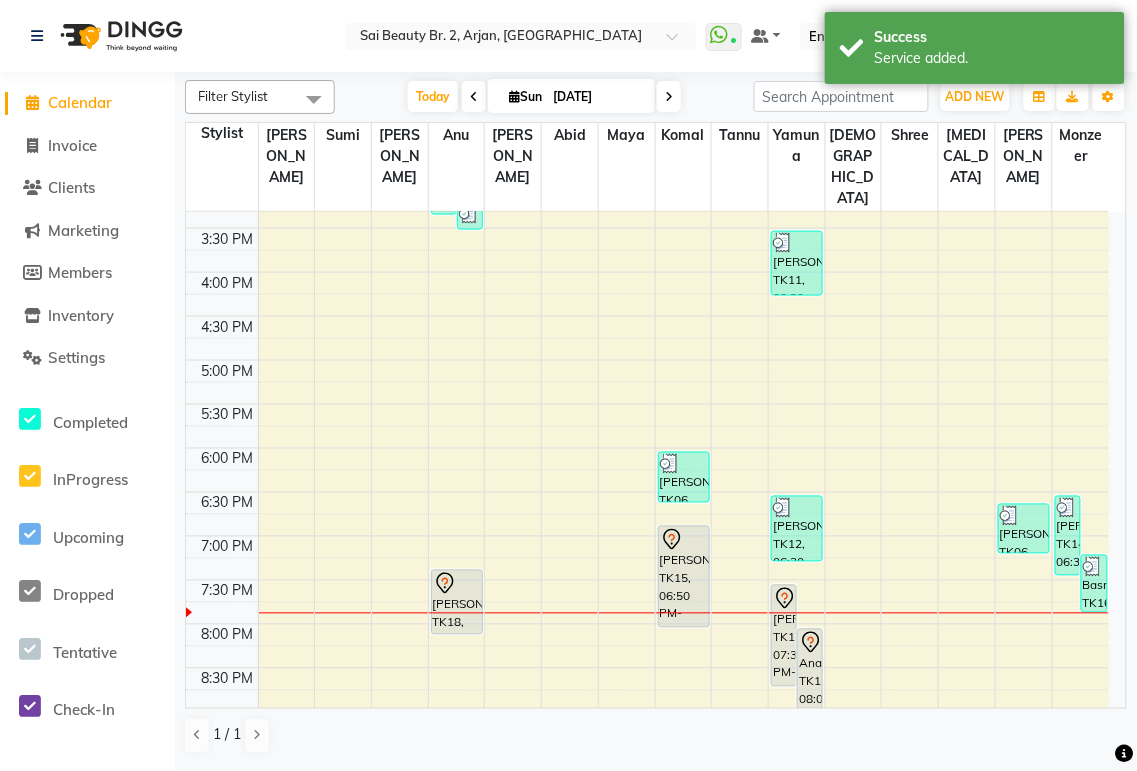 click on "[PERSON_NAME], TK15, 06:50 PM-08:00 PM, Mani/Pedi (Without Color),Hard gel remove (DH60)" at bounding box center (684, 577) 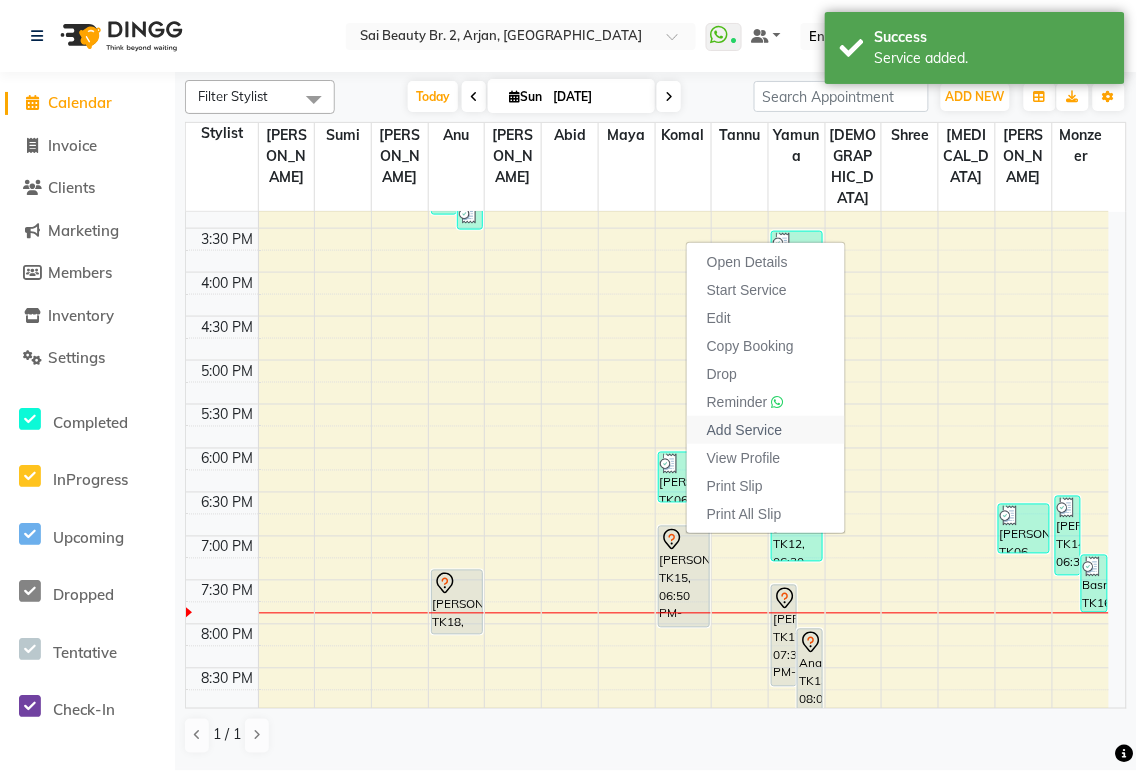 click on "Add Service" at bounding box center [744, 430] 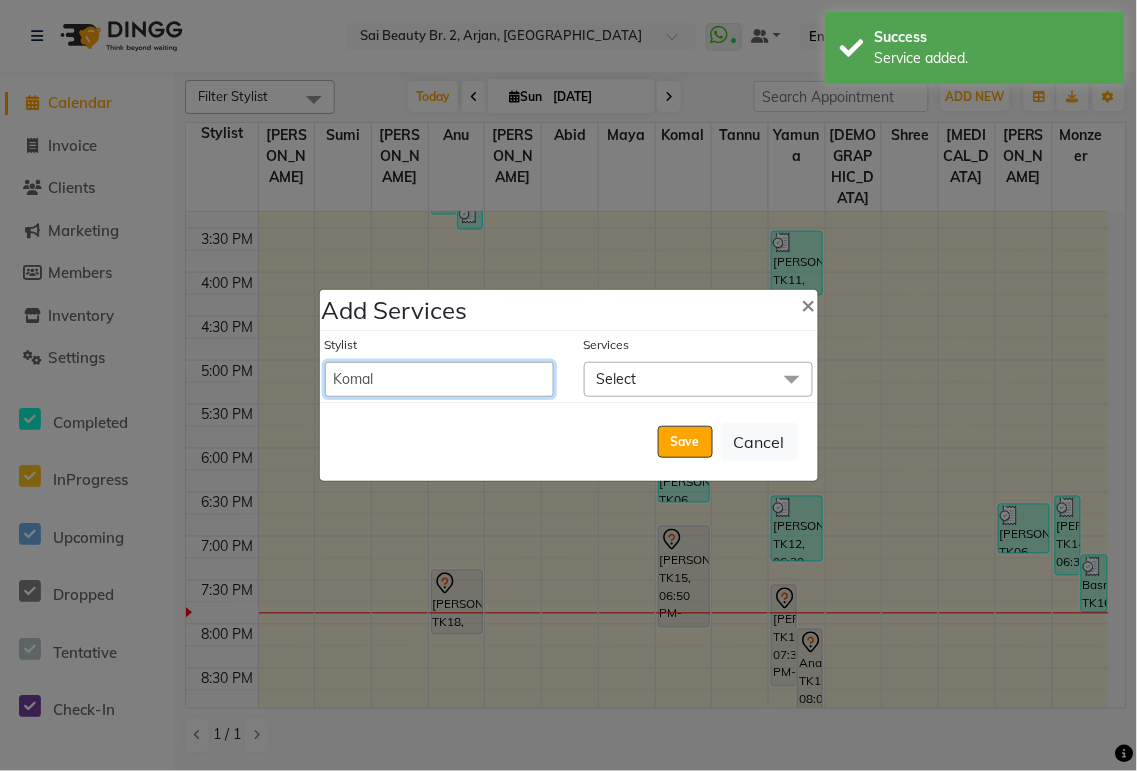 click on "[PERSON_NAME][MEDICAL_DATA]   [PERSON_NAME]   [PERSON_NAME]   [PERSON_NAME]   [PERSON_NAME]   Gita   [PERSON_NAME]   monzeer   Shree   [PERSON_NAME]   [PERSON_NAME]" at bounding box center (439, 379) 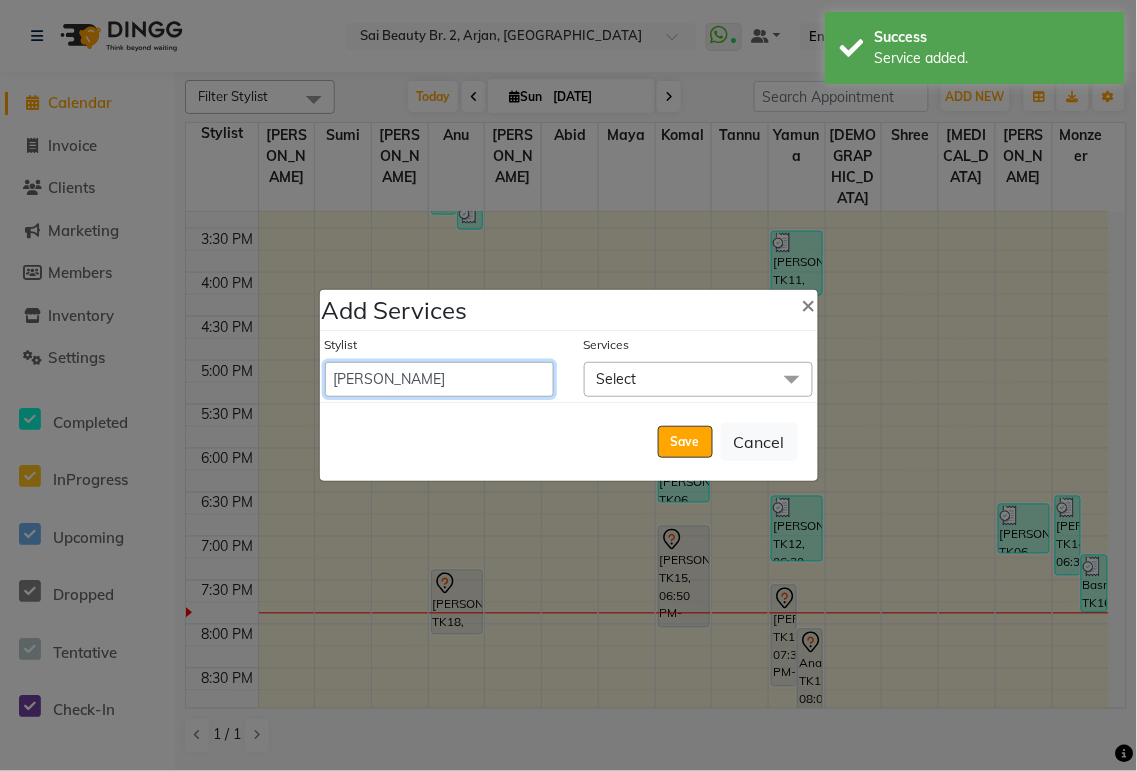 click on "[PERSON_NAME][MEDICAL_DATA]   [PERSON_NAME]   [PERSON_NAME]   [PERSON_NAME]   [PERSON_NAME]   Gita   [PERSON_NAME]   monzeer   Shree   [PERSON_NAME]   [PERSON_NAME]" at bounding box center [439, 379] 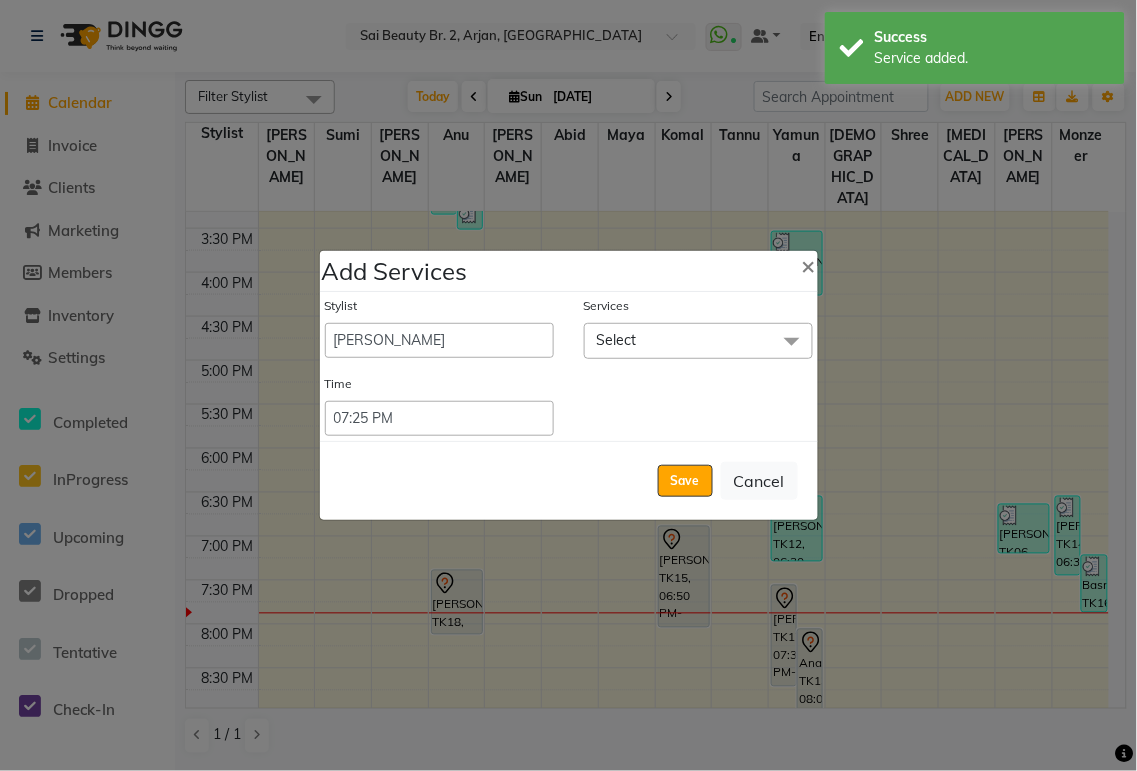 click on "Select" 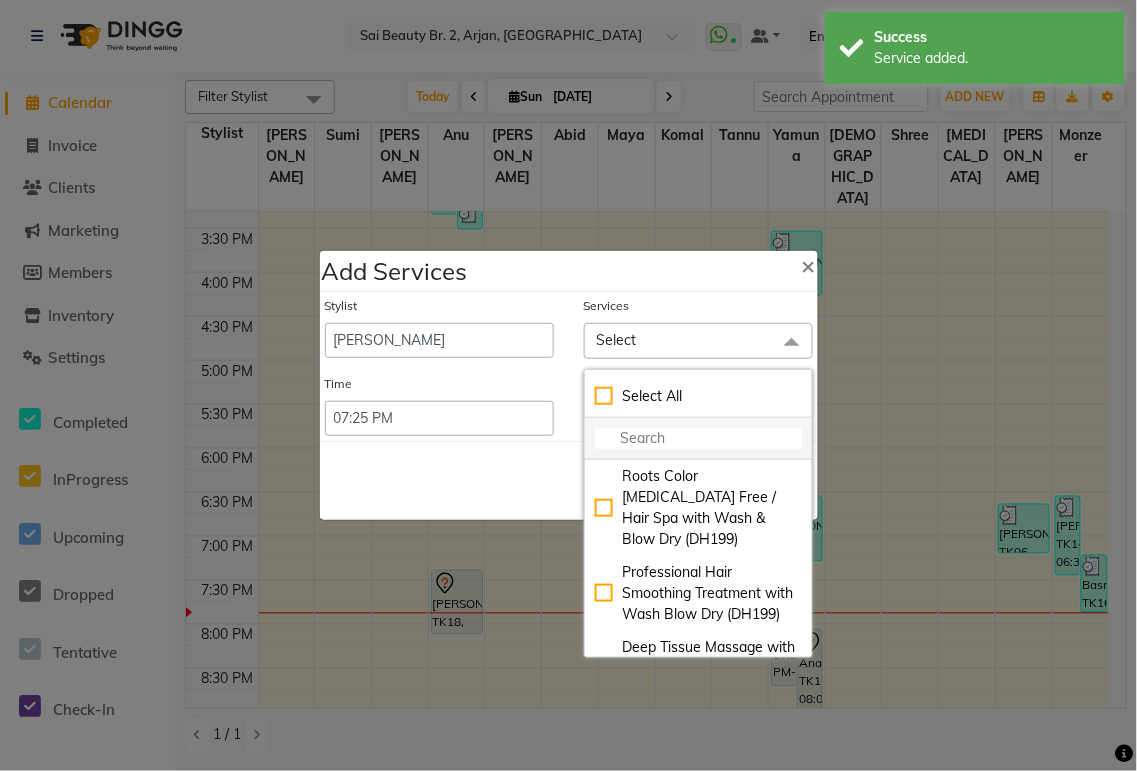 click 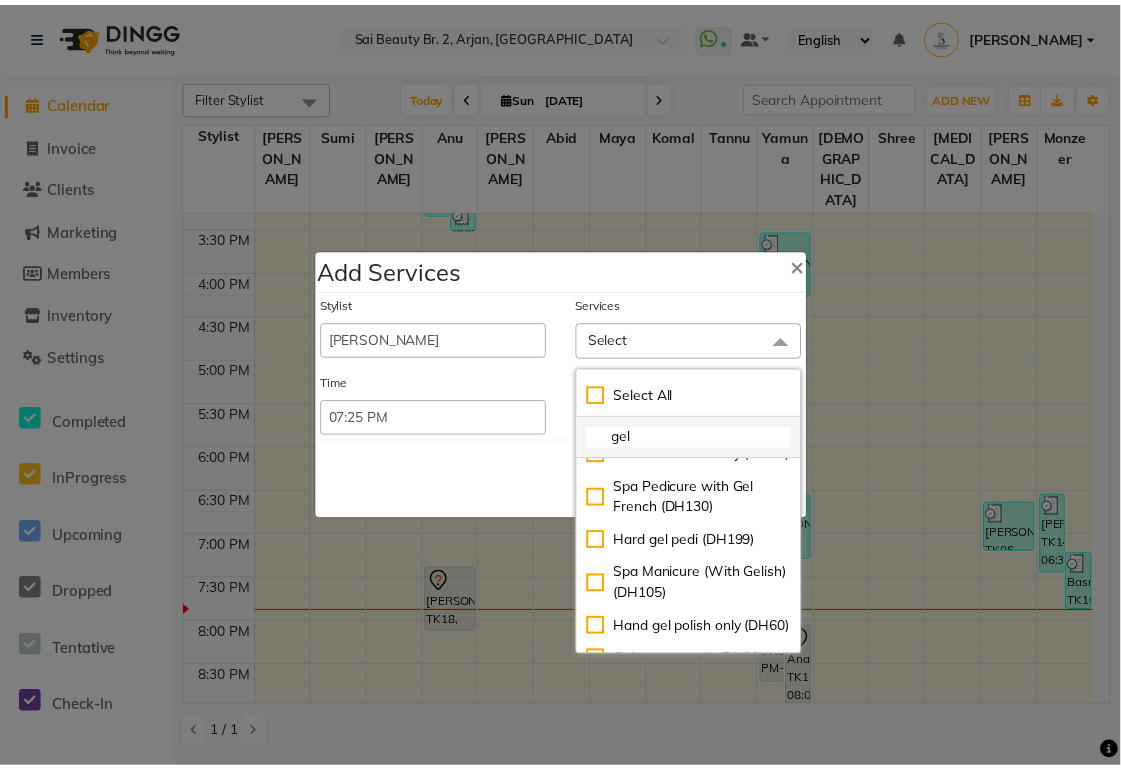 scroll, scrollTop: 761, scrollLeft: 0, axis: vertical 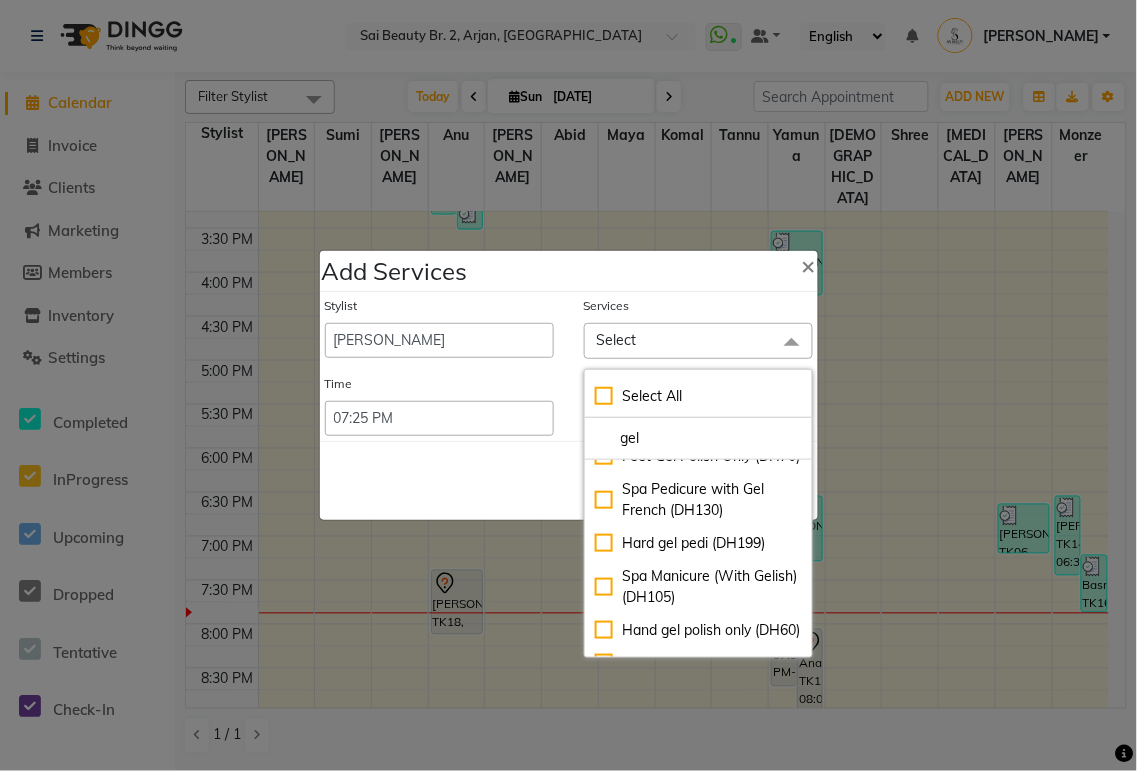 type on "gel" 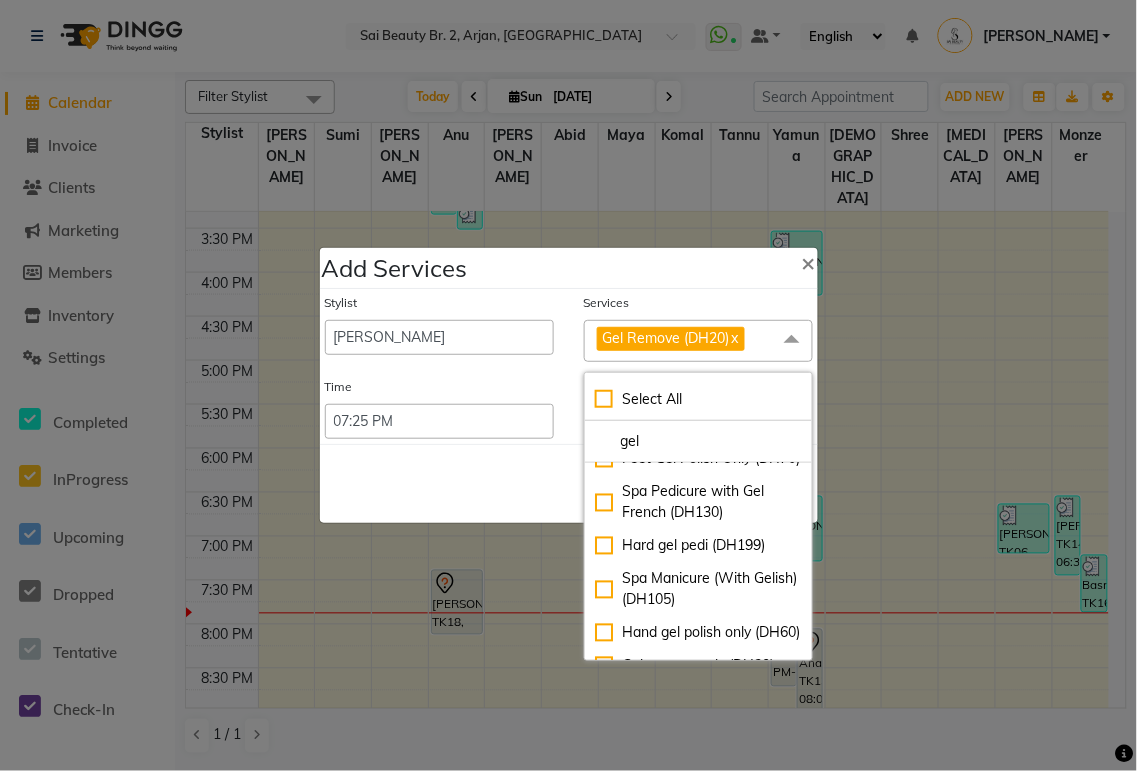 click on "Save   Cancel" 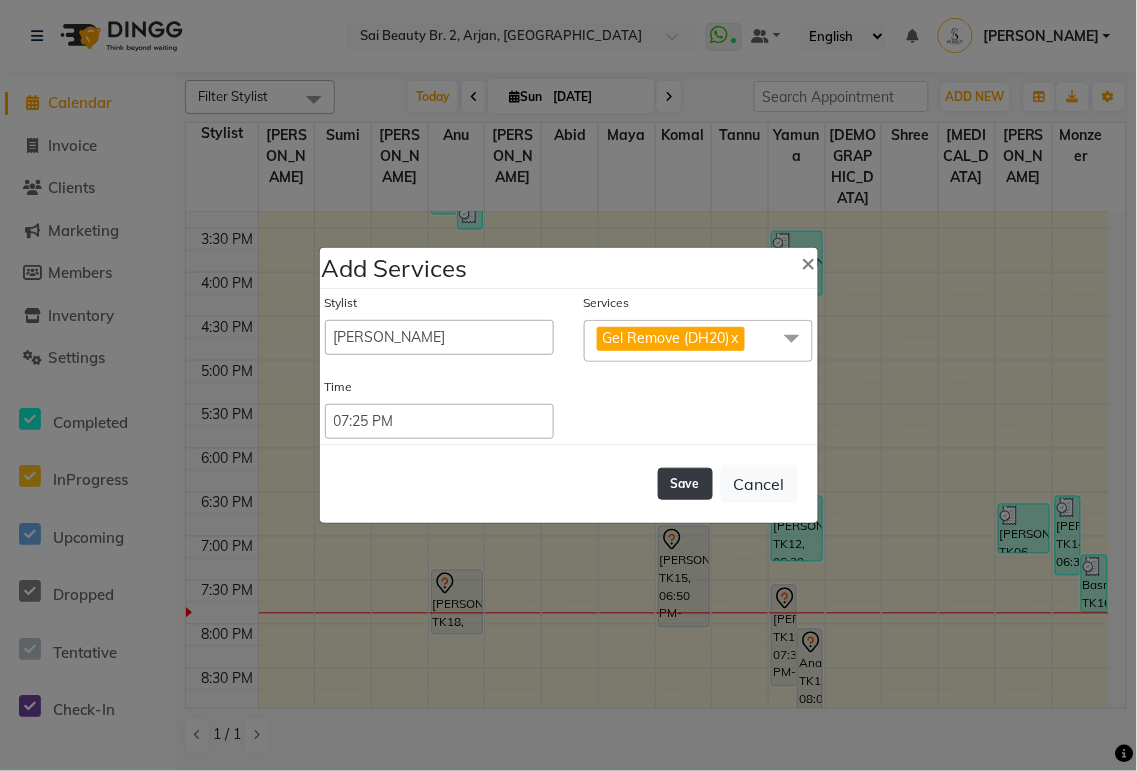 click on "Save" 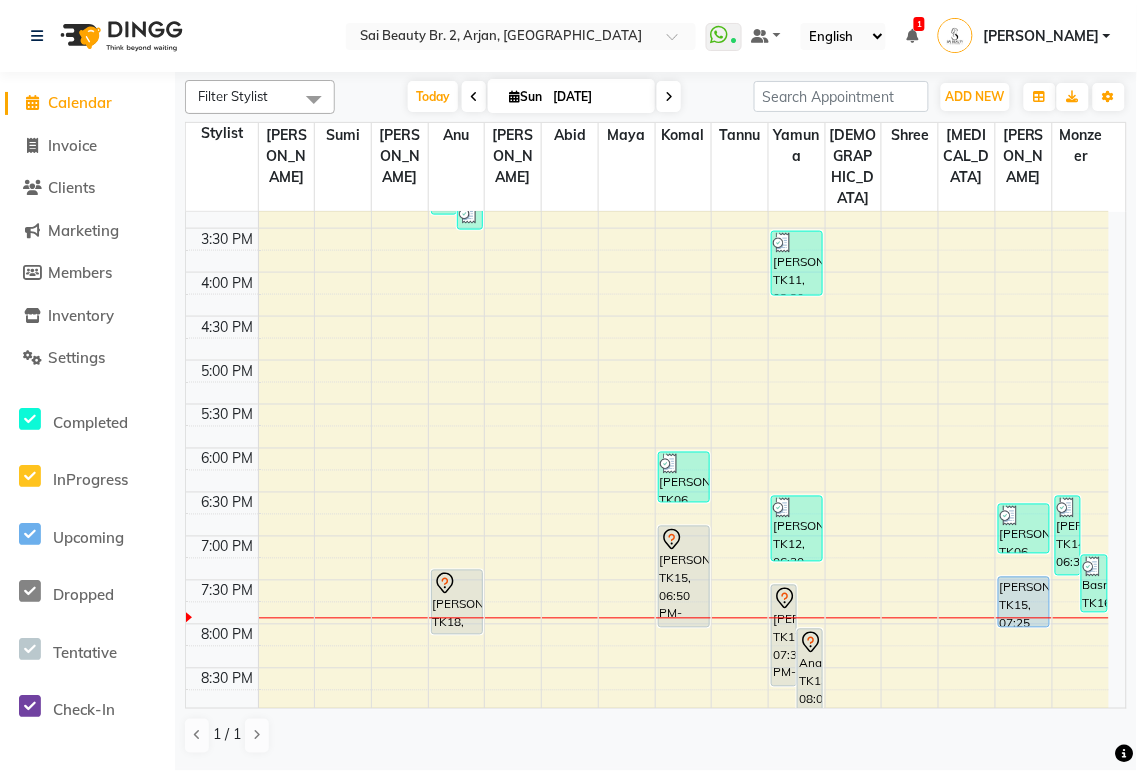 click on "[PERSON_NAME], TK15, 06:50 PM-08:00 PM, Mani/Pedi (Without Color),Hard gel remove (DH60)" at bounding box center (684, 577) 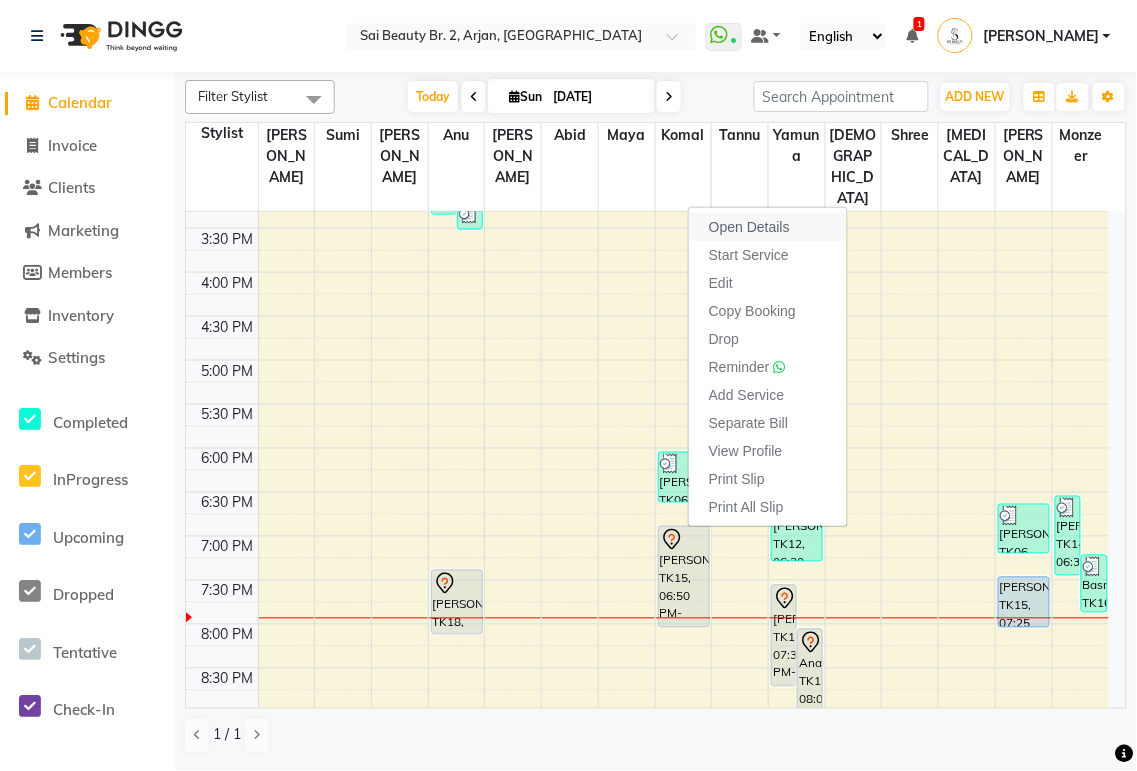 click on "Open Details" at bounding box center [749, 227] 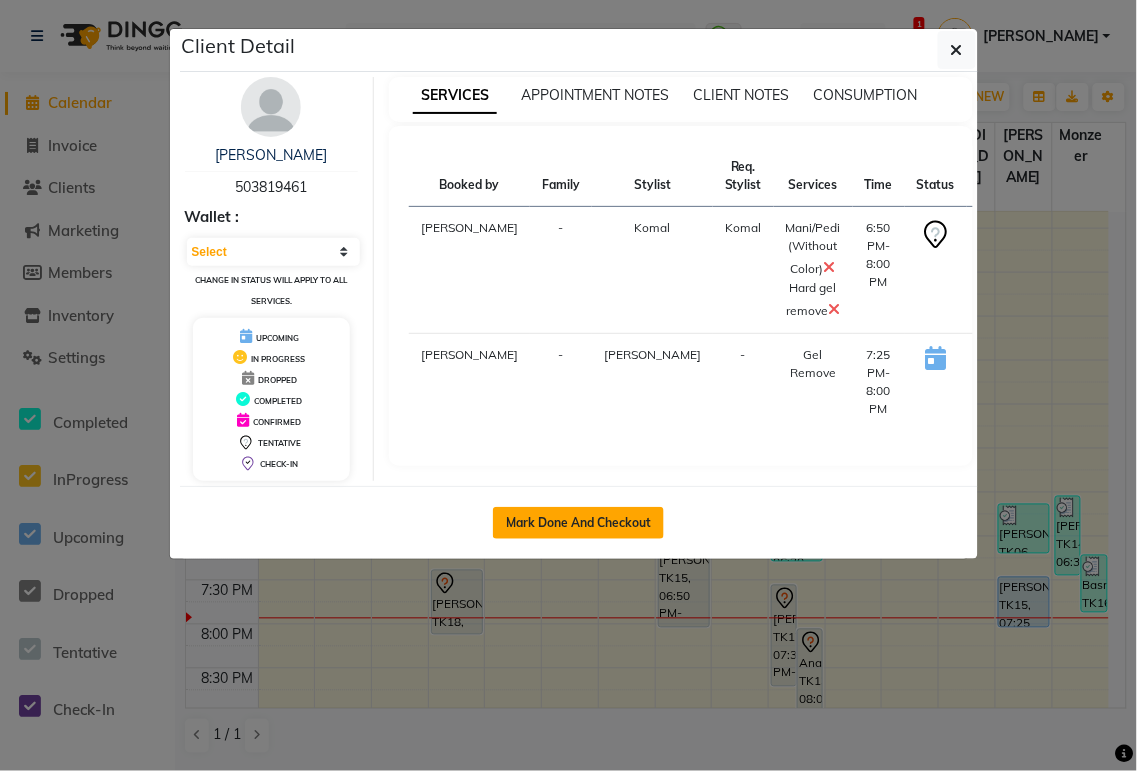 click on "Mark Done And Checkout" 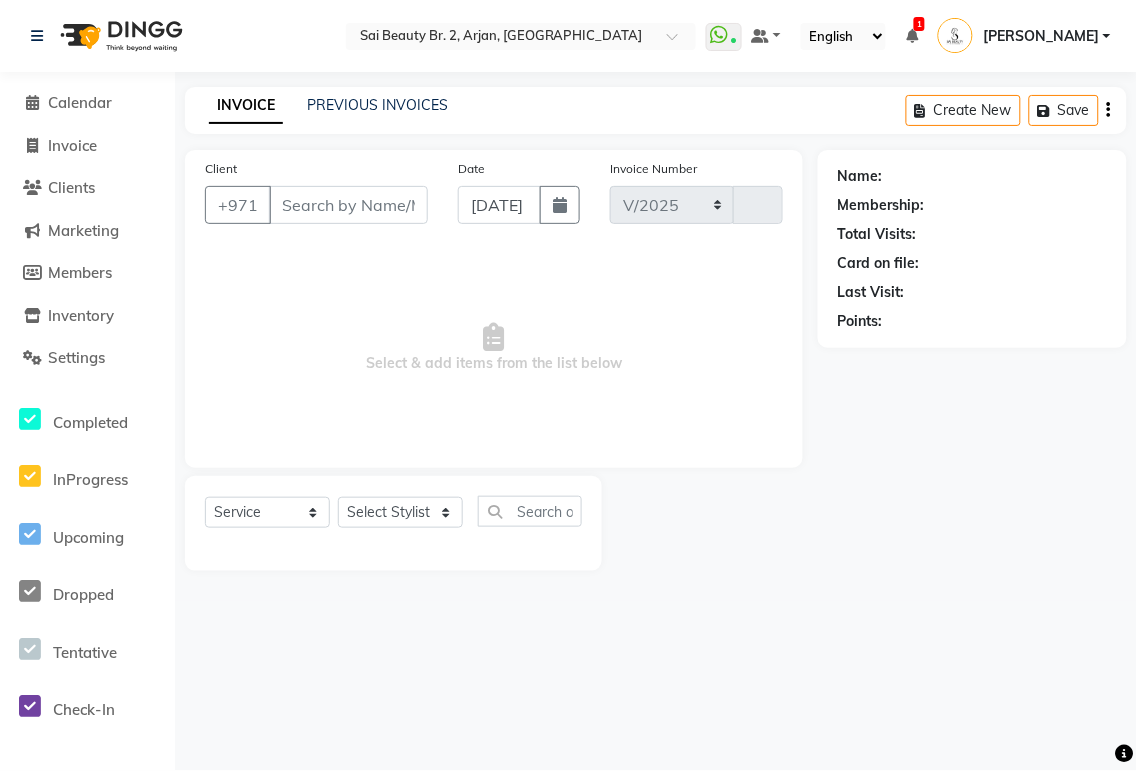 select on "6956" 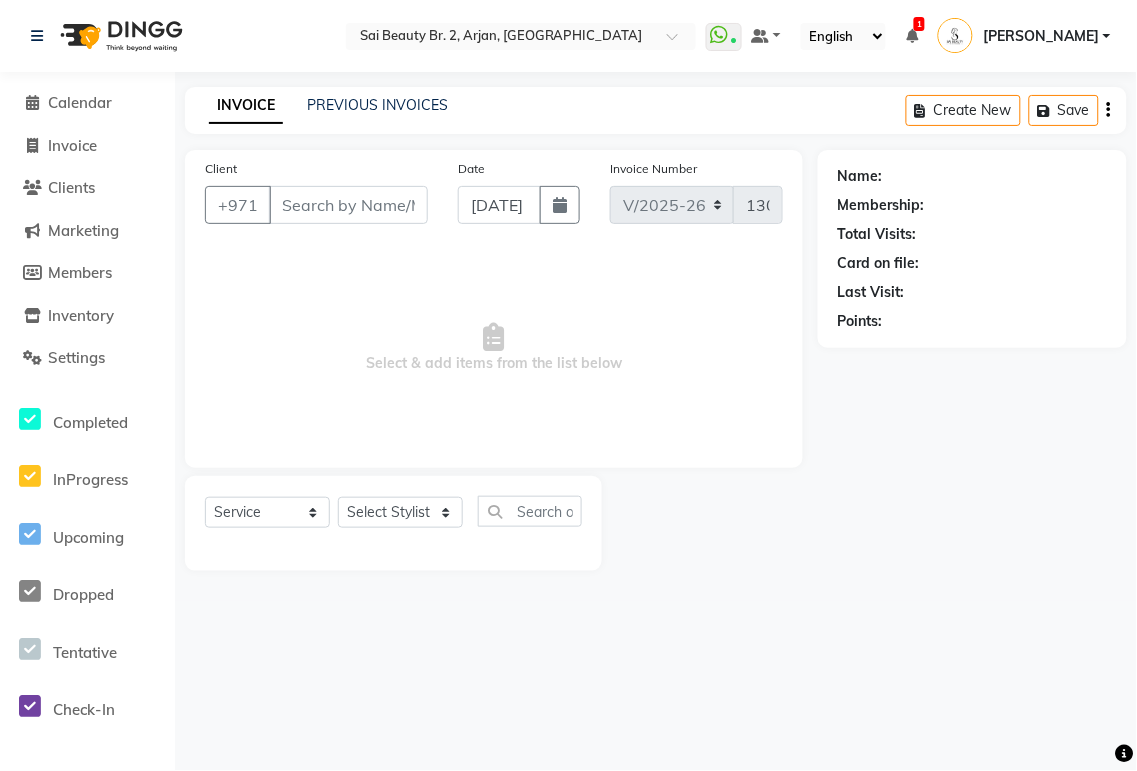 type on "503819461" 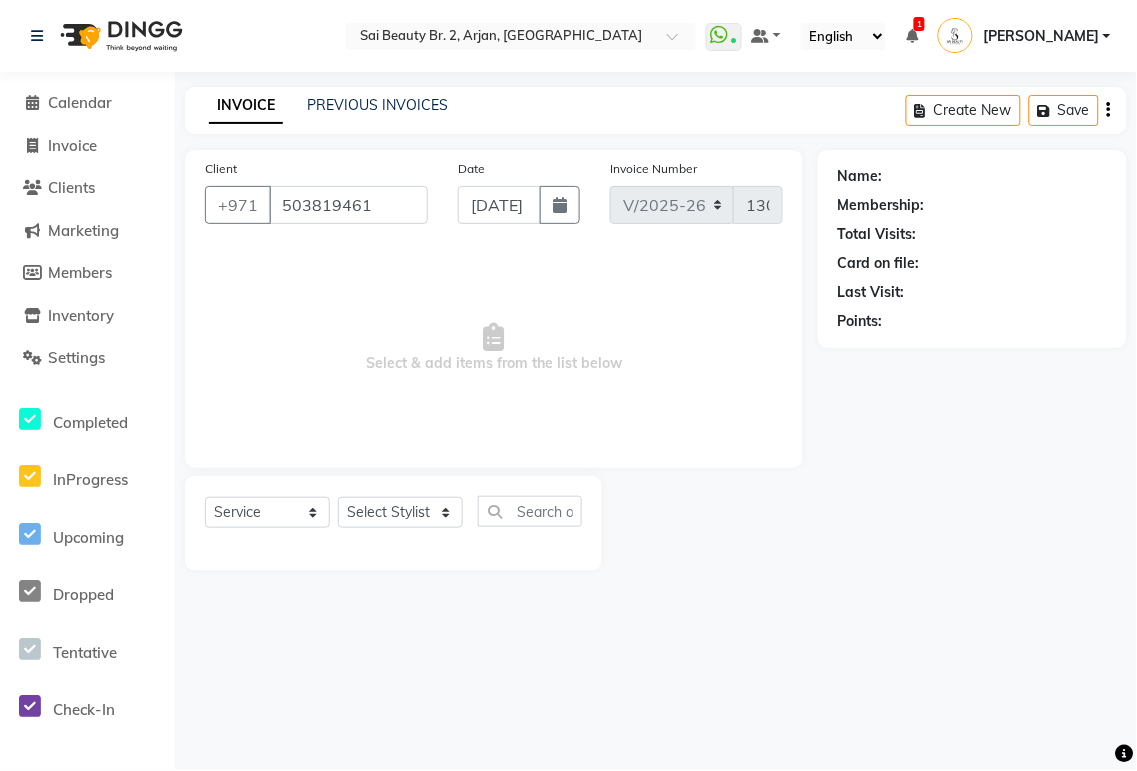 select on "72771" 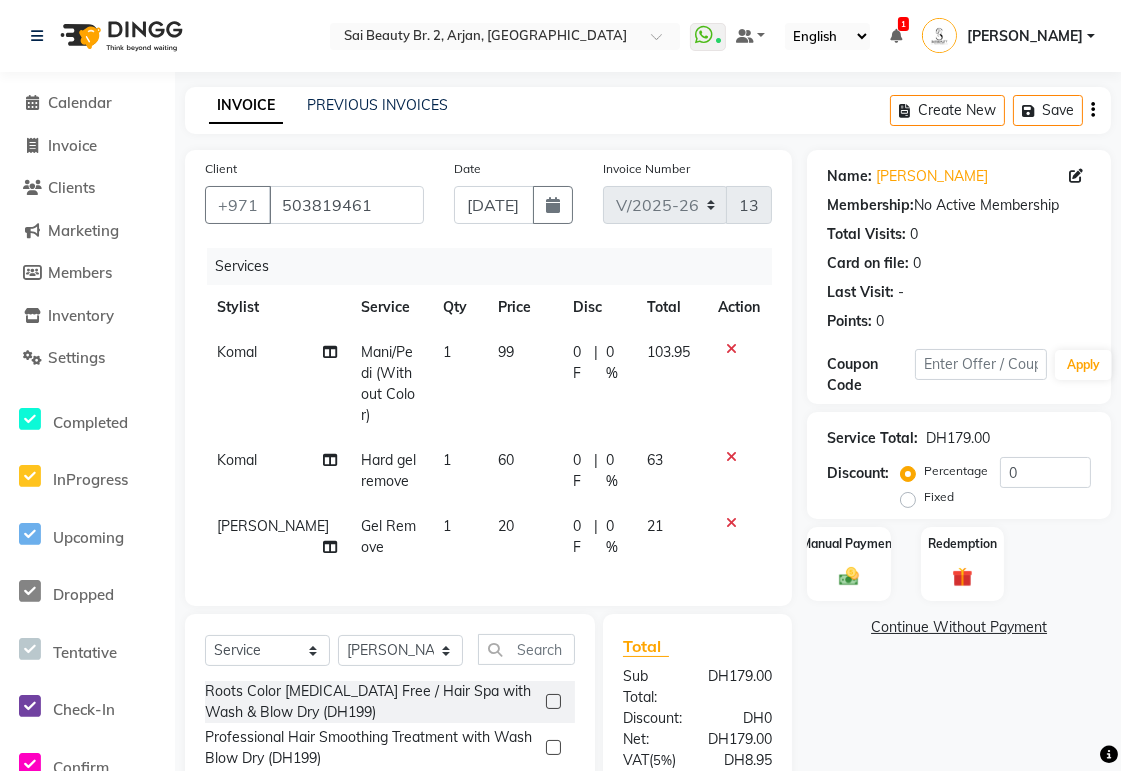 click 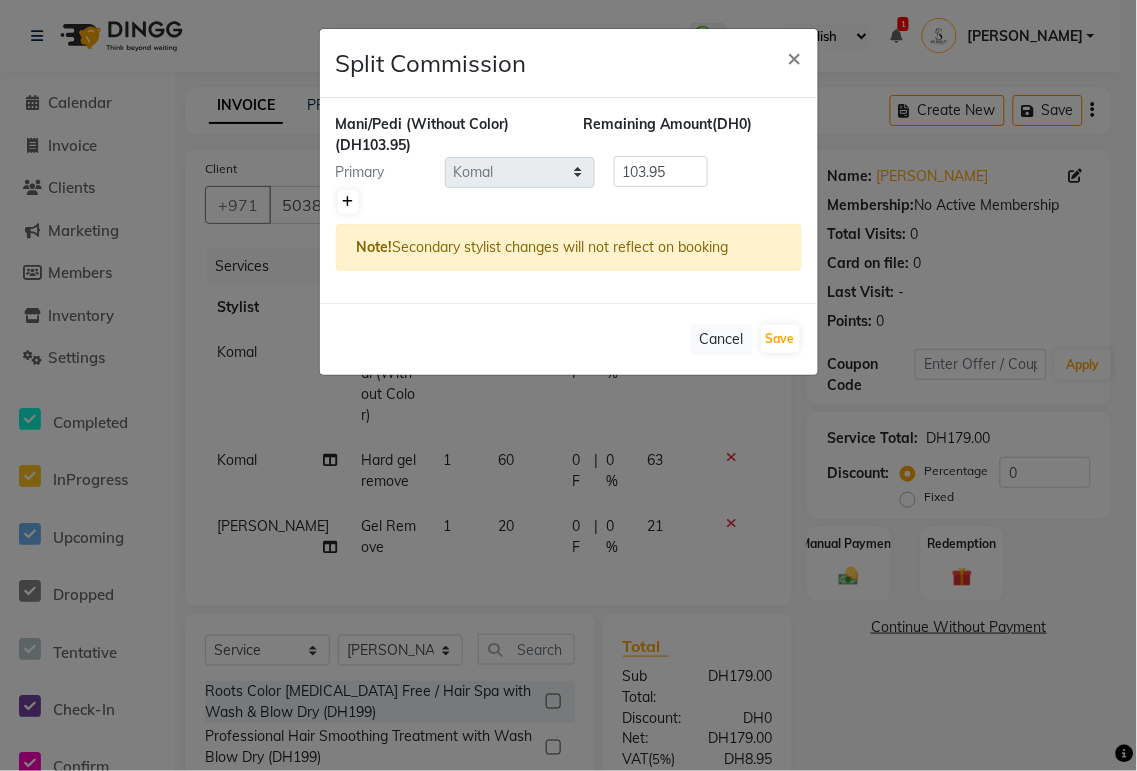click 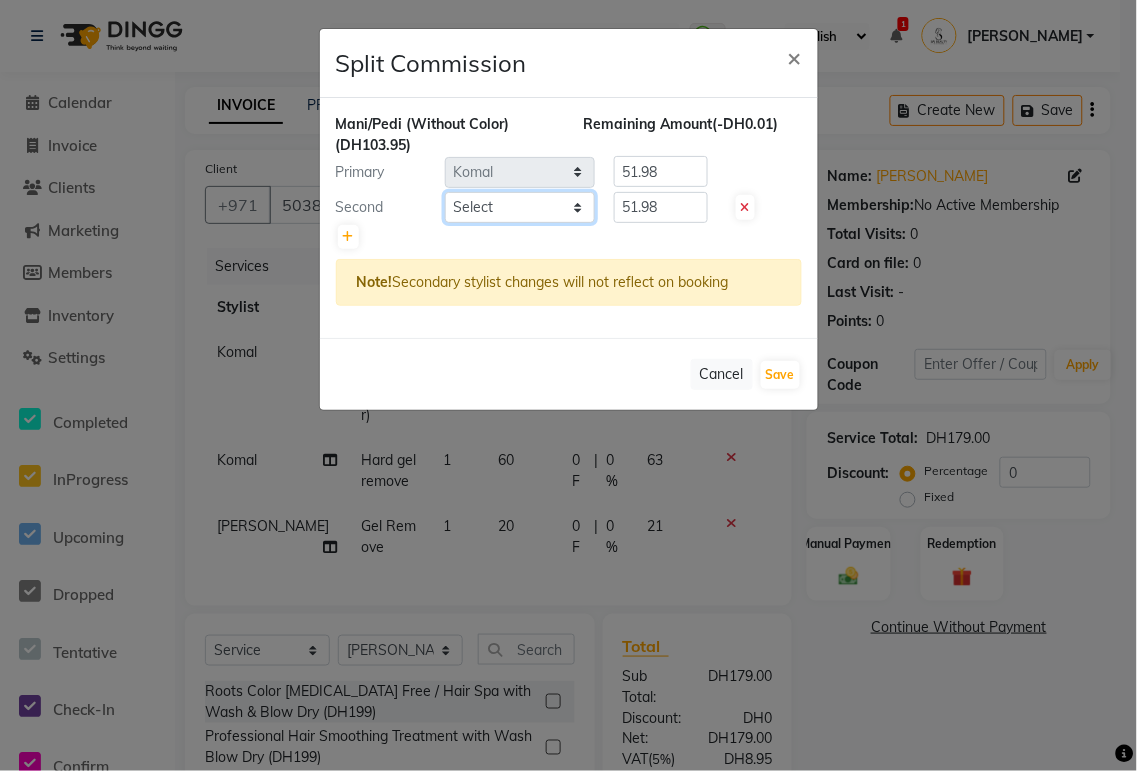 click on "Select  [PERSON_NAME][MEDICAL_DATA]   [PERSON_NAME]   [PERSON_NAME]   [PERSON_NAME]   [PERSON_NAME]   Gita   [PERSON_NAME]   monzeer   Shree   [PERSON_NAME]   [PERSON_NAME]" 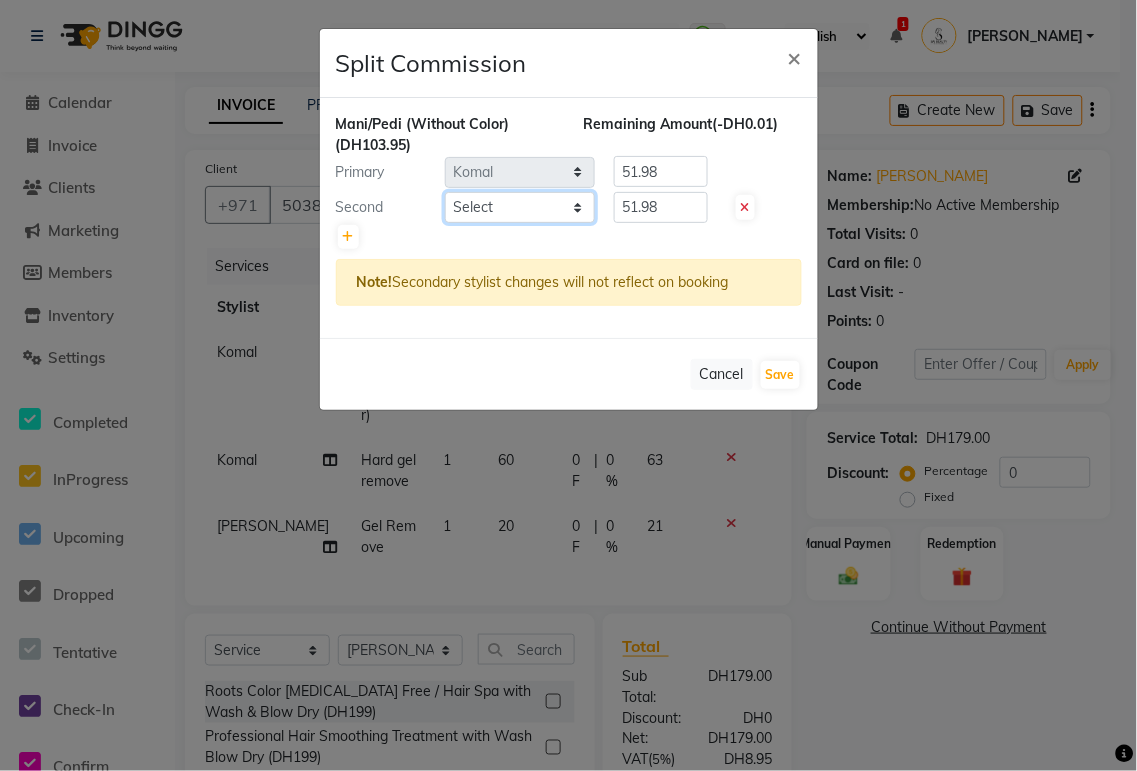 select on "72771" 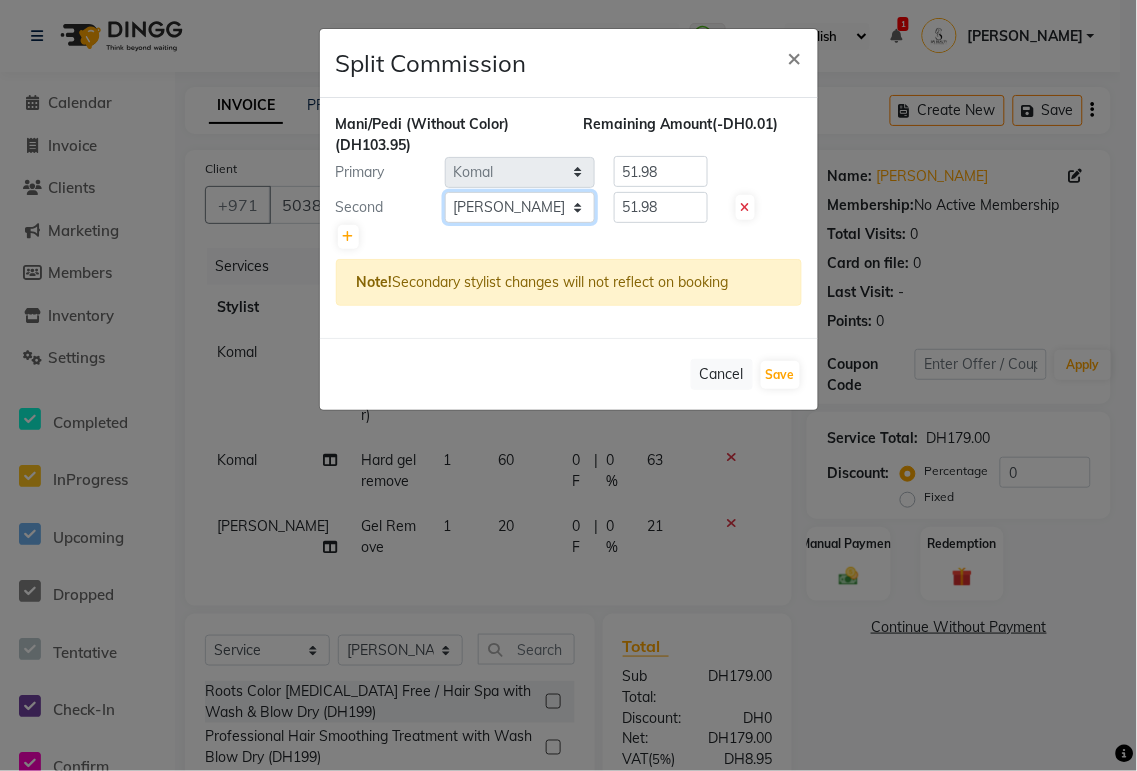 click on "Select  [PERSON_NAME][MEDICAL_DATA]   [PERSON_NAME]   [PERSON_NAME]   [PERSON_NAME]   [PERSON_NAME]   Gita   [PERSON_NAME]   monzeer   Shree   [PERSON_NAME]   [PERSON_NAME]" 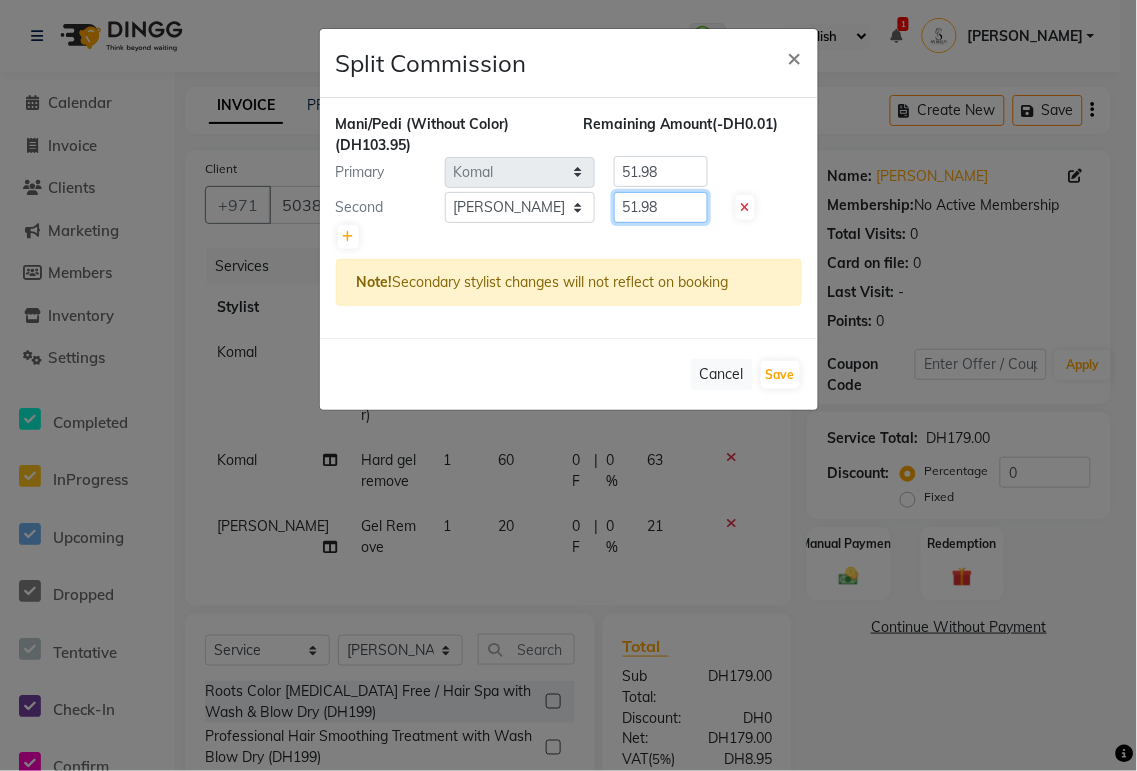 click on "51.98" 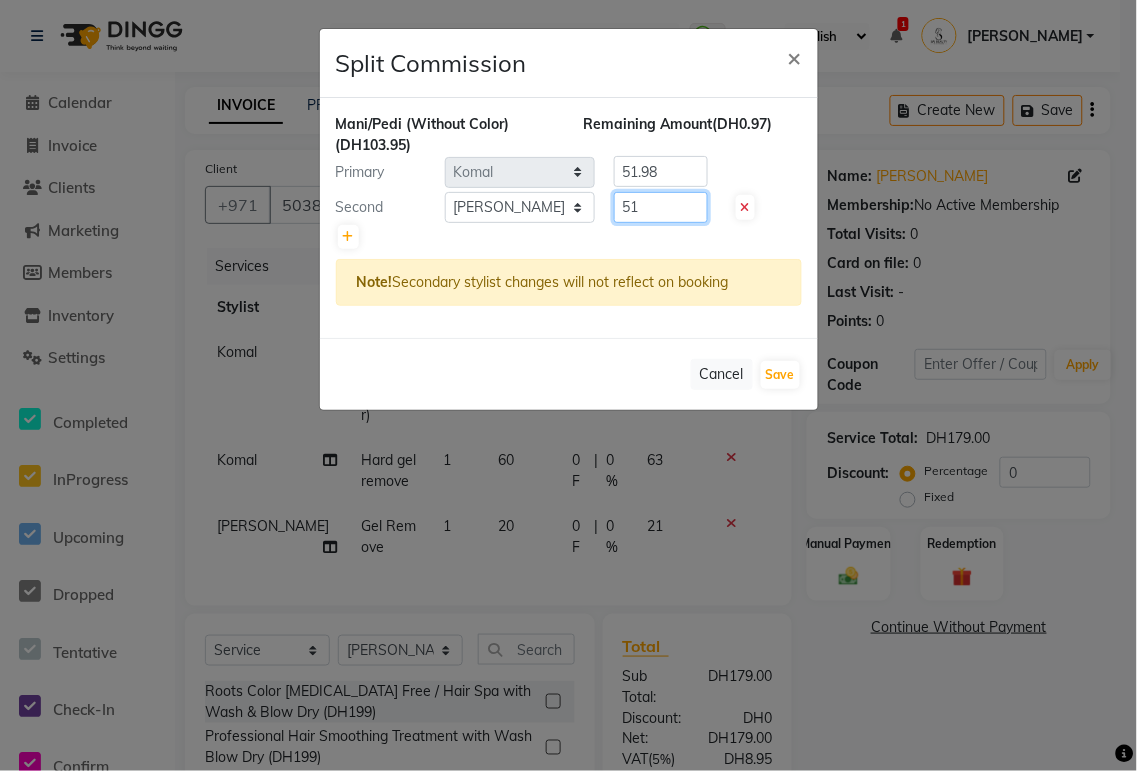 type on "5" 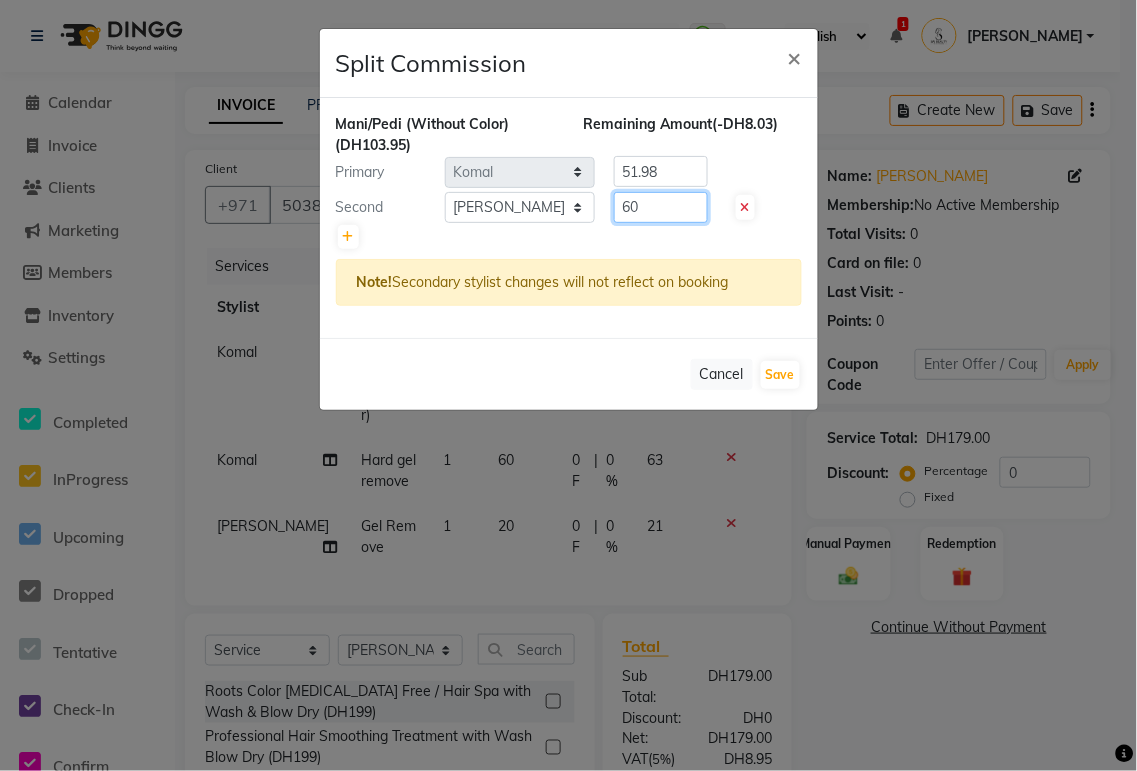 type on "60" 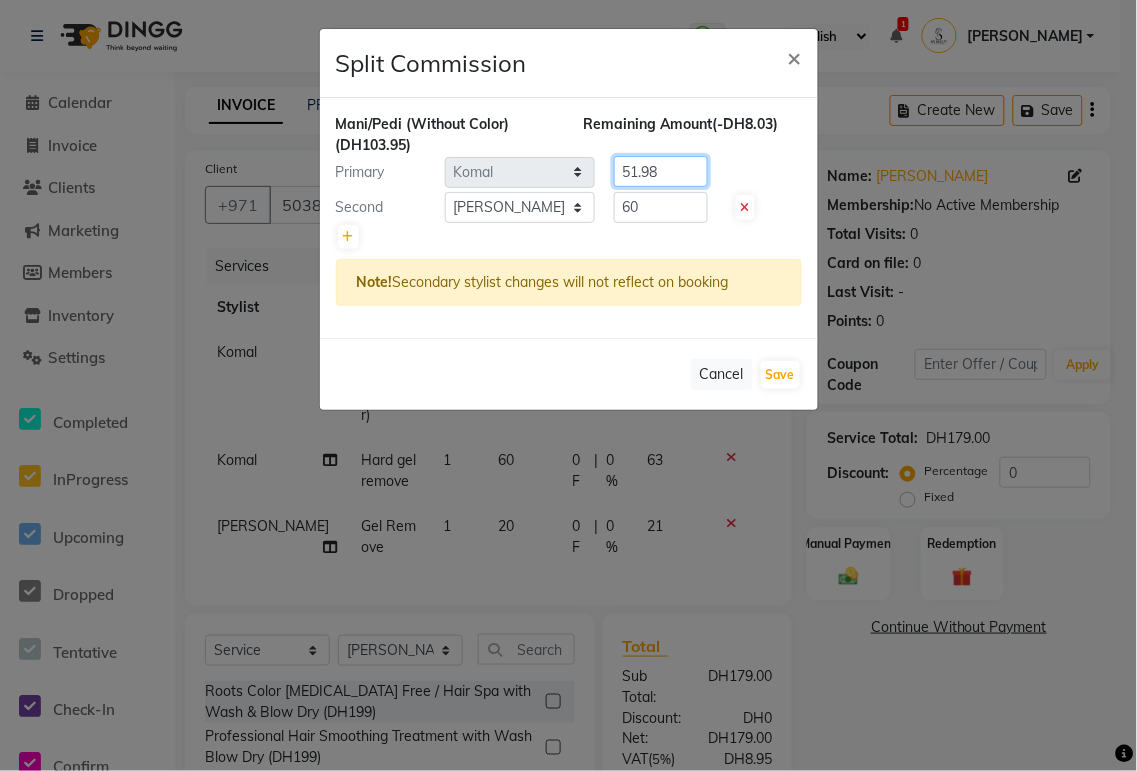 click on "51.98" 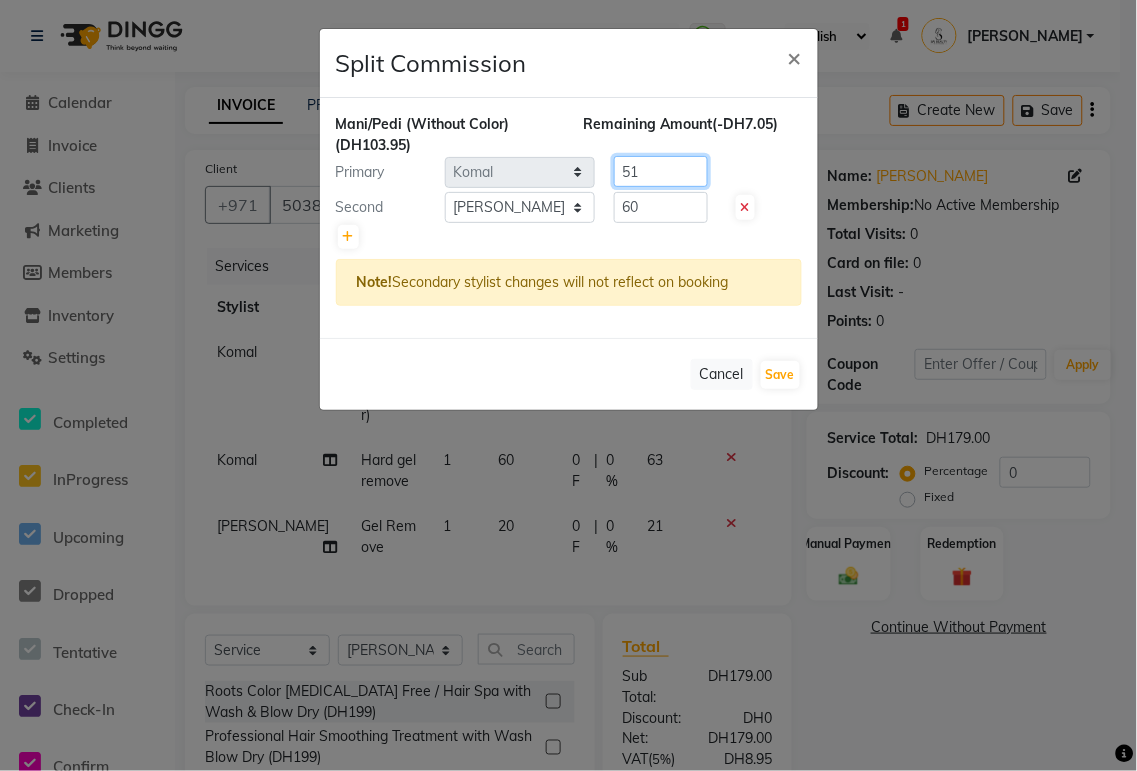 type on "5" 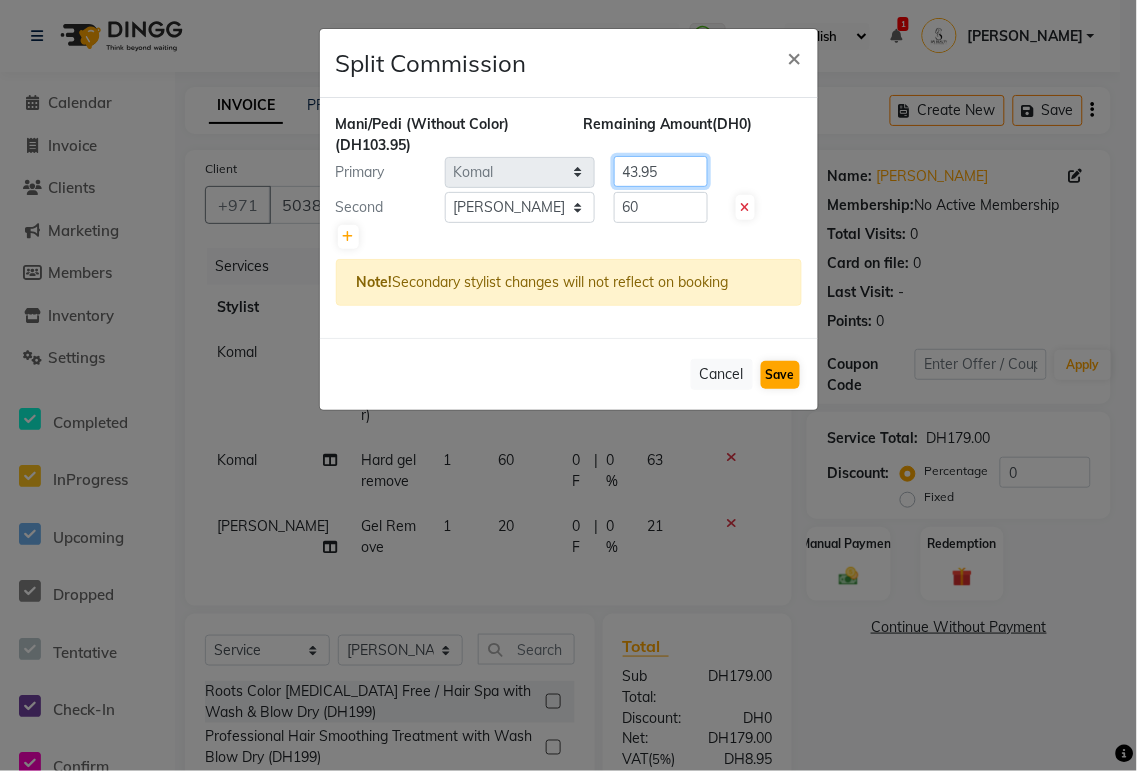type on "43.95" 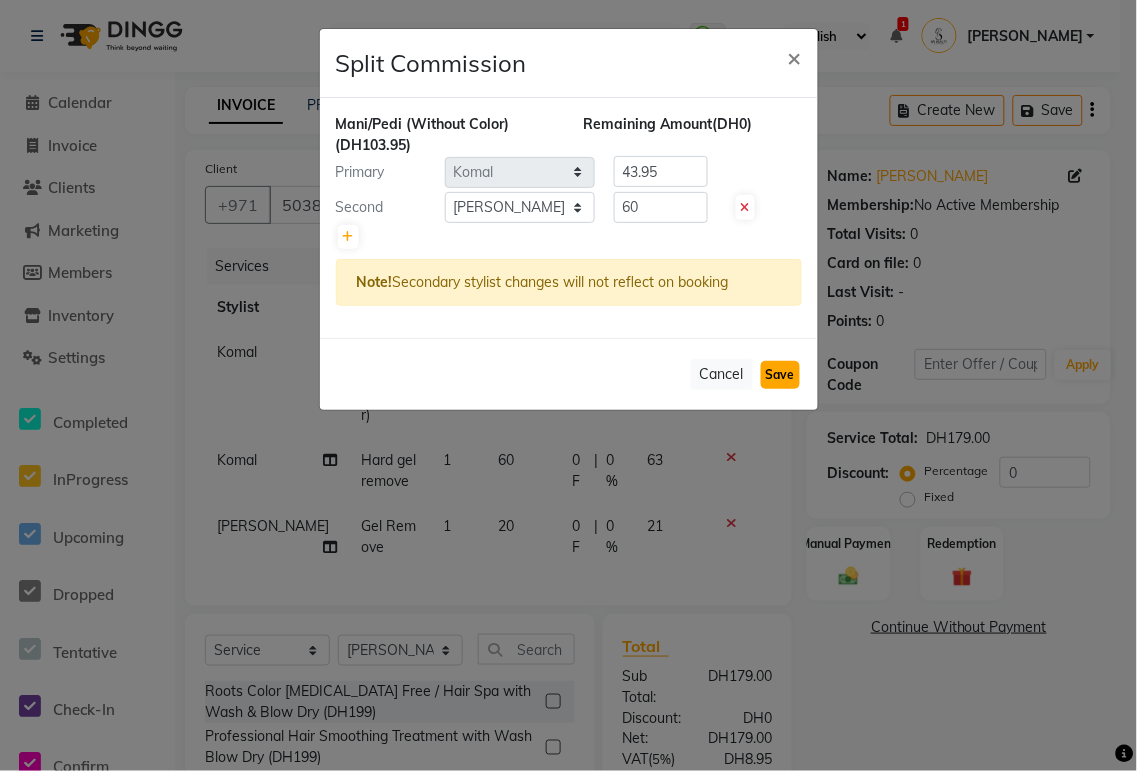 click on "Save" 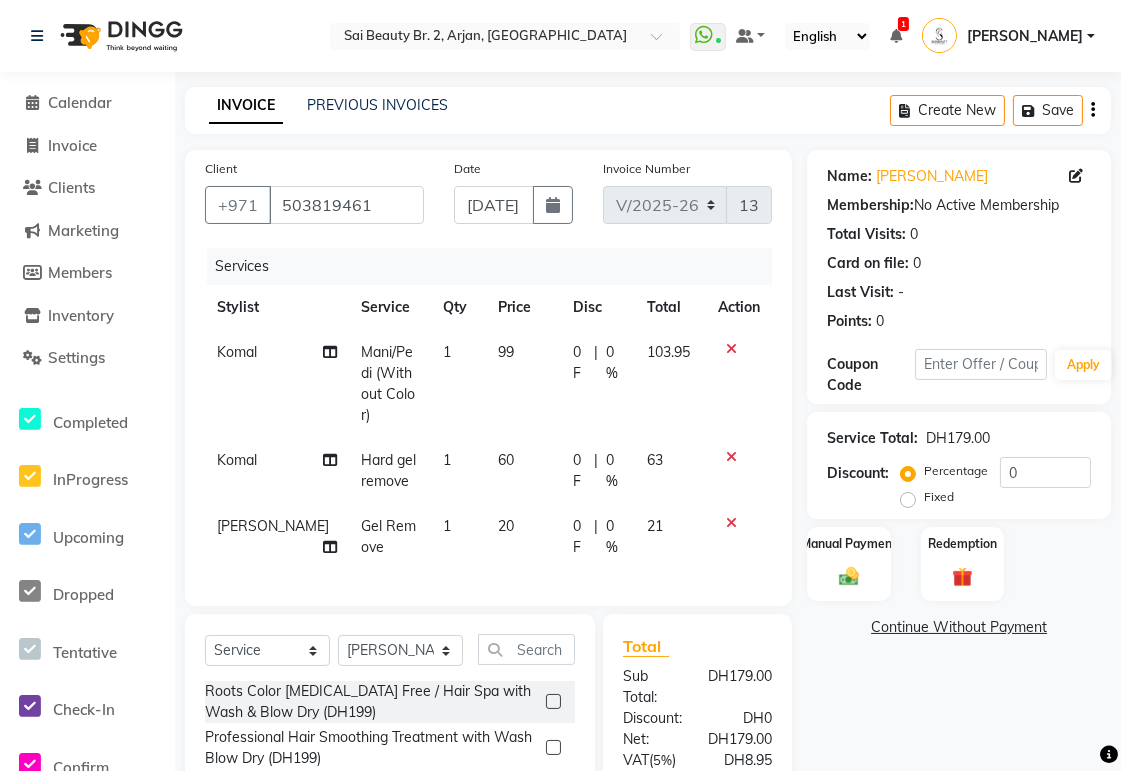 scroll, scrollTop: 207, scrollLeft: 0, axis: vertical 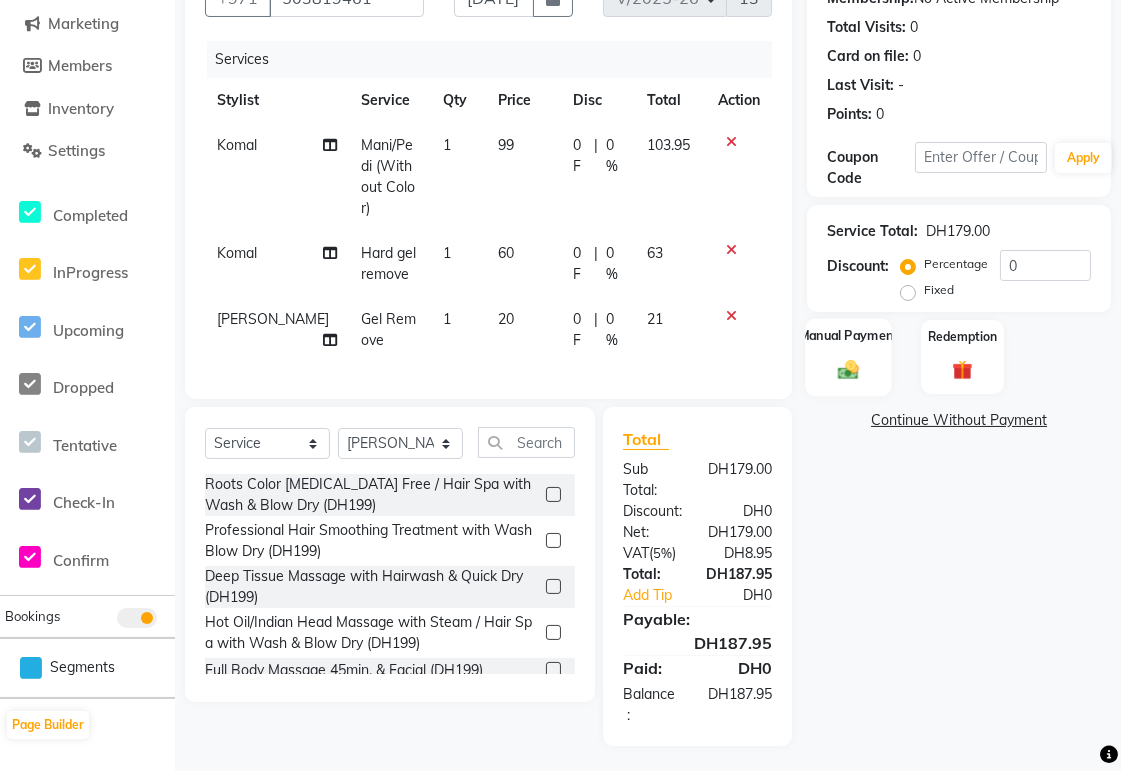 click 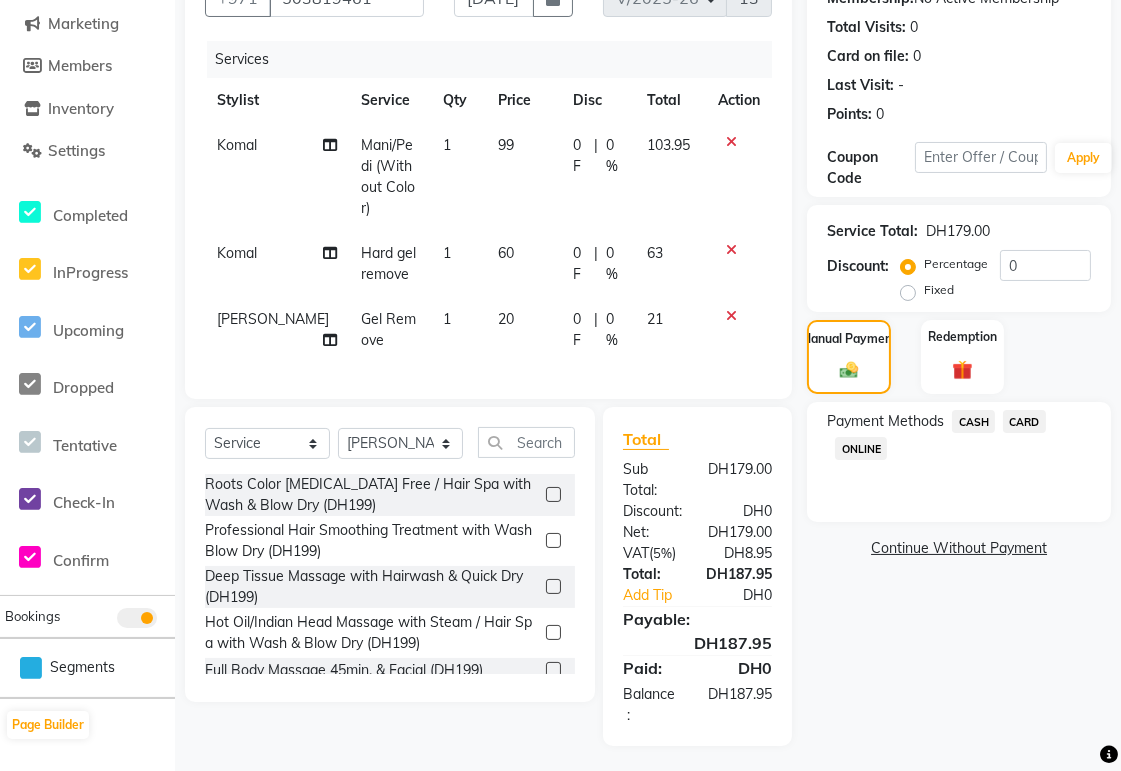 click on "CARD" 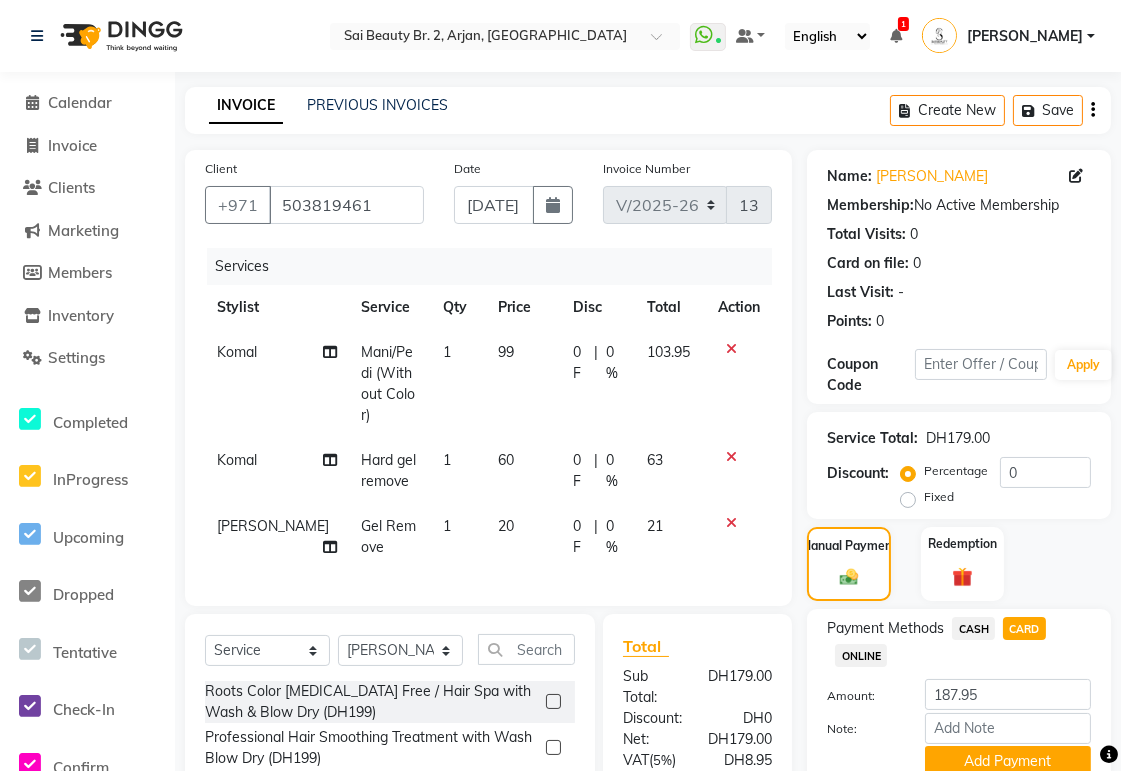 scroll, scrollTop: 207, scrollLeft: 0, axis: vertical 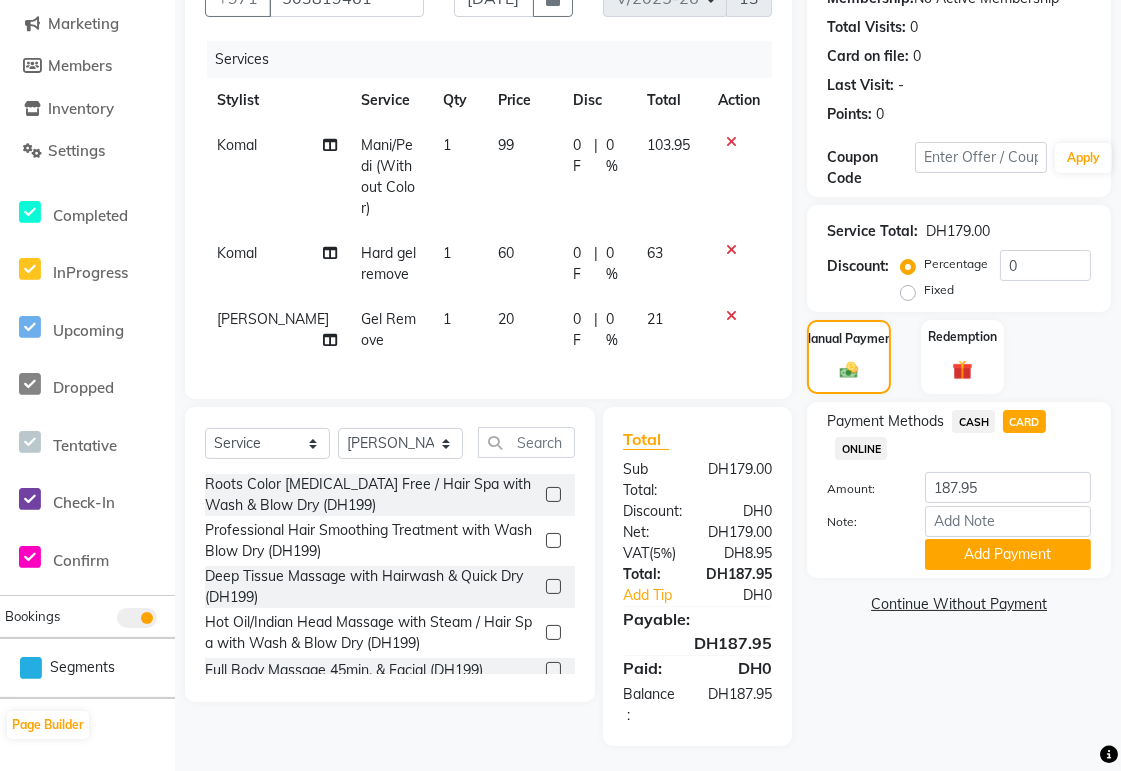 click 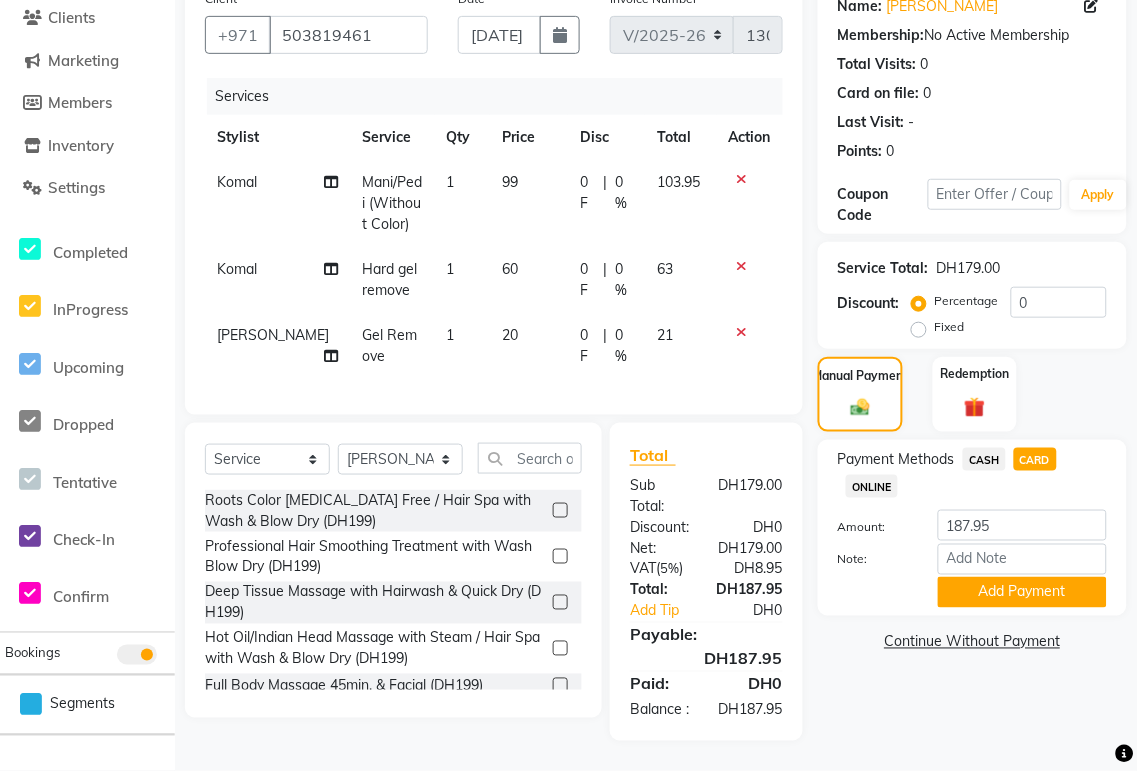 select on "59424" 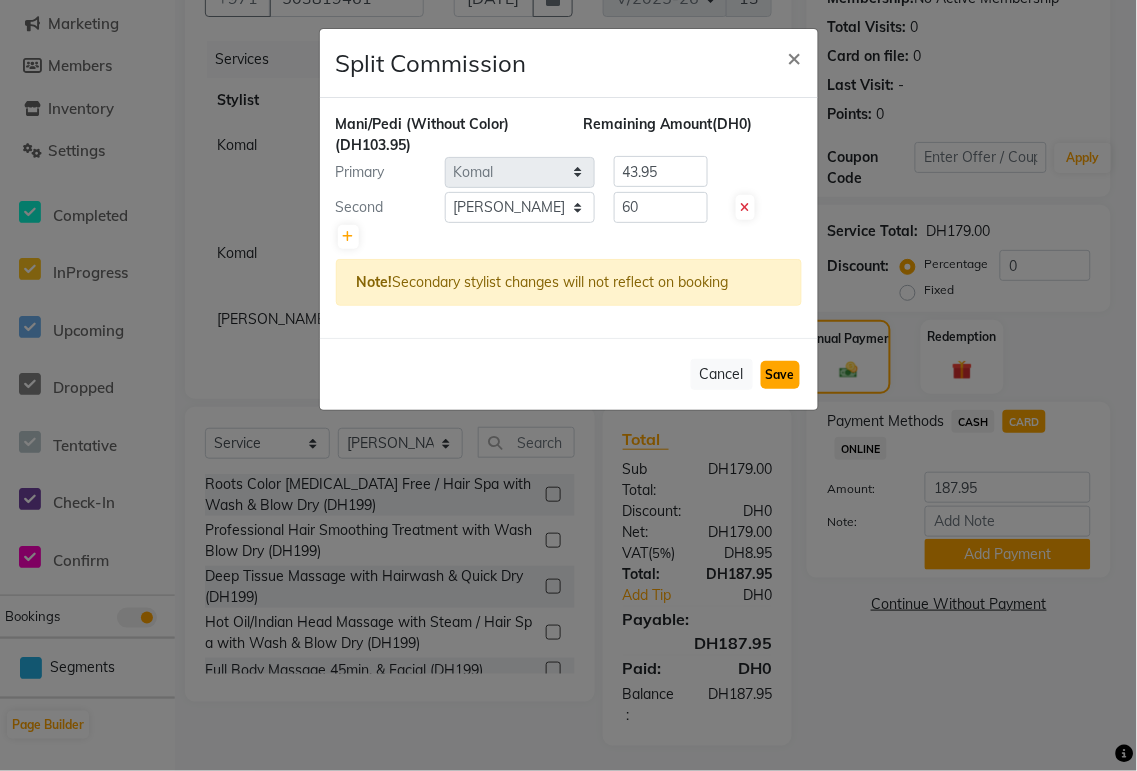 click on "Save" 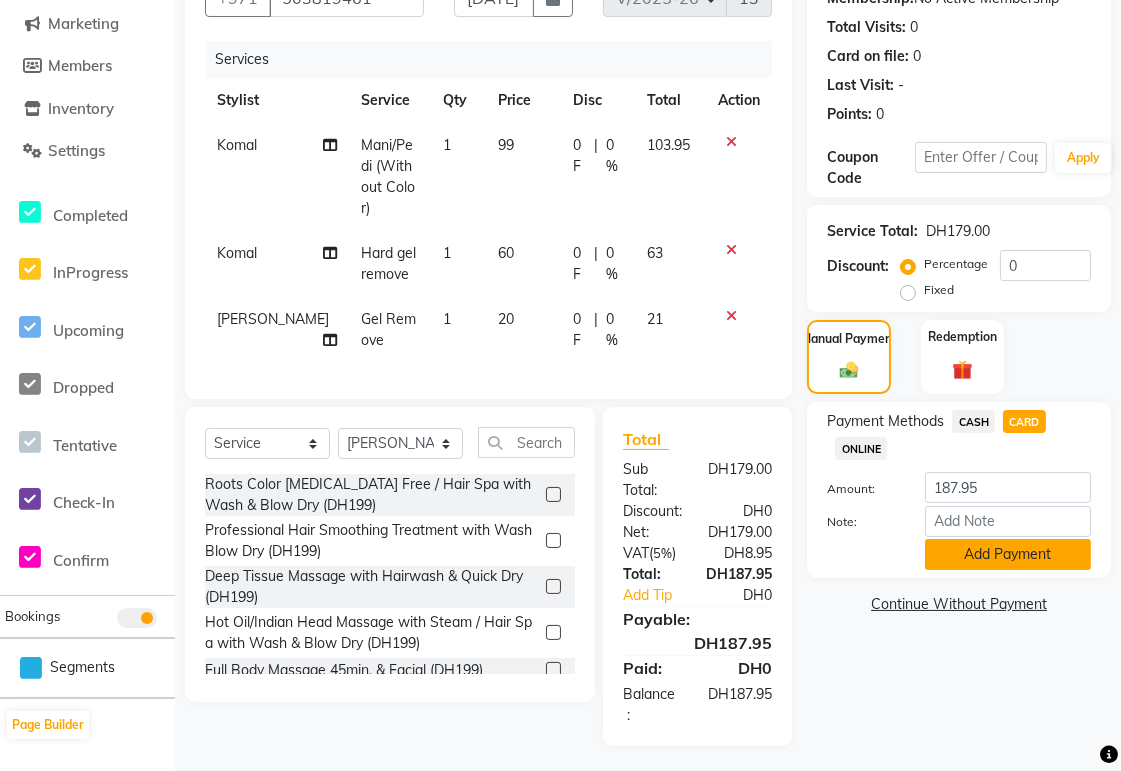 click on "Add Payment" 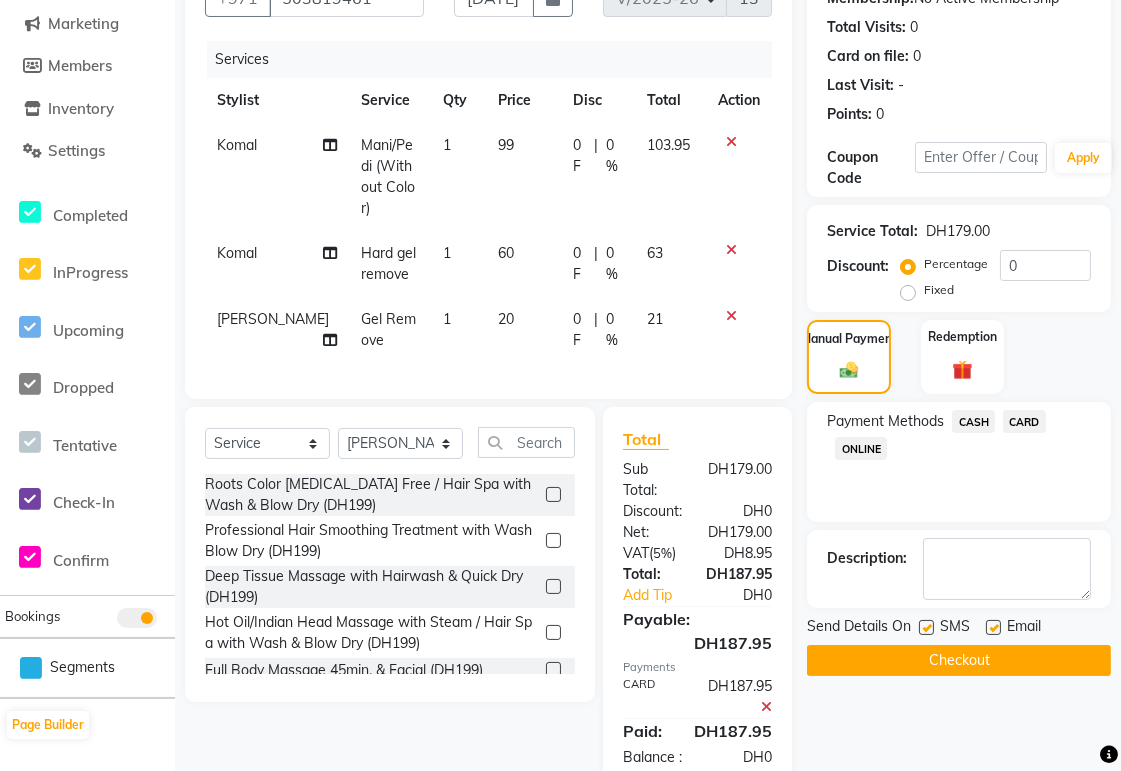 scroll, scrollTop: 271, scrollLeft: 0, axis: vertical 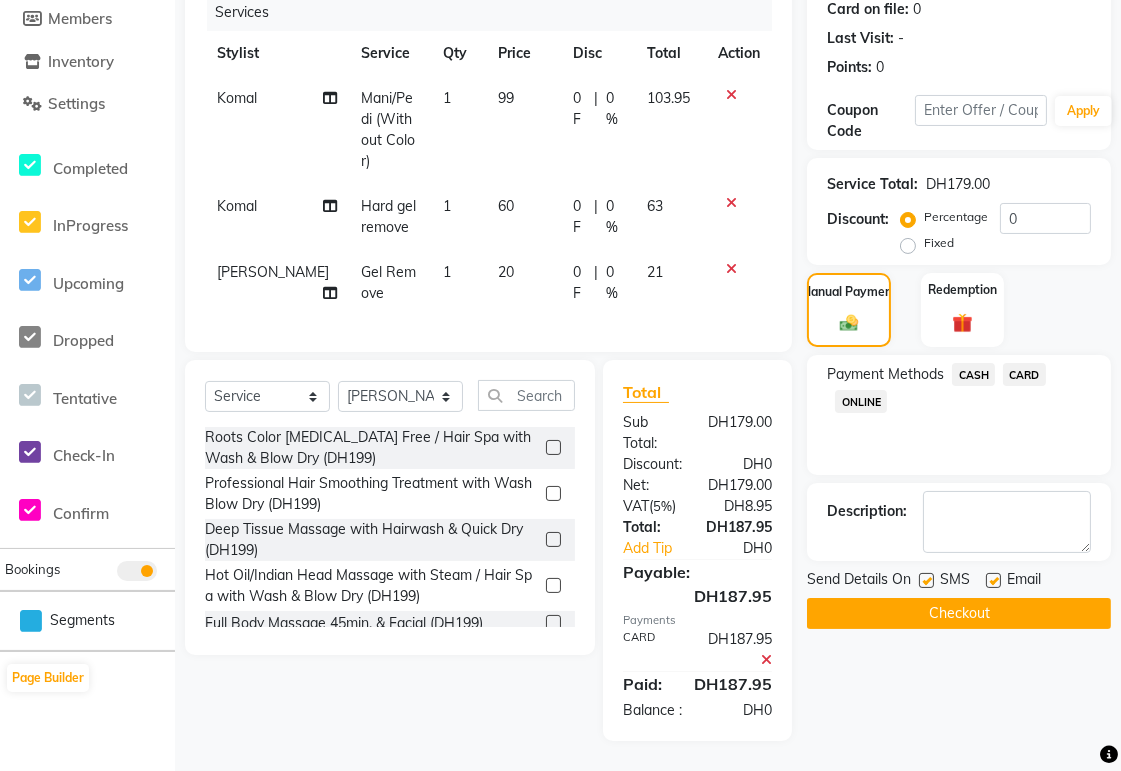 click on "Checkout" 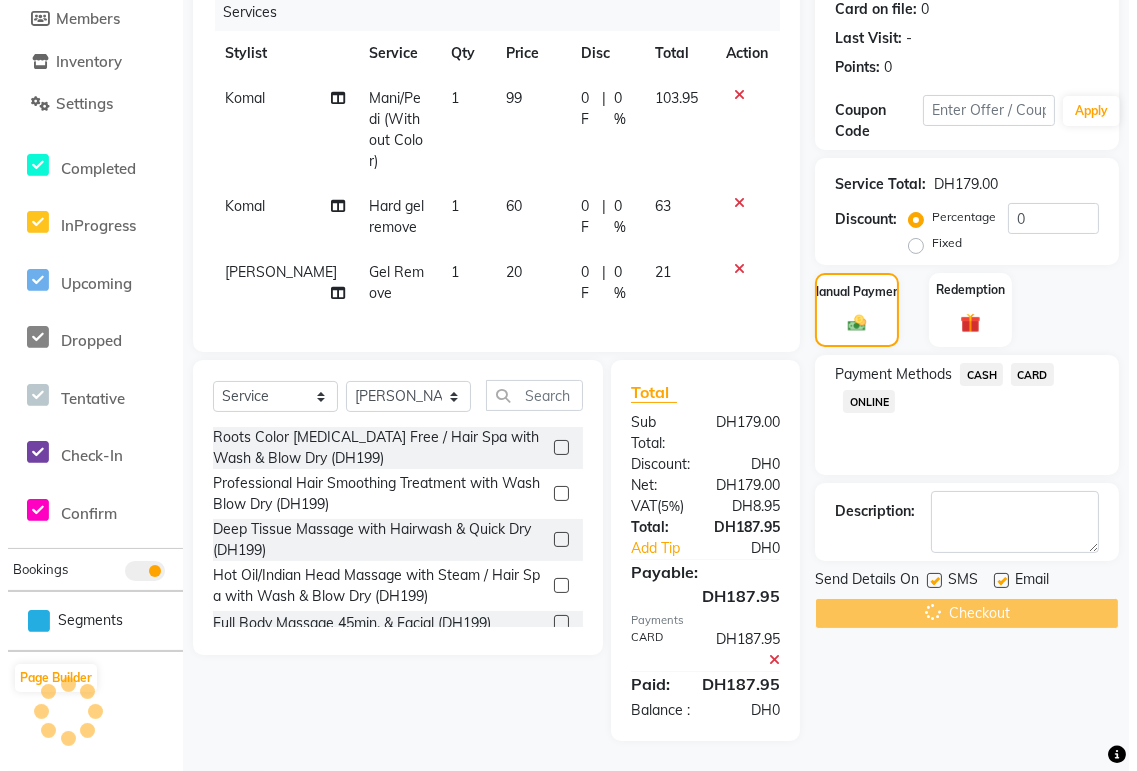 scroll, scrollTop: 0, scrollLeft: 0, axis: both 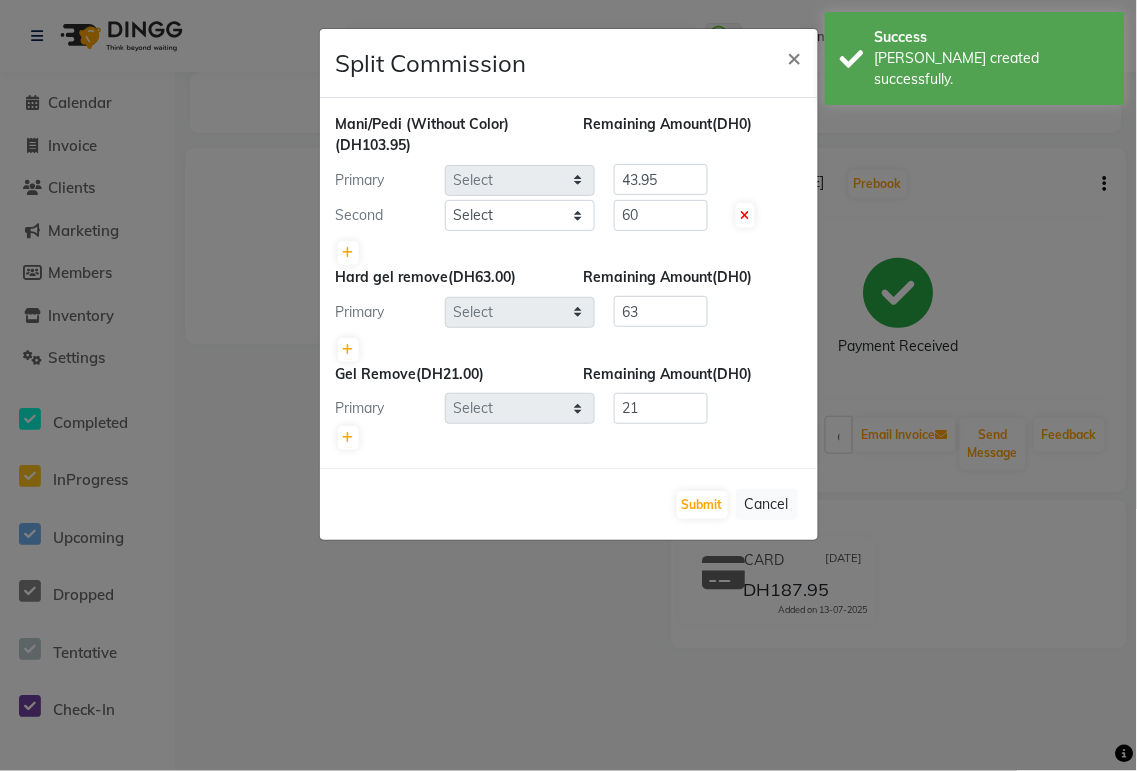 select on "59424" 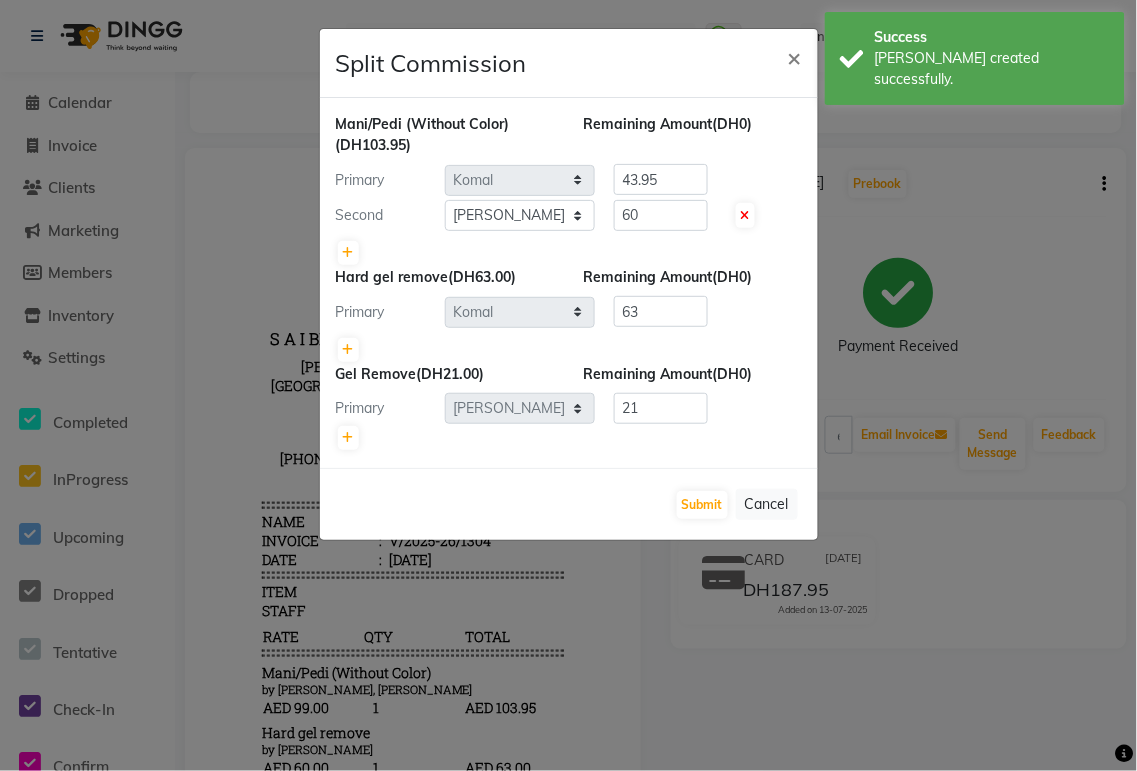 scroll, scrollTop: 0, scrollLeft: 0, axis: both 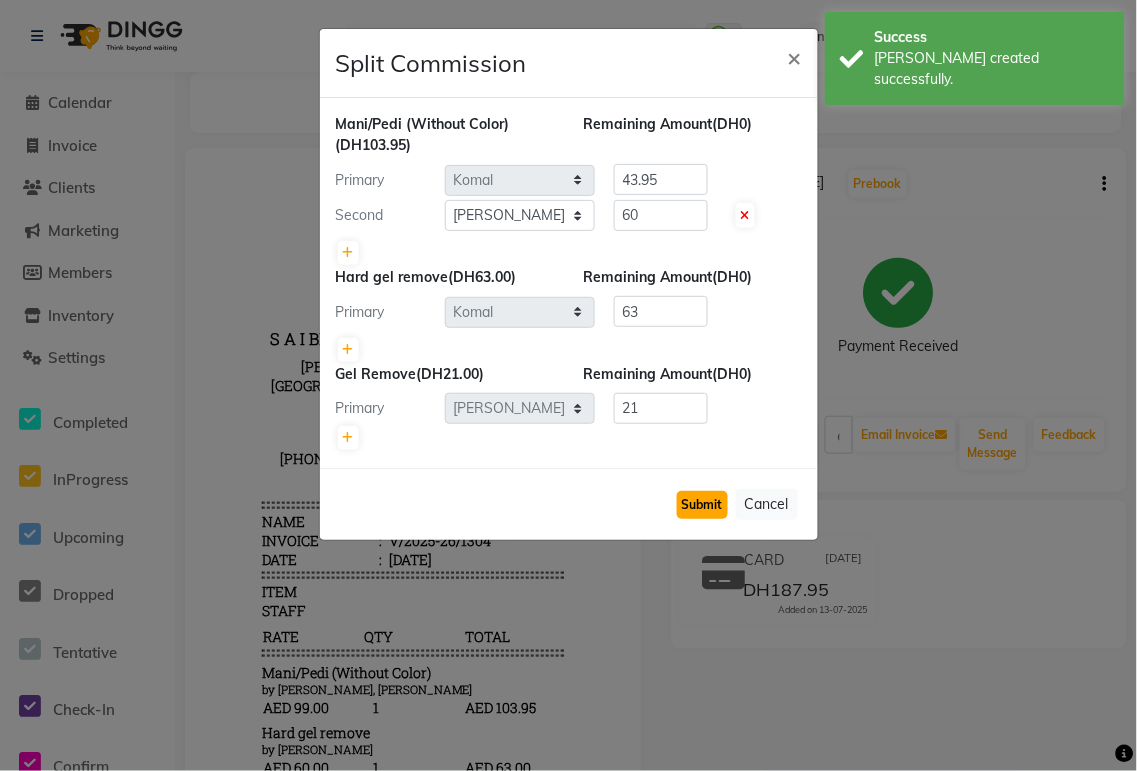 click on "Submit" 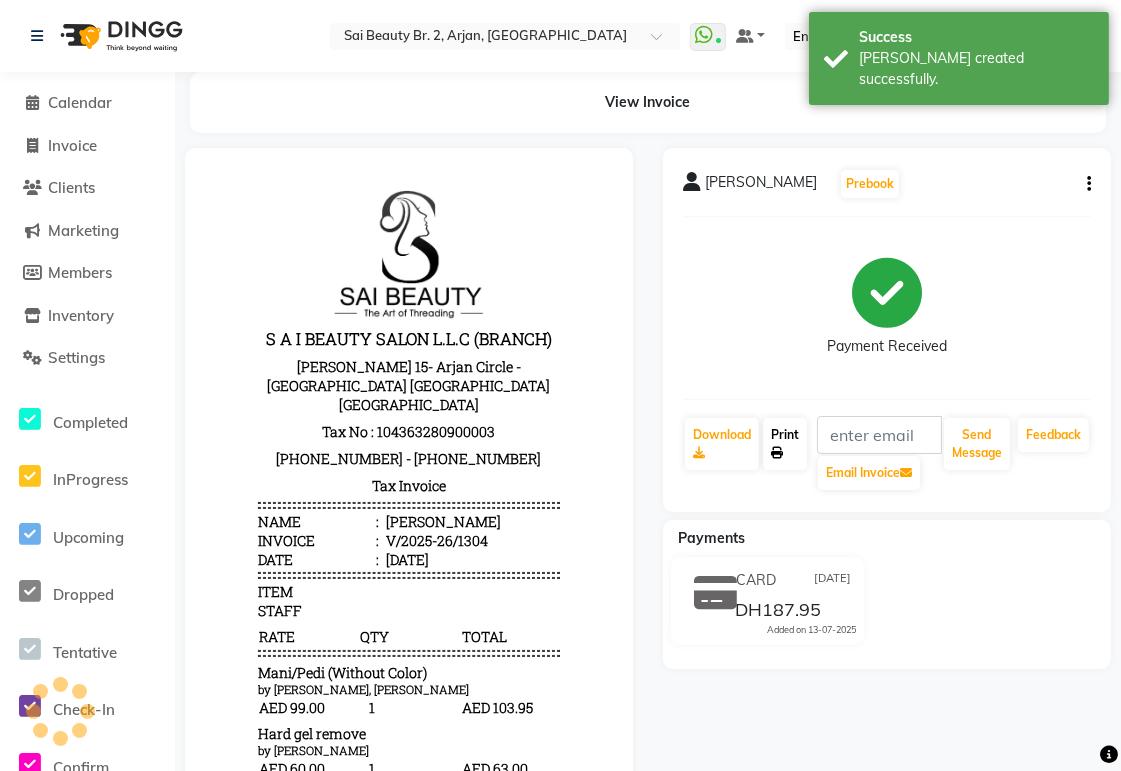 click on "Print" 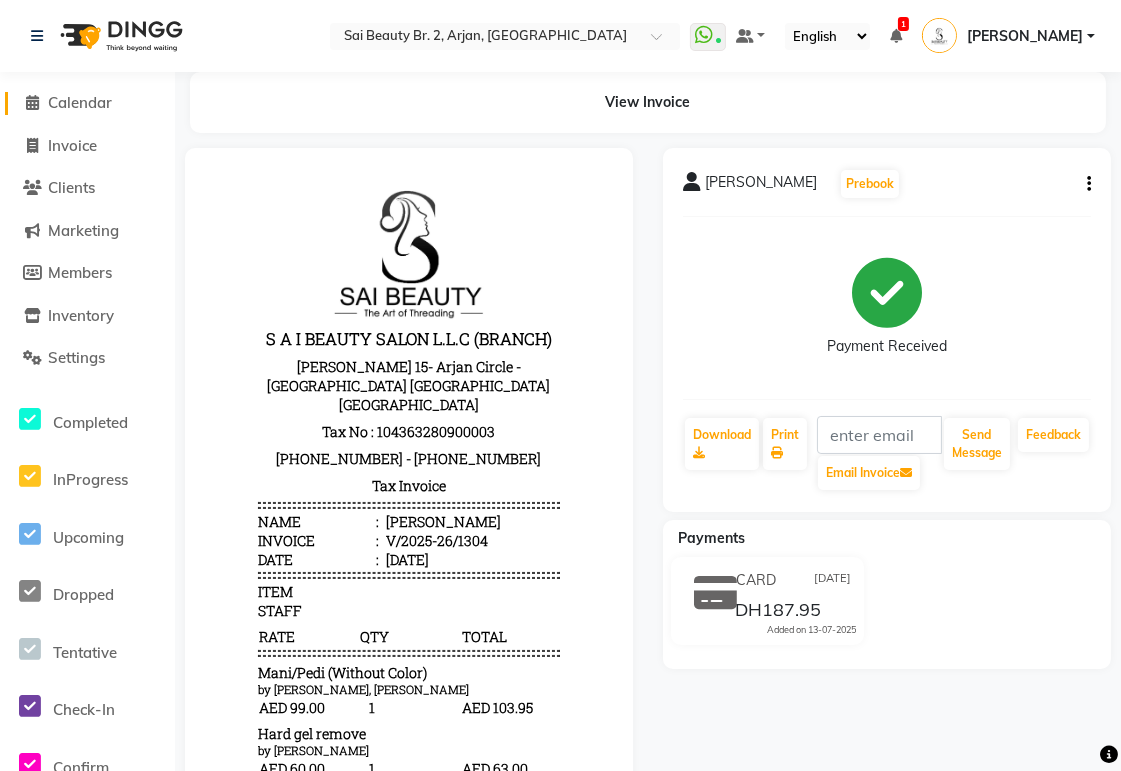 click on "Calendar" 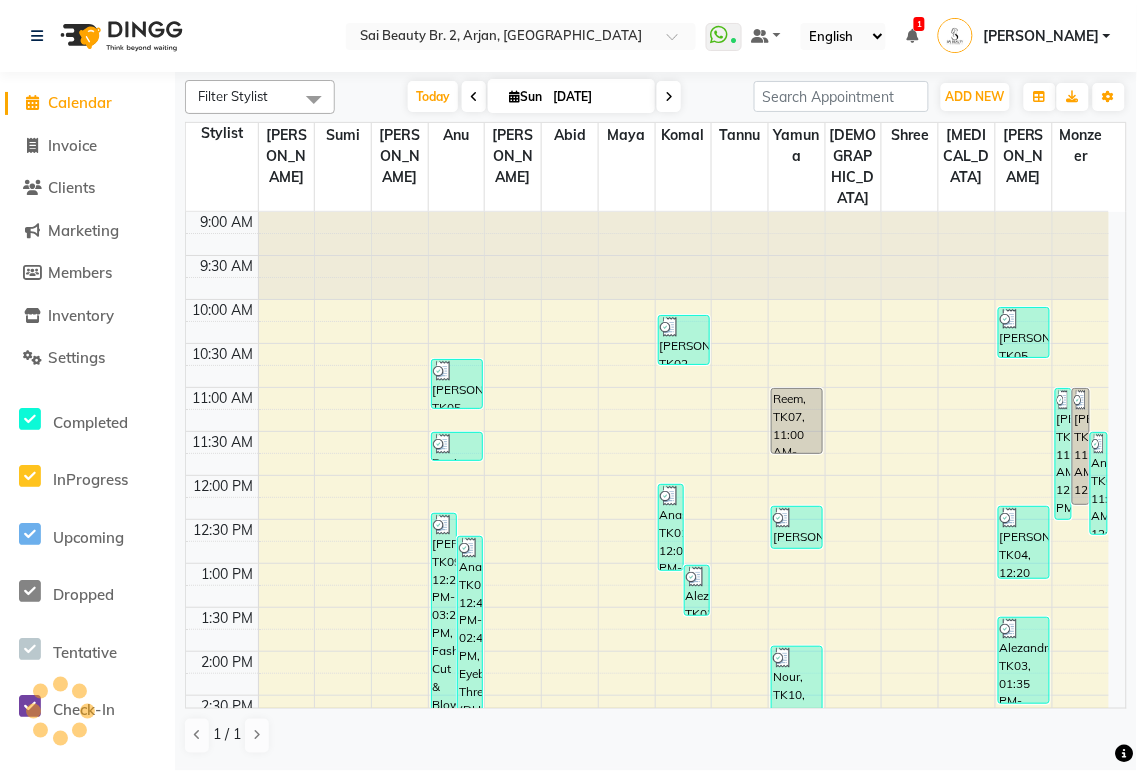 scroll, scrollTop: 0, scrollLeft: 0, axis: both 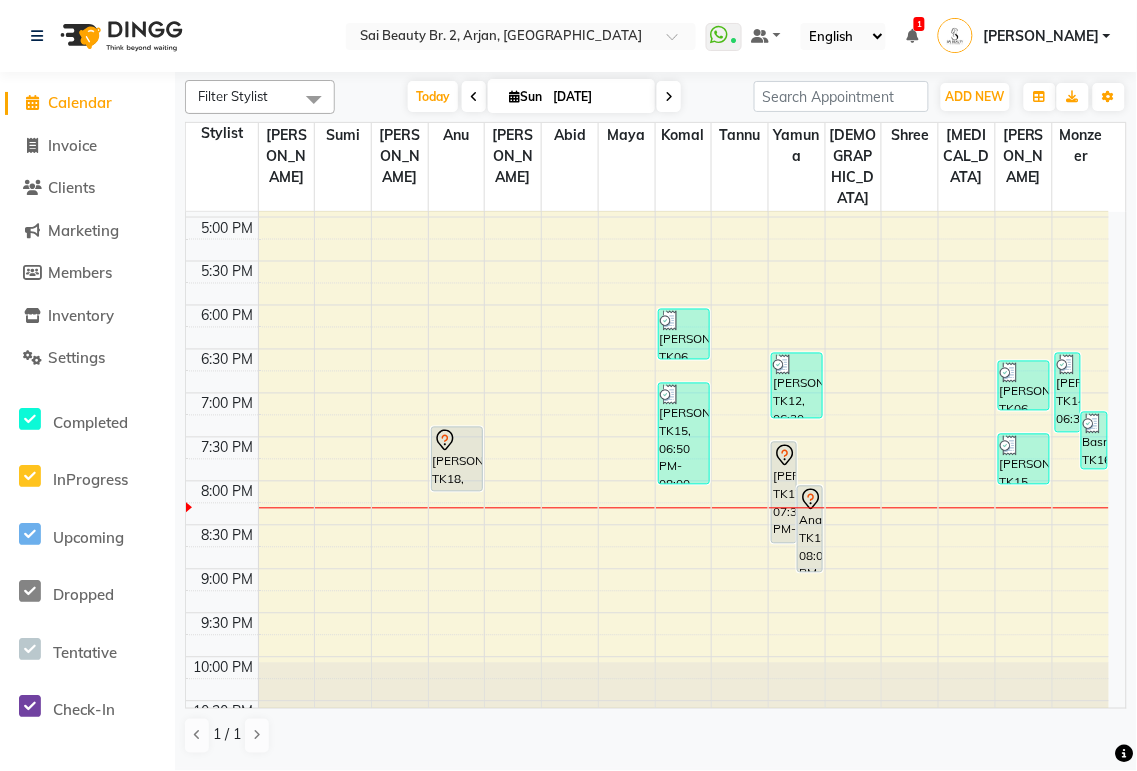 click on "[PERSON_NAME], TK18, 07:20 PM-08:05 PM, Full body massage (45mins)" at bounding box center (457, 459) 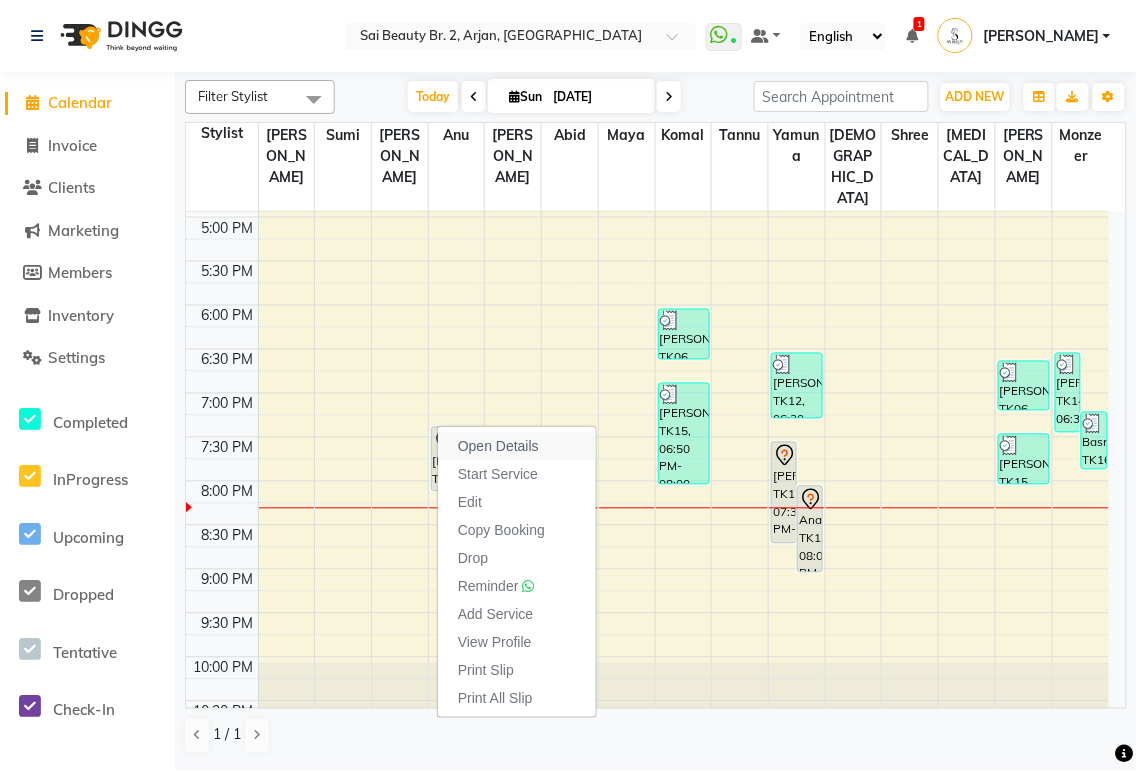 click on "Open Details" at bounding box center [498, 446] 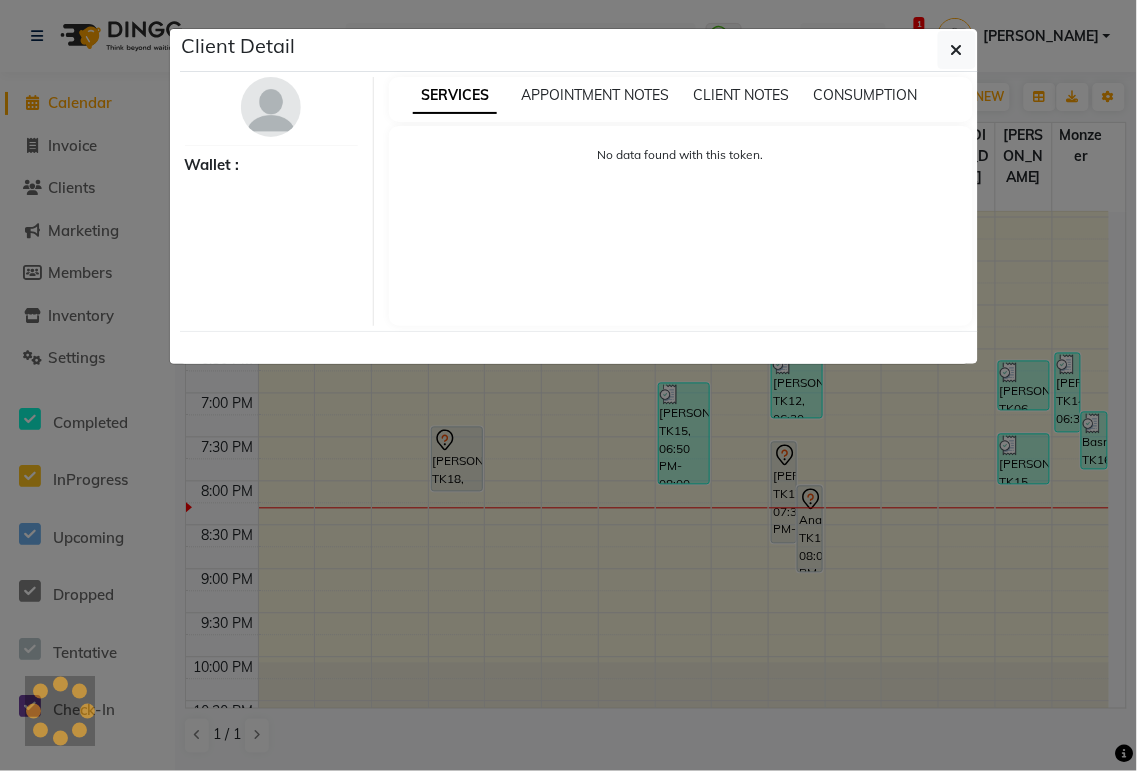 select on "7" 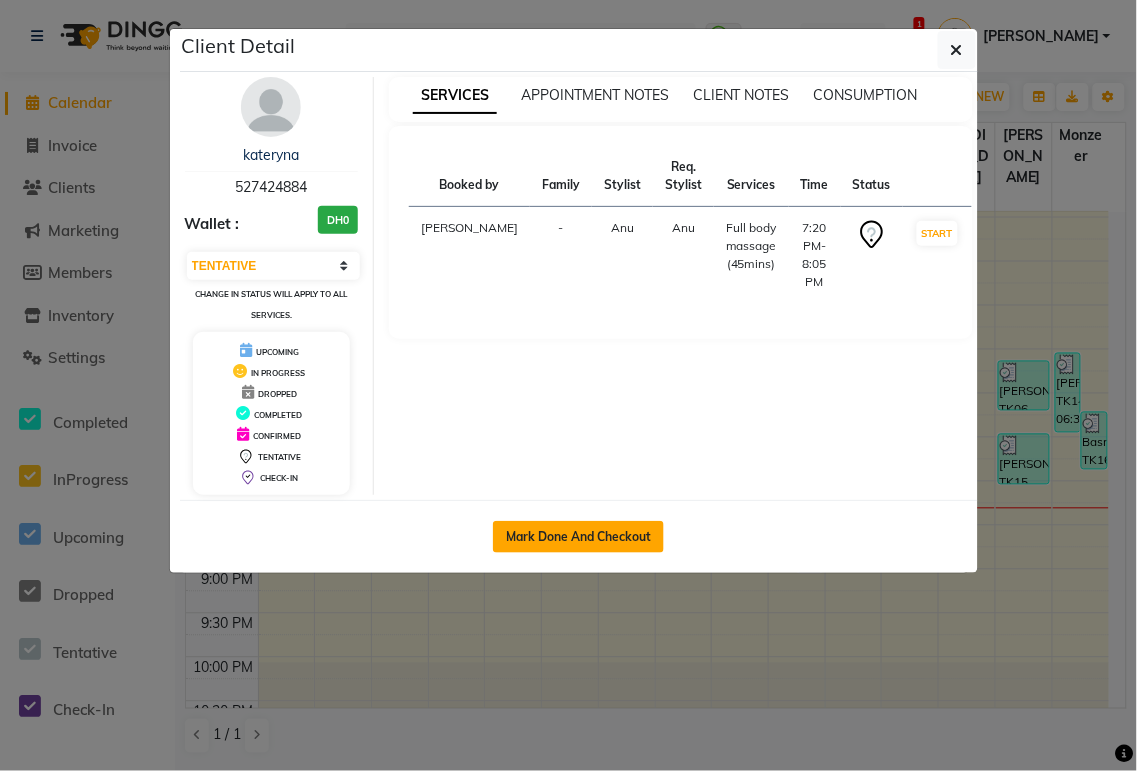 click on "Mark Done And Checkout" 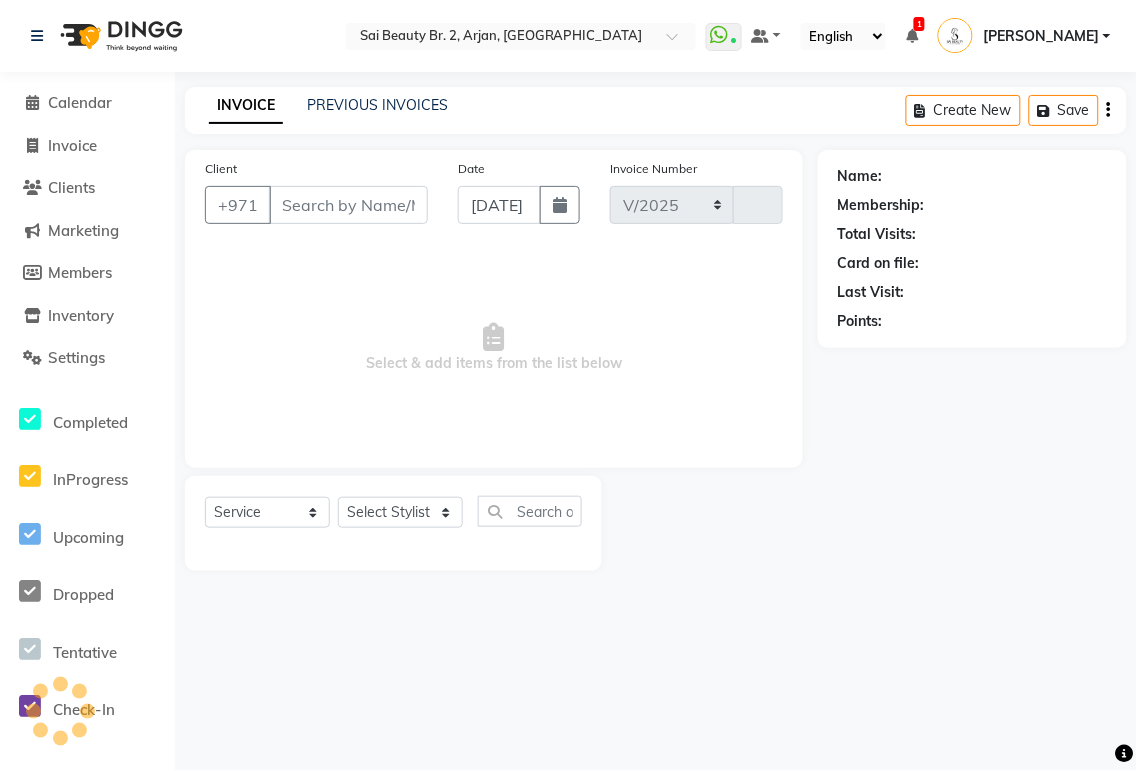 select on "6956" 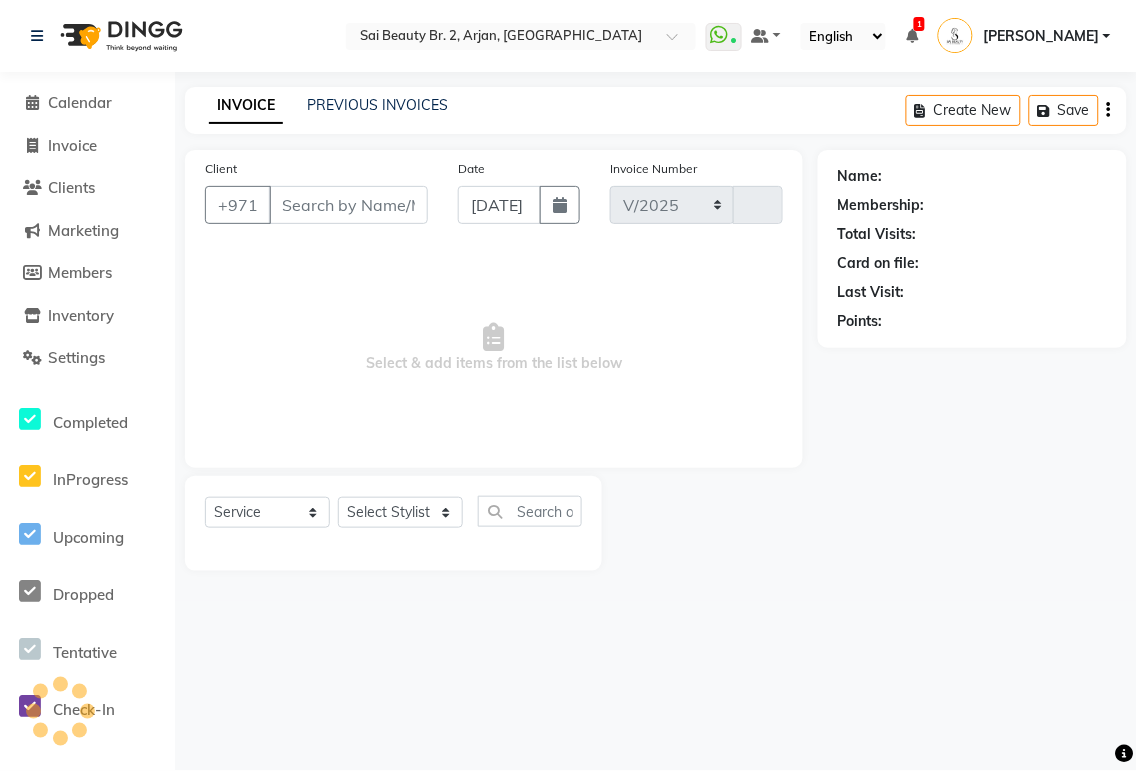 type on "1305" 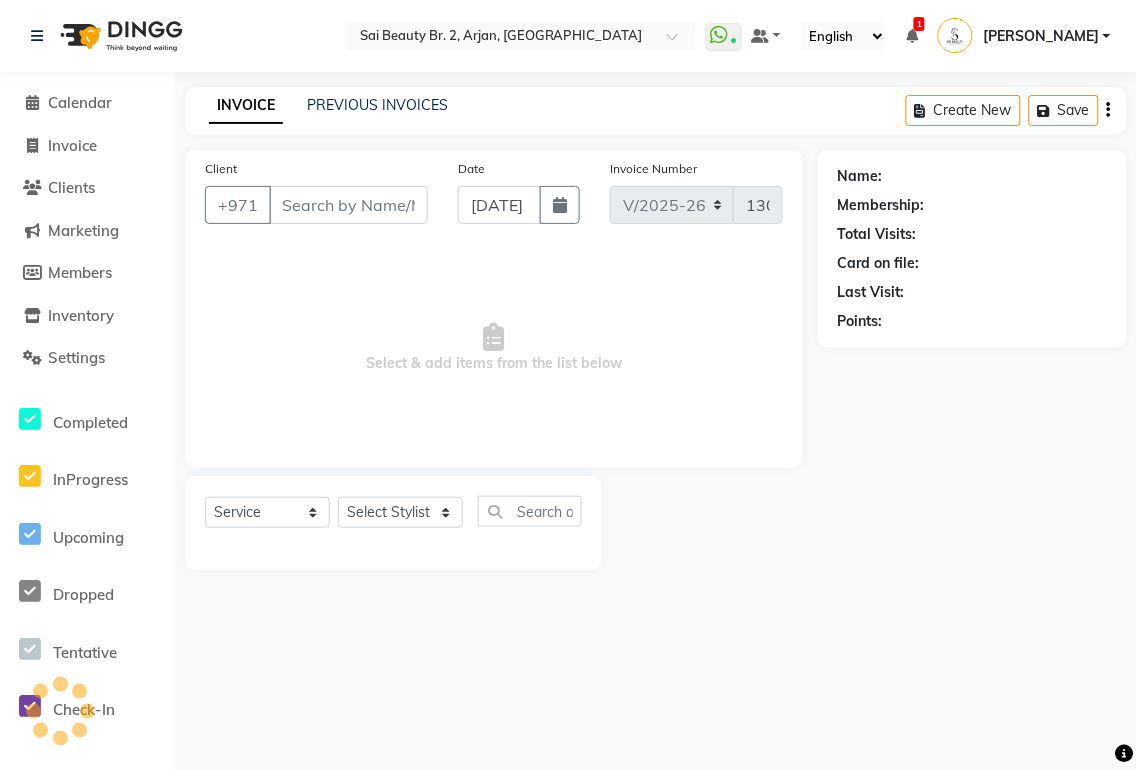 type on "527424884" 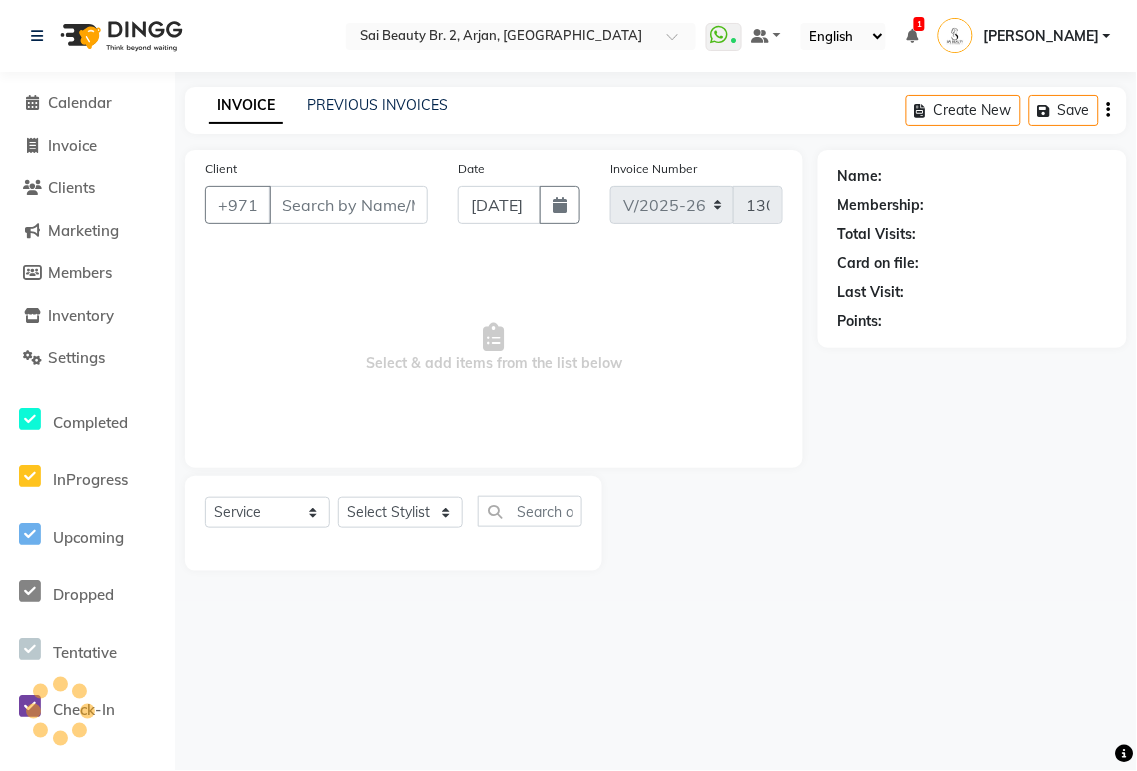 select on "57778" 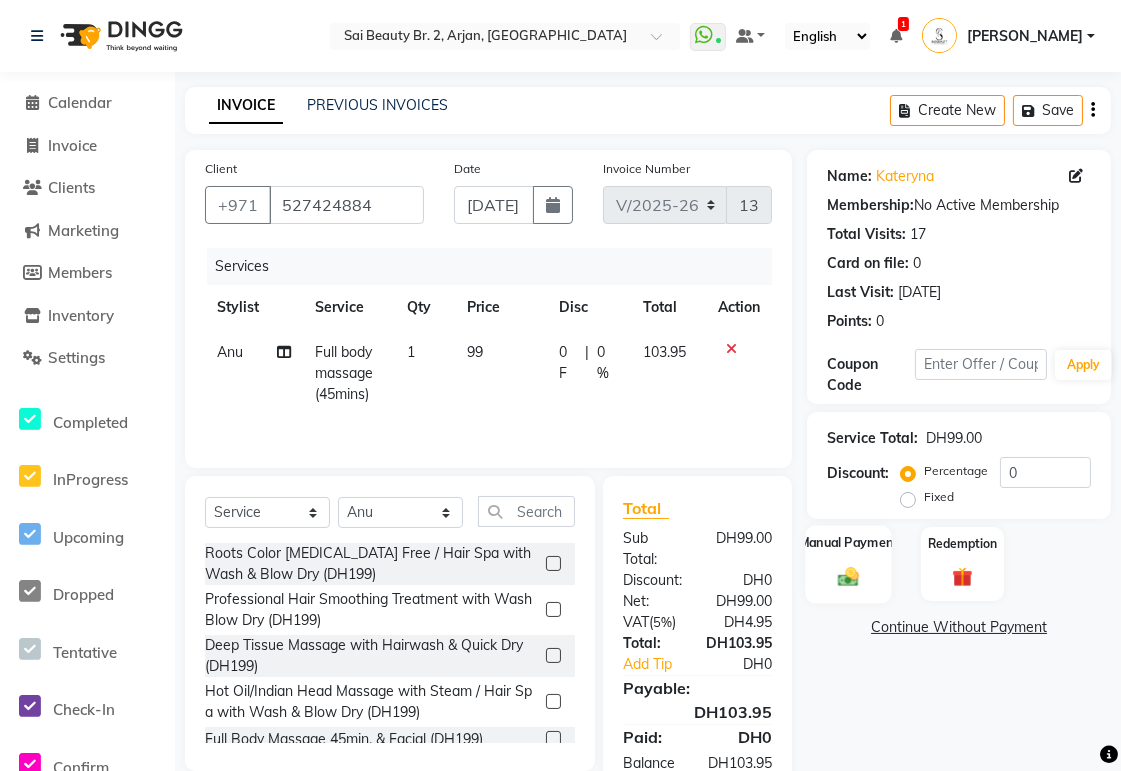 click on "Manual Payment" 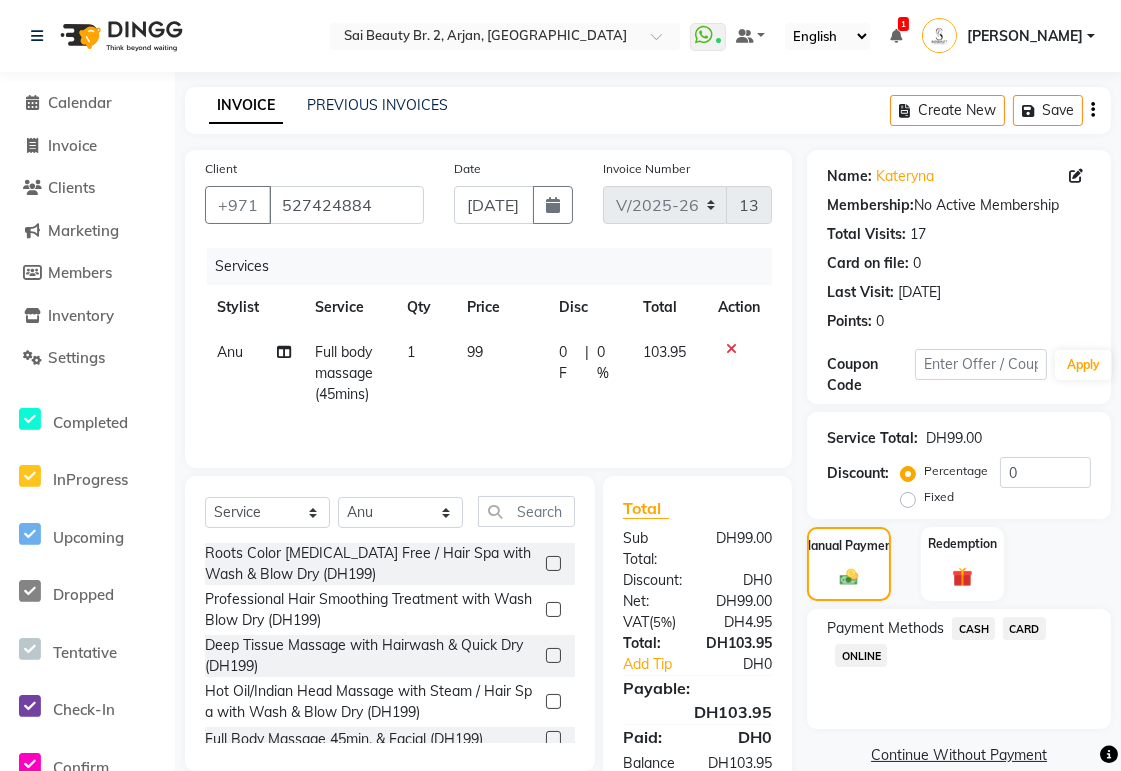 click on "CARD" 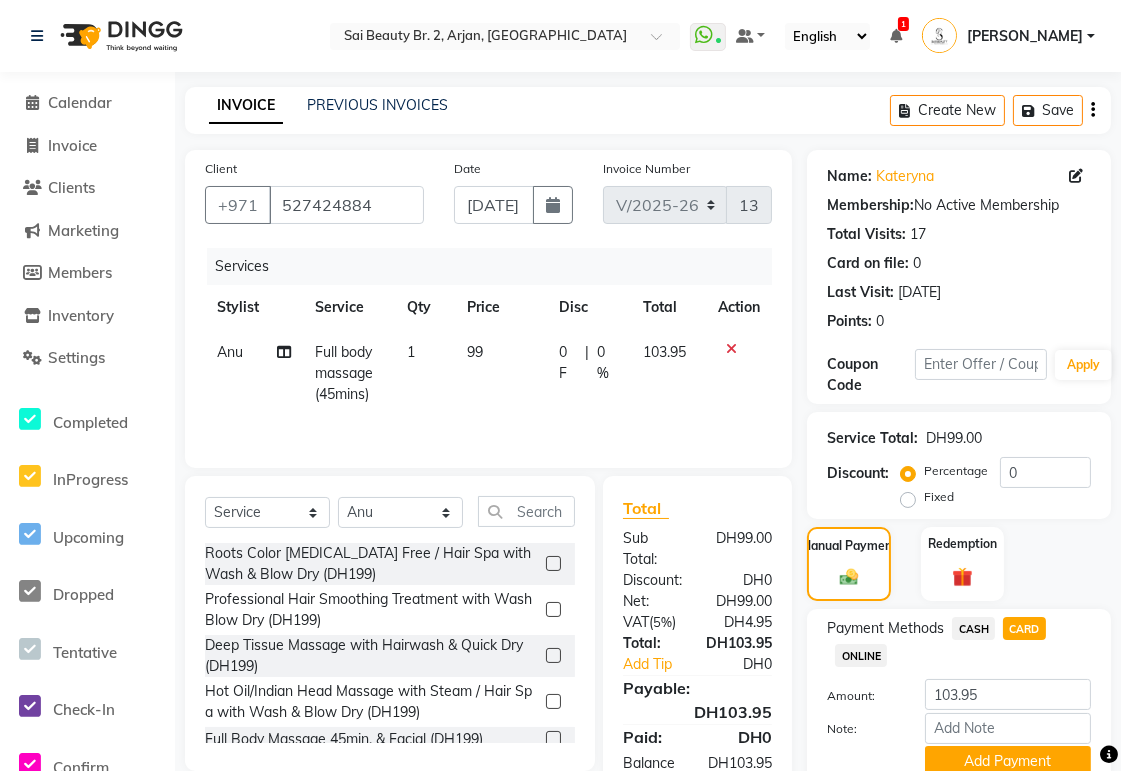 scroll, scrollTop: 86, scrollLeft: 0, axis: vertical 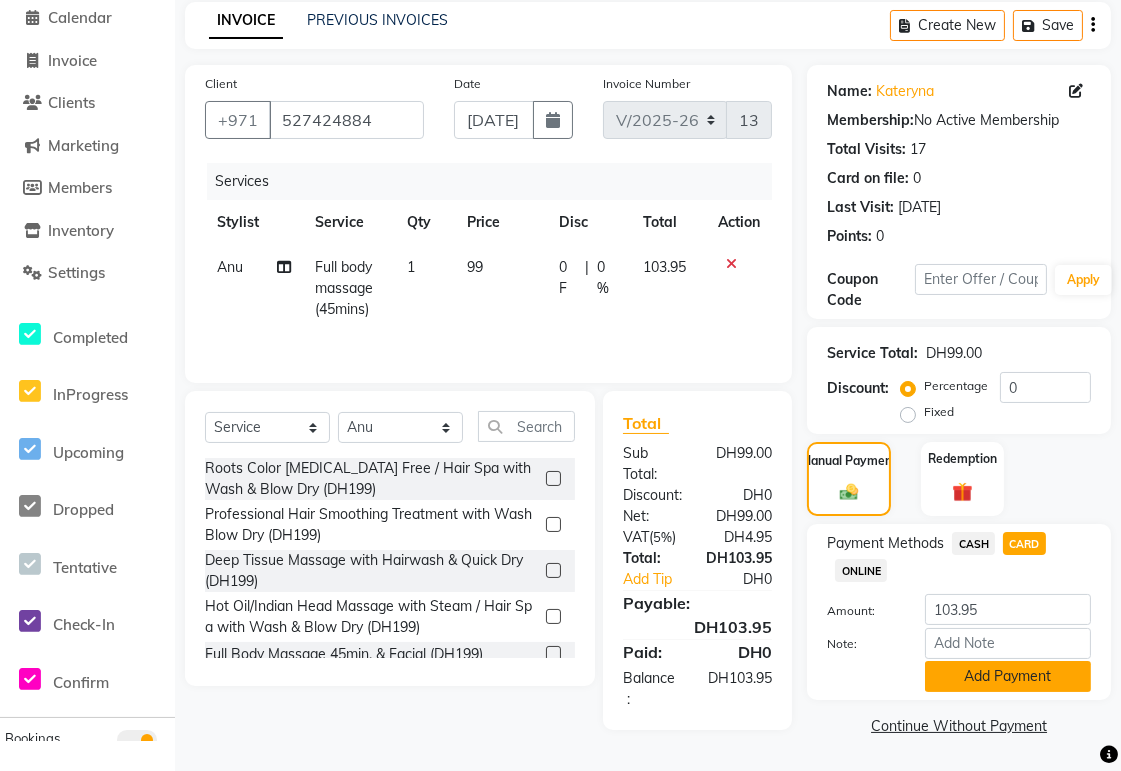 click on "Add Payment" 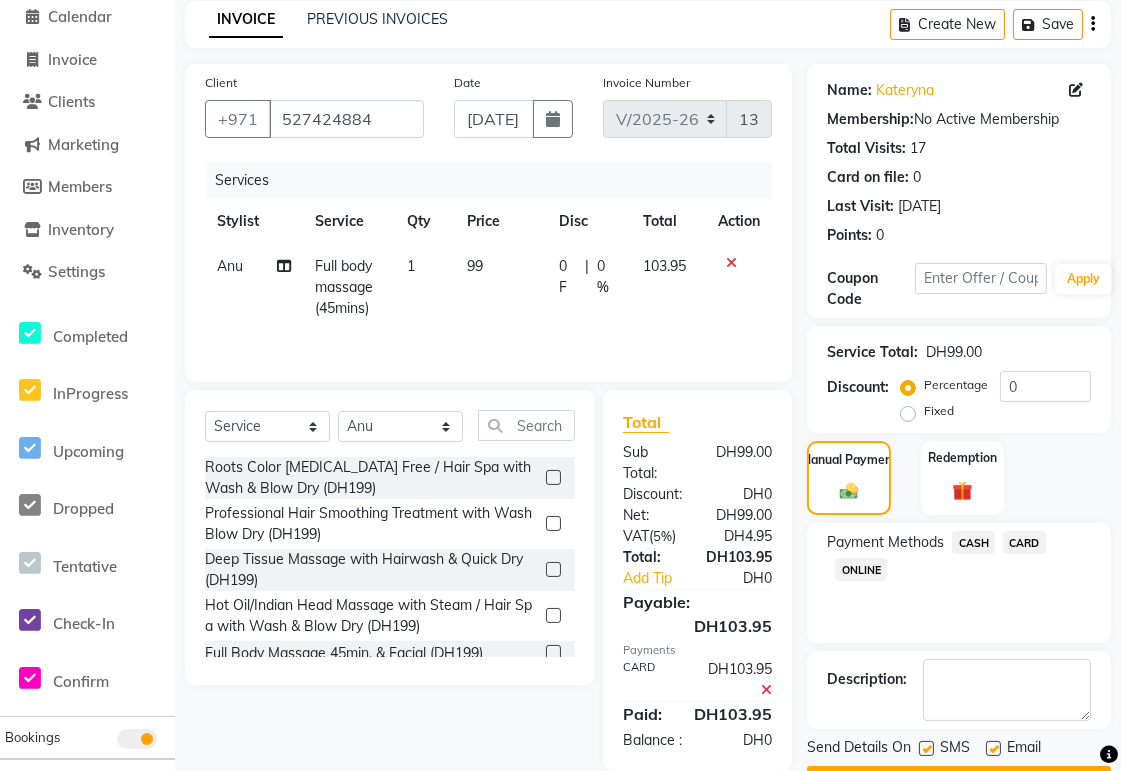 scroll, scrollTop: 142, scrollLeft: 0, axis: vertical 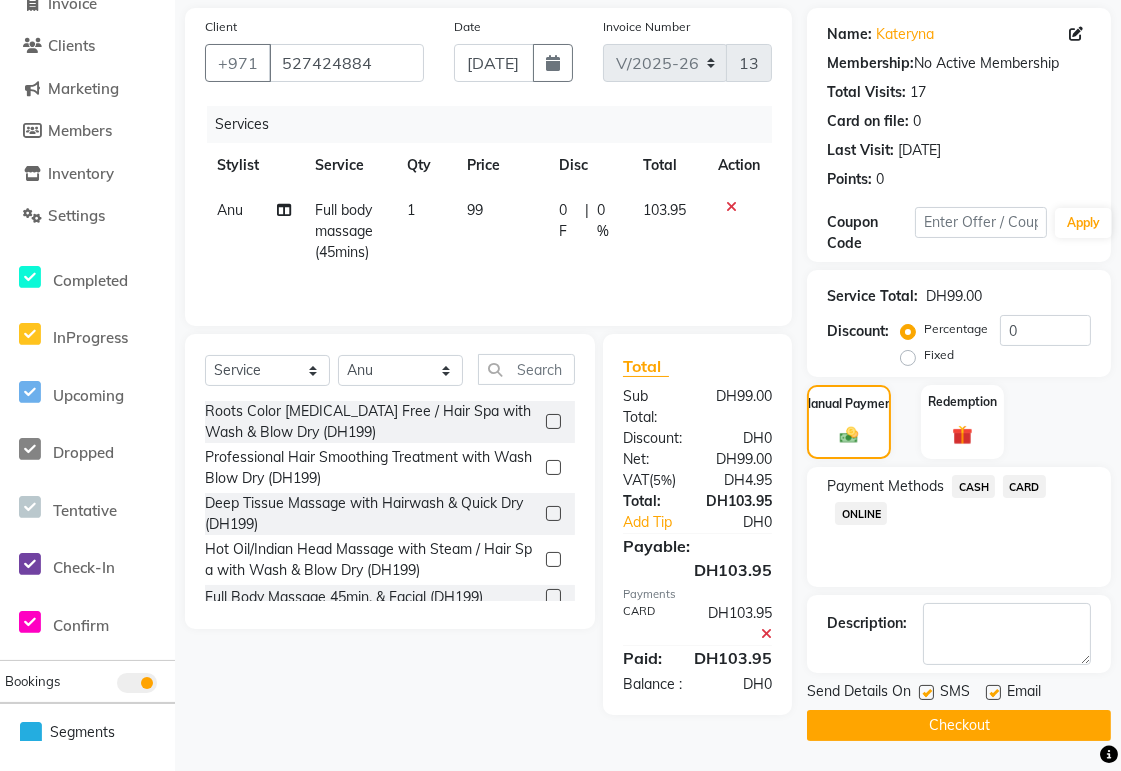 click on "Checkout" 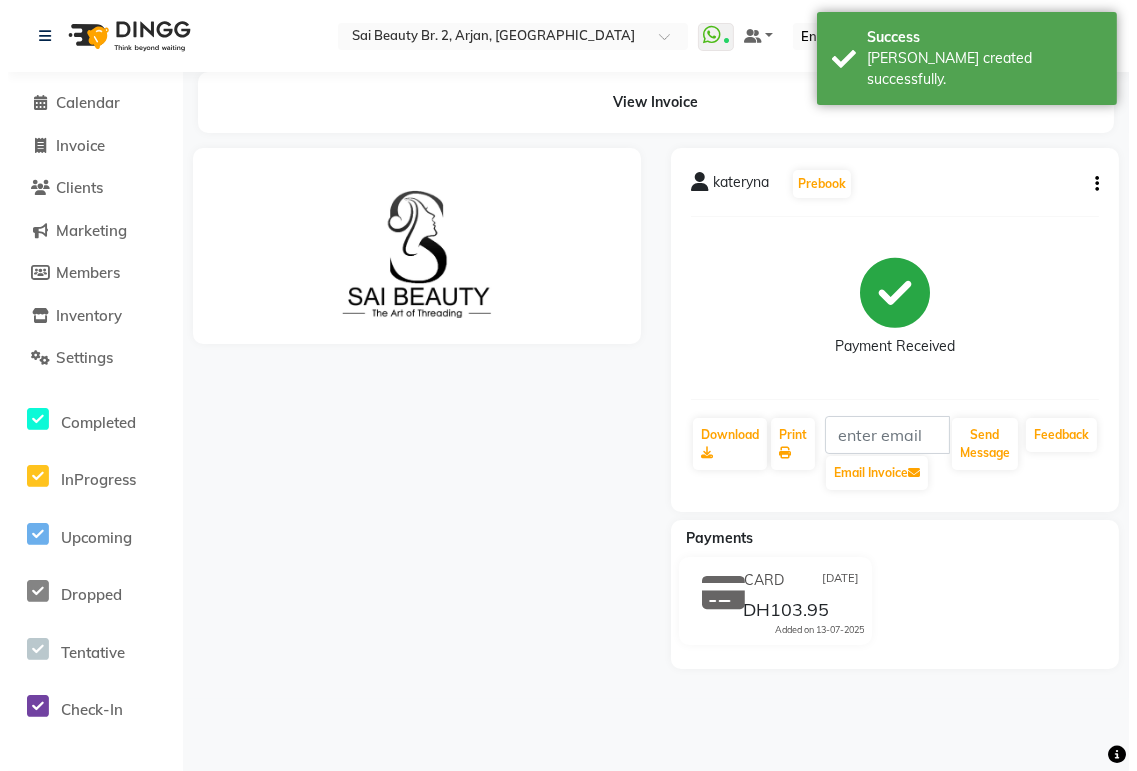 scroll, scrollTop: 0, scrollLeft: 0, axis: both 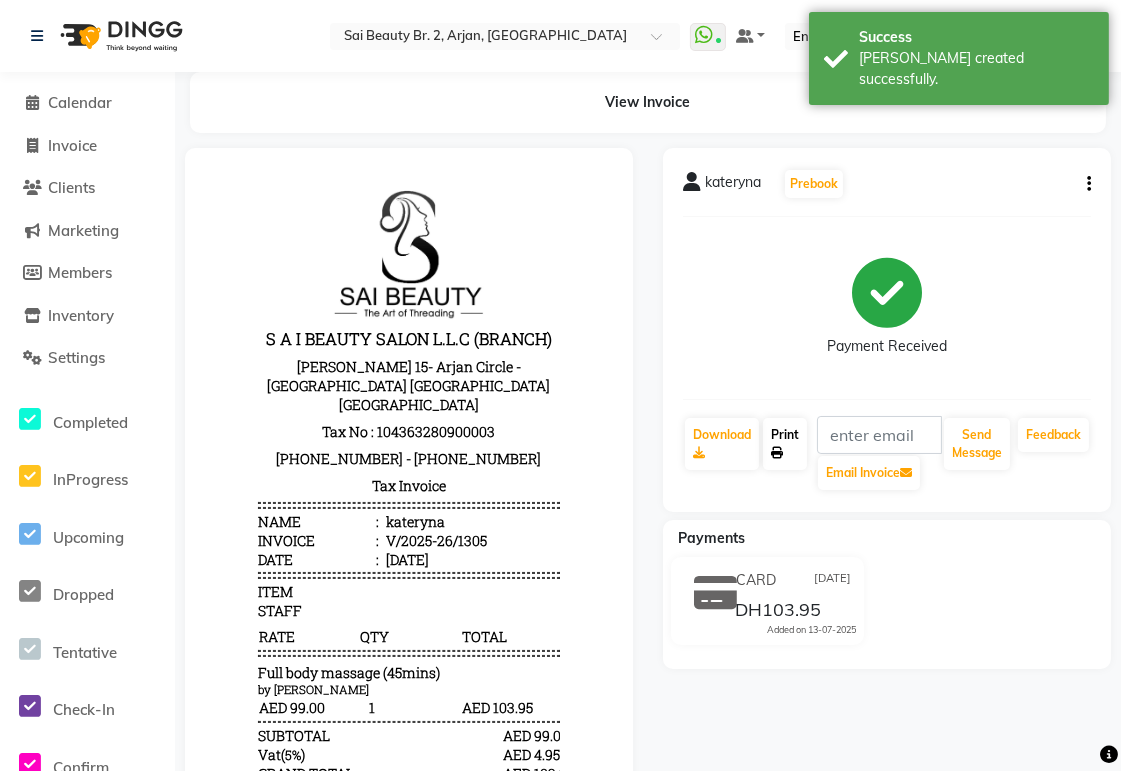 click 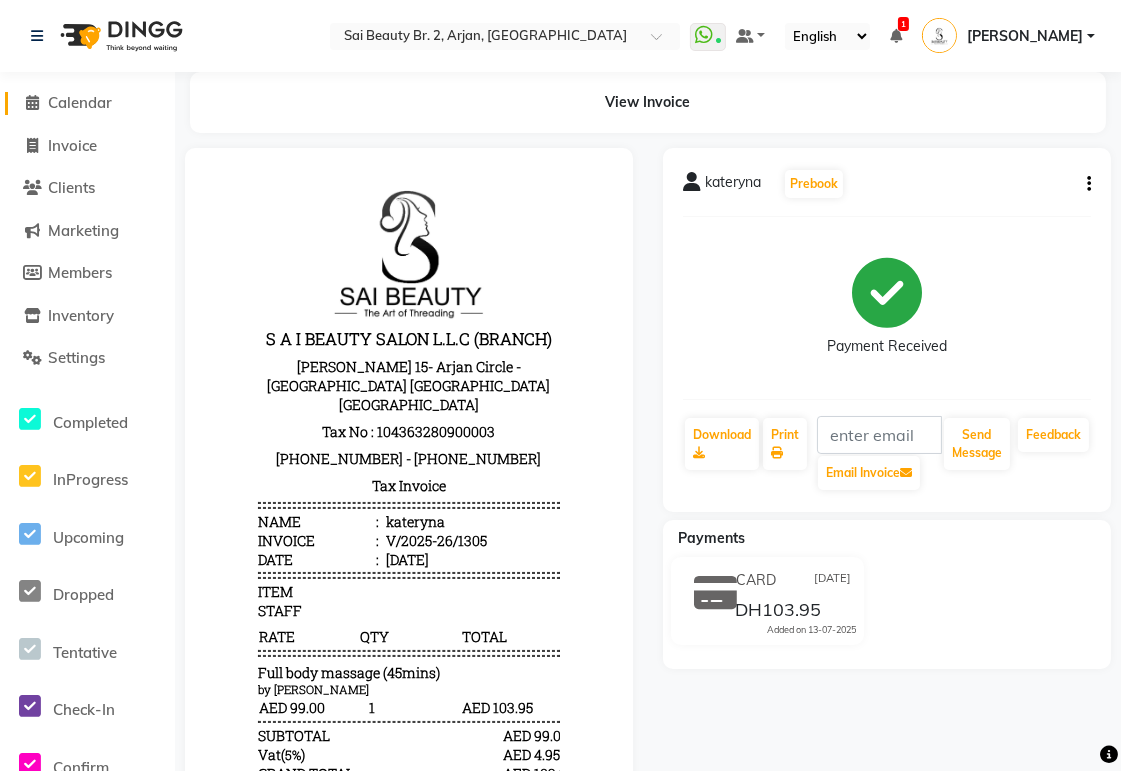 click on "Calendar" 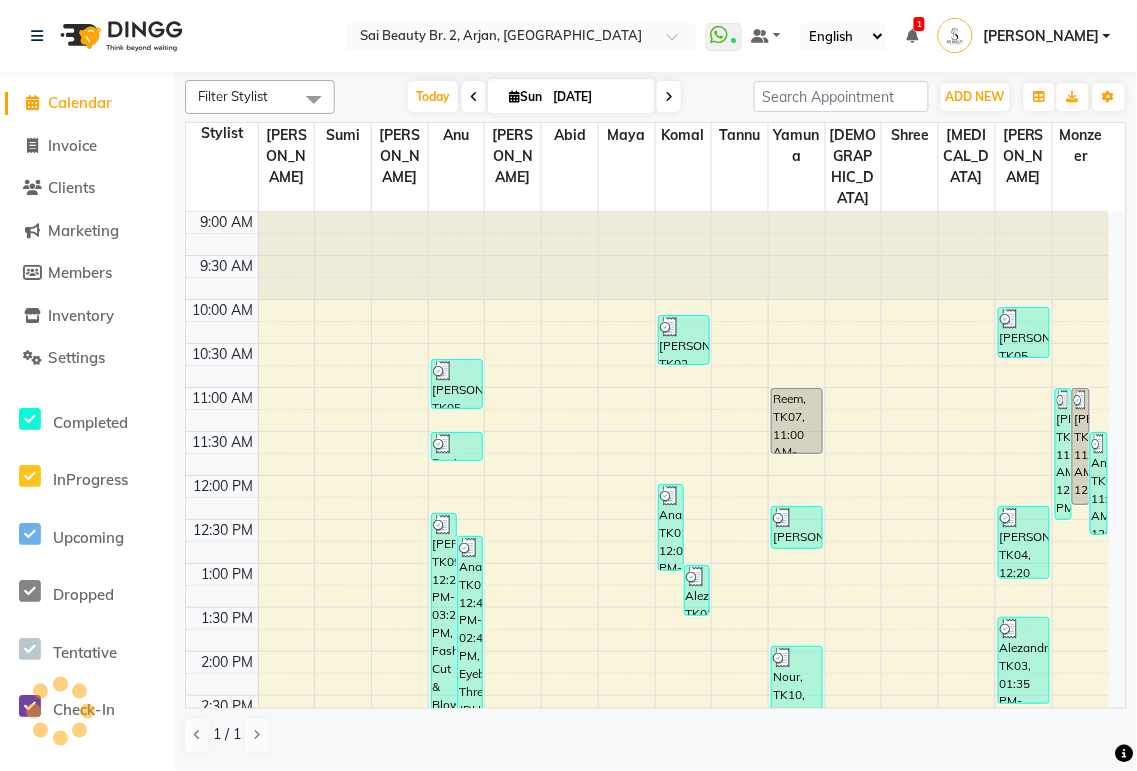 click on "1" at bounding box center (919, 24) 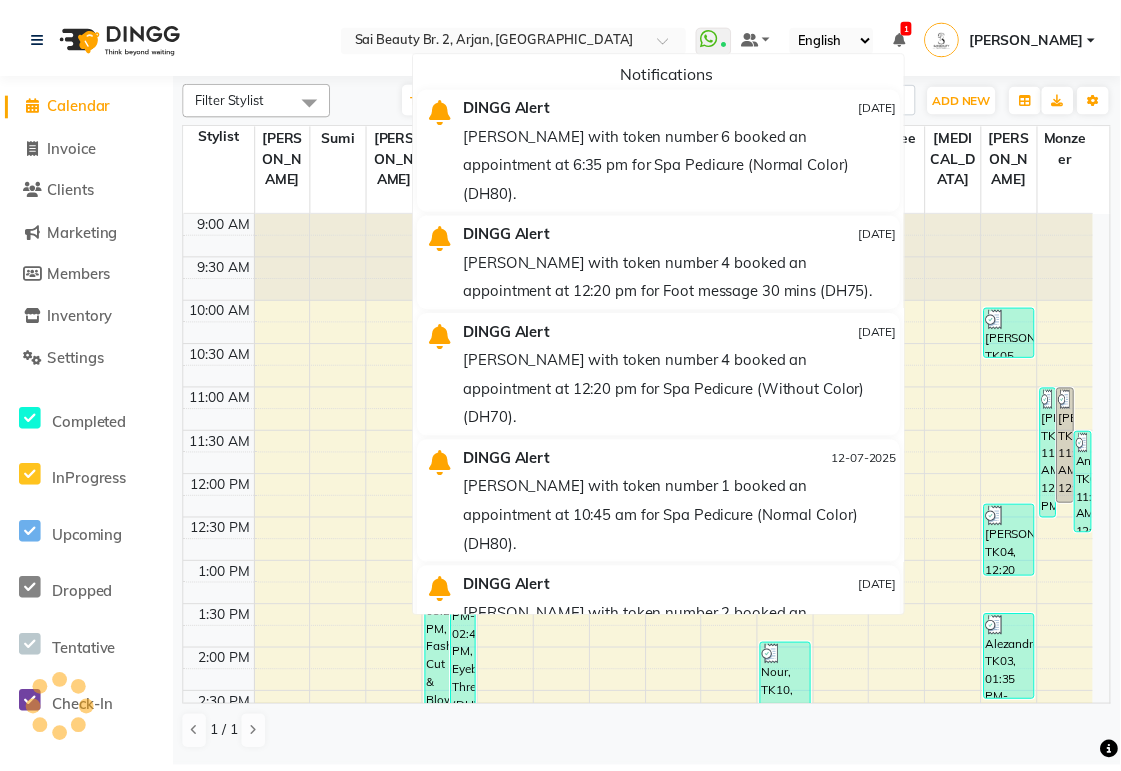 scroll, scrollTop: 661, scrollLeft: 0, axis: vertical 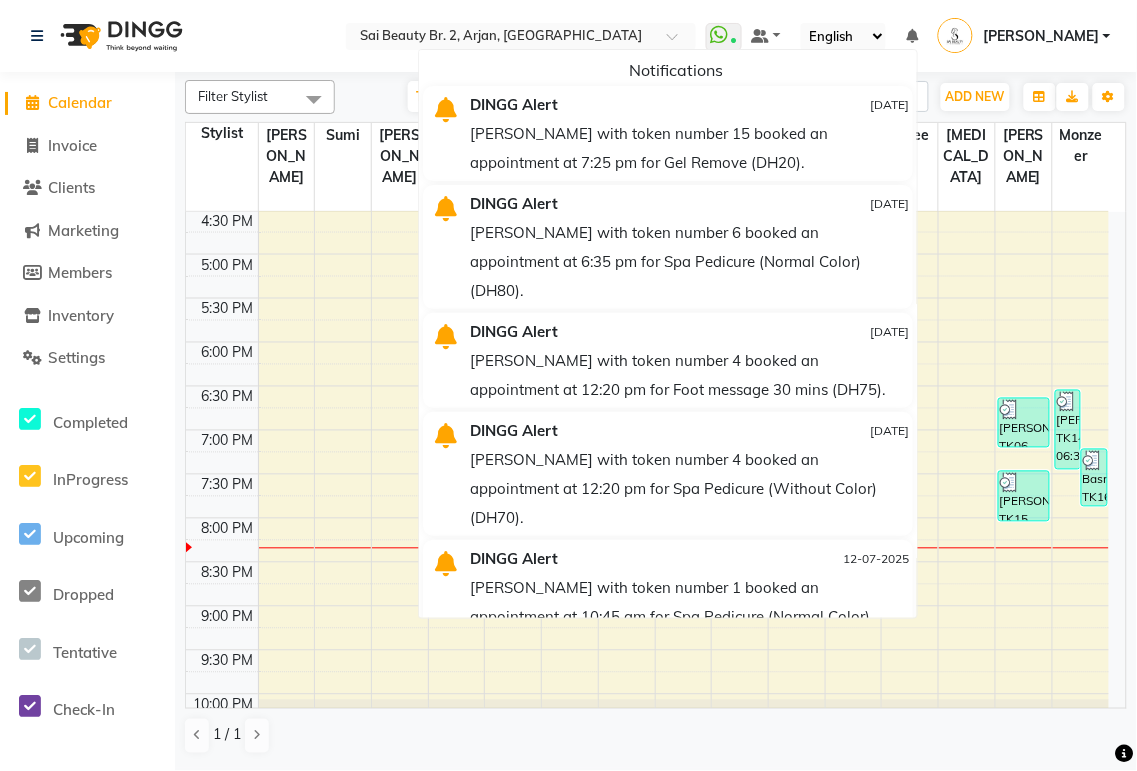 click on "Select Location × Sai Beauty Br. 2, Arjan, [GEOGRAPHIC_DATA]  WhatsApp Status  ✕ Status:  Connected Most Recent Message: [DATE]     03:51 PM Recent Service Activity: [DATE]     03:54 PM Default Panel My Panel English ENGLISH Español العربية मराठी हिंदी ગુજરાતી தமிழ் 中文 Notifications  DINGG Alert   [DATE]   [PERSON_NAME] with token number 15 booked an appointment at 7:25 pm for  Gel Remove (DH20).   DINGG Alert   [DATE]   [PERSON_NAME] with token number 6 booked an appointment at 6:35 pm for Spa Pedicure (Normal Color) (DH80).   DINGG Alert   [DATE]   [PERSON_NAME] with token number 4 booked an appointment at 12:20 pm for Foot message 30 mins (DH75).   DINGG Alert   [DATE]   [PERSON_NAME] with token number 4 booked an appointment at 12:20 pm for Spa Pedicure (Without Color) (DH70).   DINGG Alert   [DATE]   [PERSON_NAME] with token number 1 booked an appointment at 10:45 am for Spa Pedicure (Normal Color) (DH80).   DINGG Alert   [DATE]   DINGG Alert   [DATE]" 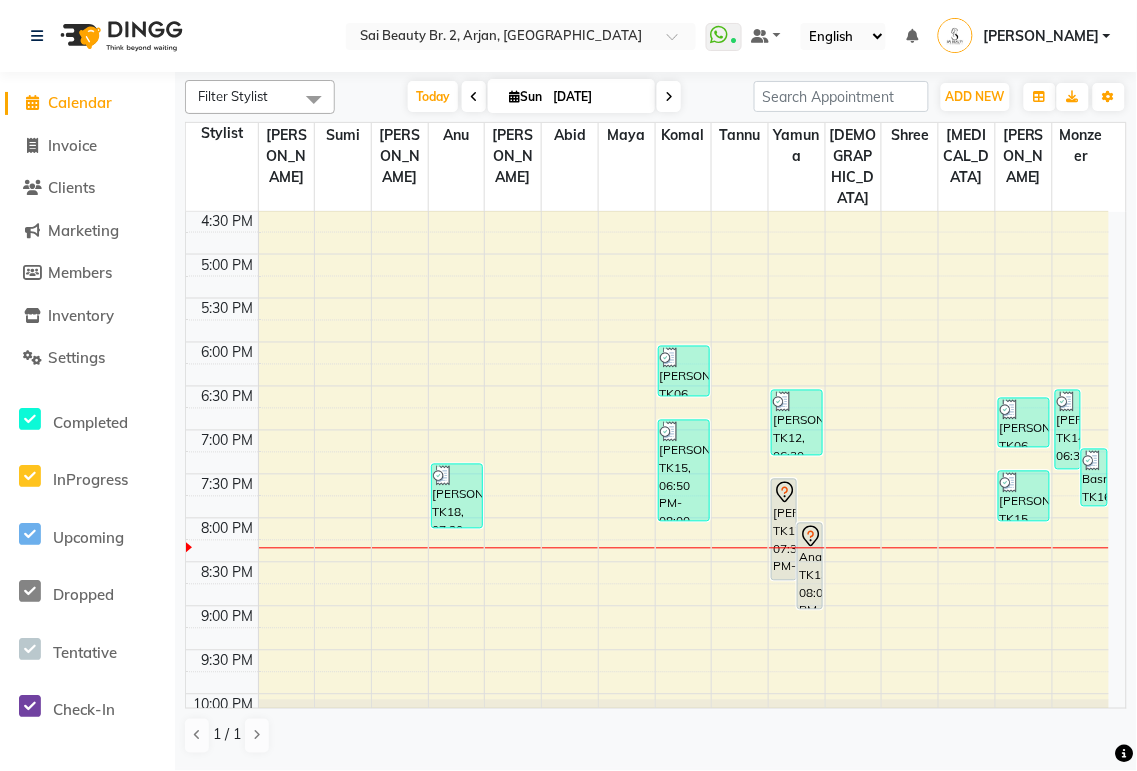 click on "Anastasiia, TK13, 08:00 PM-09:00 PM, Full Body Massage (60min)" at bounding box center (810, 566) 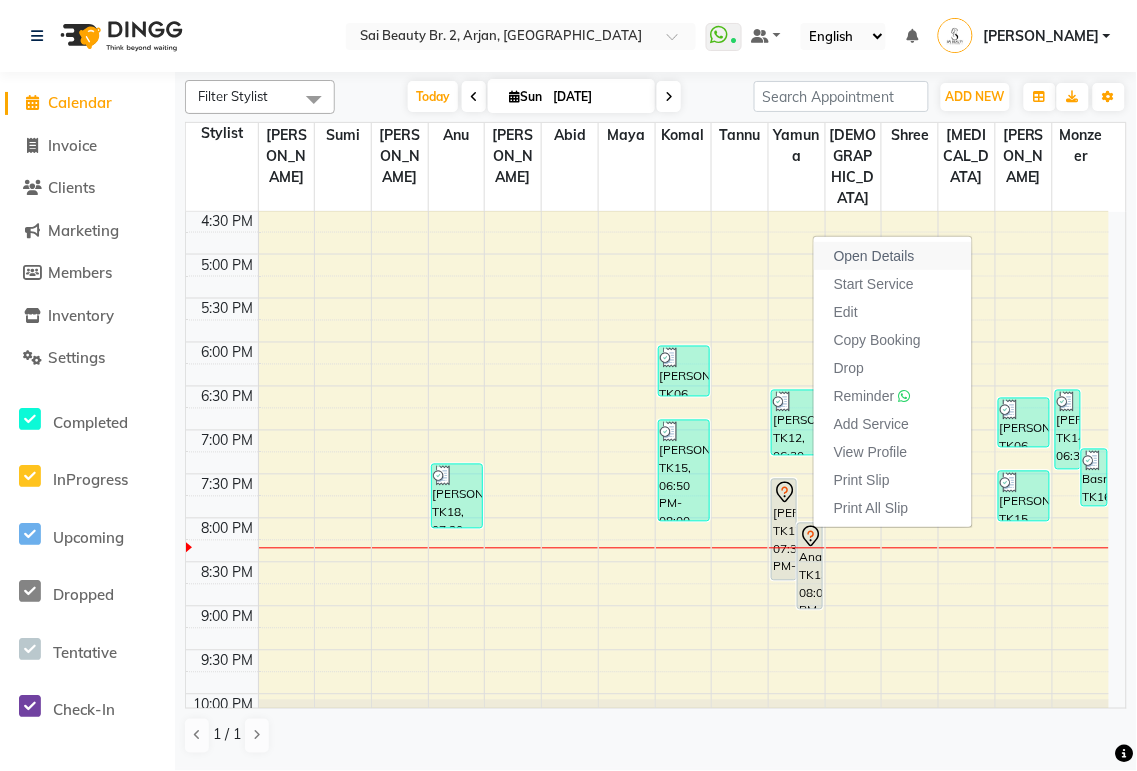 click on "Open Details" at bounding box center (874, 256) 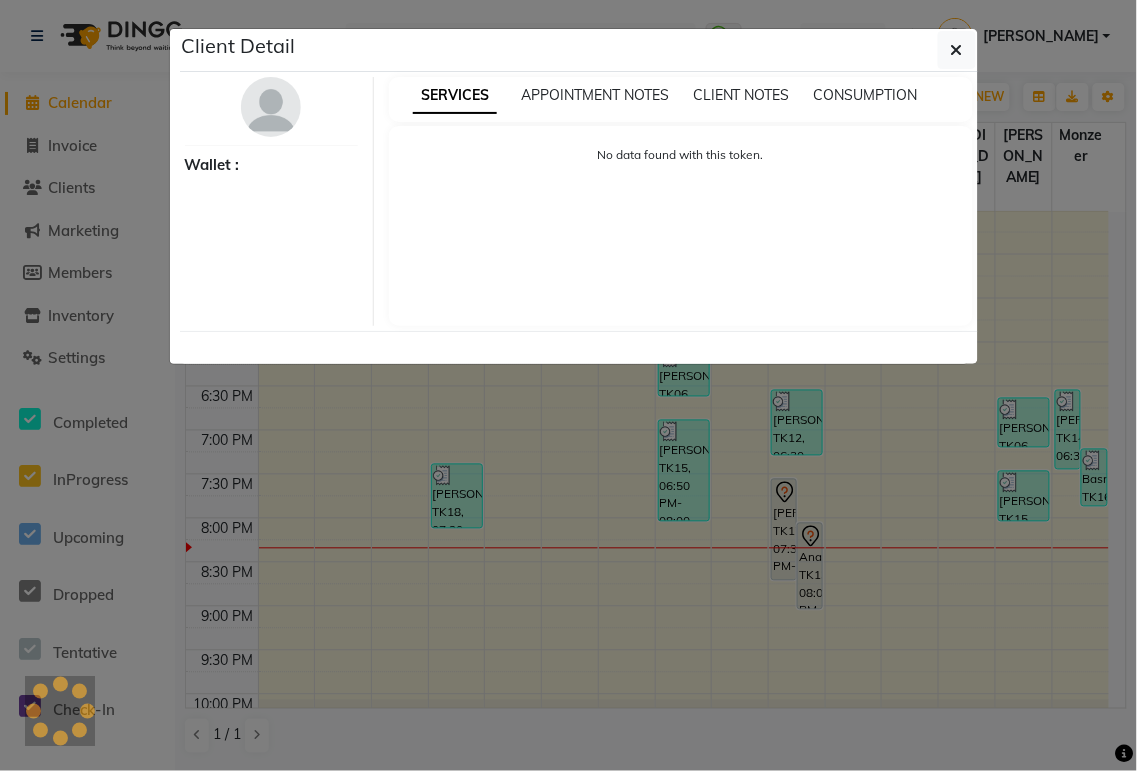 select on "7" 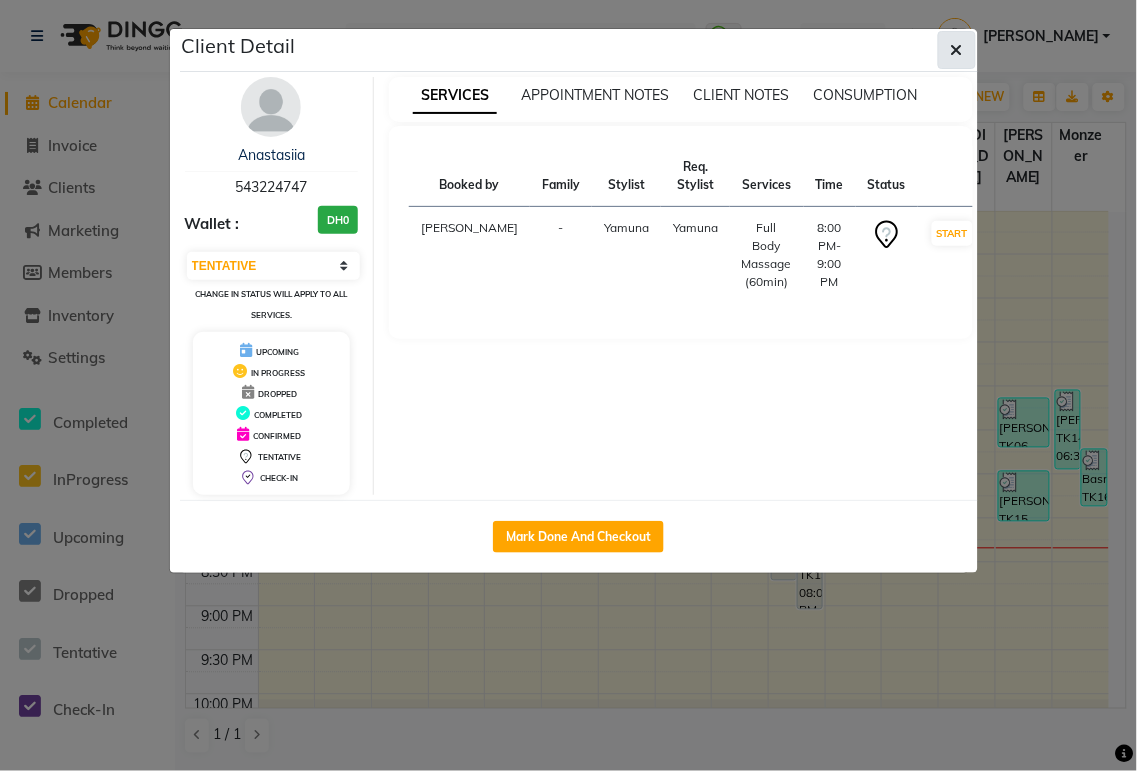 click 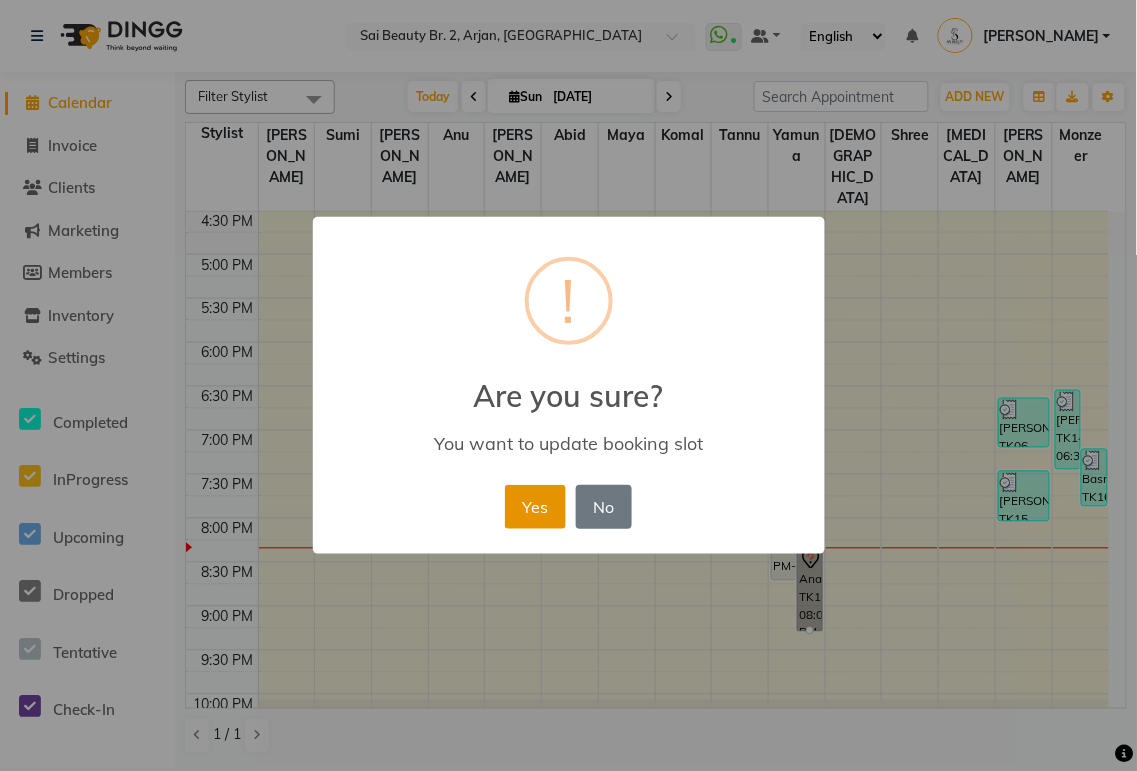 click on "Yes" at bounding box center [535, 507] 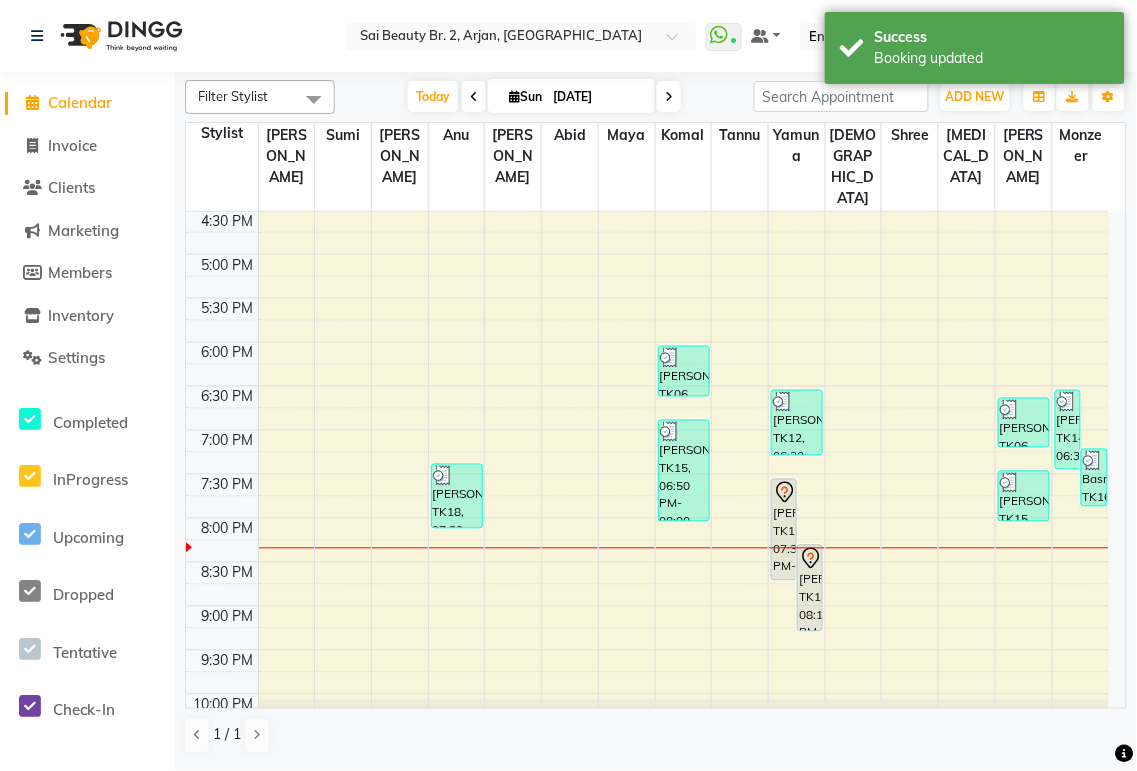 click on "[PERSON_NAME], TK13, 08:15 PM-09:15 PM, Full Body Massage (60min)" at bounding box center [810, 588] 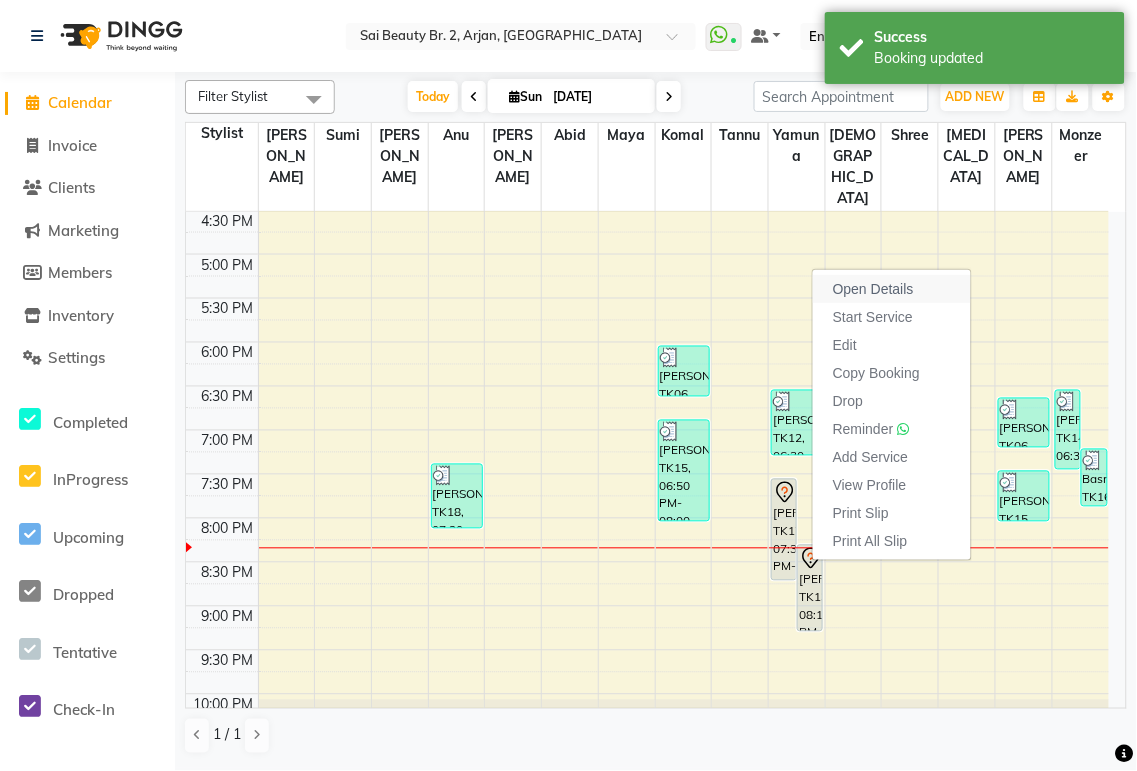 click on "Open Details" at bounding box center [873, 289] 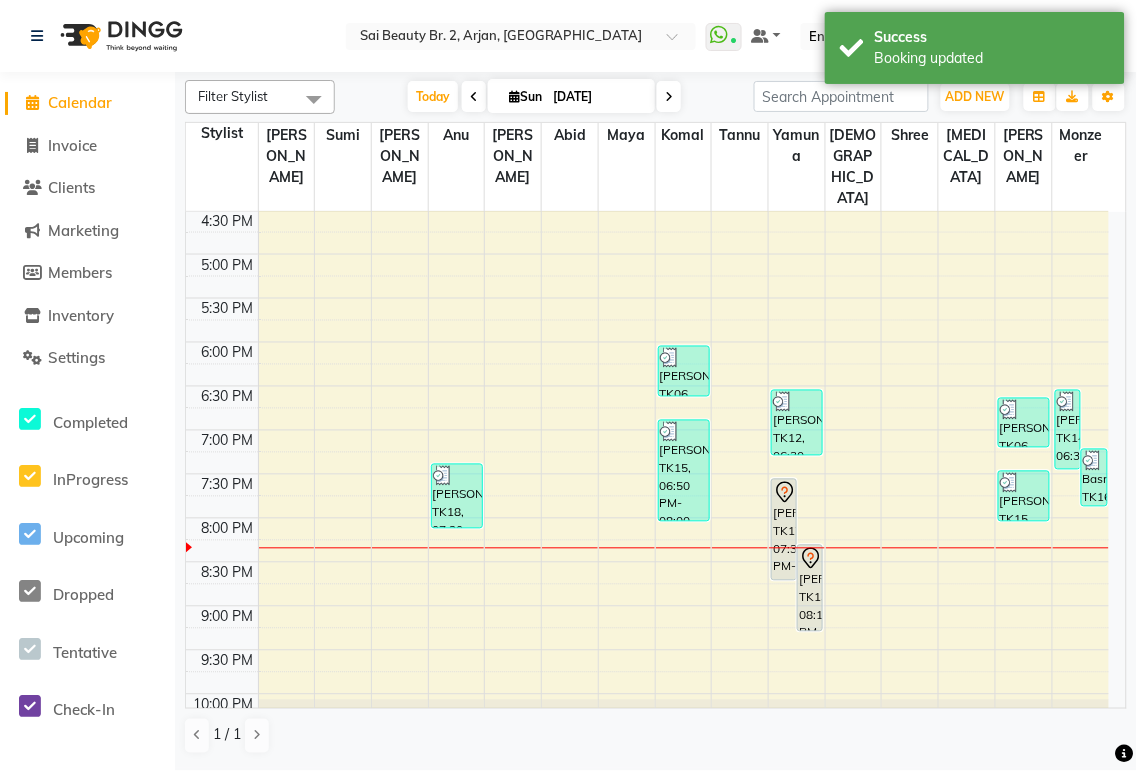 click on "[PERSON_NAME], TK13, 08:15 PM-09:15 PM, Full Body Massage (60min)" at bounding box center (810, 588) 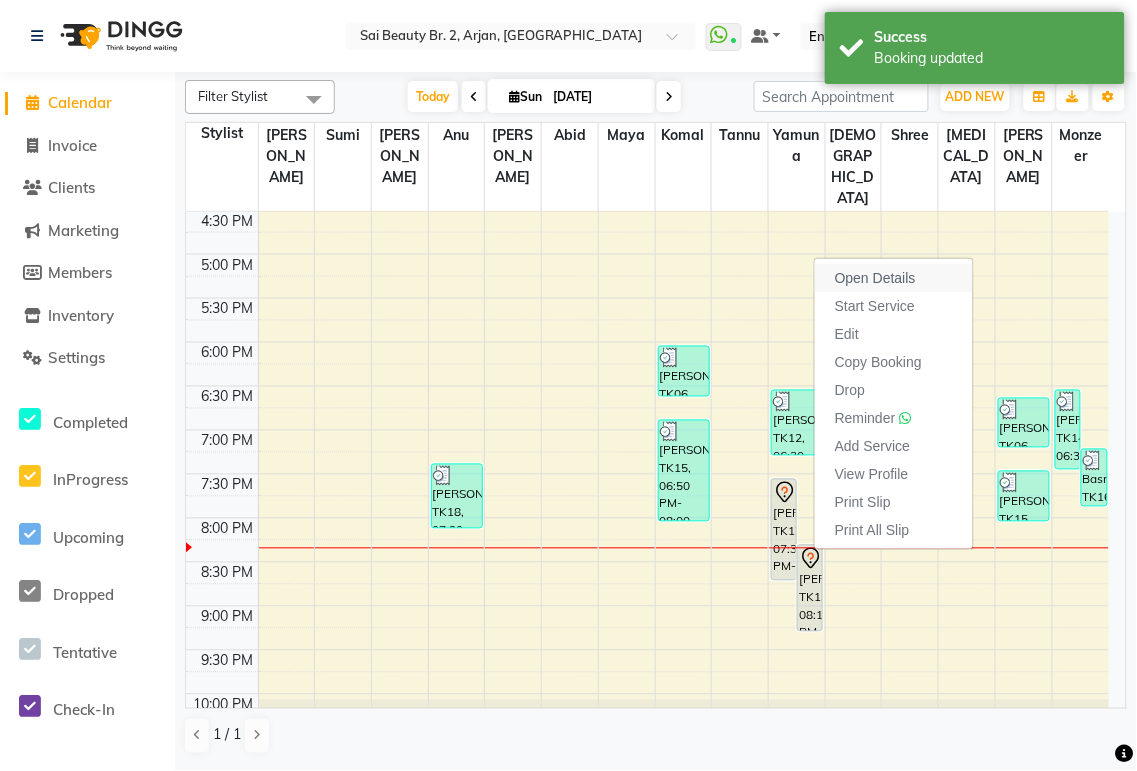 click on "Open Details" at bounding box center (875, 278) 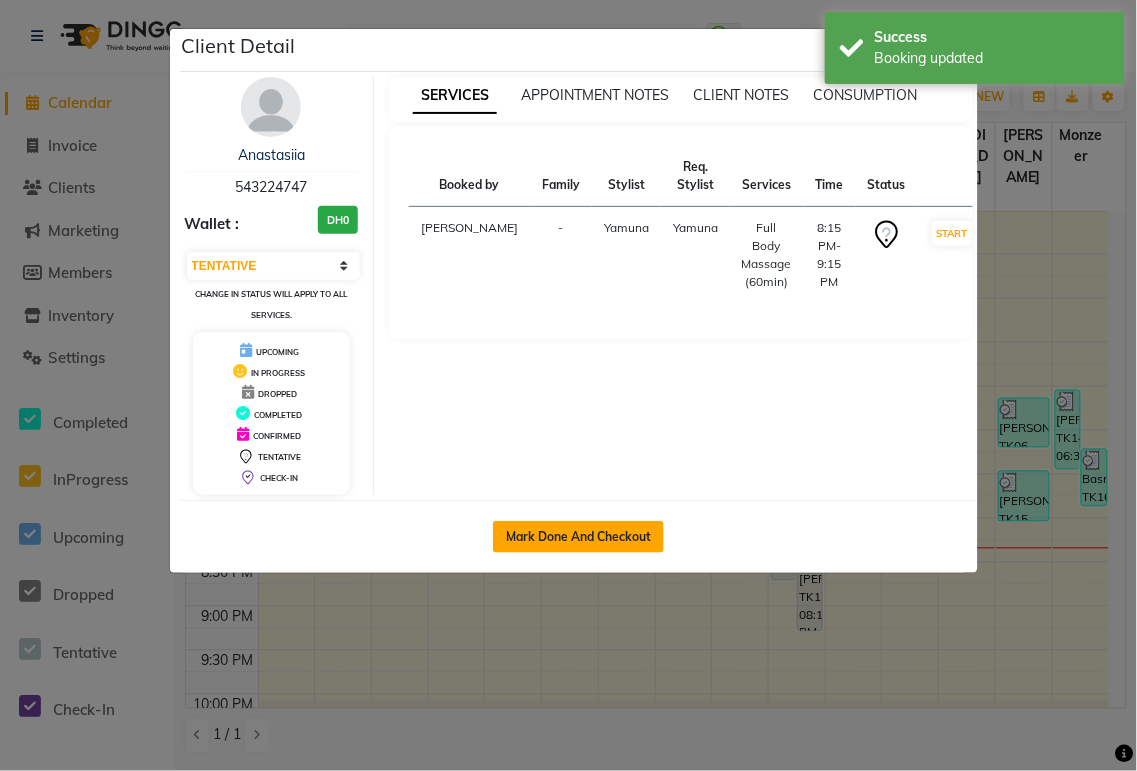 click on "Mark Done And Checkout" 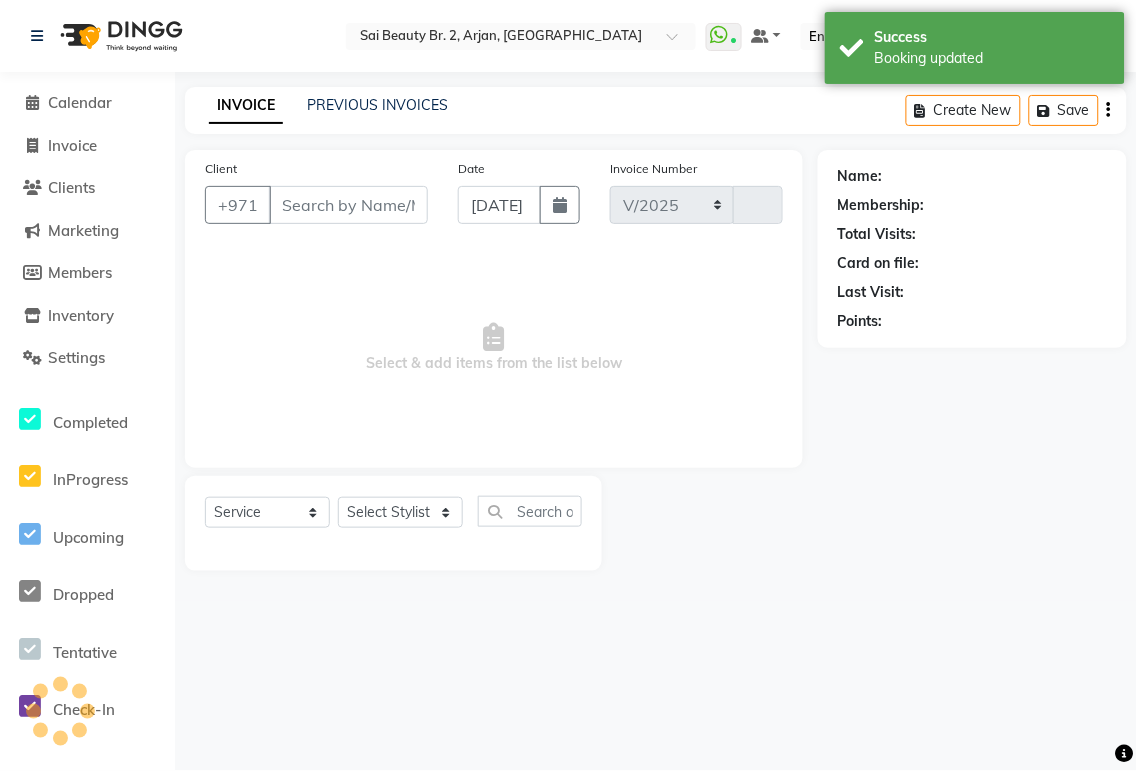 select on "6956" 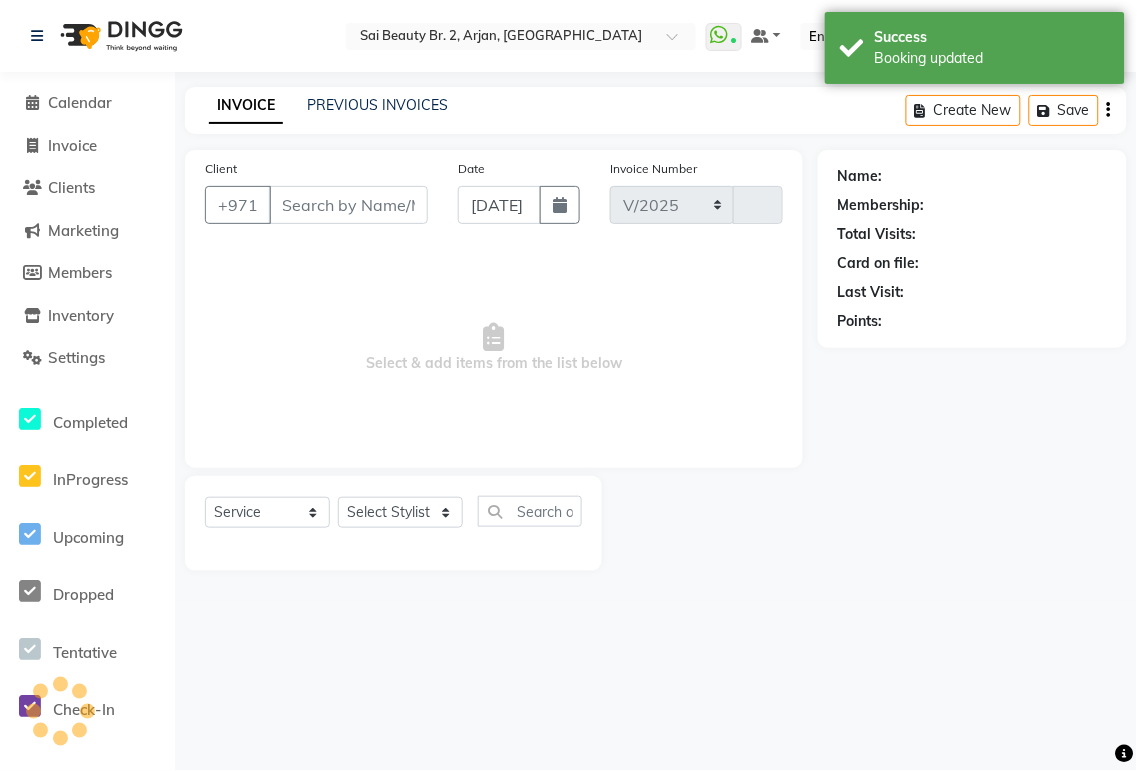 type on "1306" 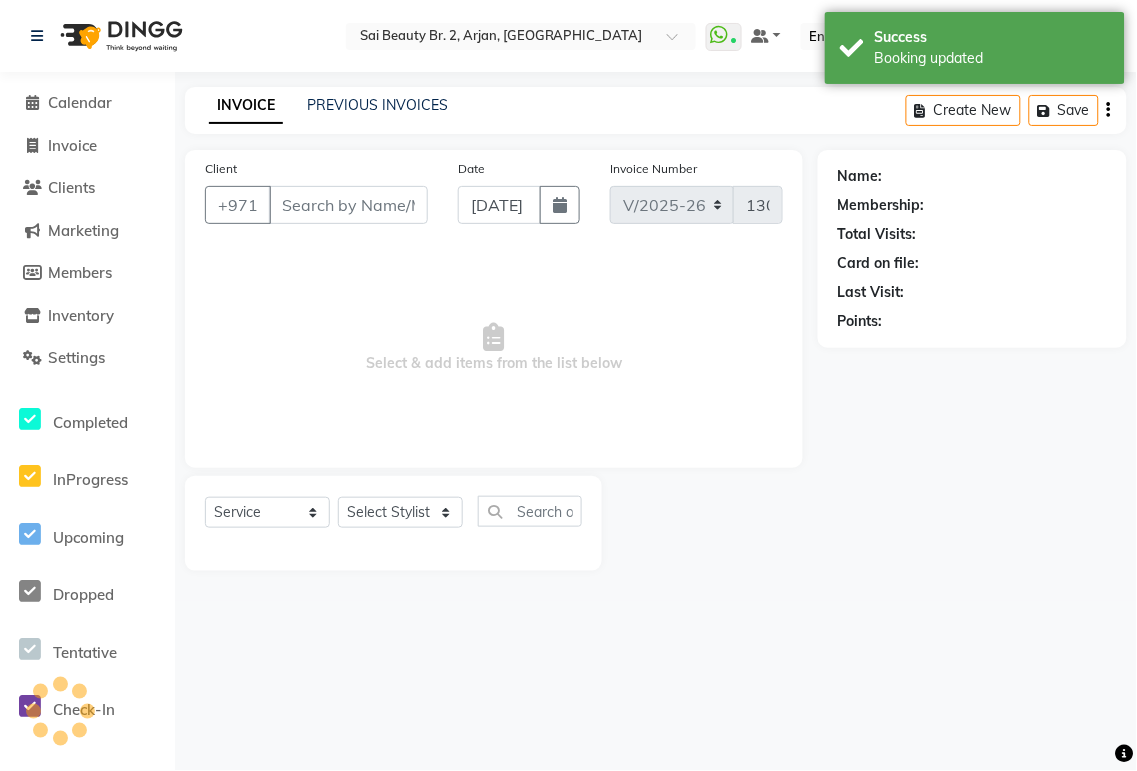 type on "543224747" 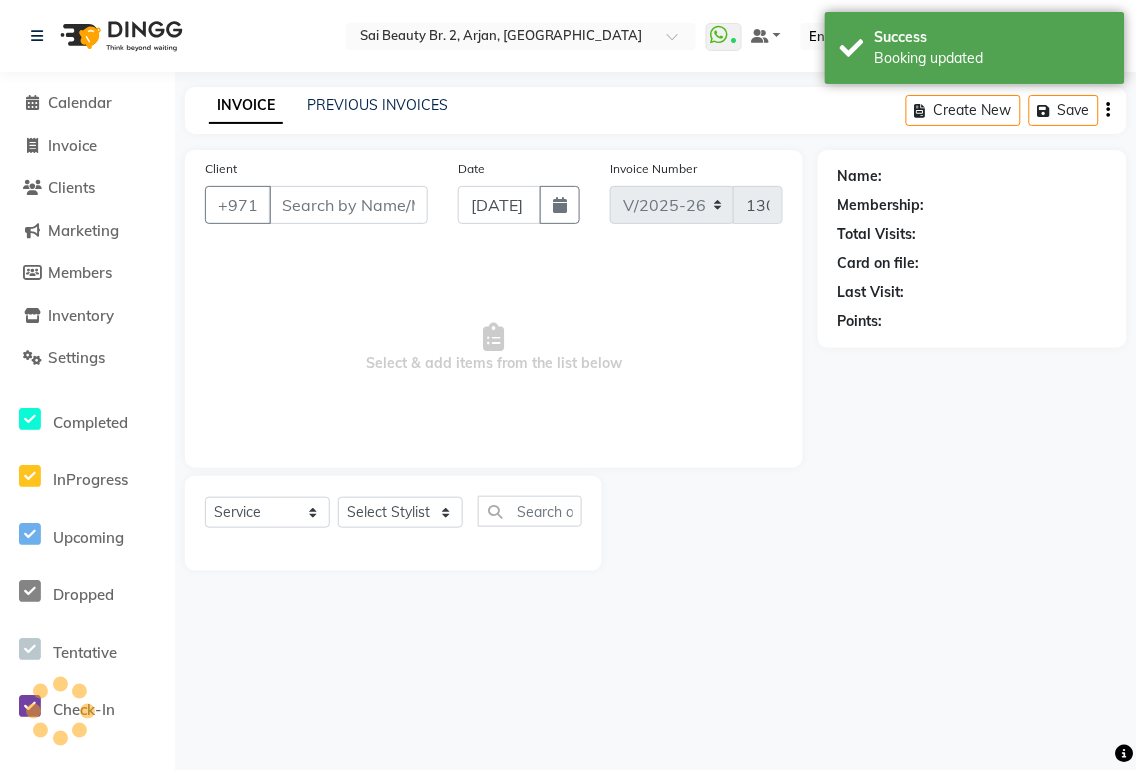 type 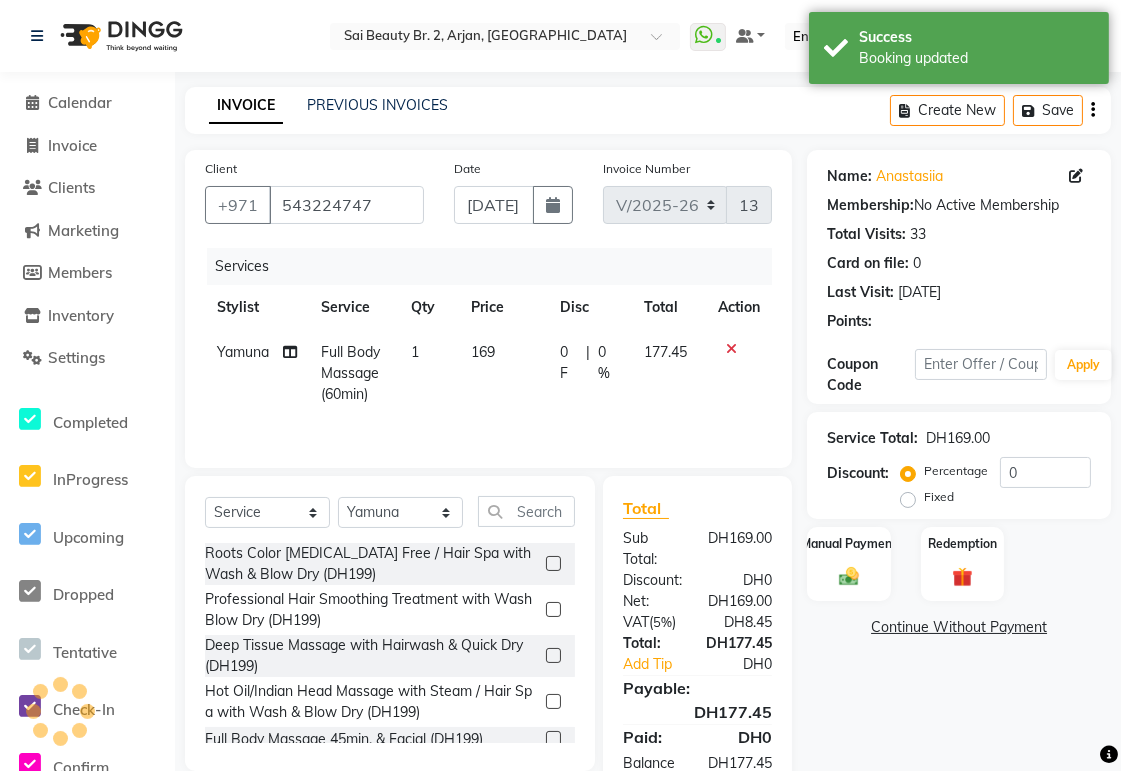 scroll, scrollTop: 75, scrollLeft: 0, axis: vertical 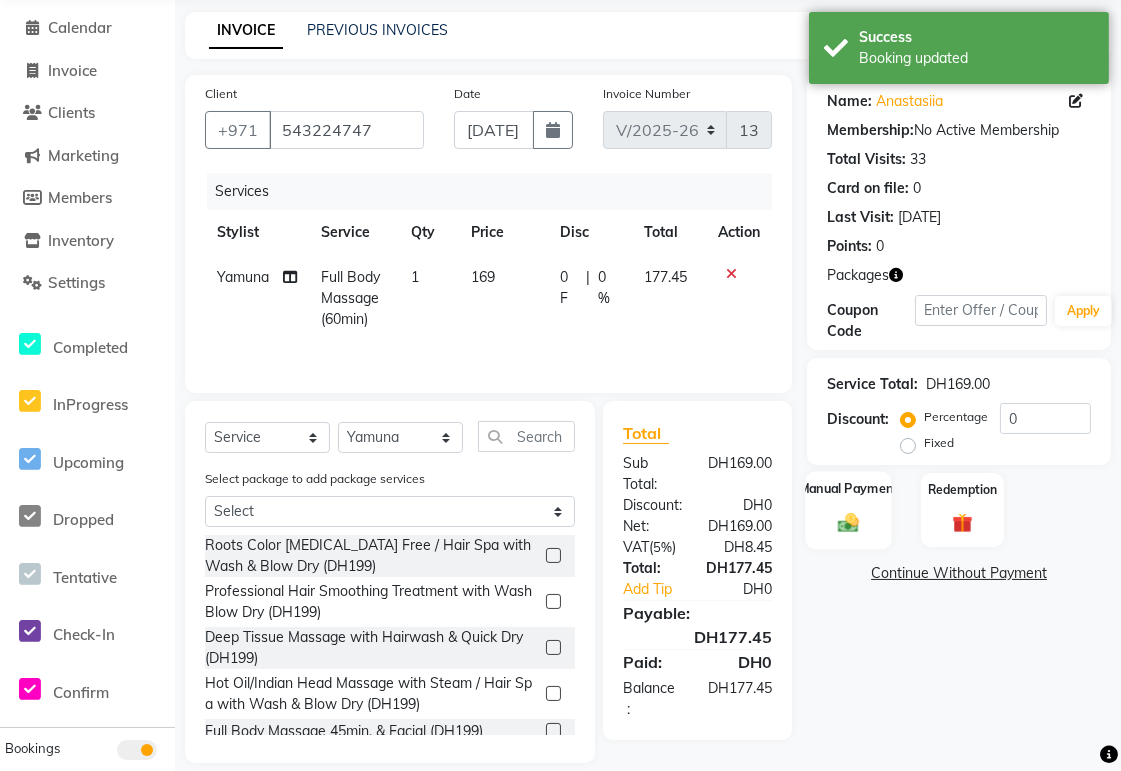 click on "Manual Payment" 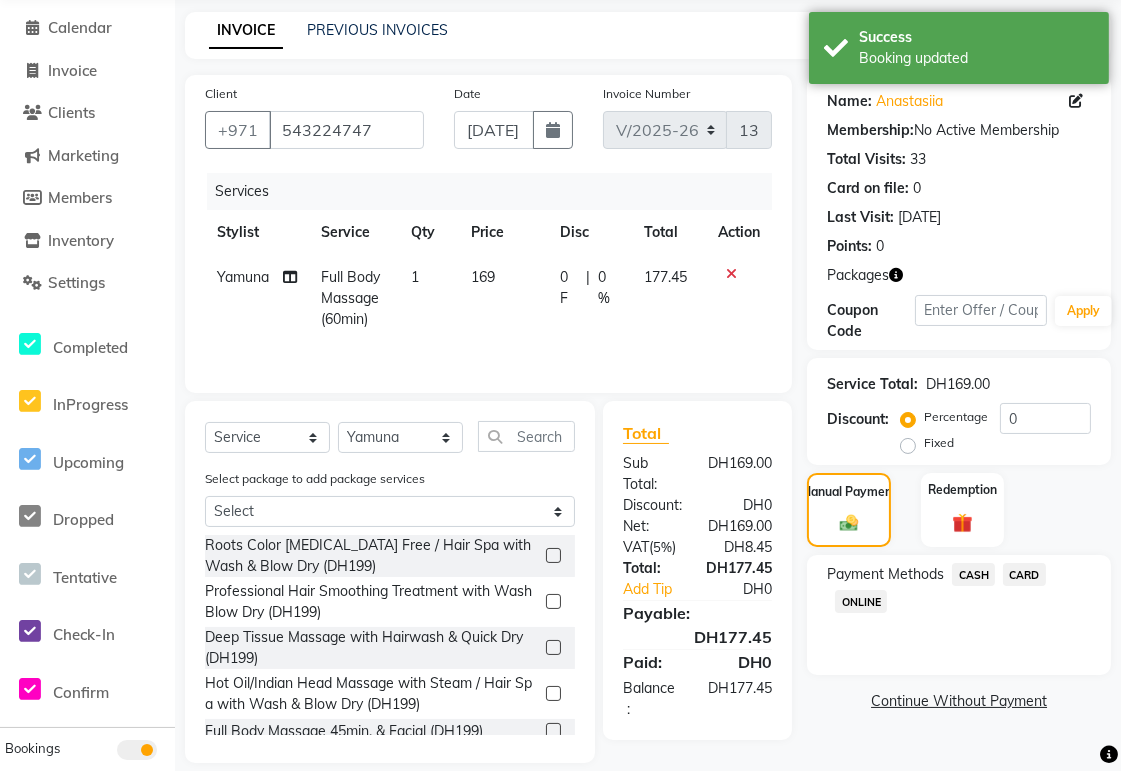 click on "CARD" 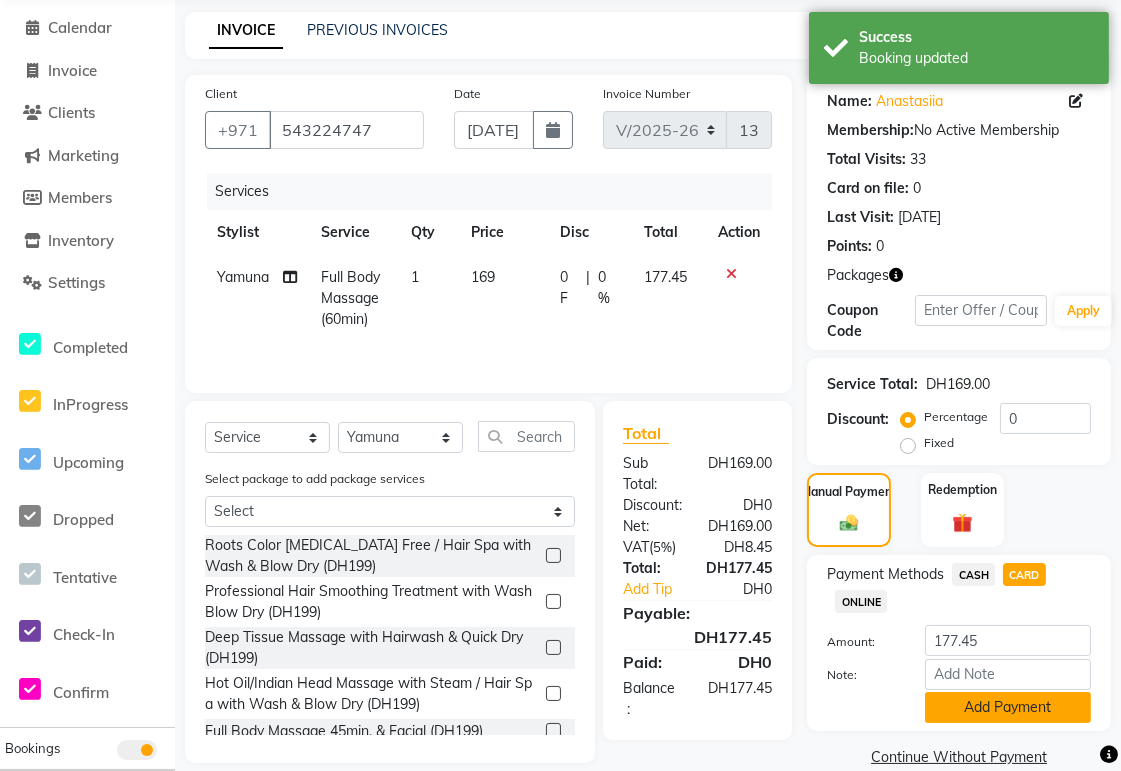 click on "Add Payment" 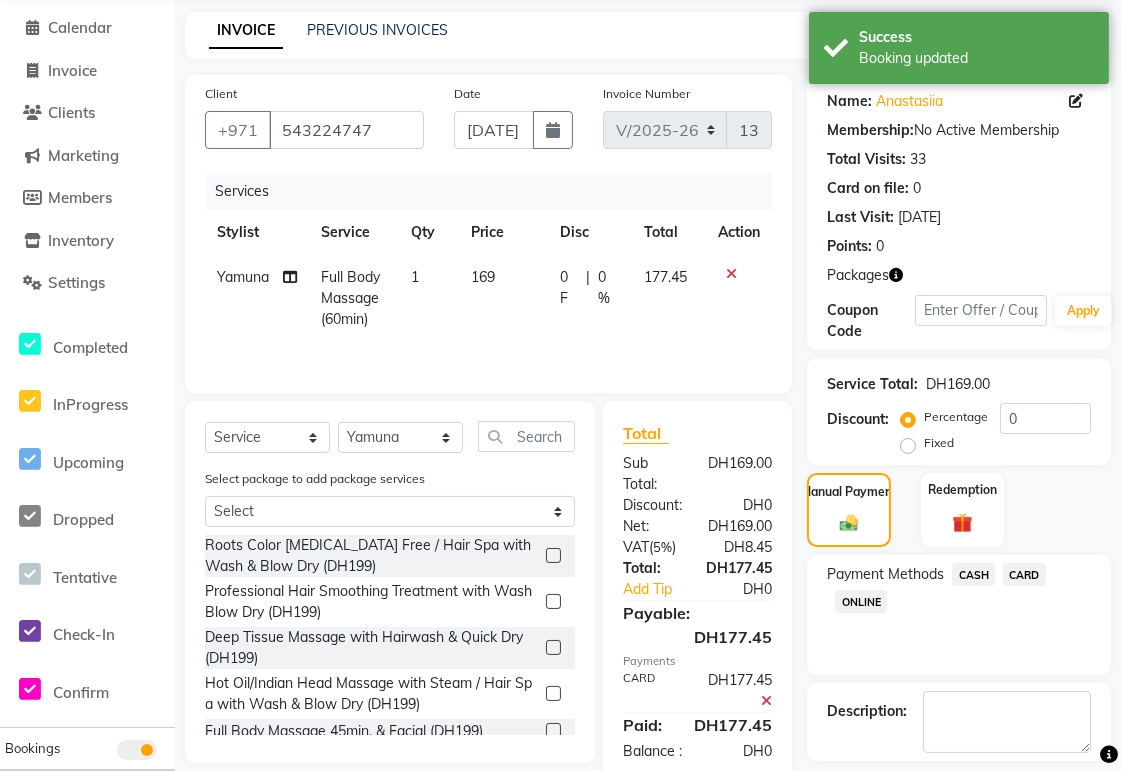 scroll, scrollTop: 163, scrollLeft: 0, axis: vertical 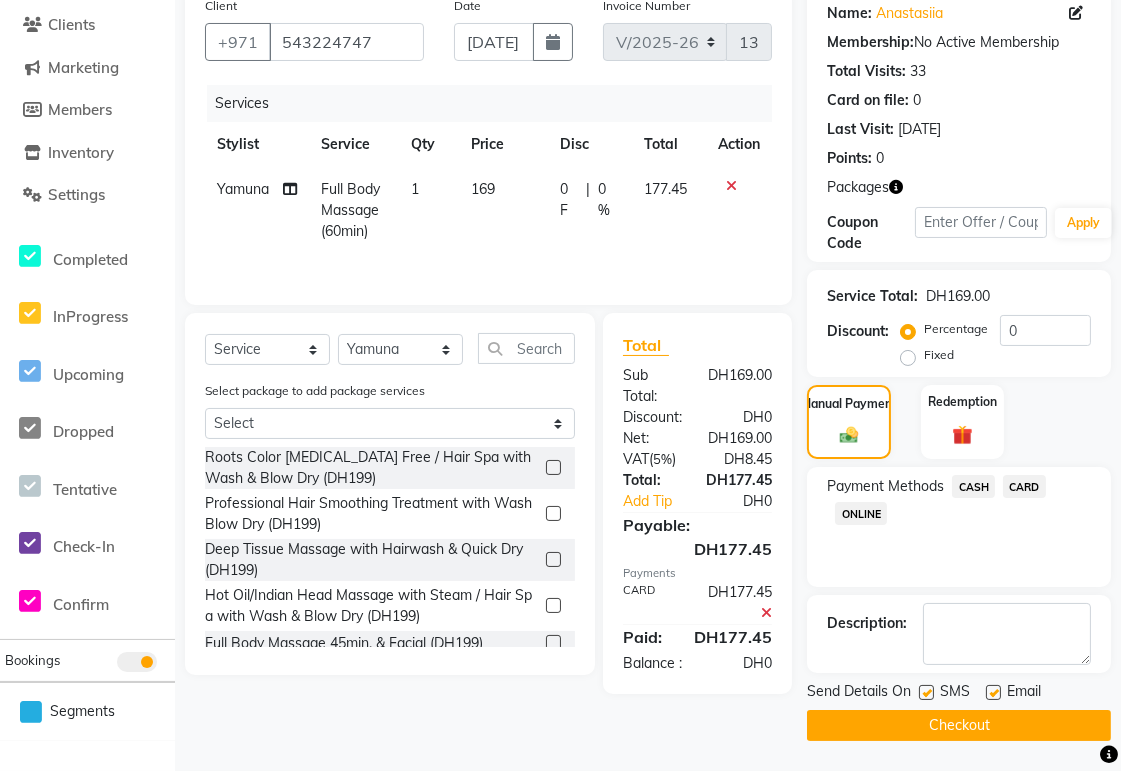 click on "Checkout" 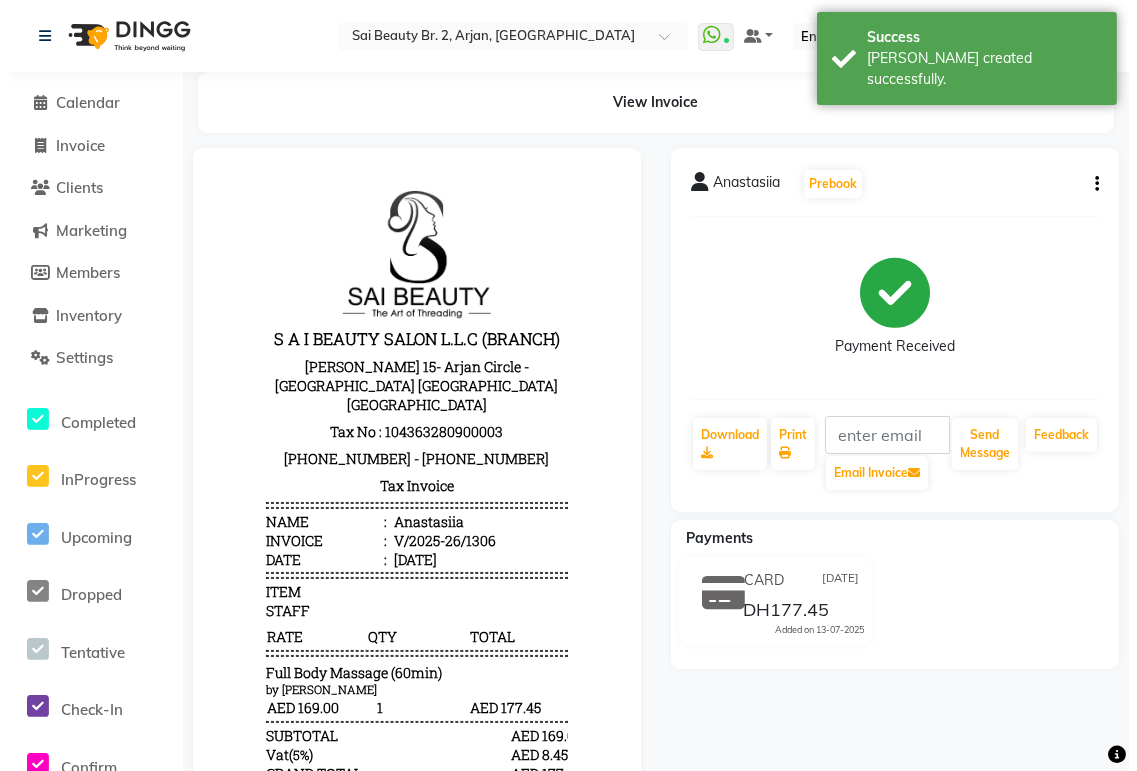 scroll, scrollTop: 0, scrollLeft: 0, axis: both 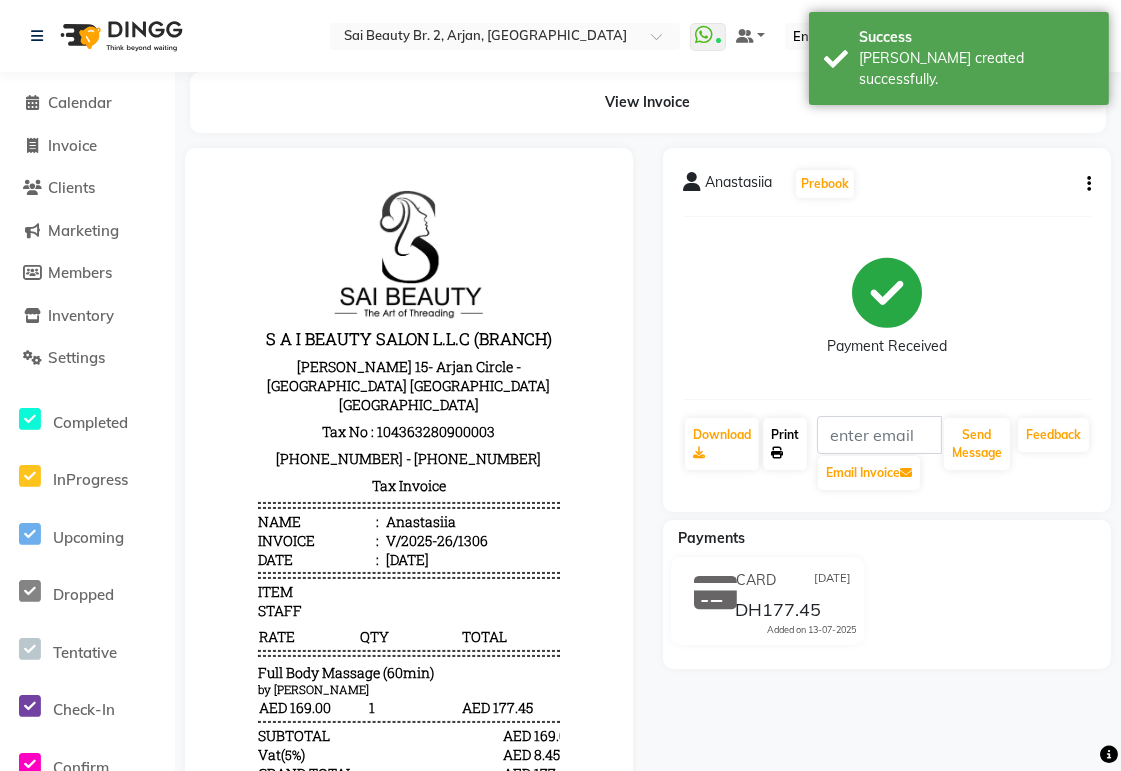 click 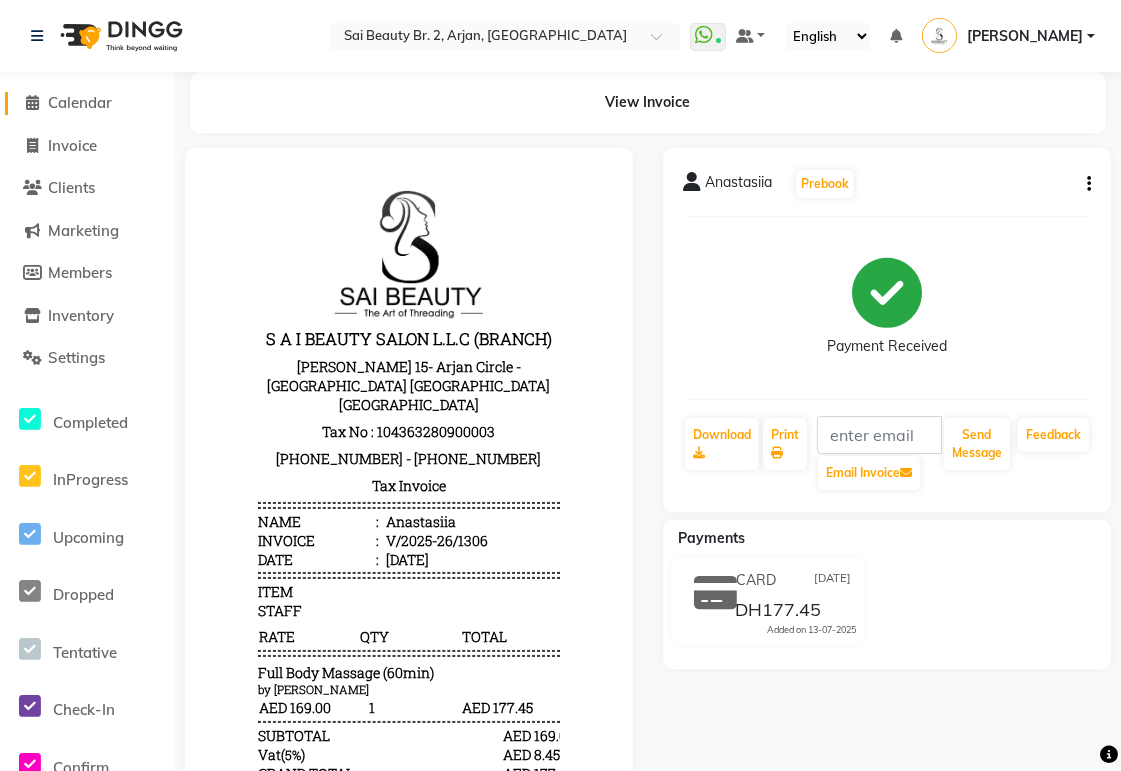 click on "Calendar" 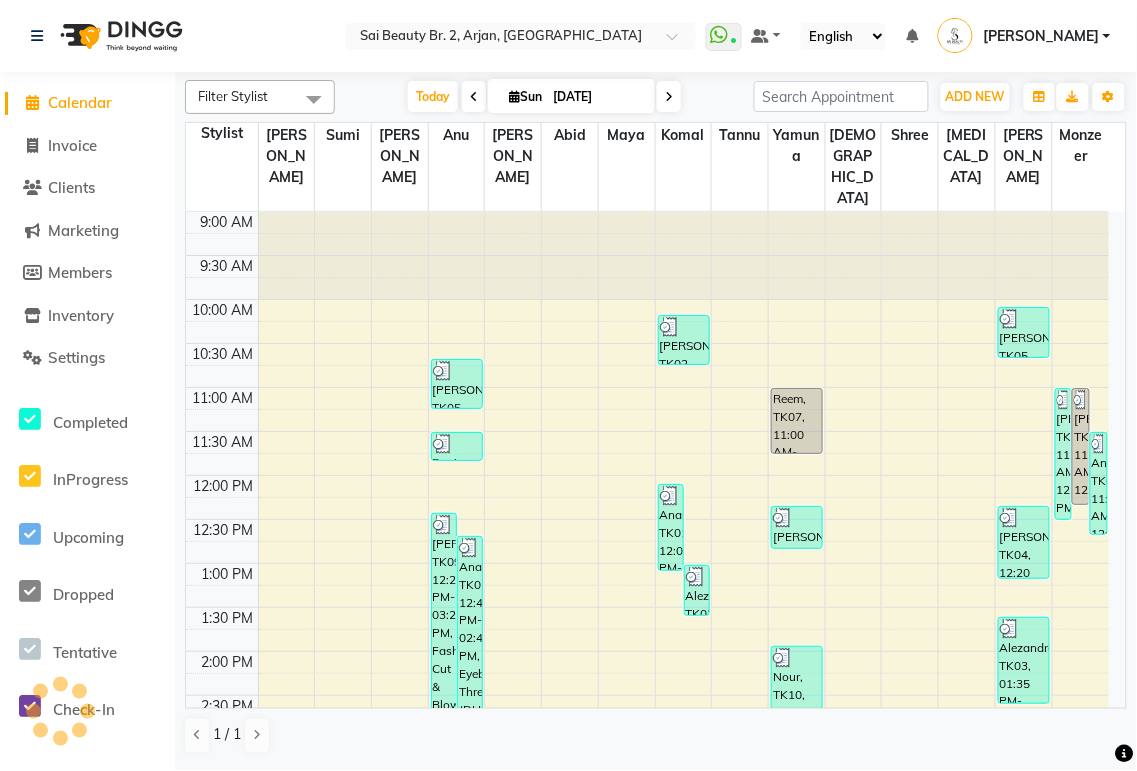 scroll, scrollTop: 661, scrollLeft: 0, axis: vertical 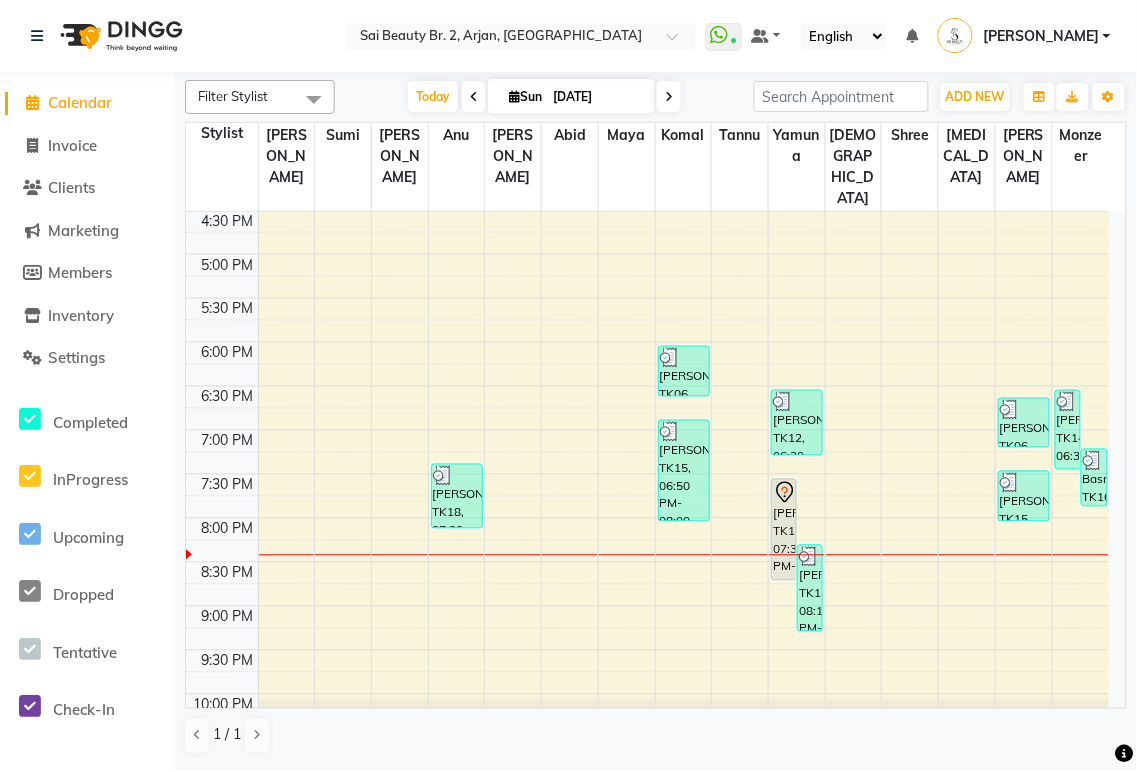 click on "[PERSON_NAME], TK17, 07:30 PM-08:40 PM, Manicure File & Normal Polish,Pedicure File & Normal Polish" at bounding box center (784, 530) 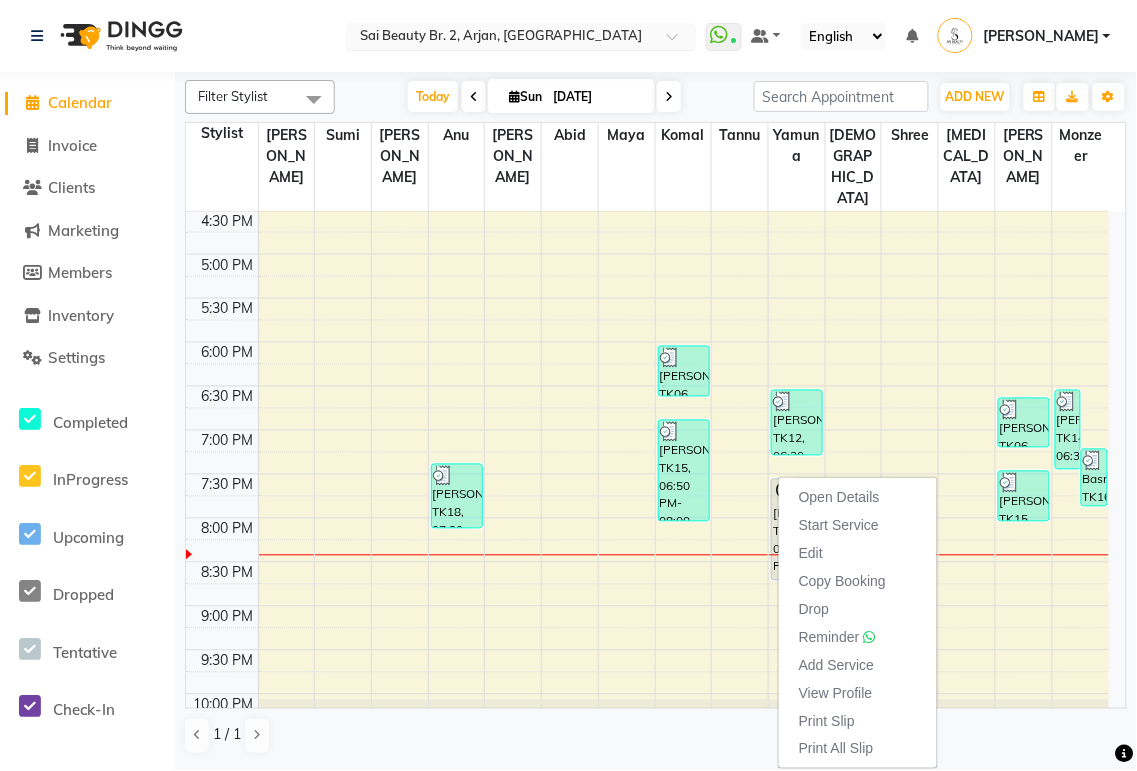 click at bounding box center (501, 38) 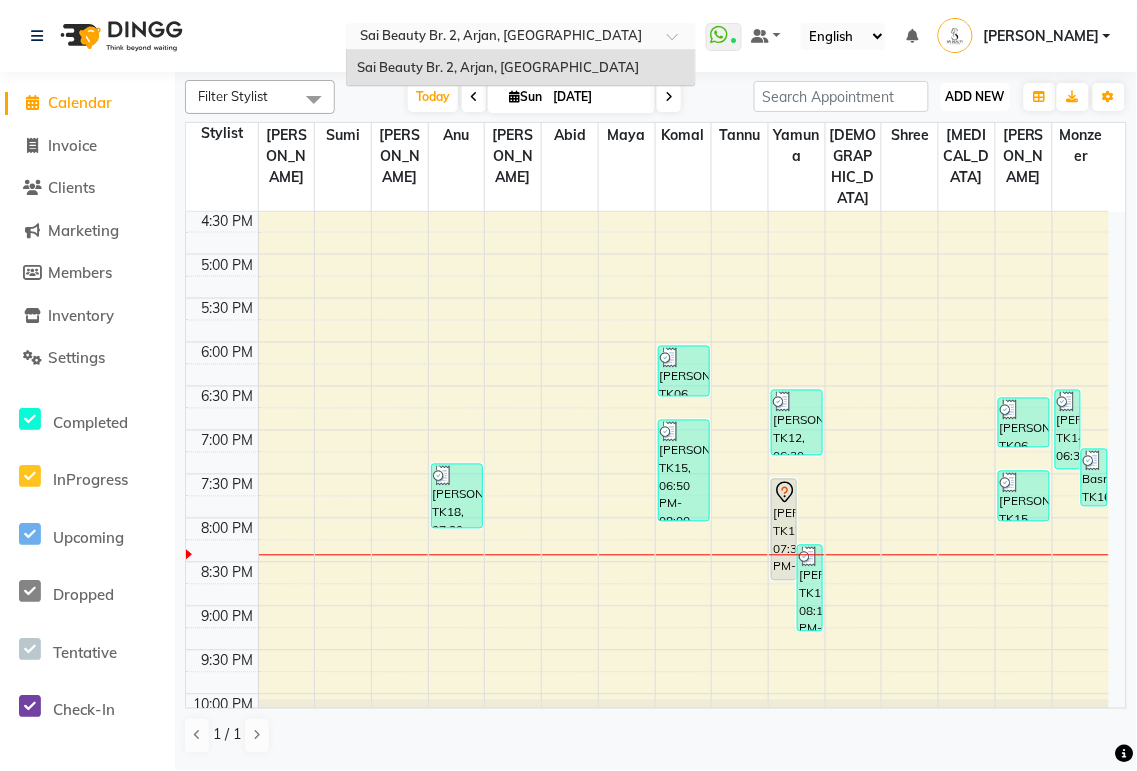 click on "ADD NEW" at bounding box center [975, 96] 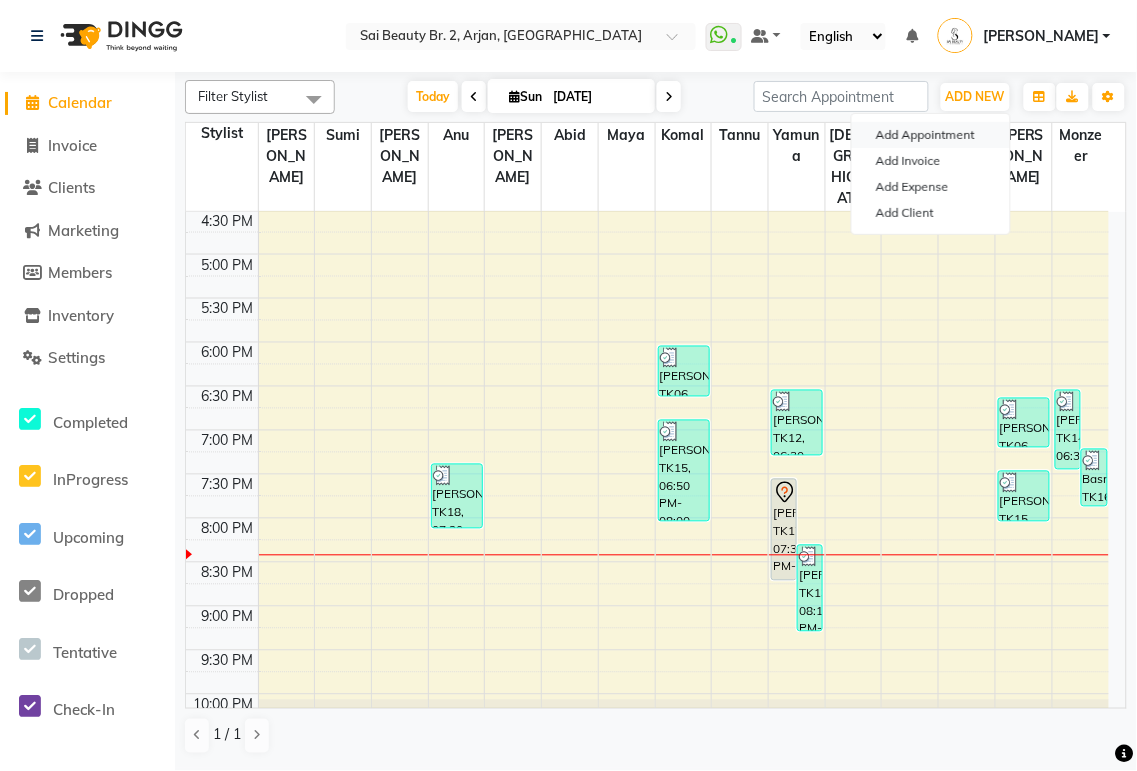 click on "Add Appointment" at bounding box center [931, 135] 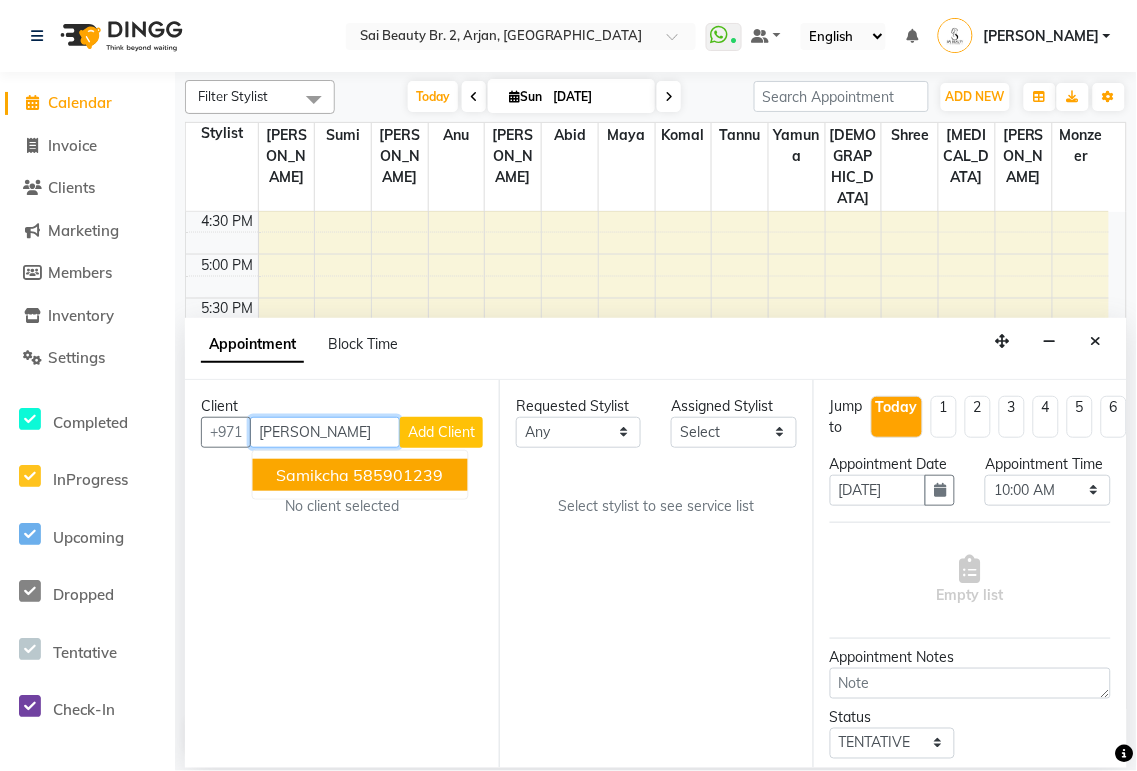 click on "585901239" at bounding box center (399, 475) 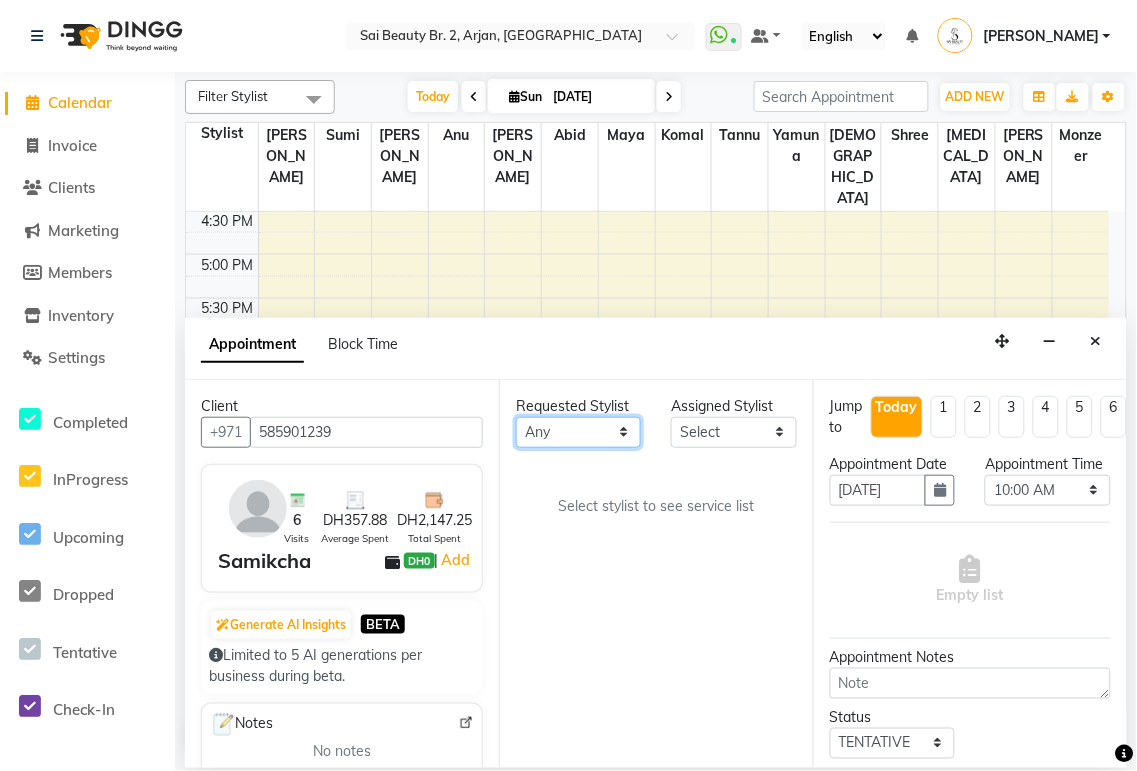 click on "Any [PERSON_NAME][MEDICAL_DATA] [PERSON_NAME] [PERSON_NAME] [PERSON_NAME] Gita [PERSON_NAME] monzeer Shree [PERSON_NAME] [PERSON_NAME]" at bounding box center (578, 432) 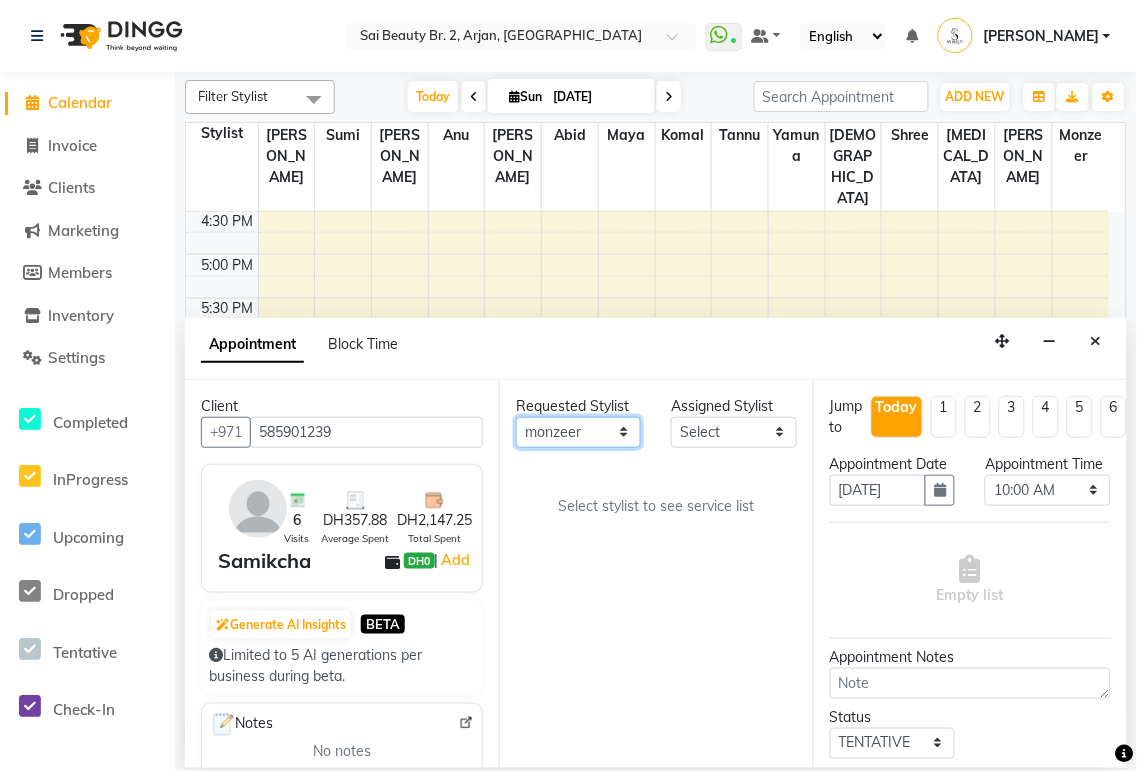 click on "Any [PERSON_NAME][MEDICAL_DATA] [PERSON_NAME] [PERSON_NAME] [PERSON_NAME] Gita [PERSON_NAME] monzeer Shree [PERSON_NAME] [PERSON_NAME]" at bounding box center [578, 432] 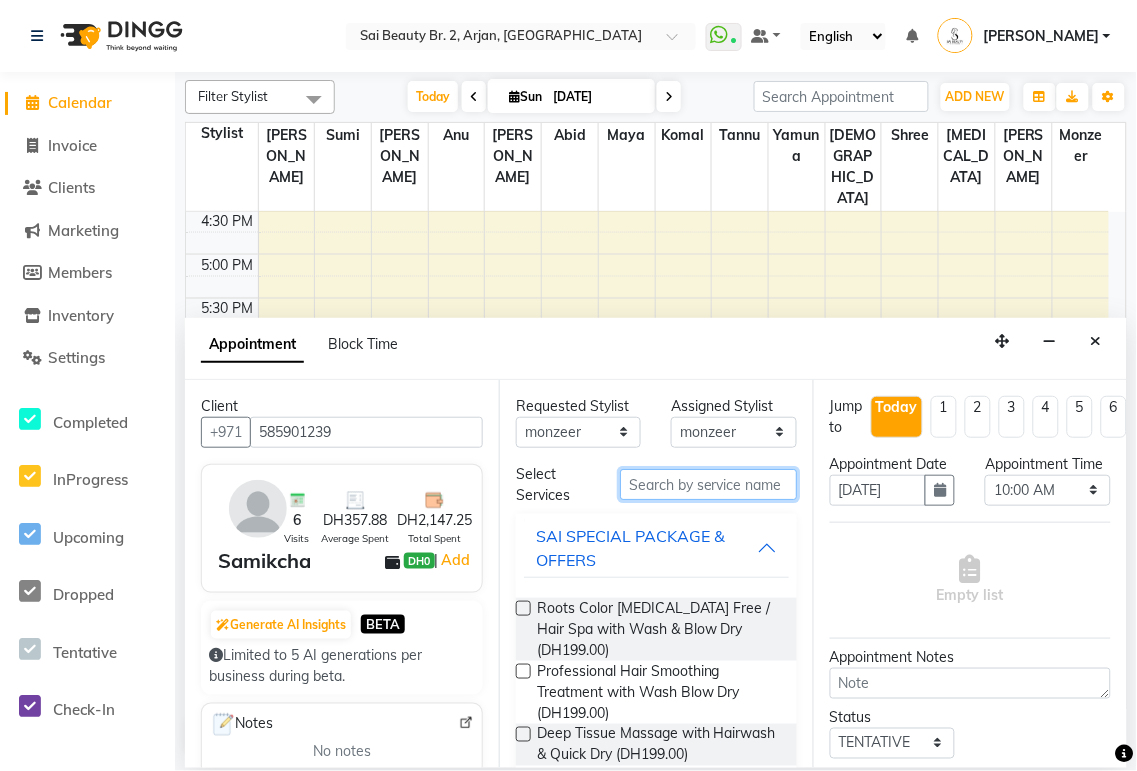 click at bounding box center (708, 484) 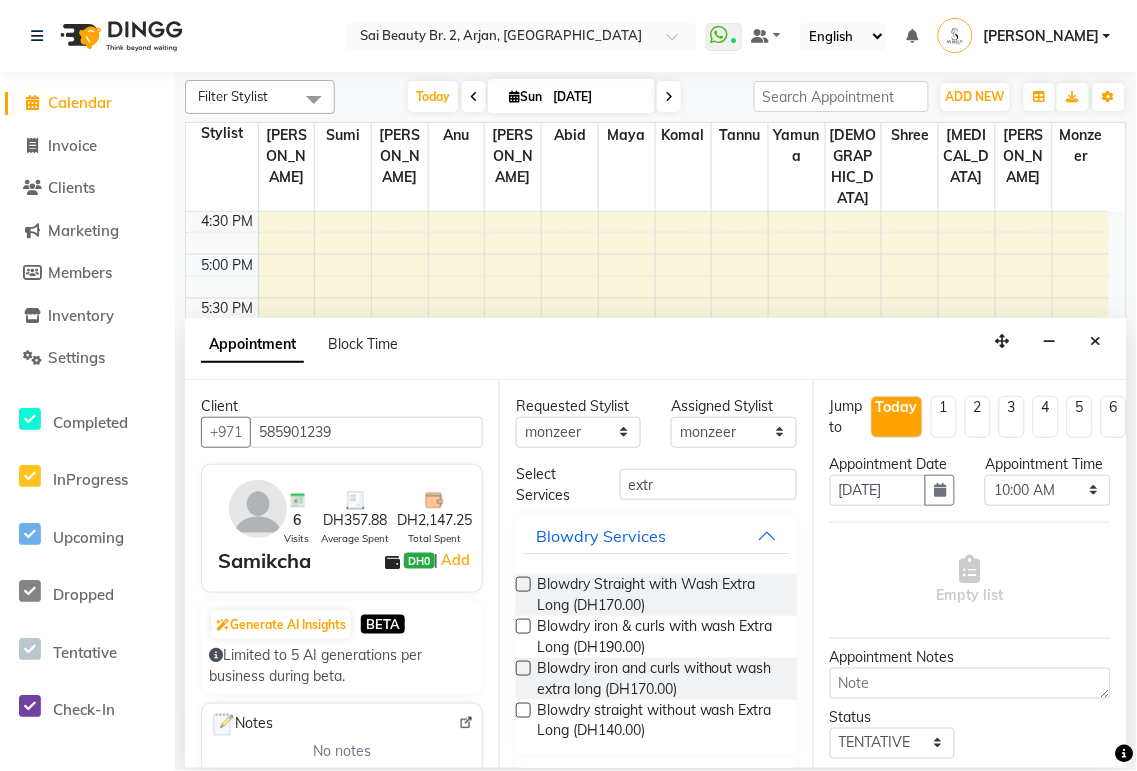 click at bounding box center (523, 626) 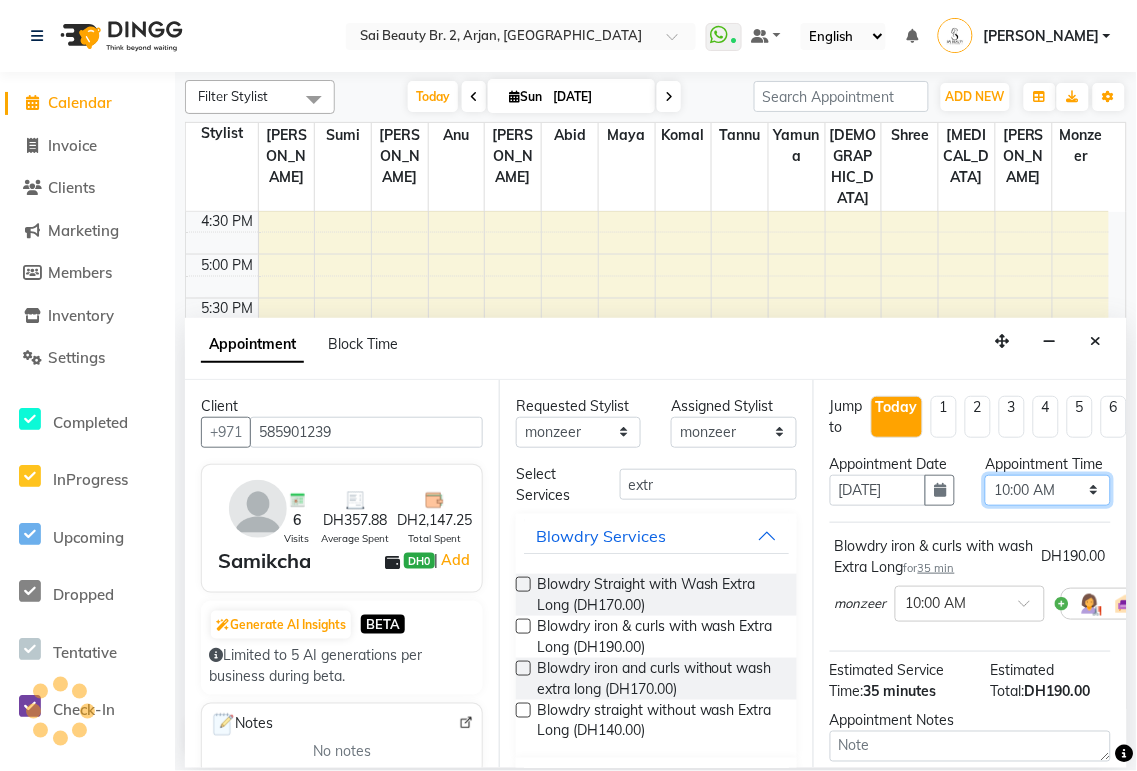 click on "Select 10:00 AM 10:05 AM 10:10 AM 10:15 AM 10:20 AM 10:25 AM 10:30 AM 10:35 AM 10:40 AM 10:45 AM 10:50 AM 10:55 AM 11:00 AM 11:05 AM 11:10 AM 11:15 AM 11:20 AM 11:25 AM 11:30 AM 11:35 AM 11:40 AM 11:45 AM 11:50 AM 11:55 AM 12:00 PM 12:05 PM 12:10 PM 12:15 PM 12:20 PM 12:25 PM 12:30 PM 12:35 PM 12:40 PM 12:45 PM 12:50 PM 12:55 PM 01:00 PM 01:05 PM 01:10 PM 01:15 PM 01:20 PM 01:25 PM 01:30 PM 01:35 PM 01:40 PM 01:45 PM 01:50 PM 01:55 PM 02:00 PM 02:05 PM 02:10 PM 02:15 PM 02:20 PM 02:25 PM 02:30 PM 02:35 PM 02:40 PM 02:45 PM 02:50 PM 02:55 PM 03:00 PM 03:05 PM 03:10 PM 03:15 PM 03:20 PM 03:25 PM 03:30 PM 03:35 PM 03:40 PM 03:45 PM 03:50 PM 03:55 PM 04:00 PM 04:05 PM 04:10 PM 04:15 PM 04:20 PM 04:25 PM 04:30 PM 04:35 PM 04:40 PM 04:45 PM 04:50 PM 04:55 PM 05:00 PM 05:05 PM 05:10 PM 05:15 PM 05:20 PM 05:25 PM 05:30 PM 05:35 PM 05:40 PM 05:45 PM 05:50 PM 05:55 PM 06:00 PM 06:05 PM 06:10 PM 06:15 PM 06:20 PM 06:25 PM 06:30 PM 06:35 PM 06:40 PM 06:45 PM 06:50 PM 06:55 PM 07:00 PM 07:05 PM 07:10 PM 07:15 PM 07:20 PM" at bounding box center [1047, 490] 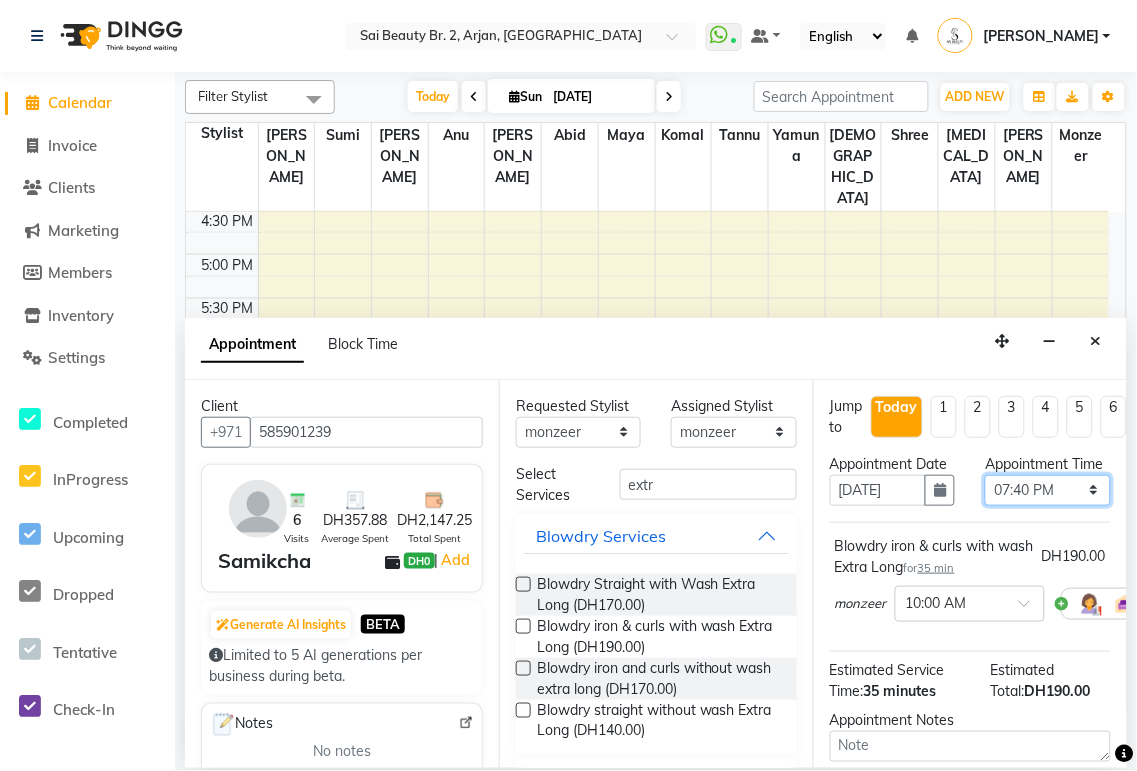 click on "Select 10:00 AM 10:05 AM 10:10 AM 10:15 AM 10:20 AM 10:25 AM 10:30 AM 10:35 AM 10:40 AM 10:45 AM 10:50 AM 10:55 AM 11:00 AM 11:05 AM 11:10 AM 11:15 AM 11:20 AM 11:25 AM 11:30 AM 11:35 AM 11:40 AM 11:45 AM 11:50 AM 11:55 AM 12:00 PM 12:05 PM 12:10 PM 12:15 PM 12:20 PM 12:25 PM 12:30 PM 12:35 PM 12:40 PM 12:45 PM 12:50 PM 12:55 PM 01:00 PM 01:05 PM 01:10 PM 01:15 PM 01:20 PM 01:25 PM 01:30 PM 01:35 PM 01:40 PM 01:45 PM 01:50 PM 01:55 PM 02:00 PM 02:05 PM 02:10 PM 02:15 PM 02:20 PM 02:25 PM 02:30 PM 02:35 PM 02:40 PM 02:45 PM 02:50 PM 02:55 PM 03:00 PM 03:05 PM 03:10 PM 03:15 PM 03:20 PM 03:25 PM 03:30 PM 03:35 PM 03:40 PM 03:45 PM 03:50 PM 03:55 PM 04:00 PM 04:05 PM 04:10 PM 04:15 PM 04:20 PM 04:25 PM 04:30 PM 04:35 PM 04:40 PM 04:45 PM 04:50 PM 04:55 PM 05:00 PM 05:05 PM 05:10 PM 05:15 PM 05:20 PM 05:25 PM 05:30 PM 05:35 PM 05:40 PM 05:45 PM 05:50 PM 05:55 PM 06:00 PM 06:05 PM 06:10 PM 06:15 PM 06:20 PM 06:25 PM 06:30 PM 06:35 PM 06:40 PM 06:45 PM 06:50 PM 06:55 PM 07:00 PM 07:05 PM 07:10 PM 07:15 PM 07:20 PM" at bounding box center [1047, 490] 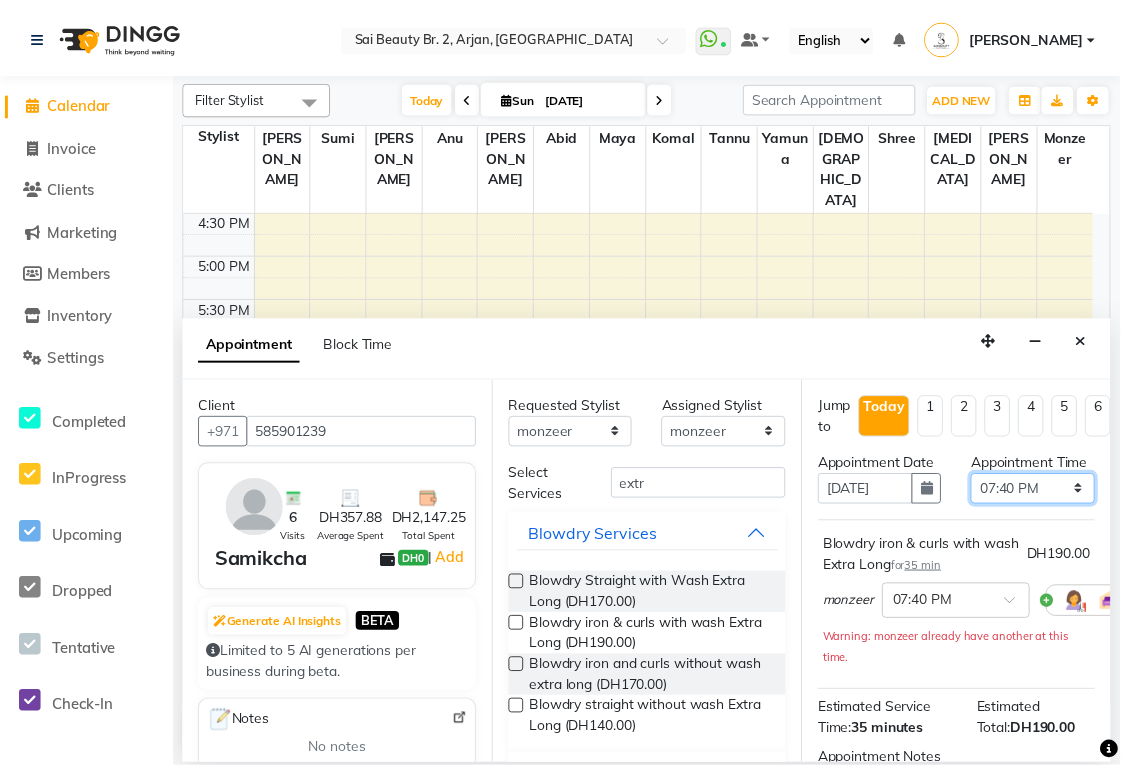 scroll, scrollTop: 297, scrollLeft: 0, axis: vertical 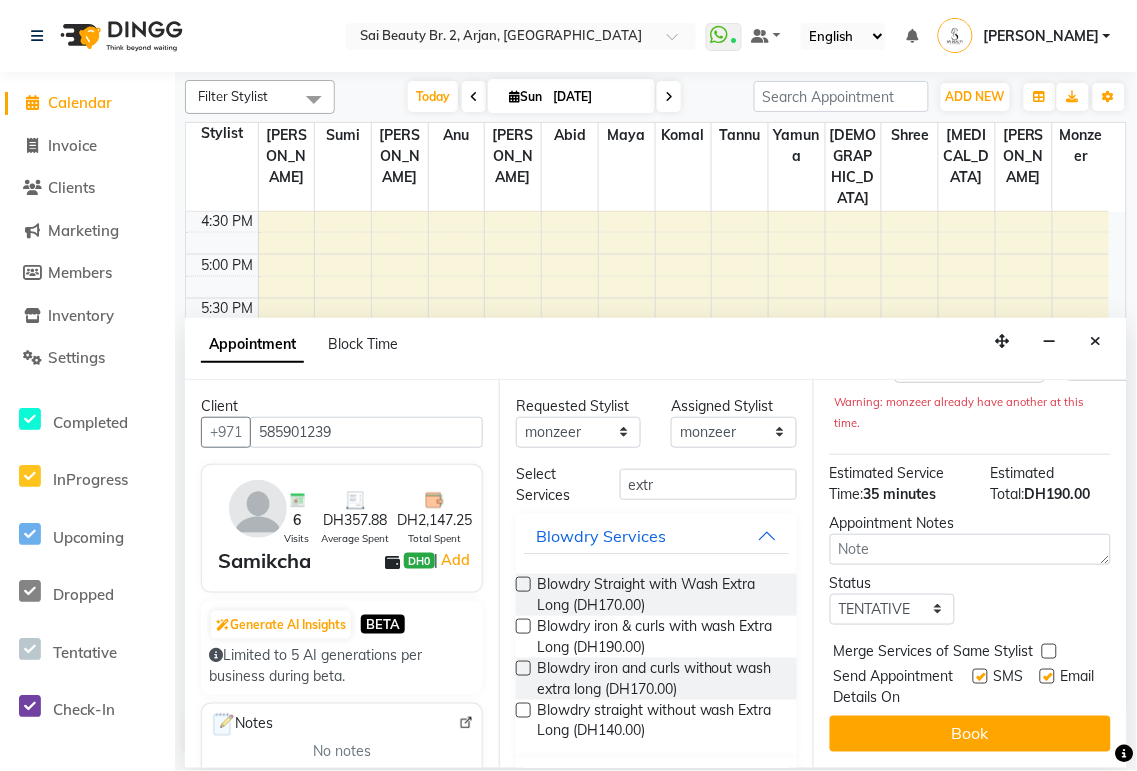 click at bounding box center (1049, 651) 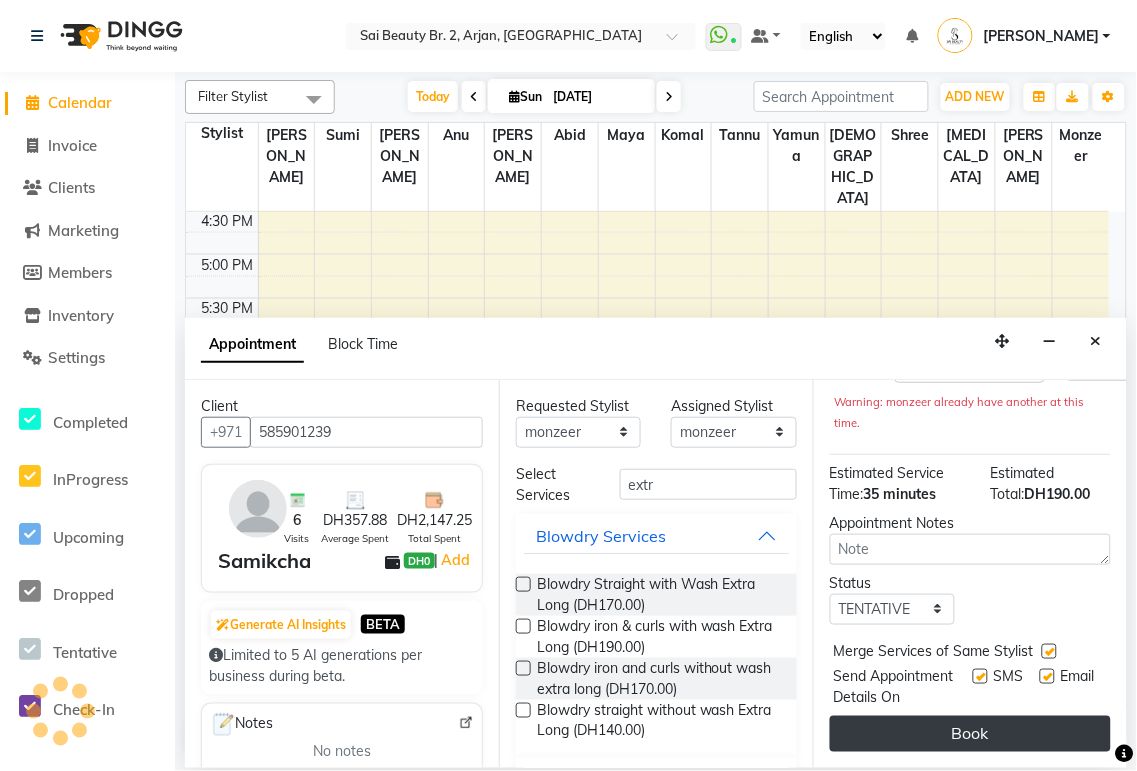 click on "Book" at bounding box center (970, 734) 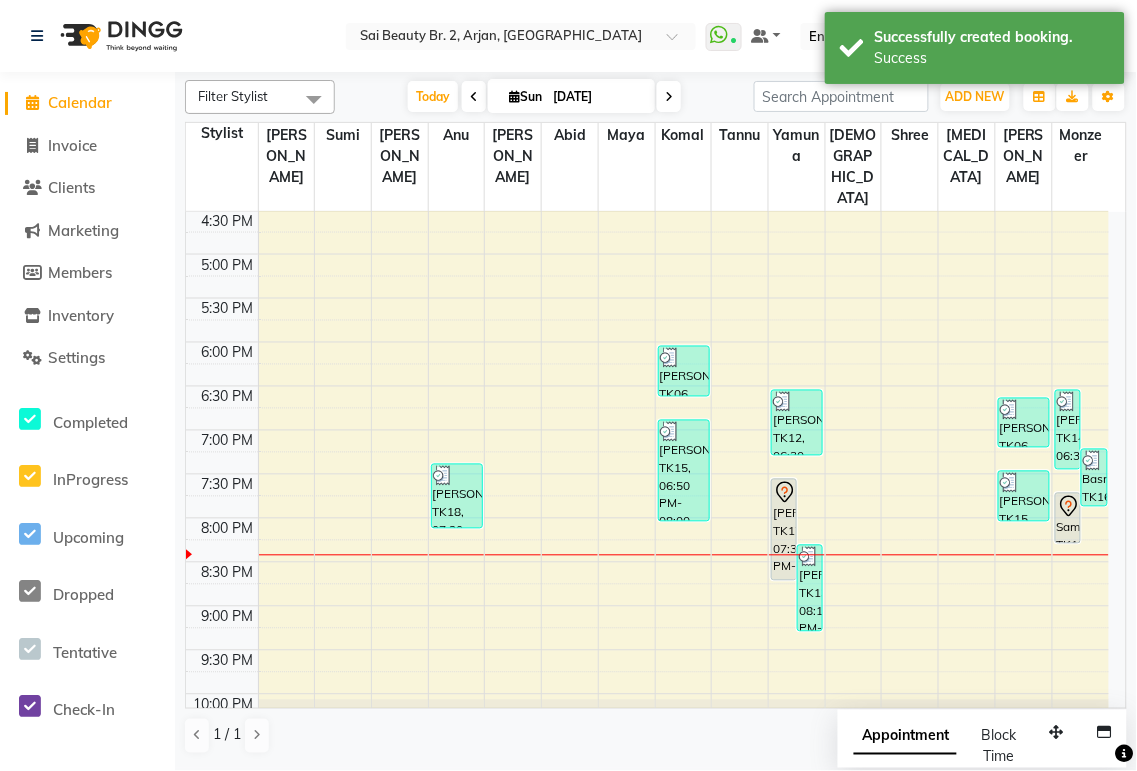 click on "Appointment" at bounding box center (905, 737) 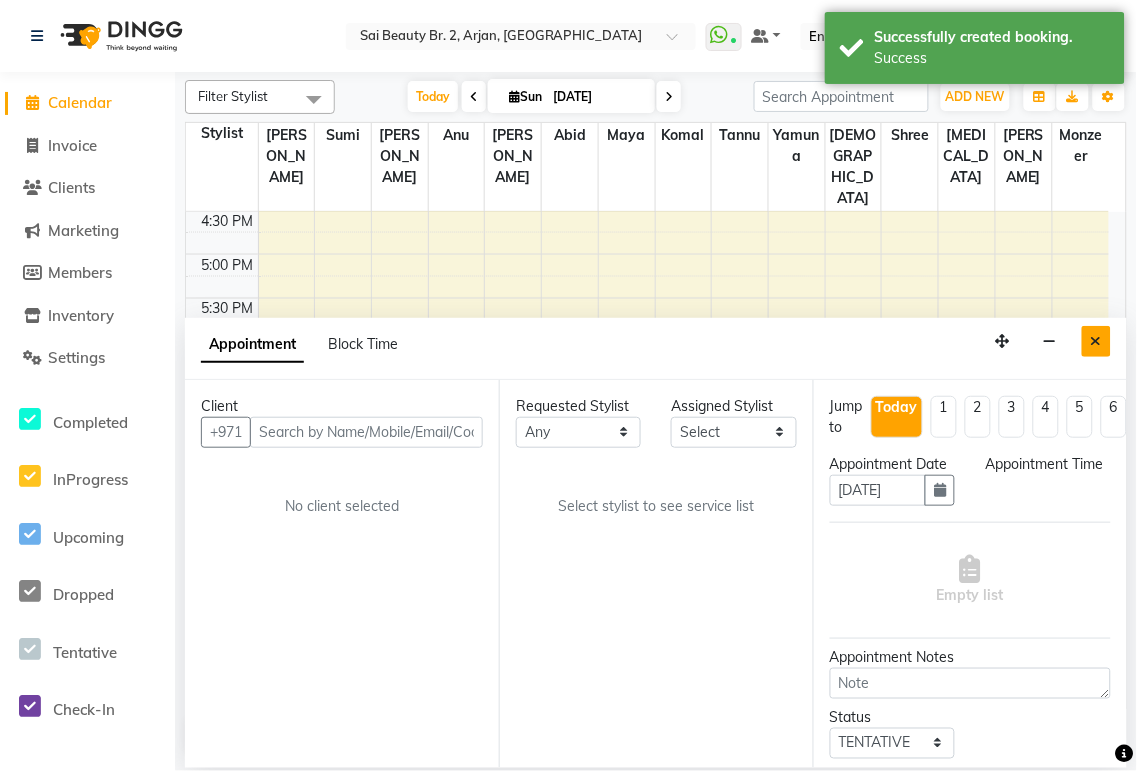 click at bounding box center [1096, 341] 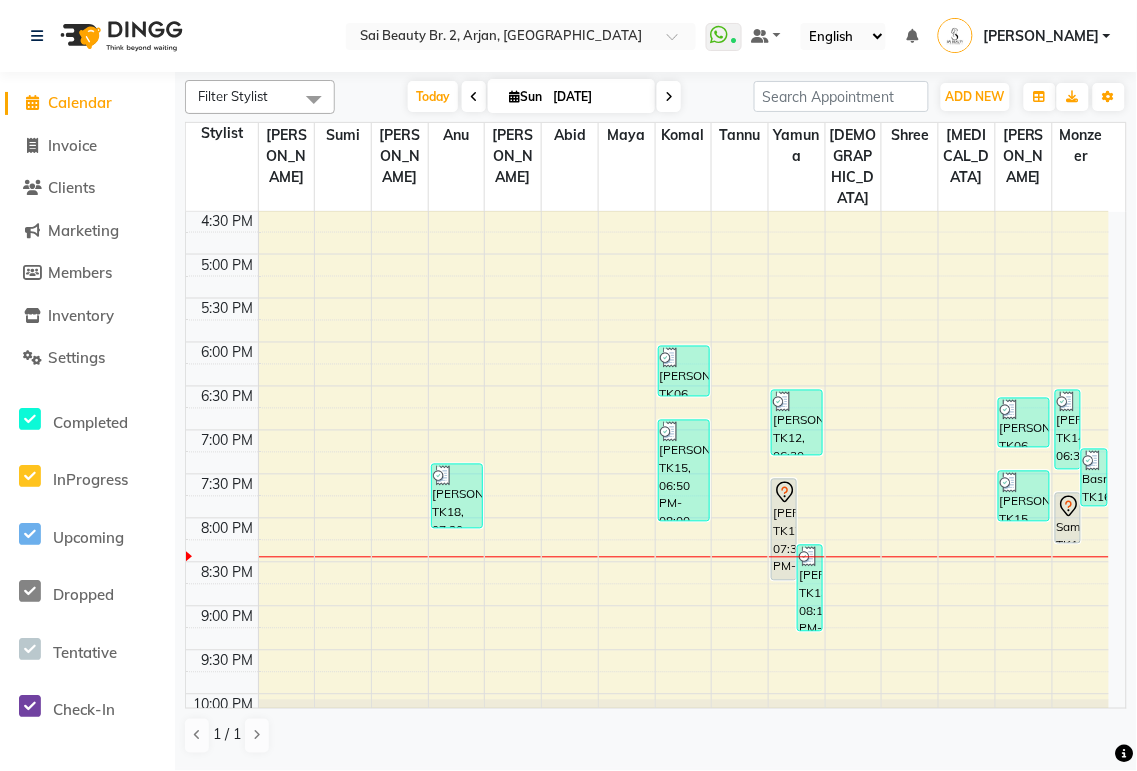 click on "Samikcha, TK19, 07:40 PM-08:15 PM, Blowdry iron & curls with wash Extra Long" at bounding box center [1068, 518] 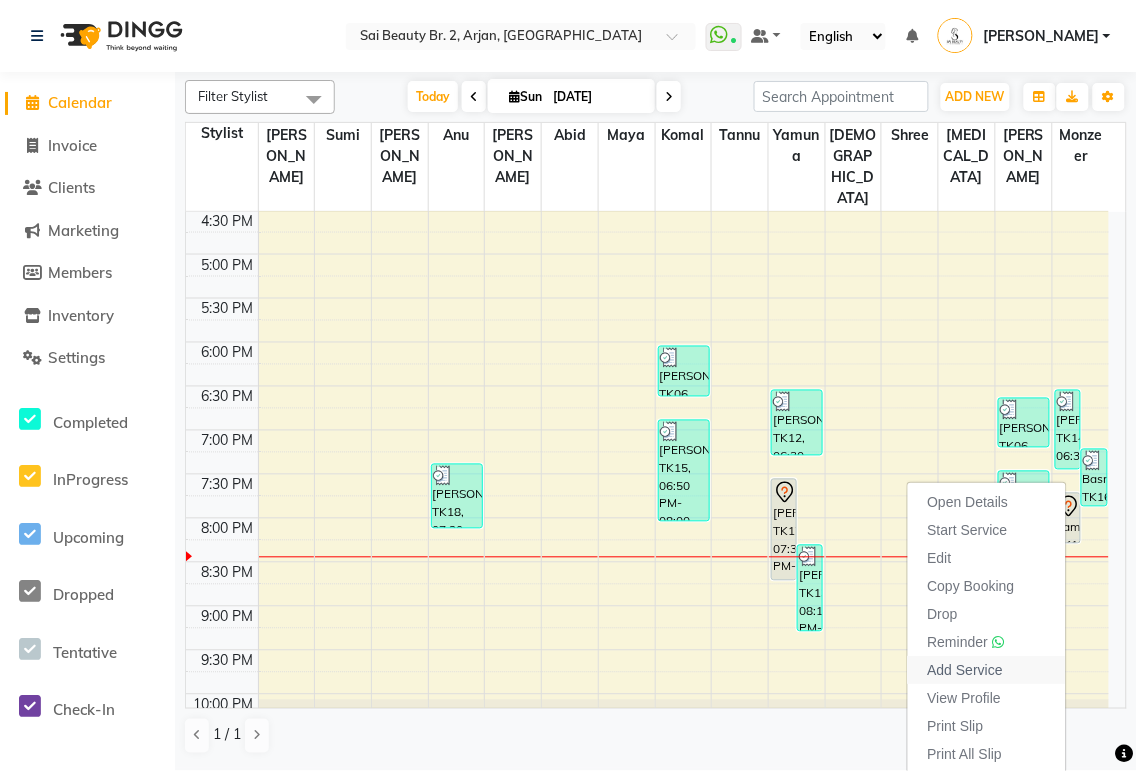click on "Add Service" at bounding box center (965, 670) 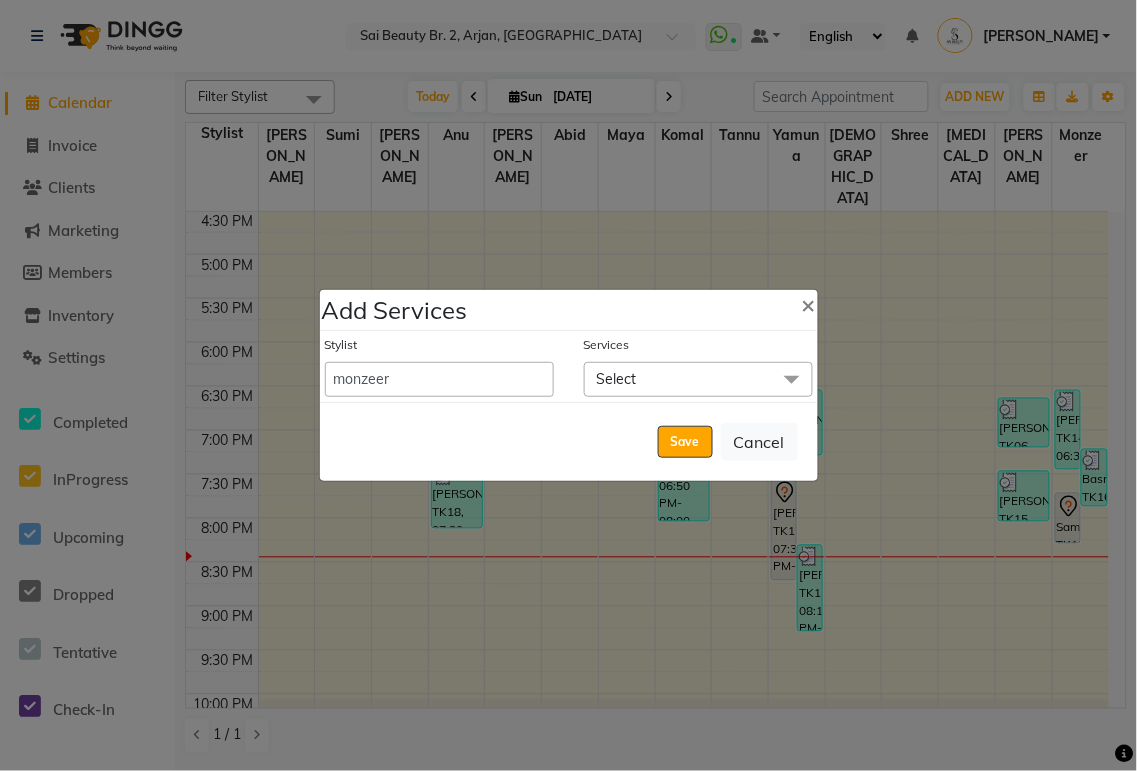 click on "Select" 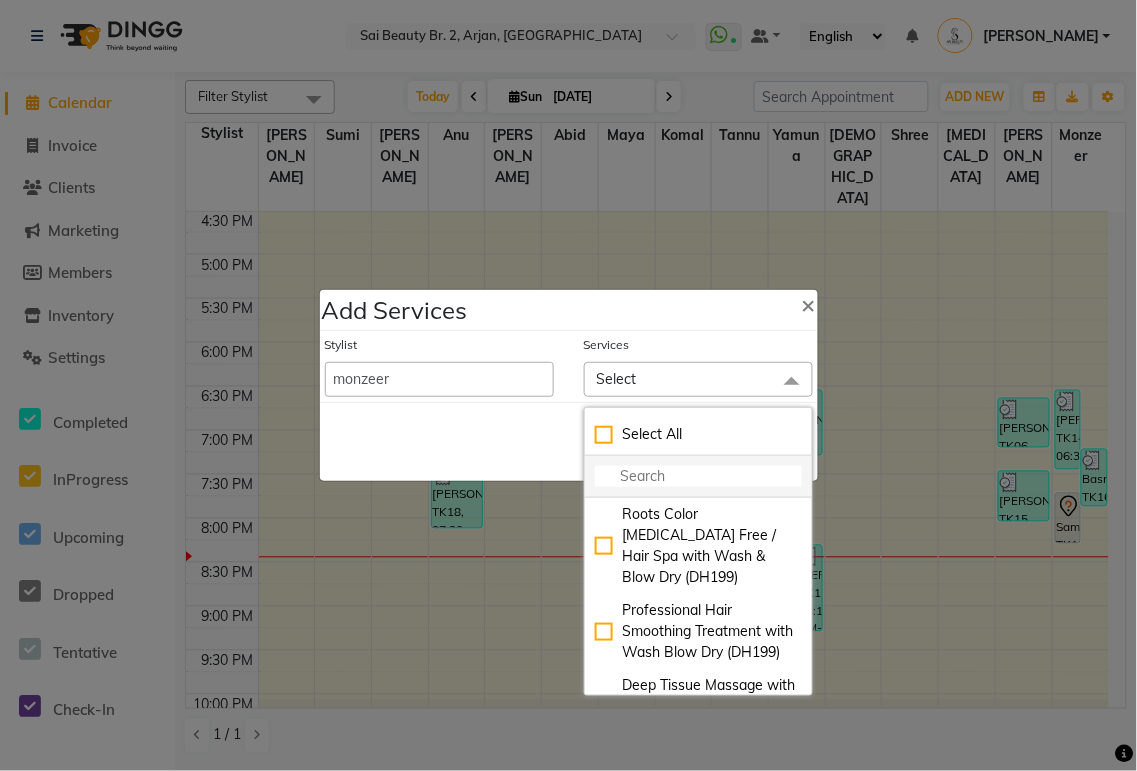 click 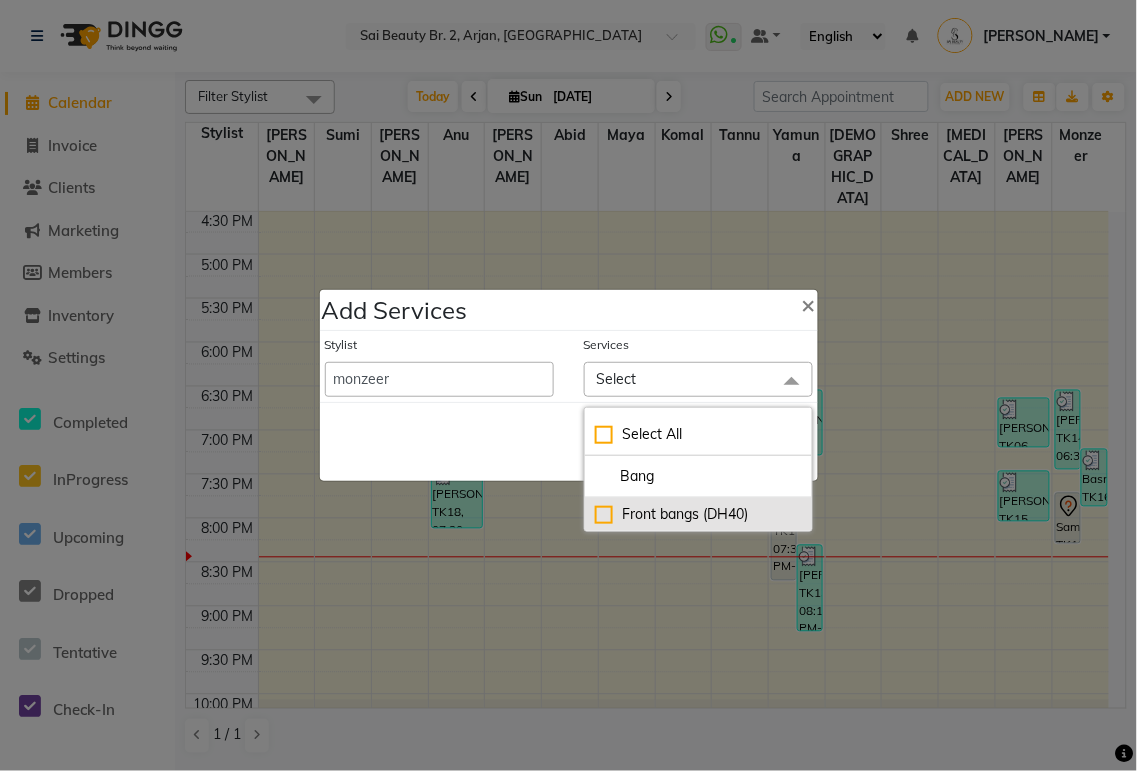 click on "Front bangs (DH40)" 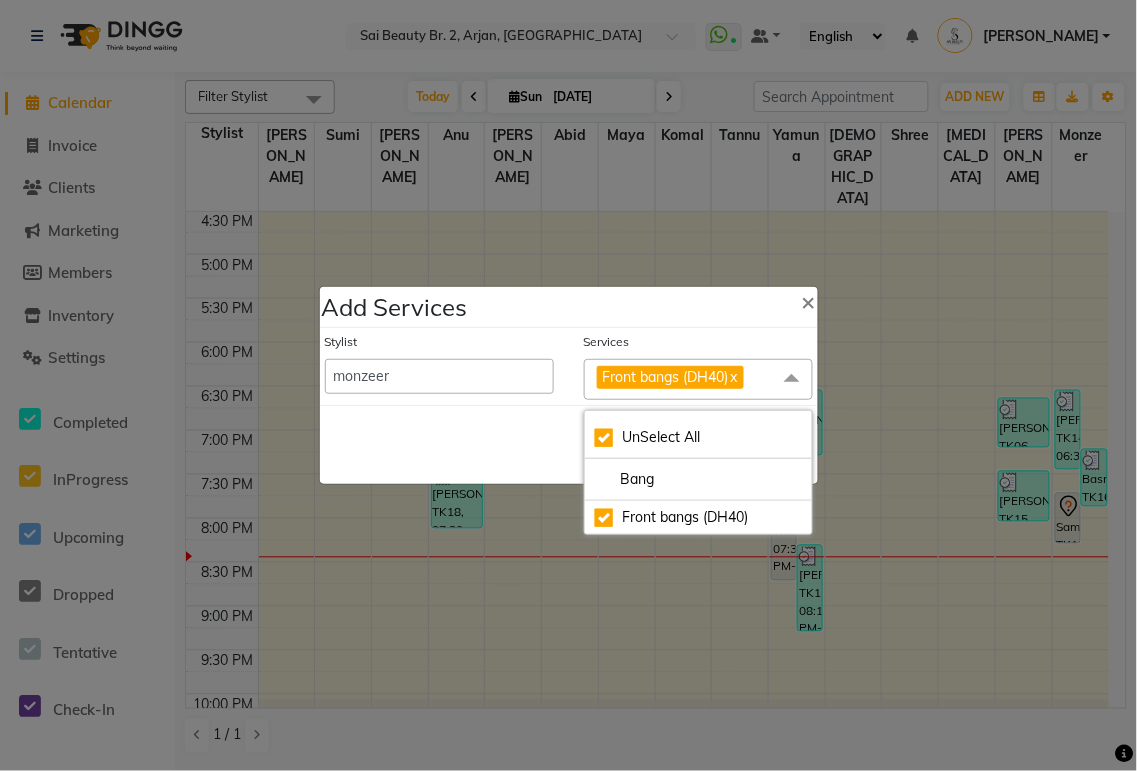 click on "Save   Cancel" 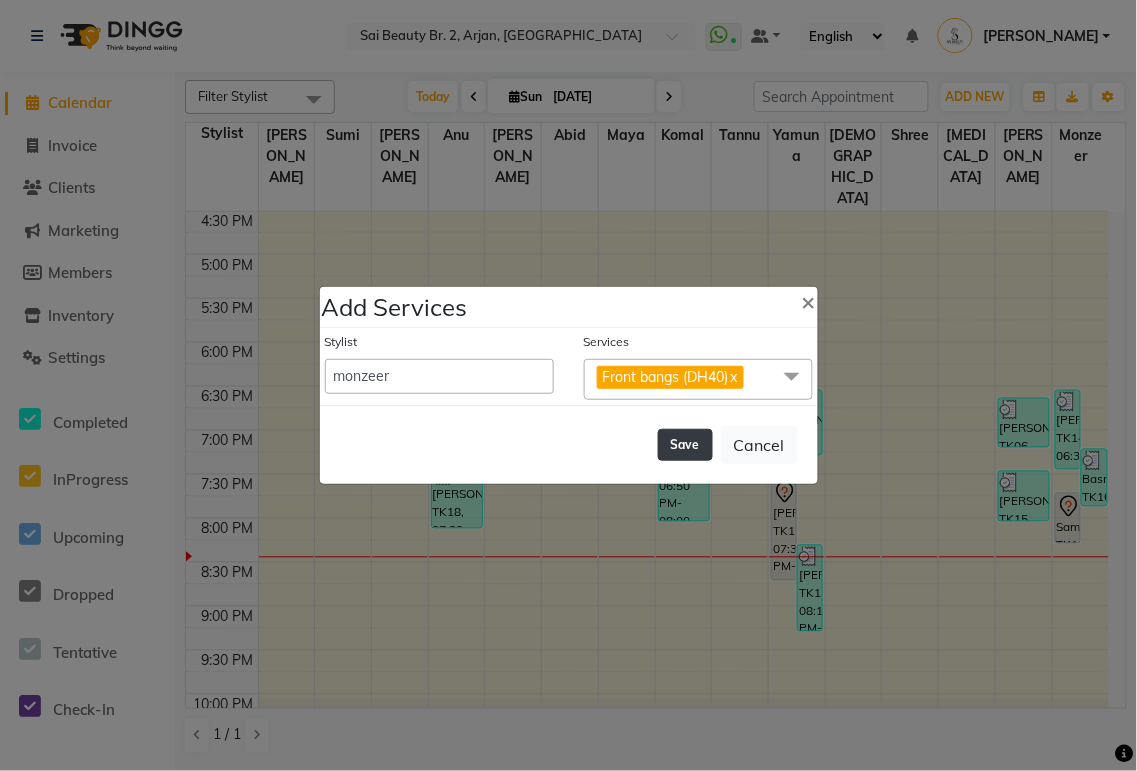 click on "Save" 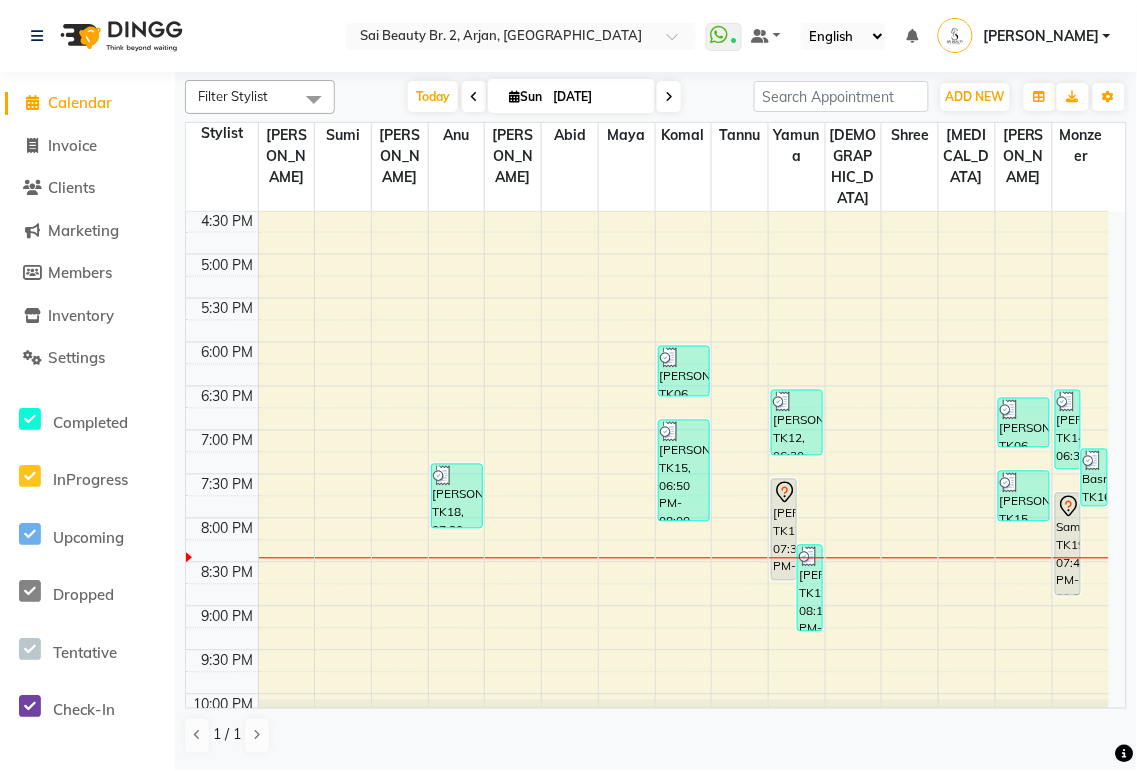click on "[PERSON_NAME], TK17, 07:30 PM-08:40 PM, Manicure File & Normal Polish,Pedicure File & Normal Polish" at bounding box center (784, 530) 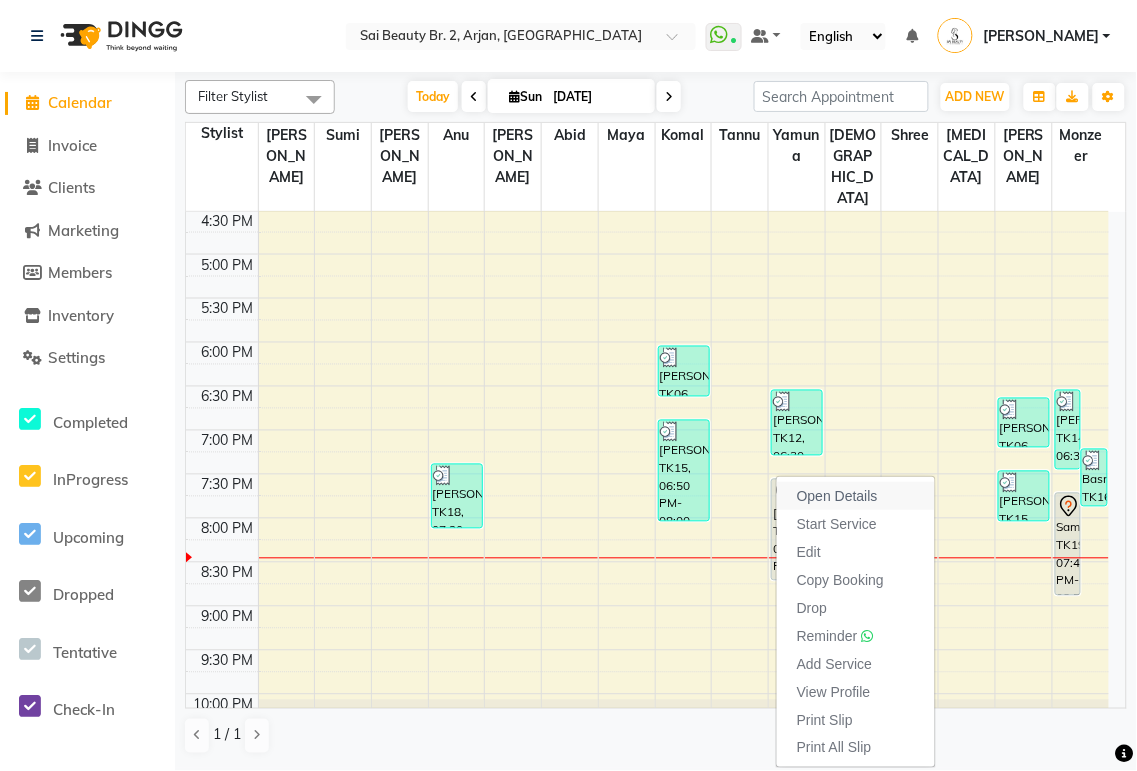 click on "Open Details" at bounding box center [837, 496] 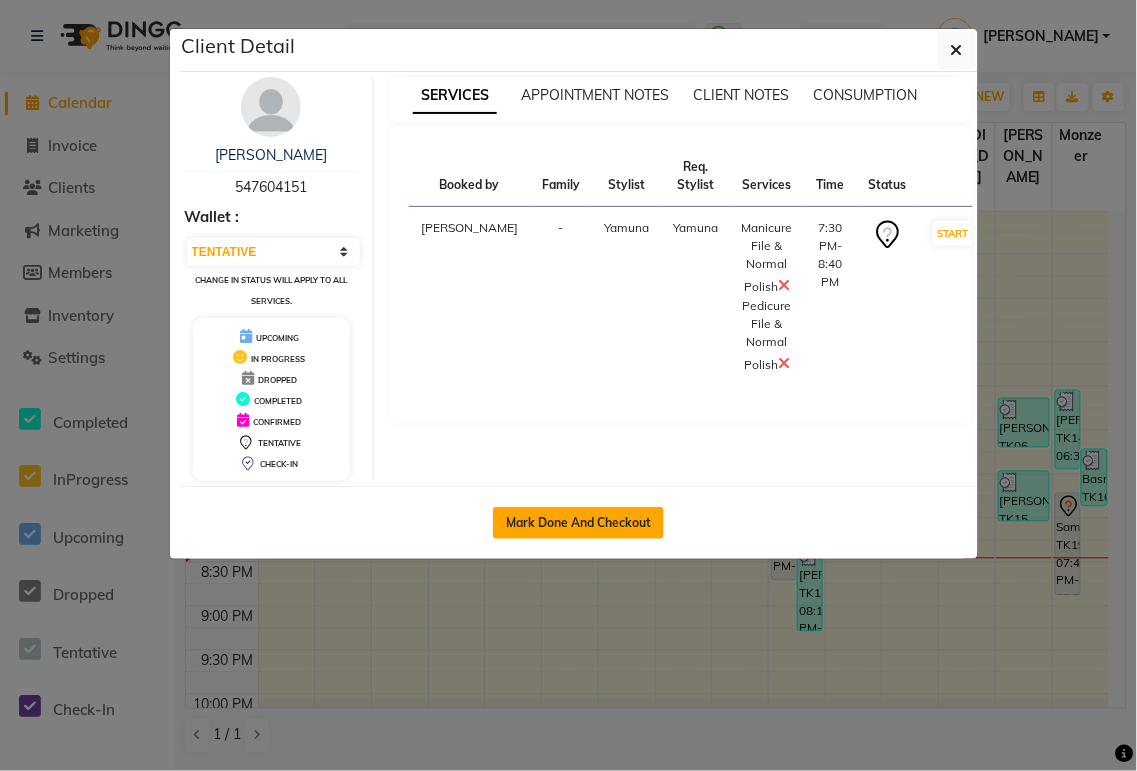 click on "Mark Done And Checkout" 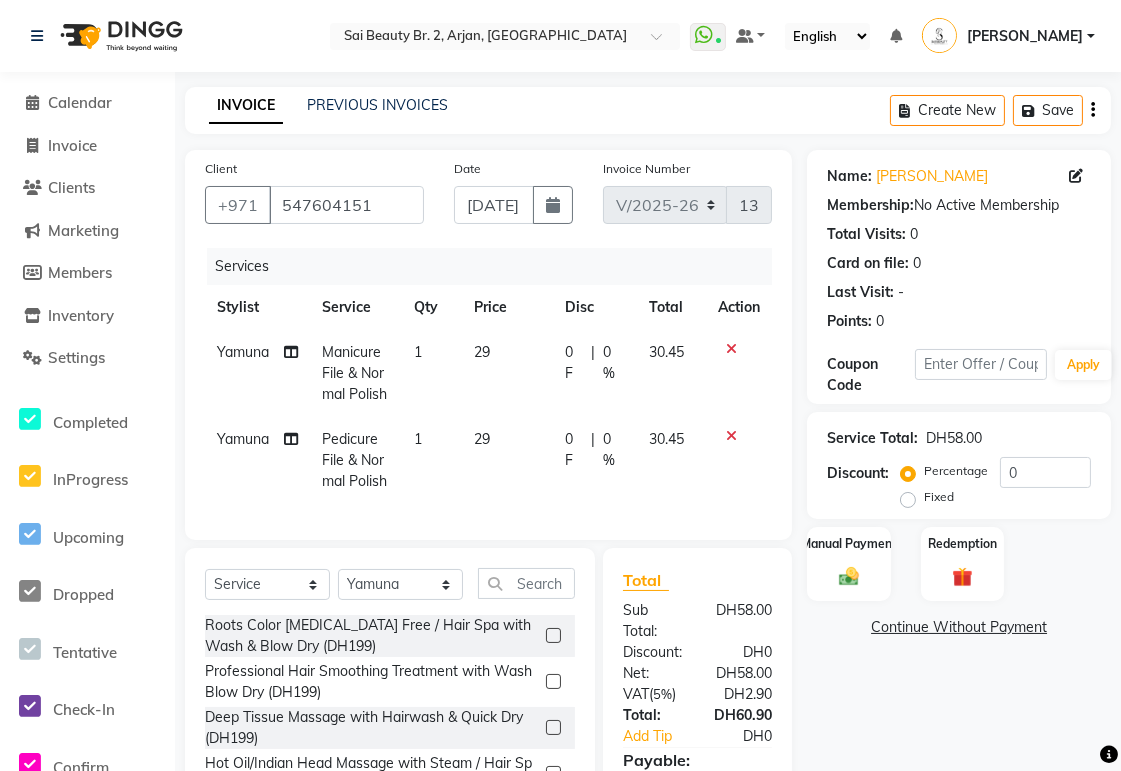 click on "0 %" 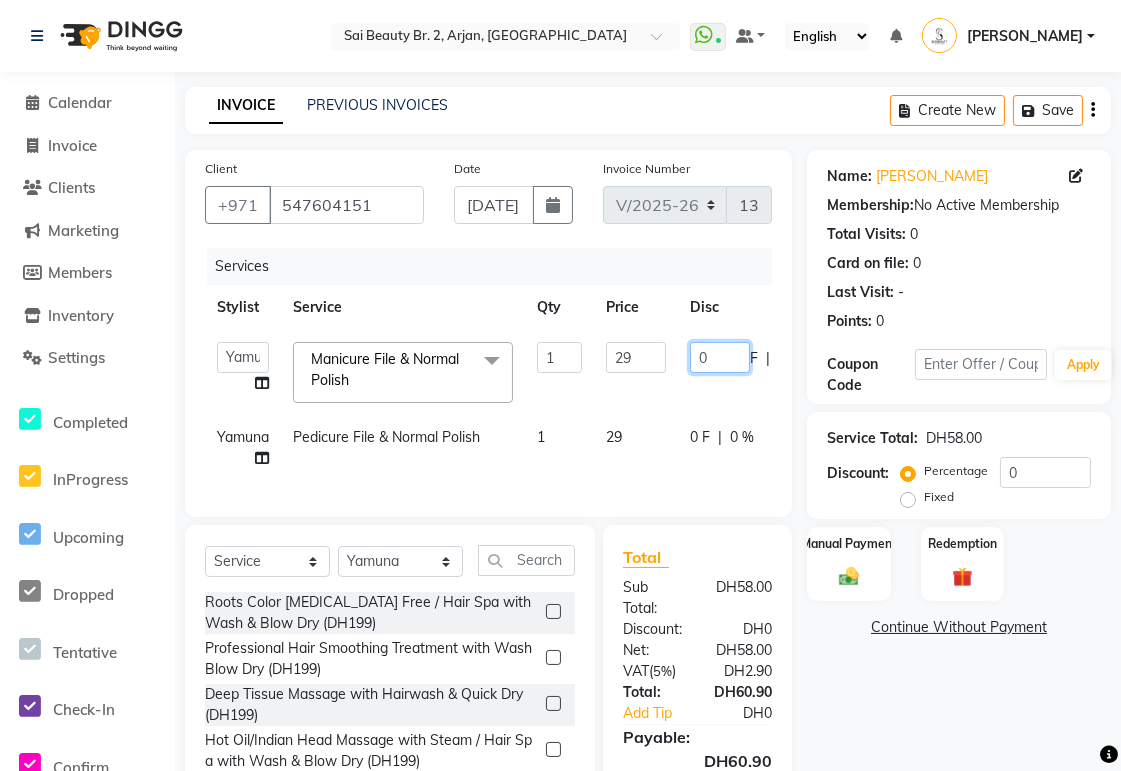click on "0" 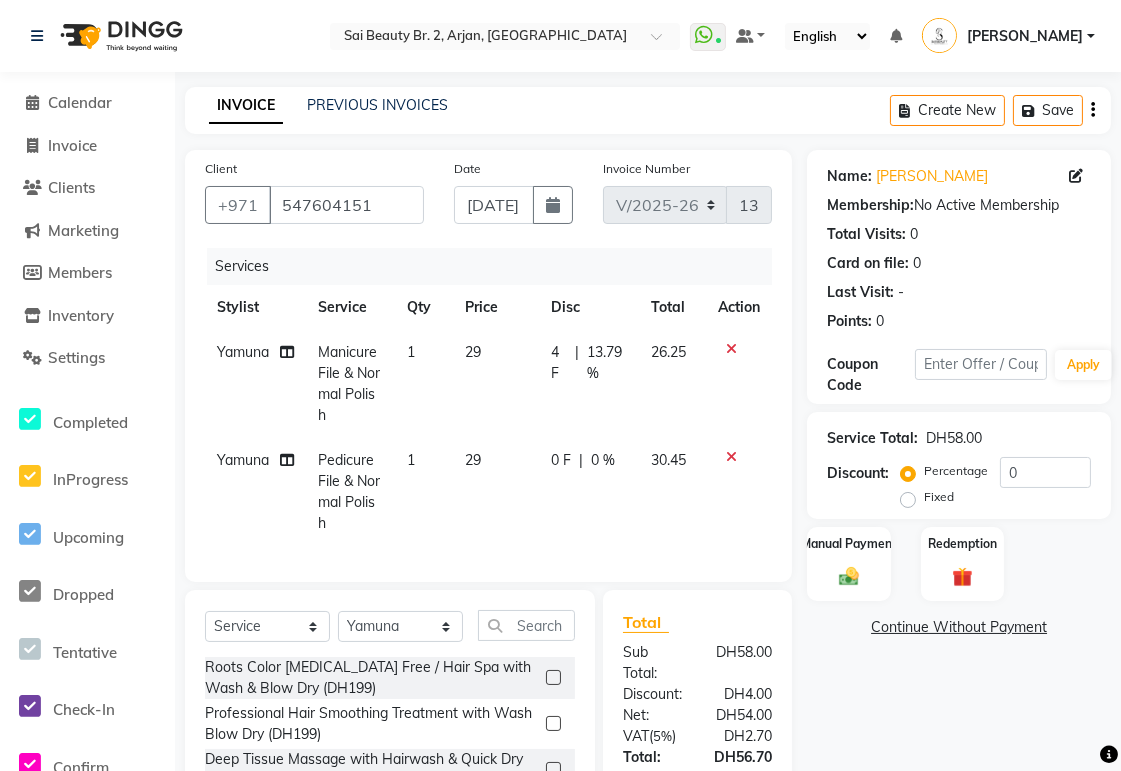 click on "|" 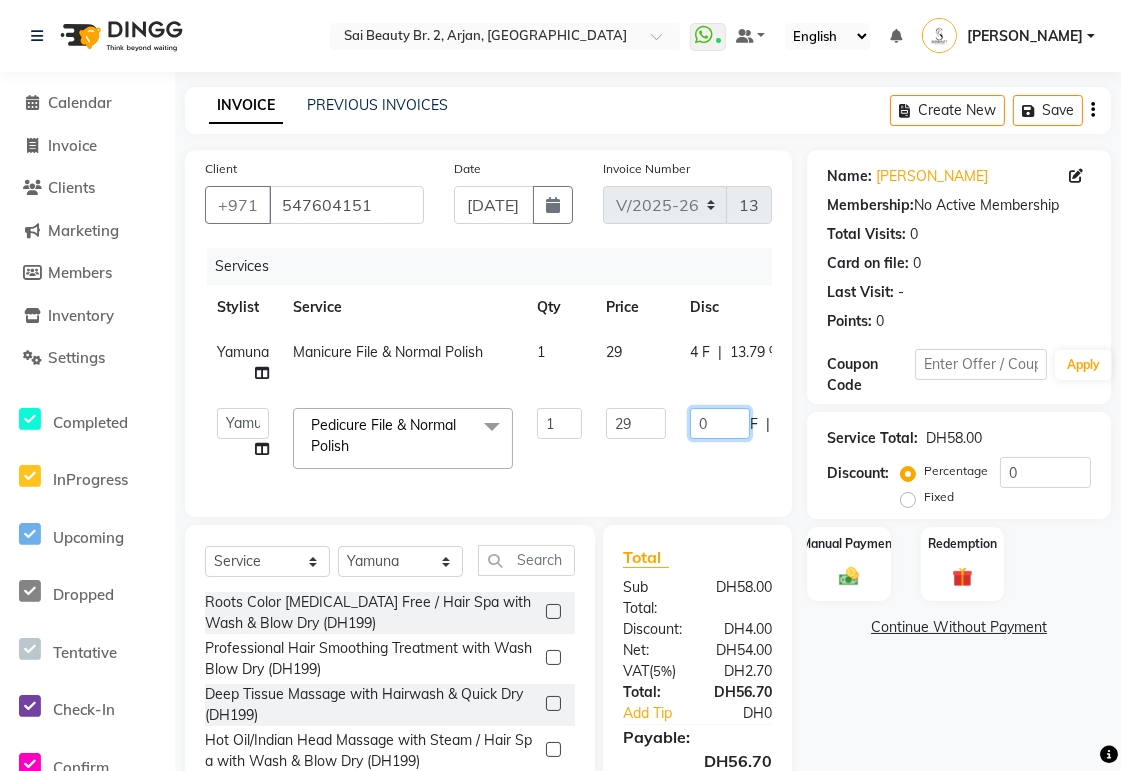 click on "0" 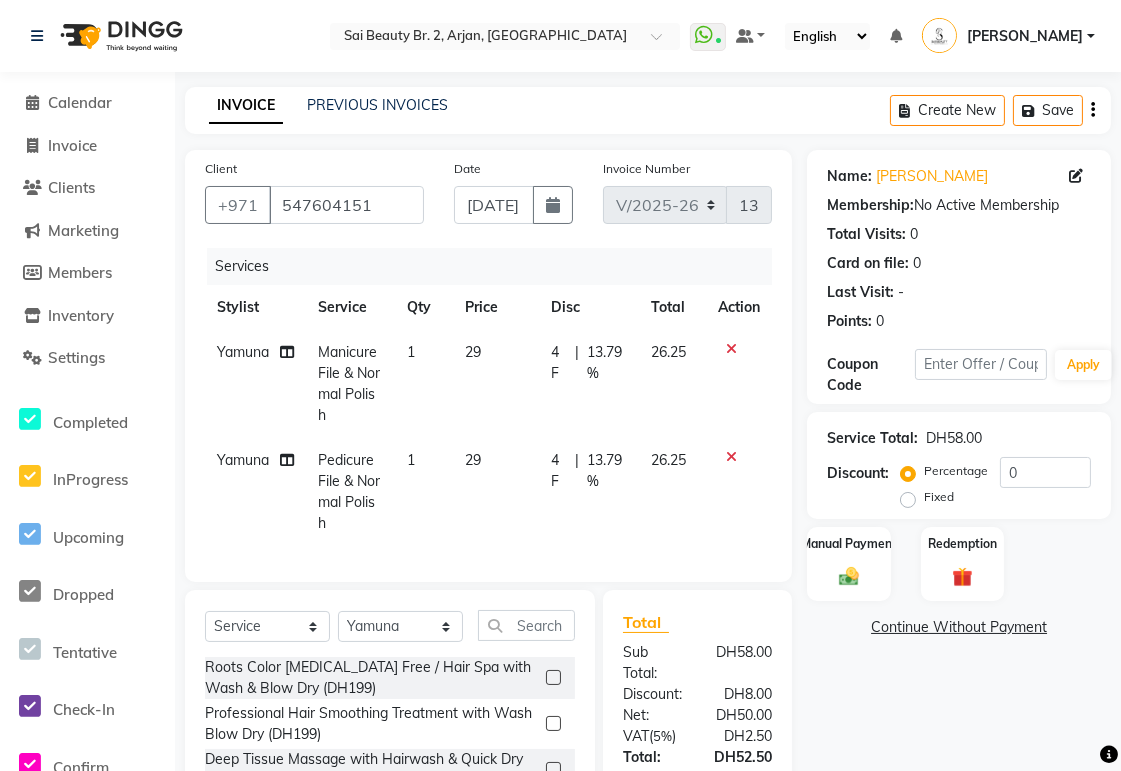 click on "Yamuna" 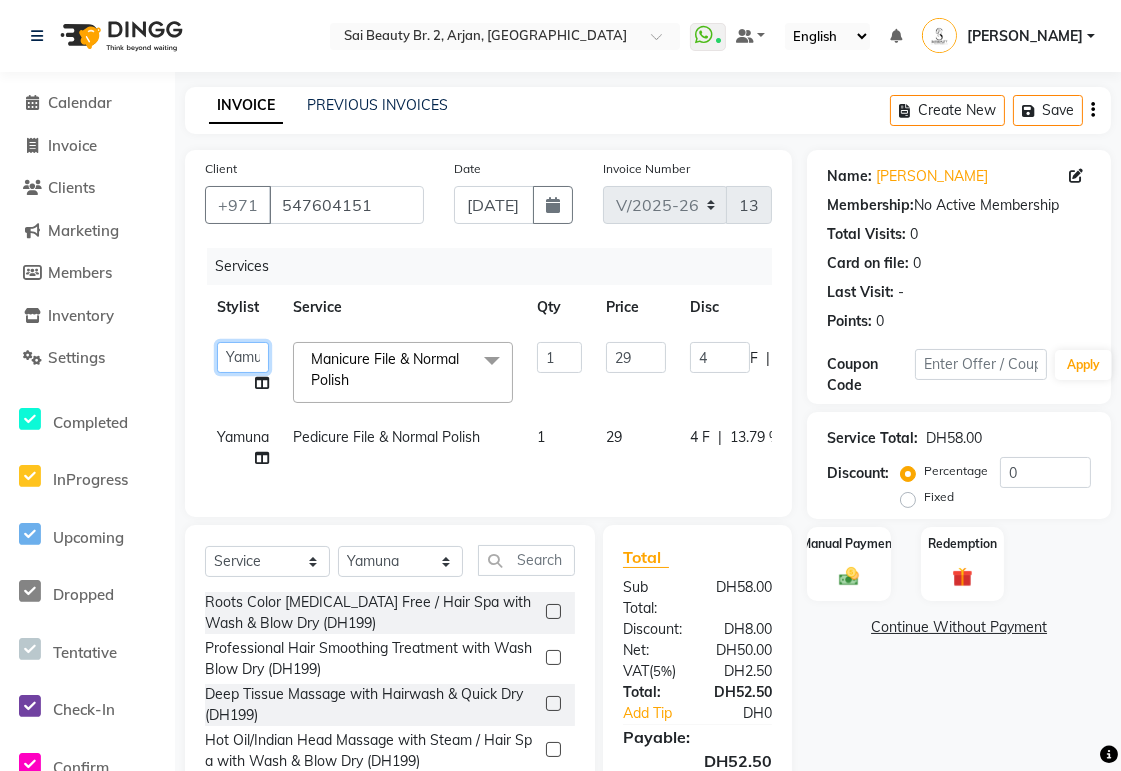 click on "[PERSON_NAME][MEDICAL_DATA]   [PERSON_NAME]   [PERSON_NAME]   [PERSON_NAME]   [PERSON_NAME]   Gita   [PERSON_NAME]   monzeer   Shree   [PERSON_NAME]   [PERSON_NAME]" 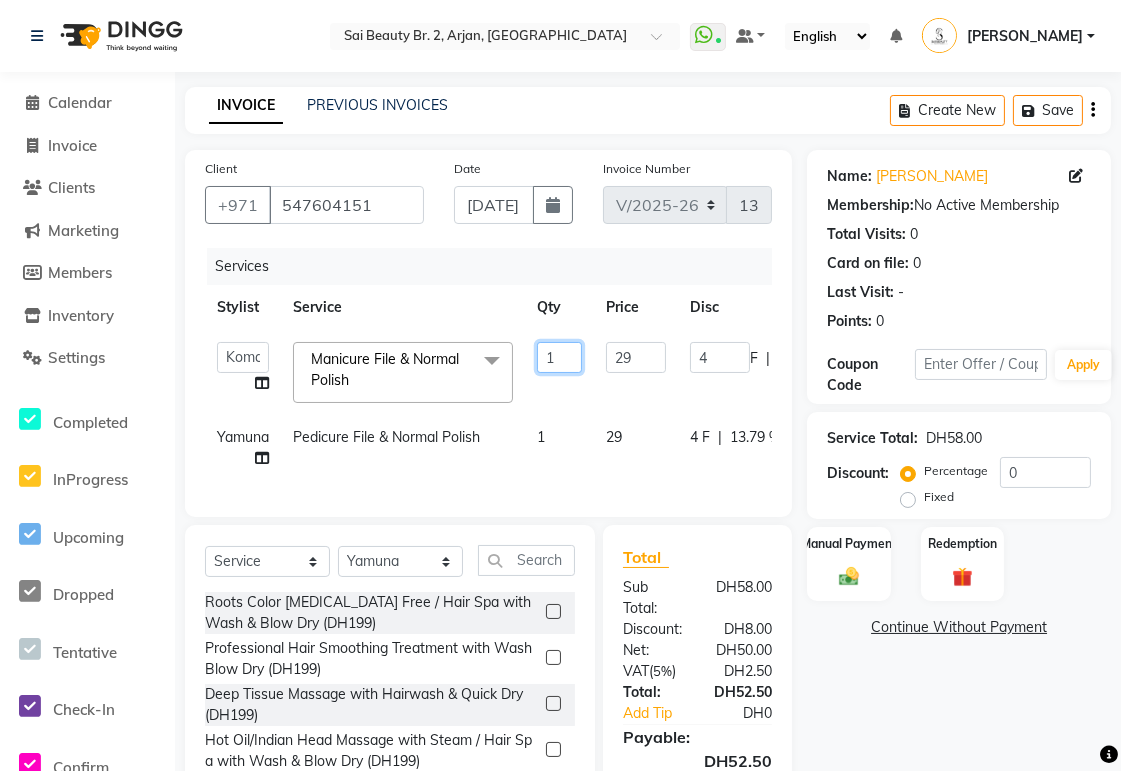 click on "1" 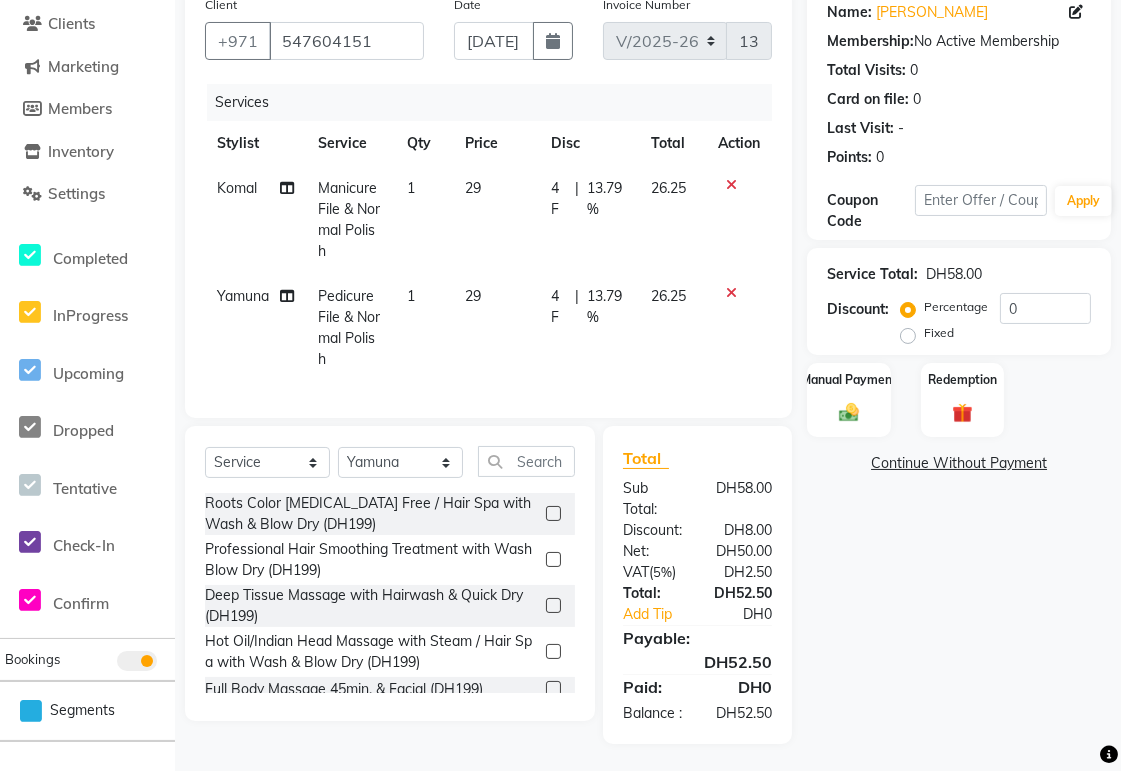 scroll, scrollTop: 204, scrollLeft: 0, axis: vertical 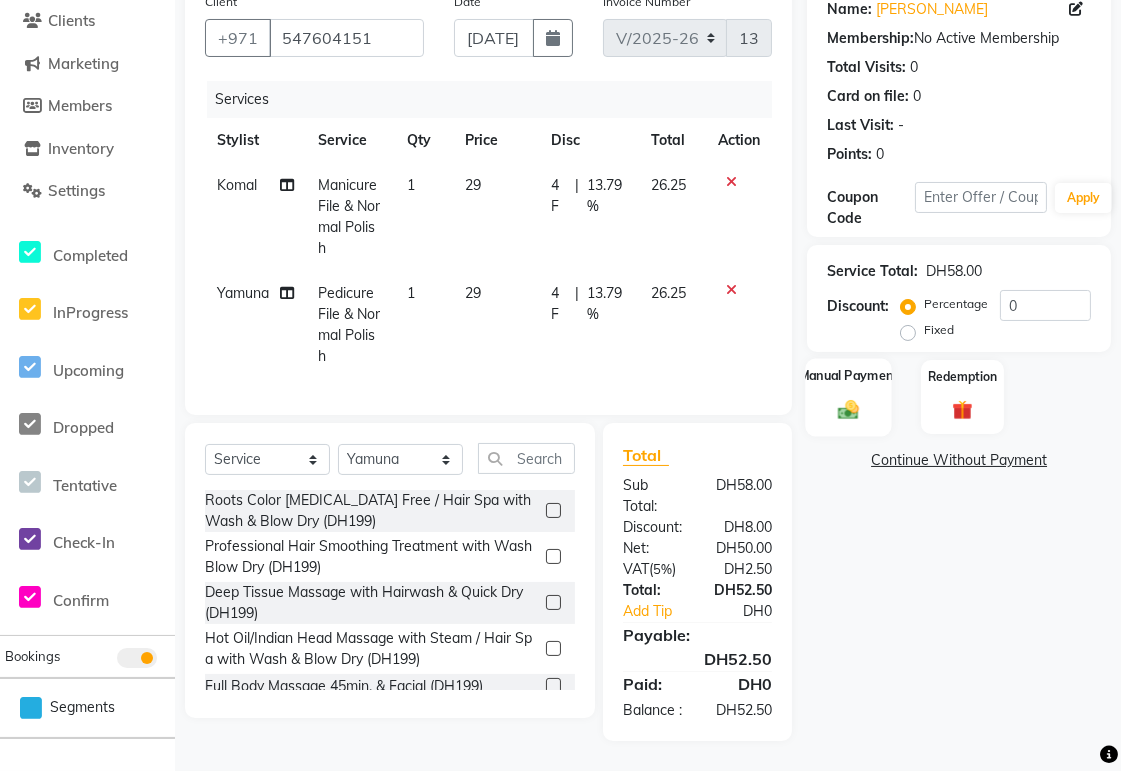 click 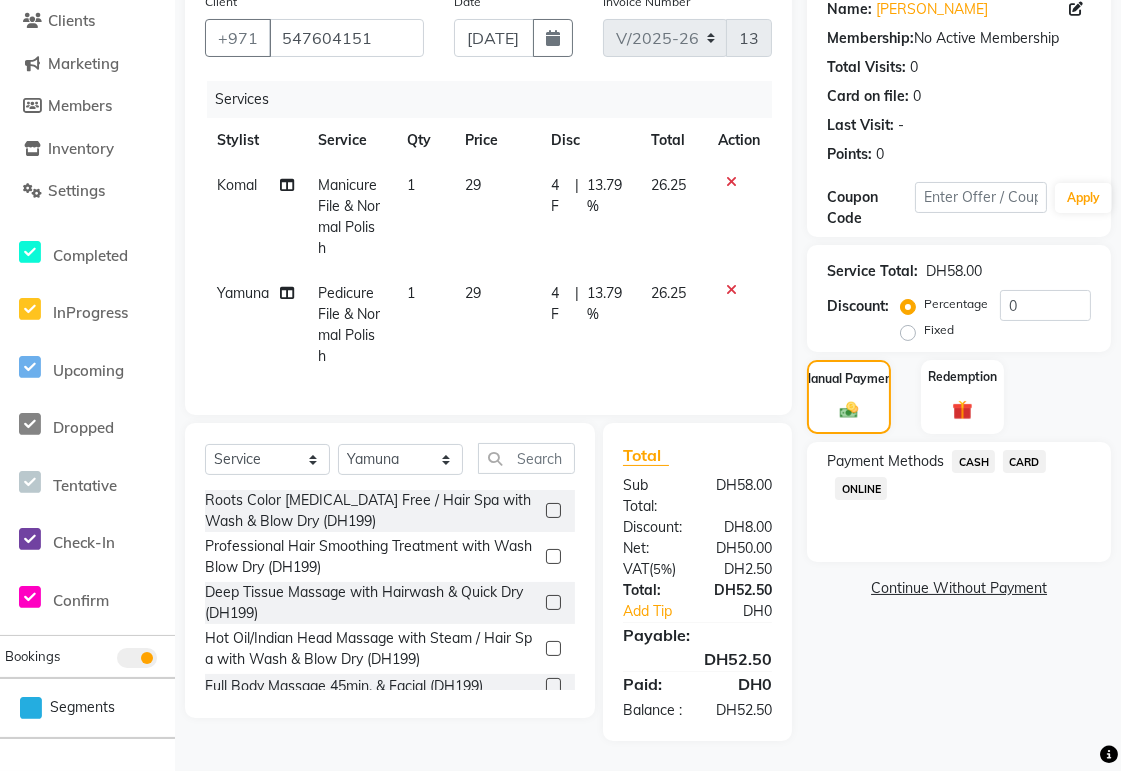 click on "CARD" 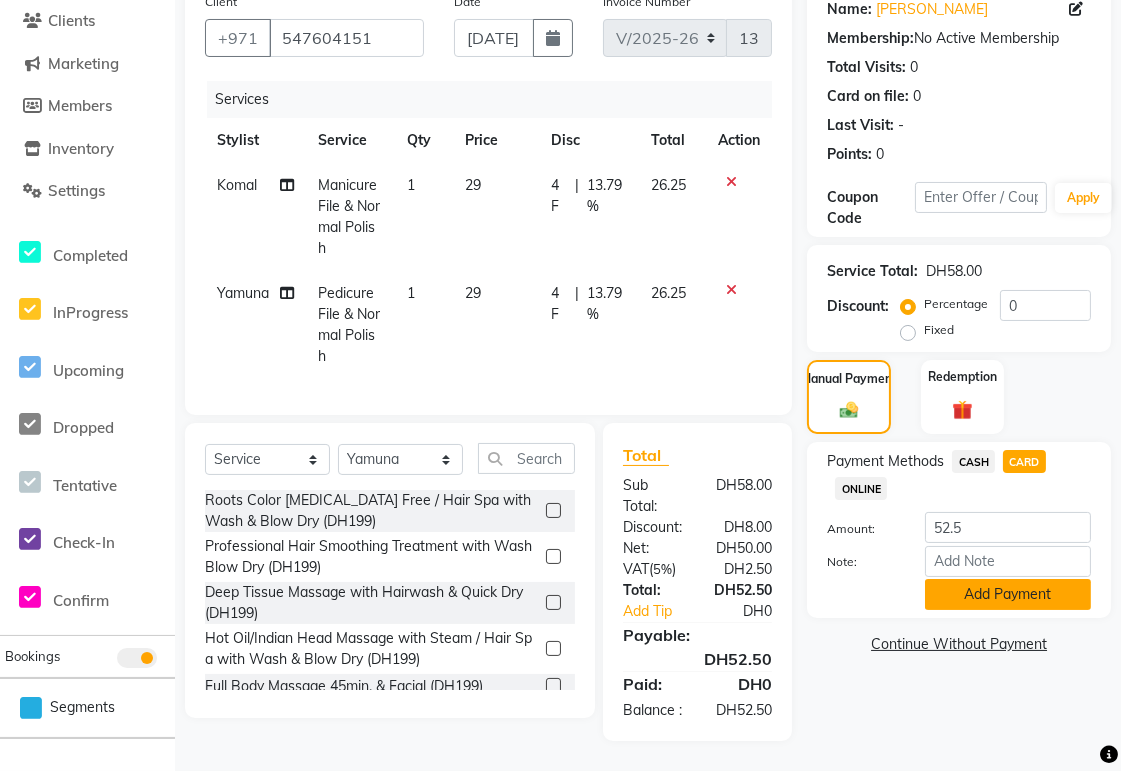 click on "Add Payment" 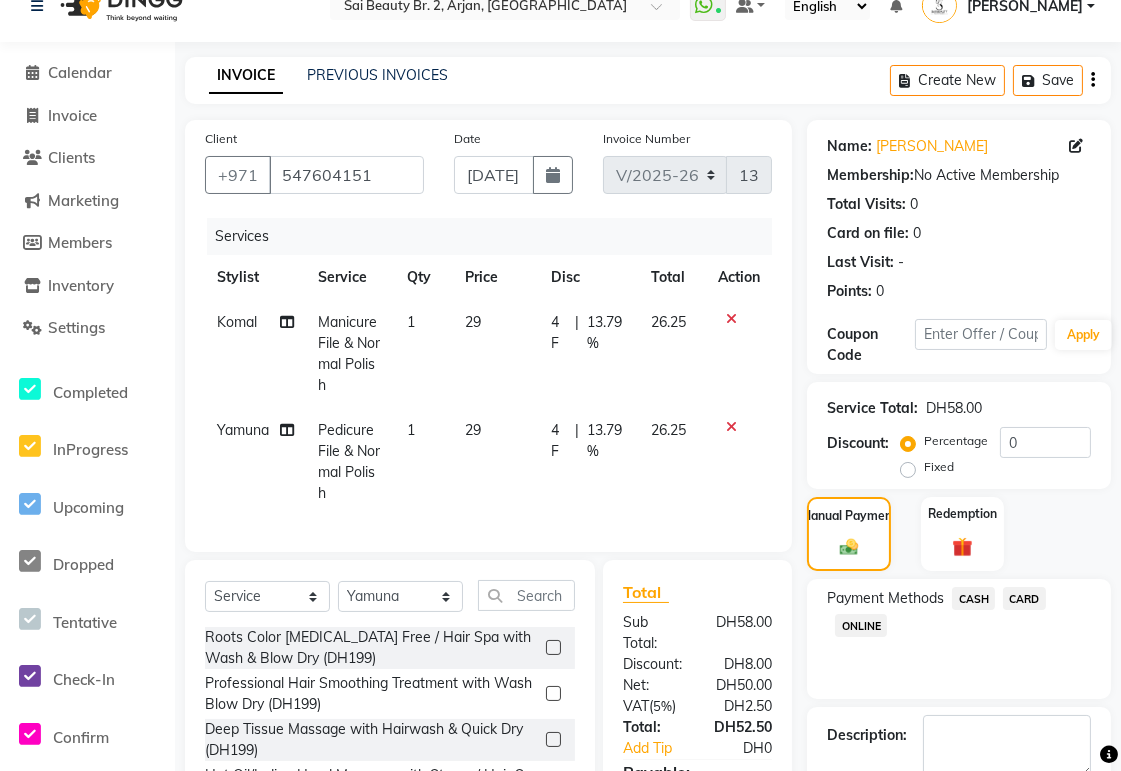 scroll, scrollTop: 267, scrollLeft: 0, axis: vertical 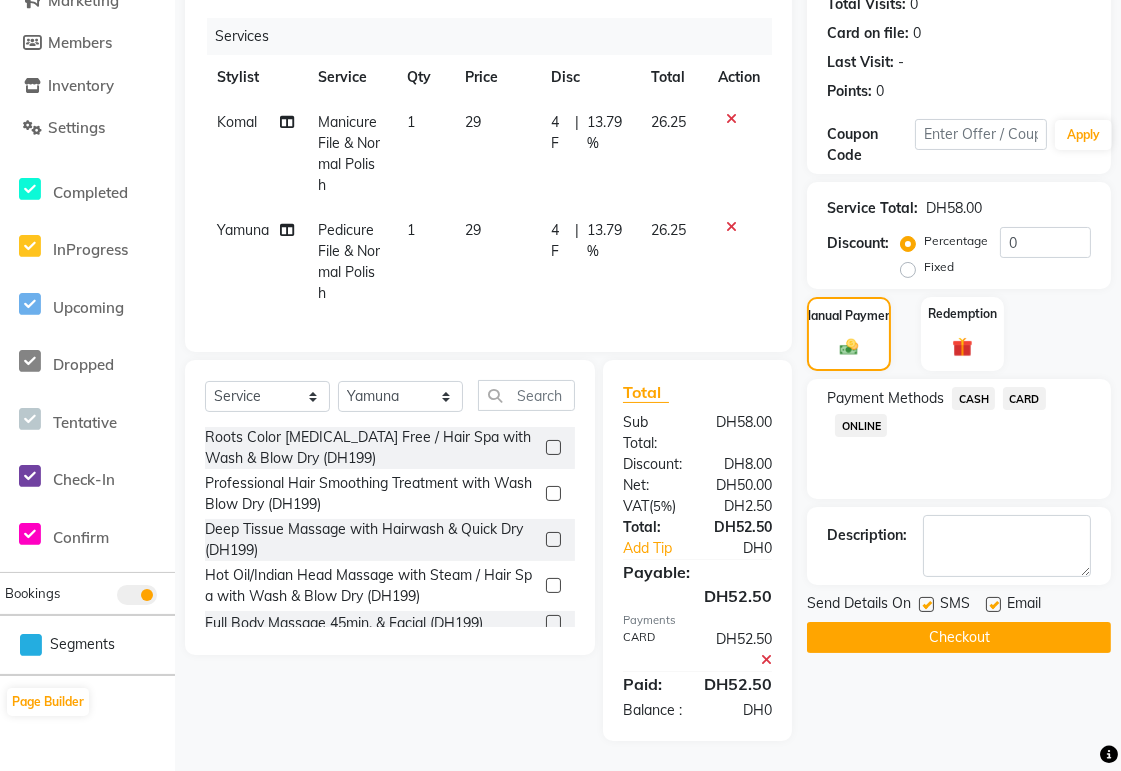 click on "Checkout" 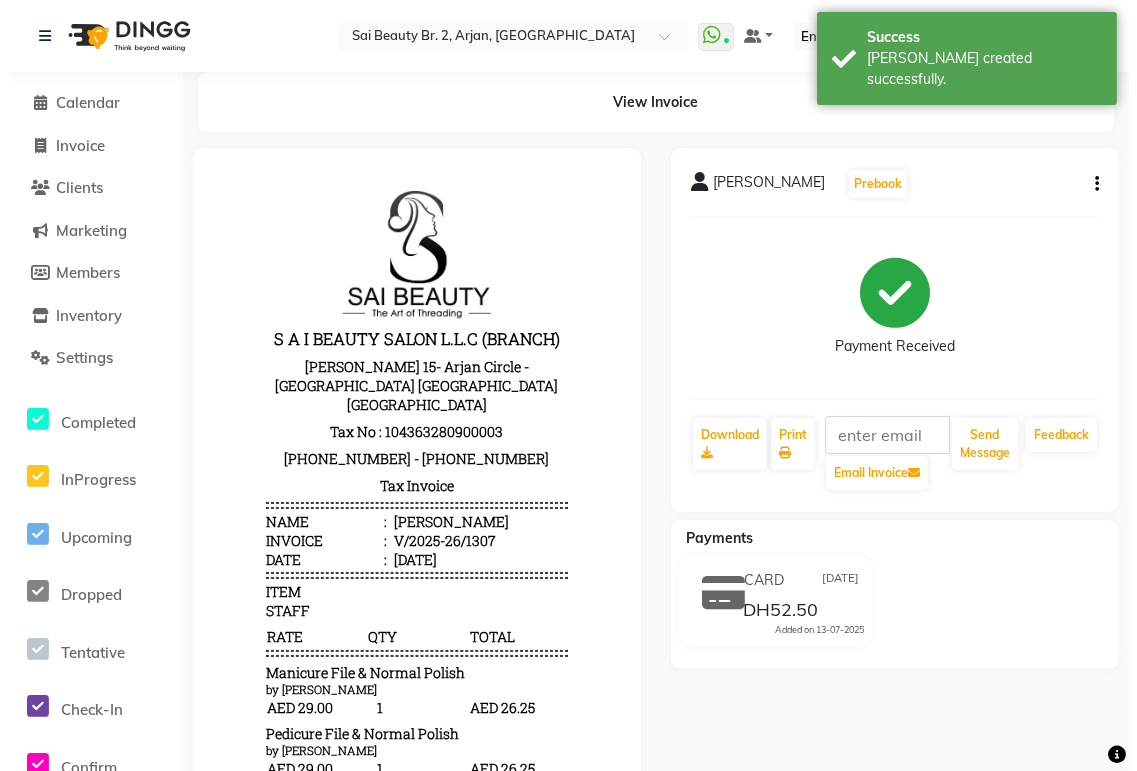 scroll, scrollTop: 0, scrollLeft: 0, axis: both 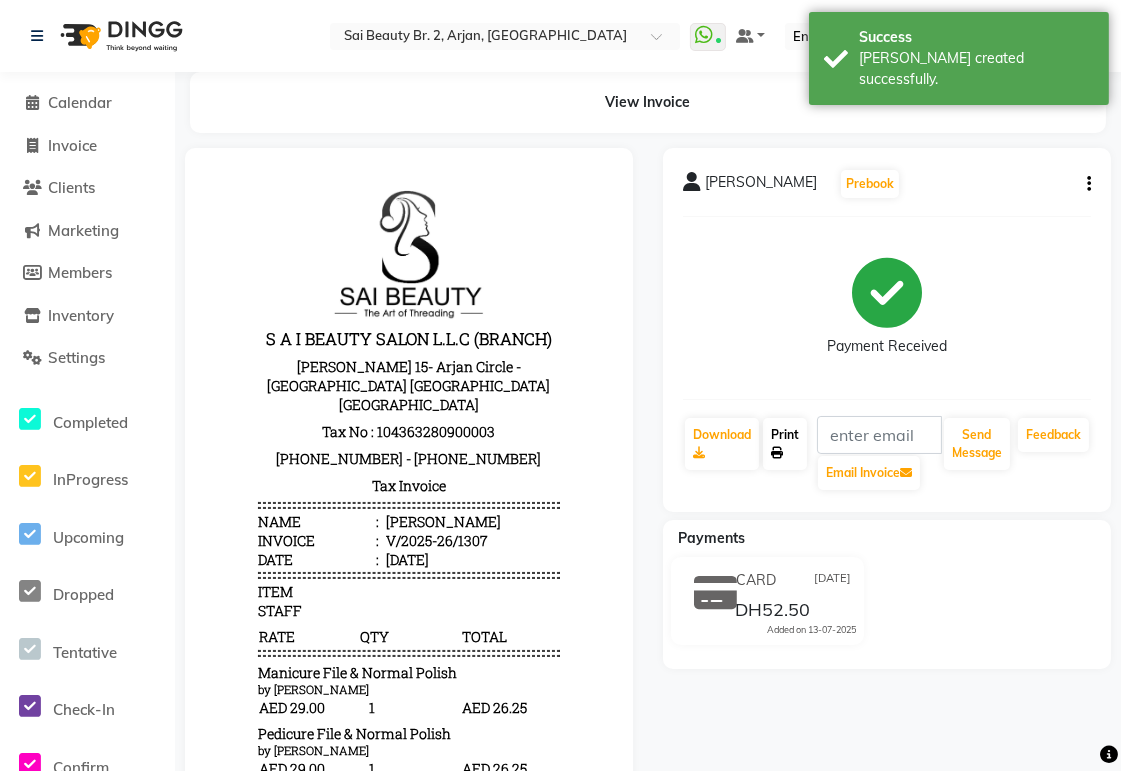 click 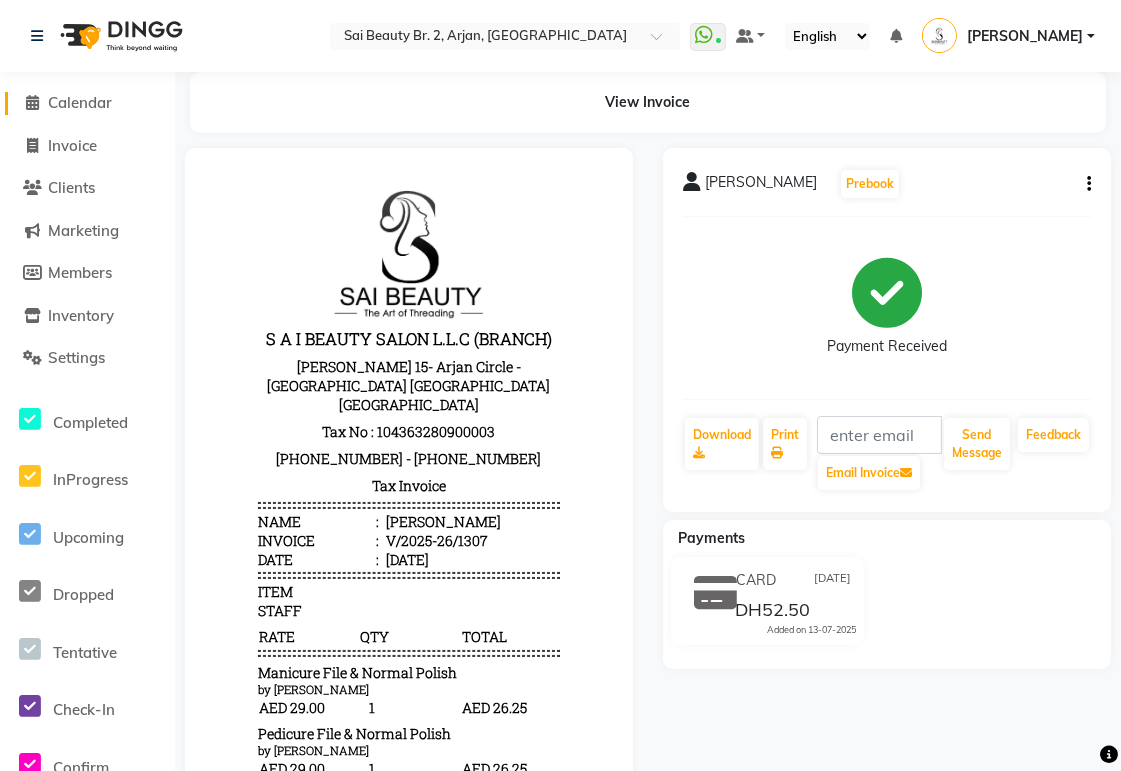 click on "Calendar" 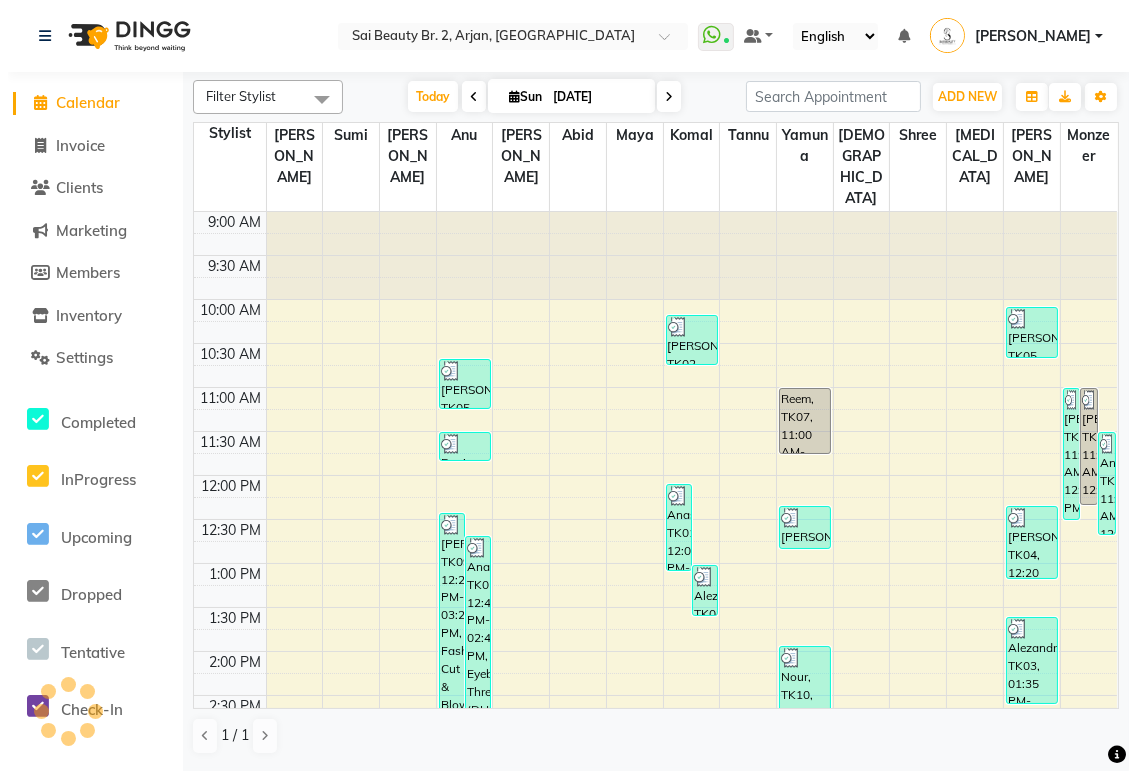 scroll, scrollTop: 0, scrollLeft: 0, axis: both 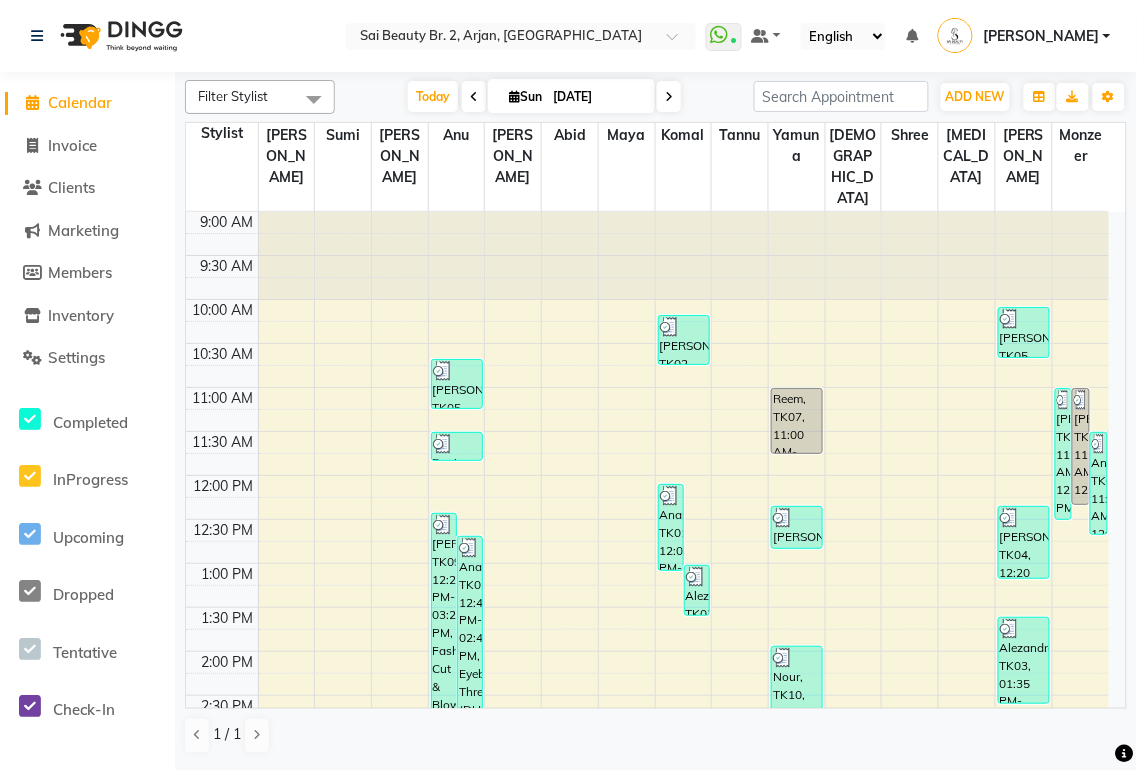 click at bounding box center (669, 97) 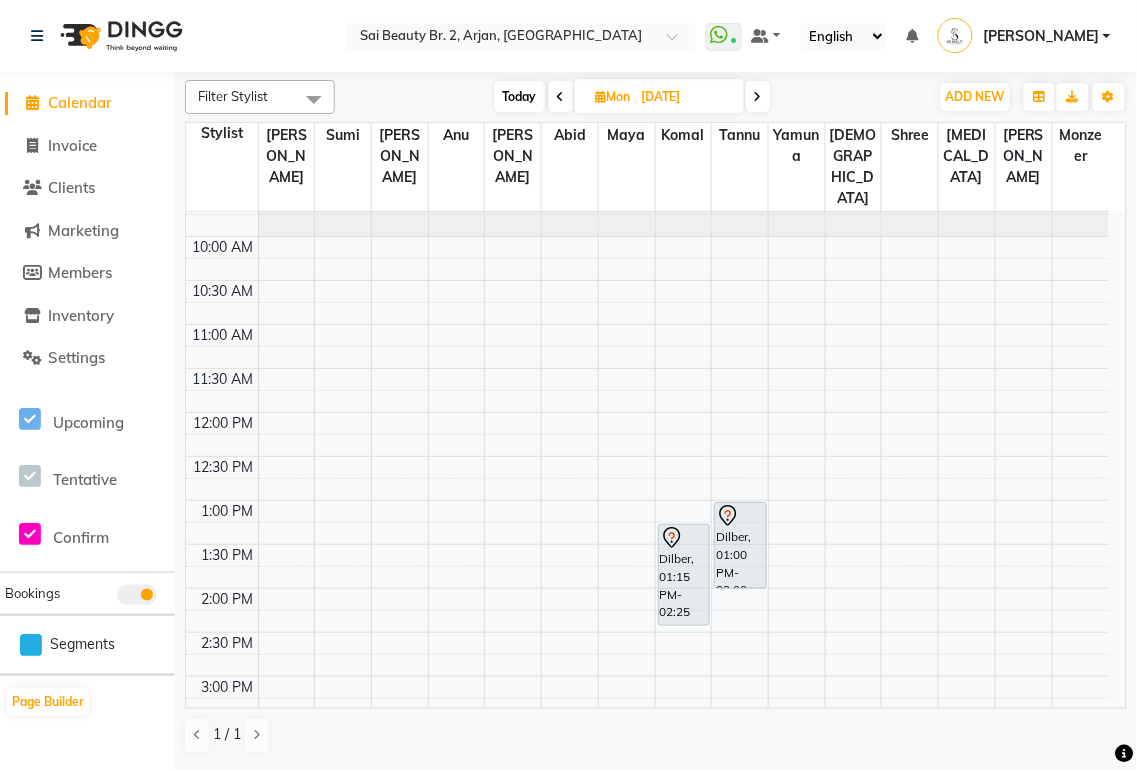 scroll, scrollTop: 0, scrollLeft: 0, axis: both 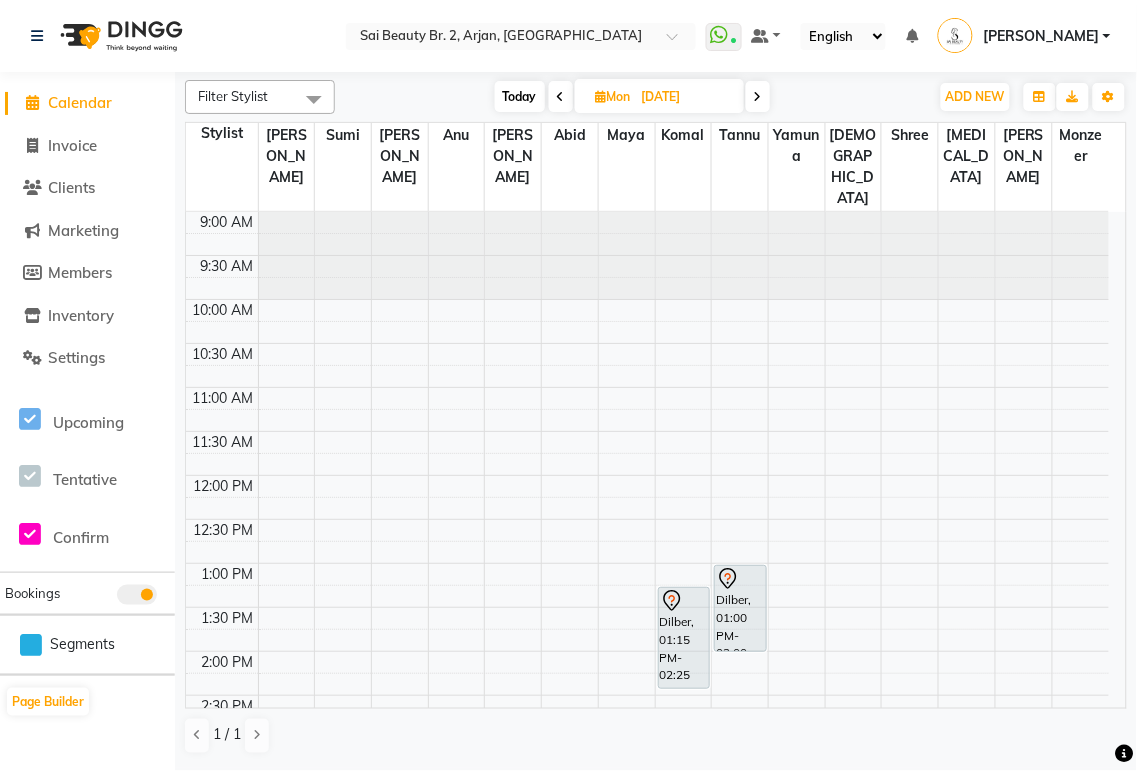 click on "Today" at bounding box center (520, 96) 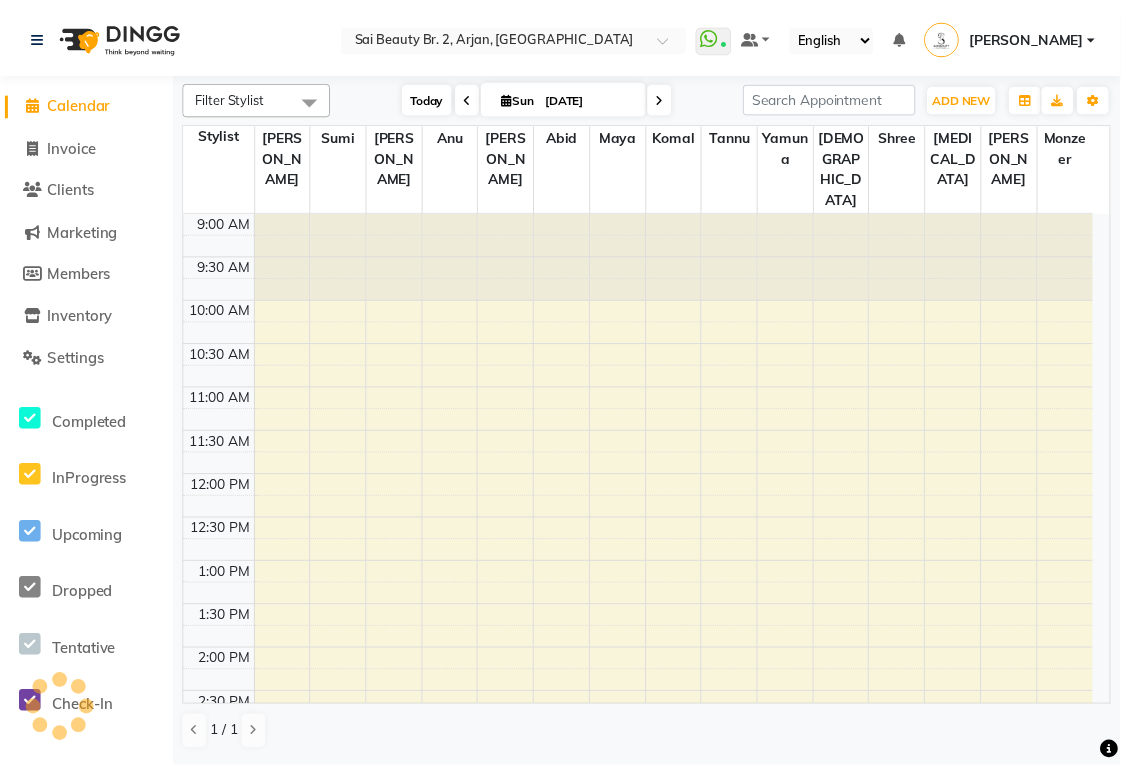 scroll, scrollTop: 698, scrollLeft: 0, axis: vertical 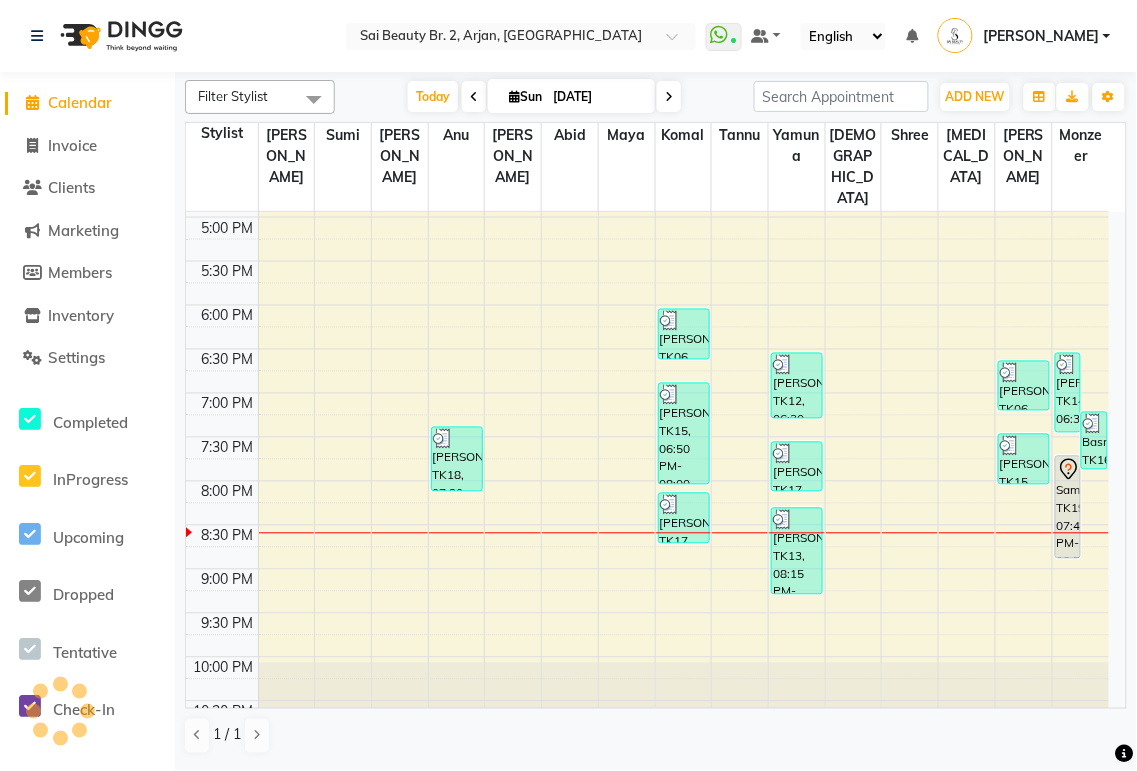 click on "Samikcha, TK19, 07:40 PM-08:50 PM, Blowdry iron & curls with wash Extra Long,Front bangs (DH40)" at bounding box center [1068, 507] 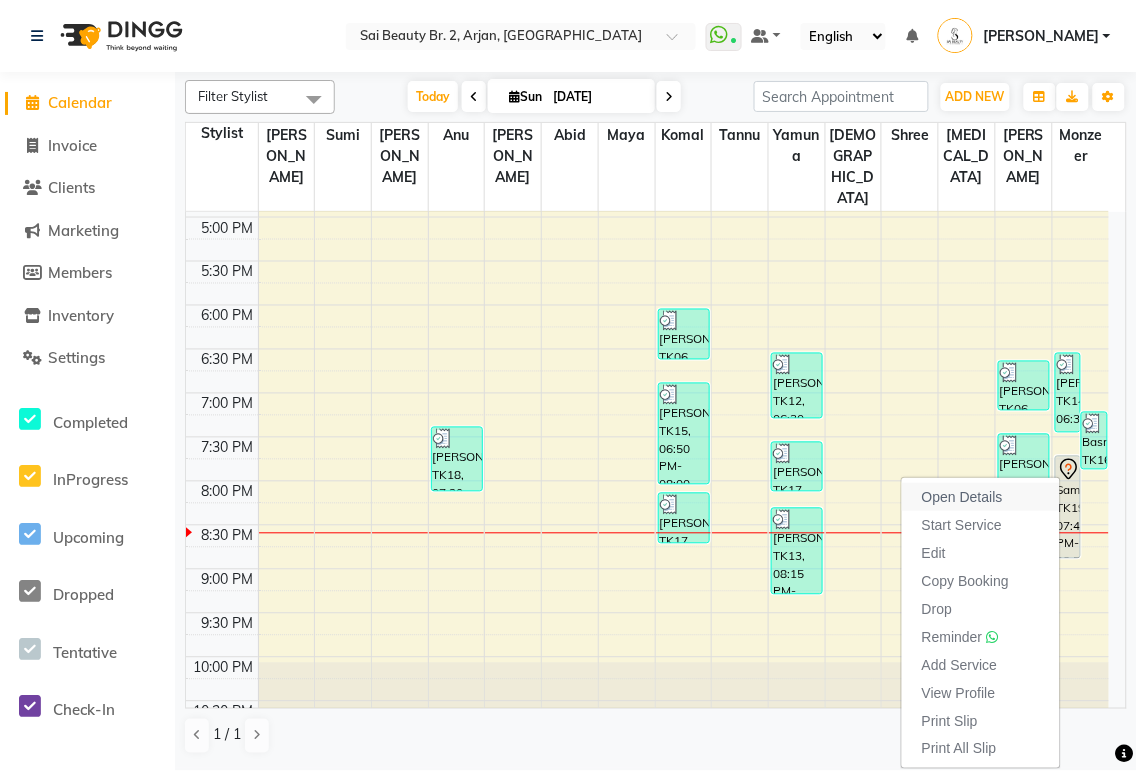 click on "Open Details" at bounding box center [962, 497] 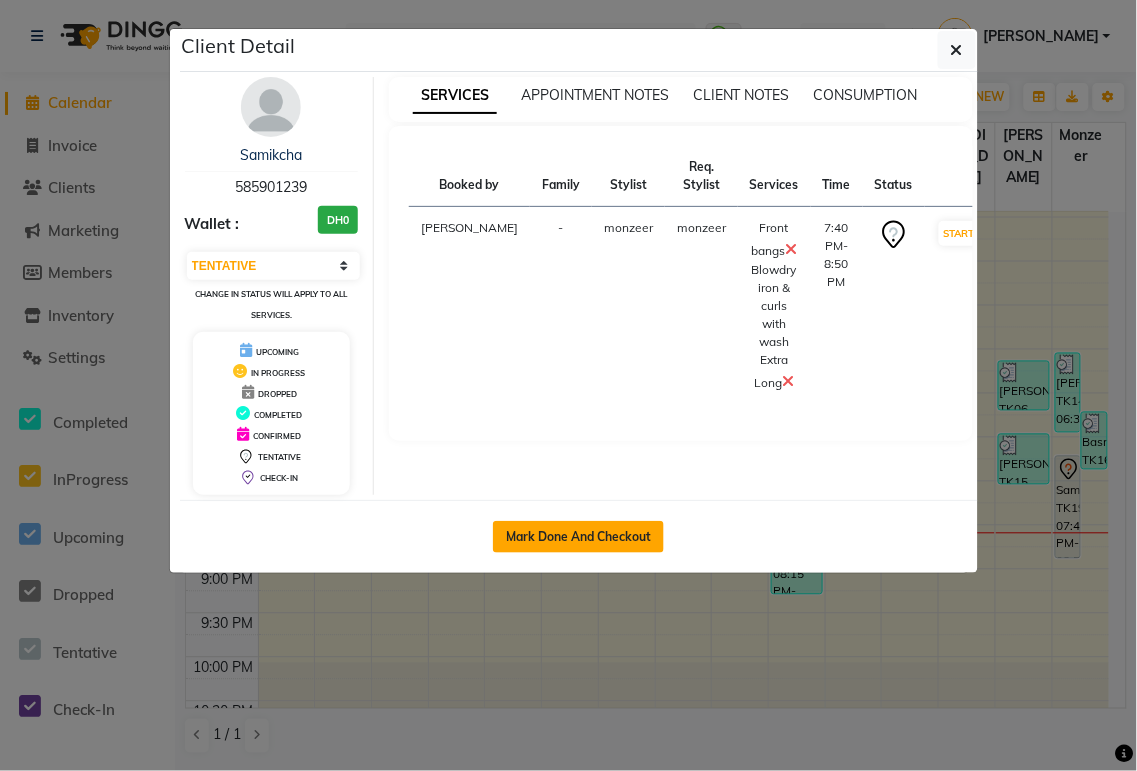 click on "Mark Done And Checkout" 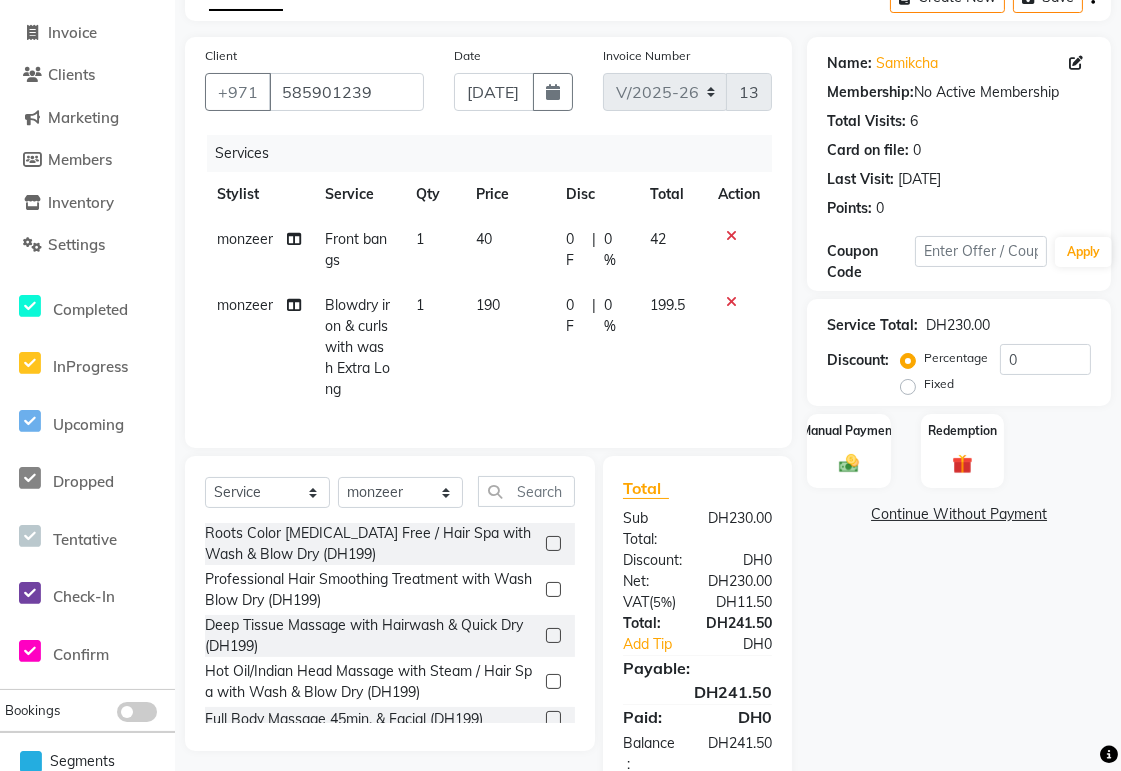 scroll, scrollTop: 183, scrollLeft: 0, axis: vertical 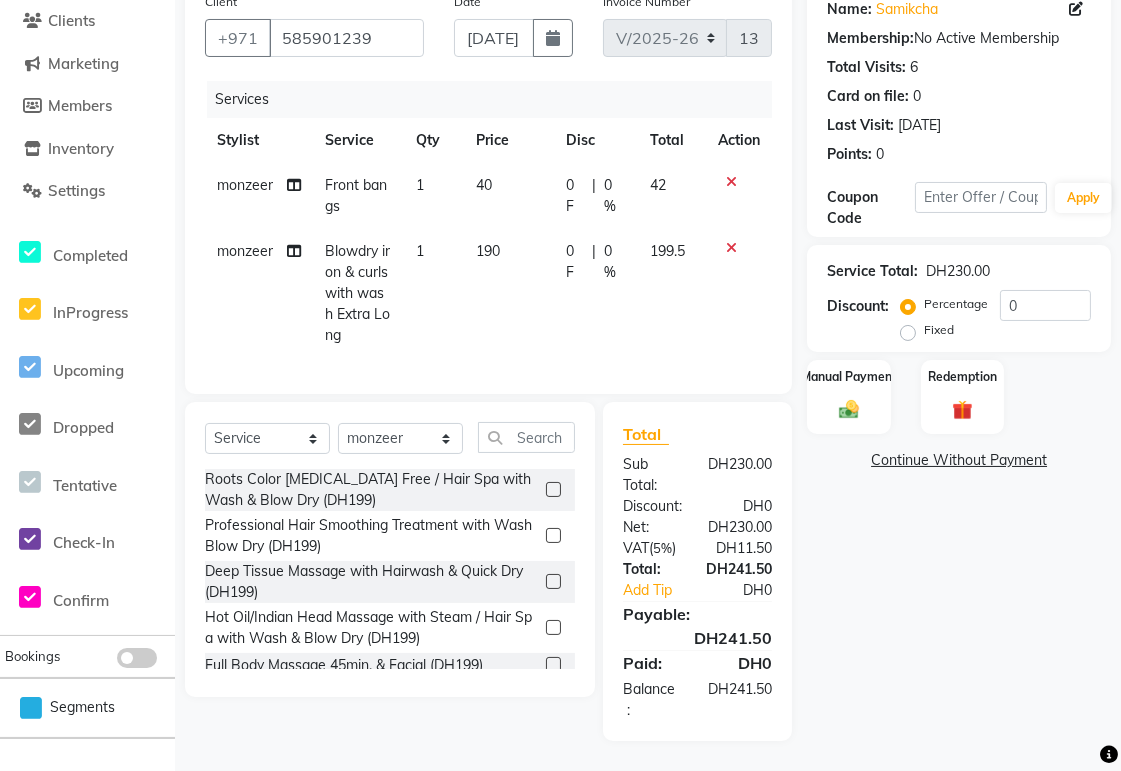 click on "0 F" 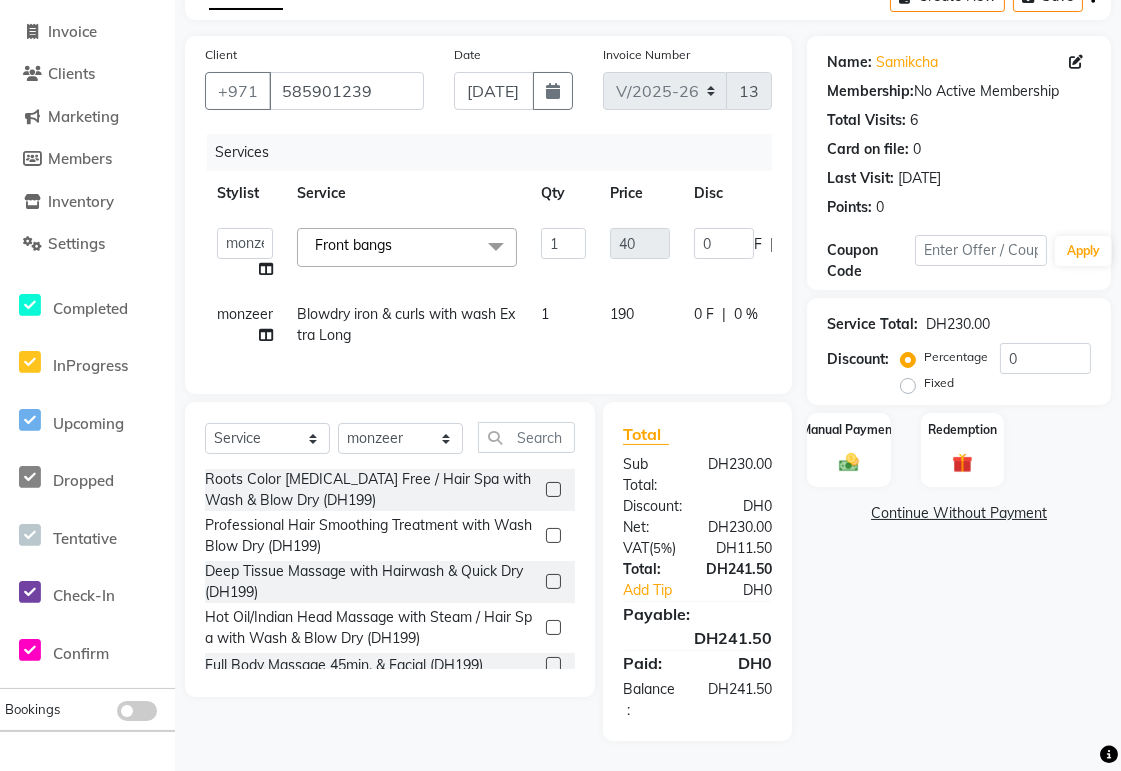 scroll, scrollTop: 131, scrollLeft: 0, axis: vertical 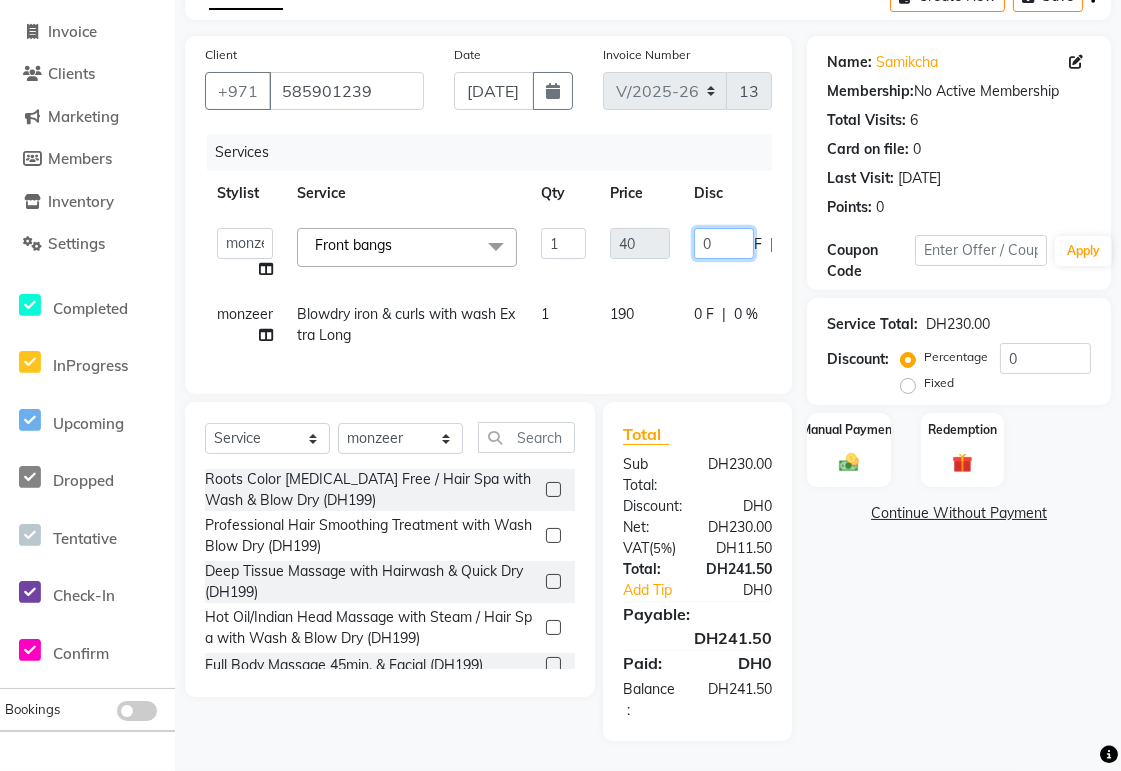 click on "0" 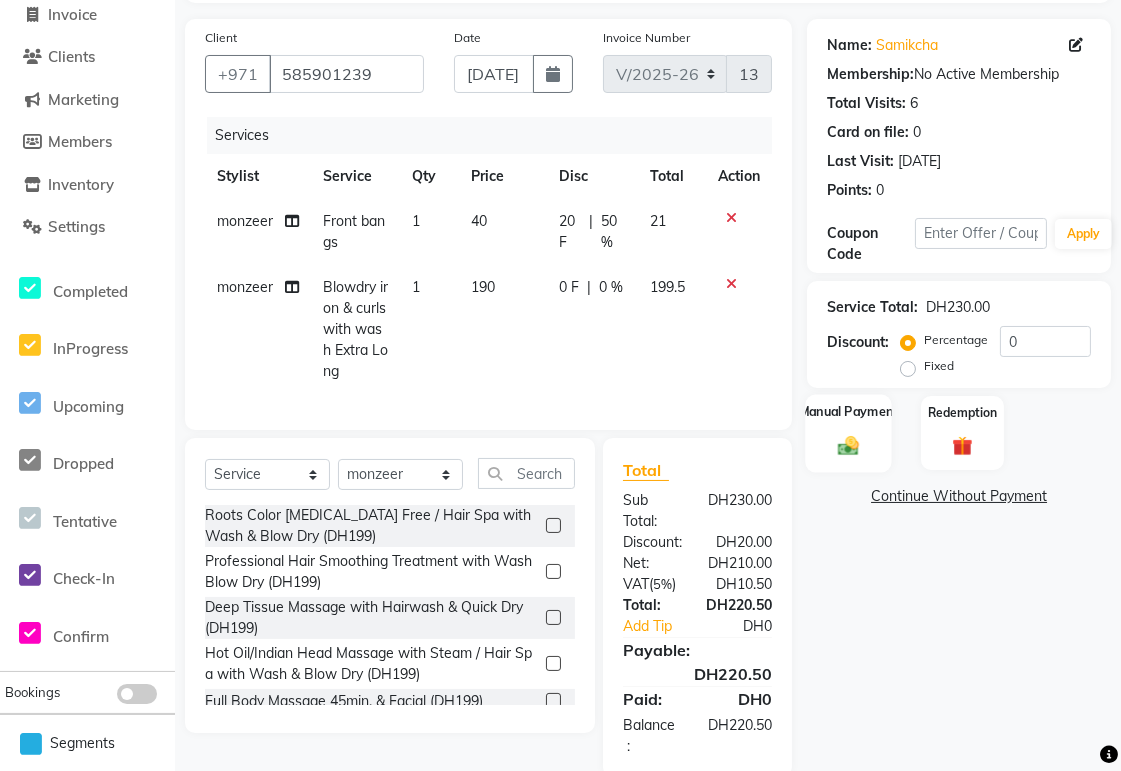 click 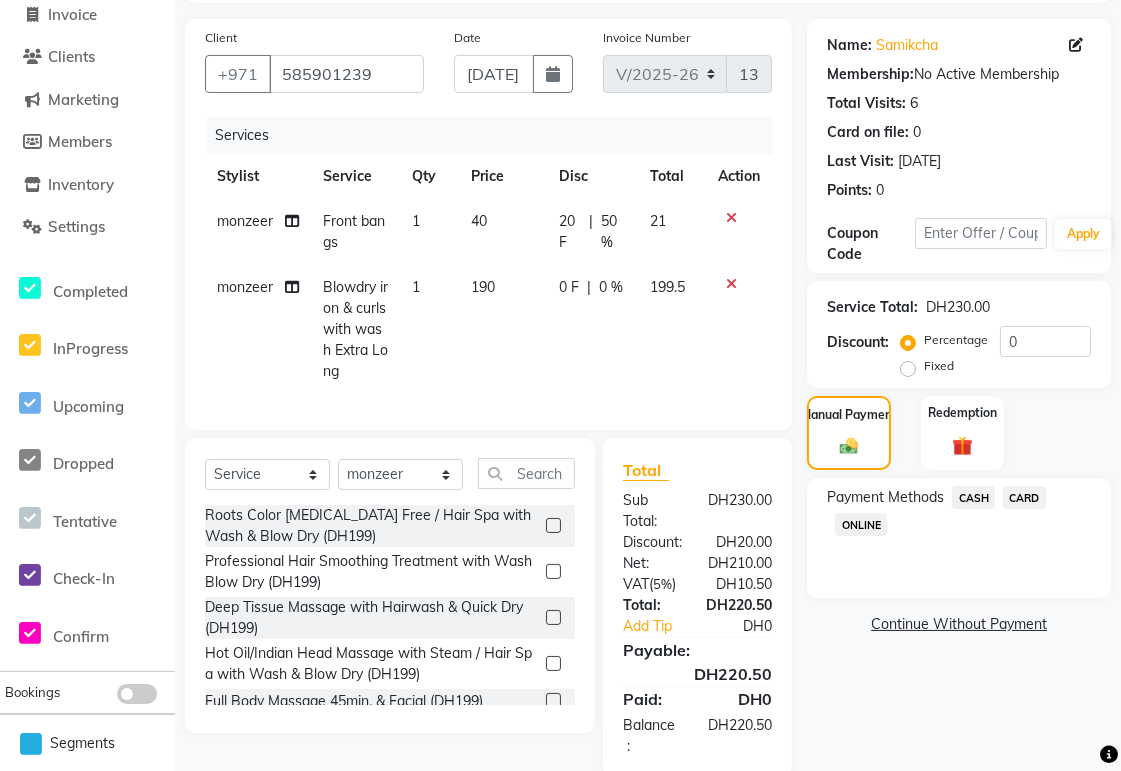 click on "CARD" 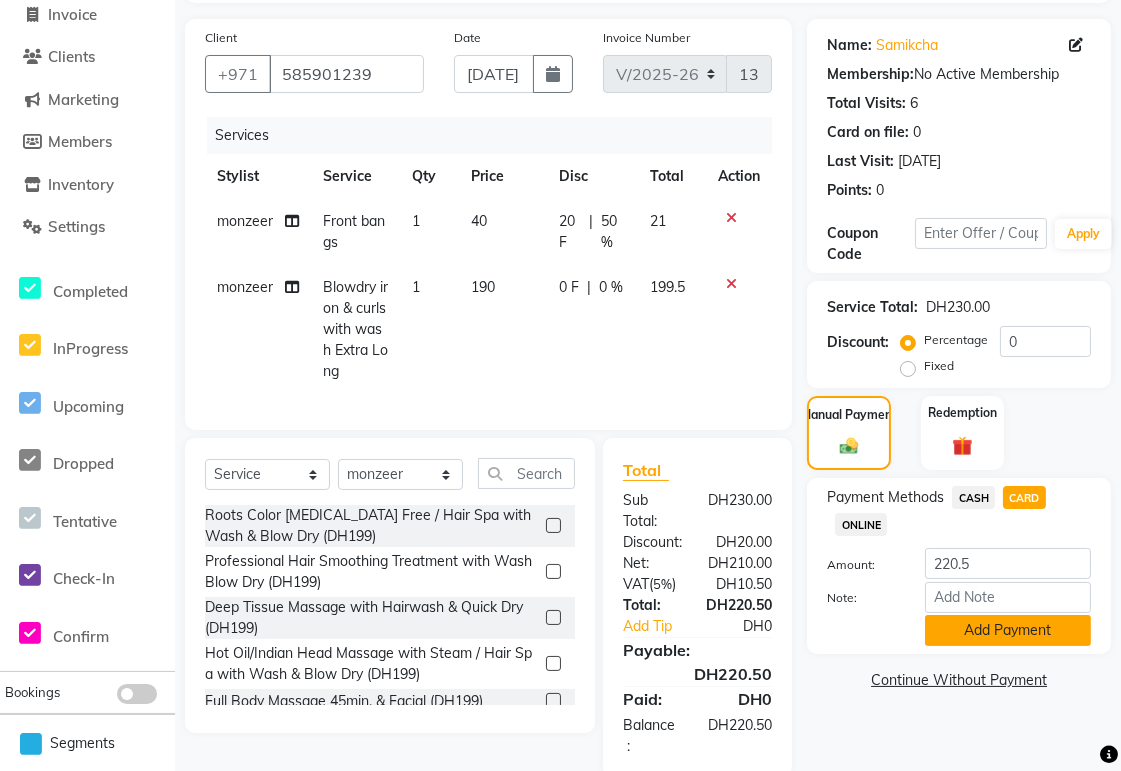 click on "Add Payment" 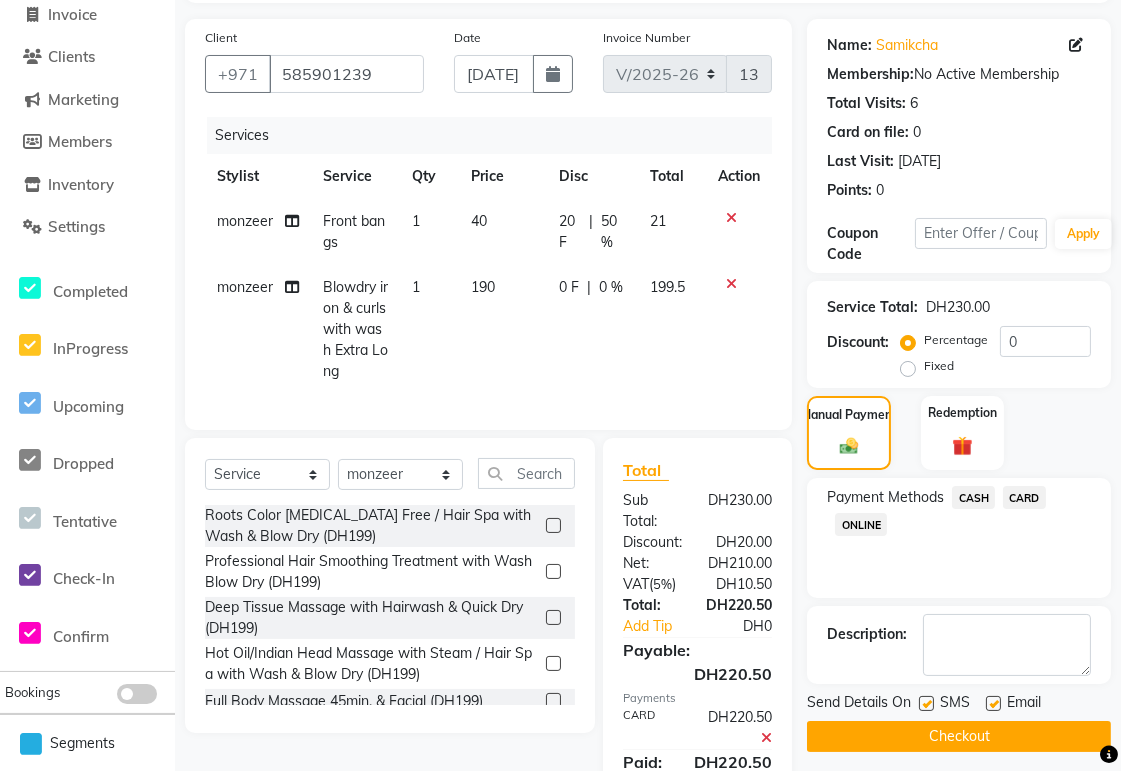 scroll, scrollTop: 246, scrollLeft: 0, axis: vertical 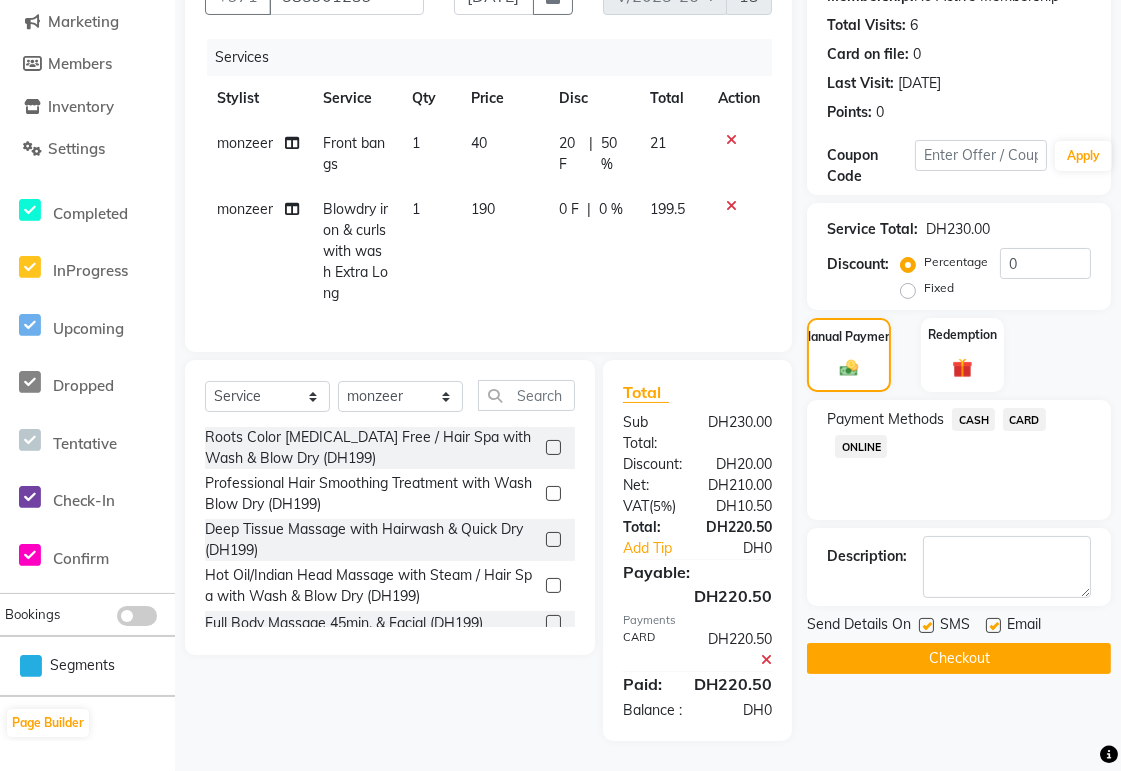 click on "Checkout" 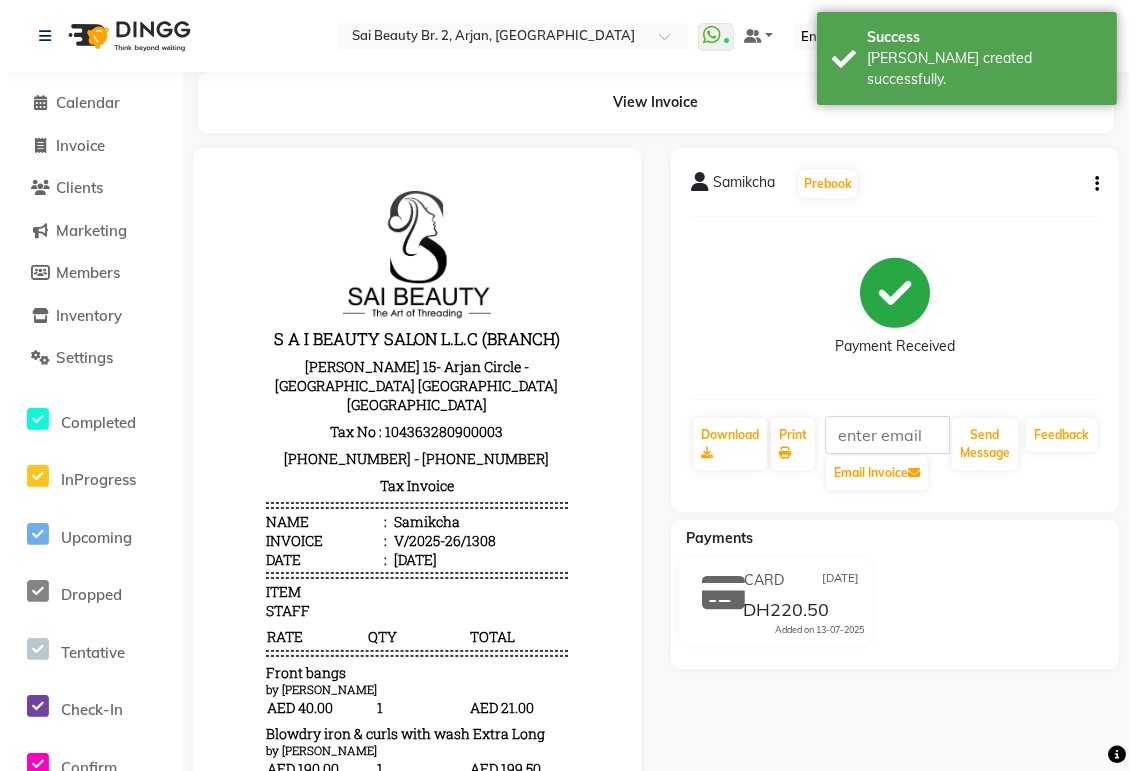 scroll, scrollTop: 0, scrollLeft: 0, axis: both 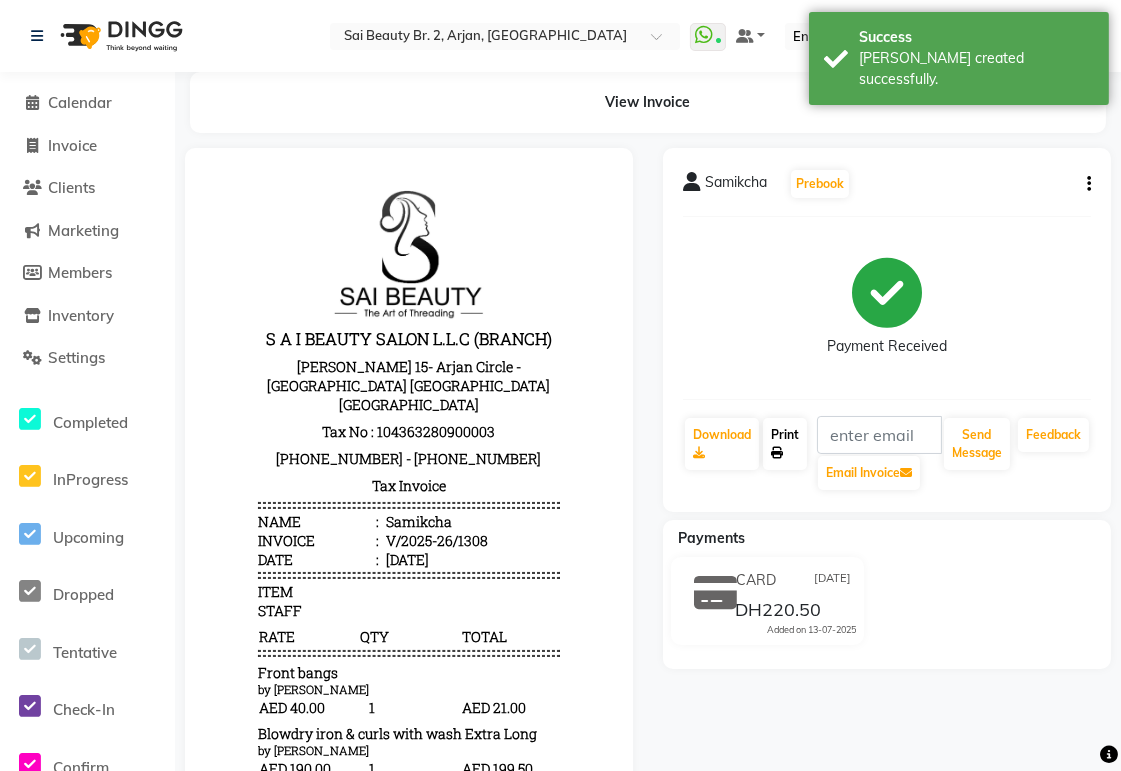 click on "Print" 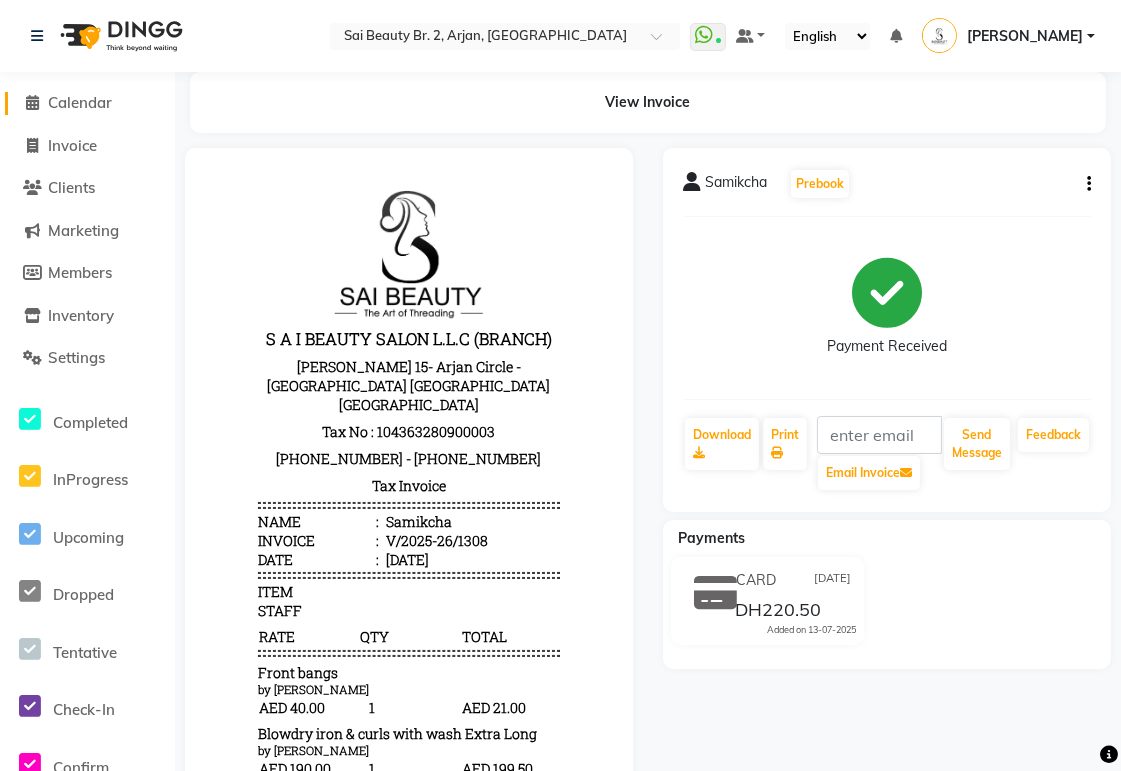click on "Calendar" 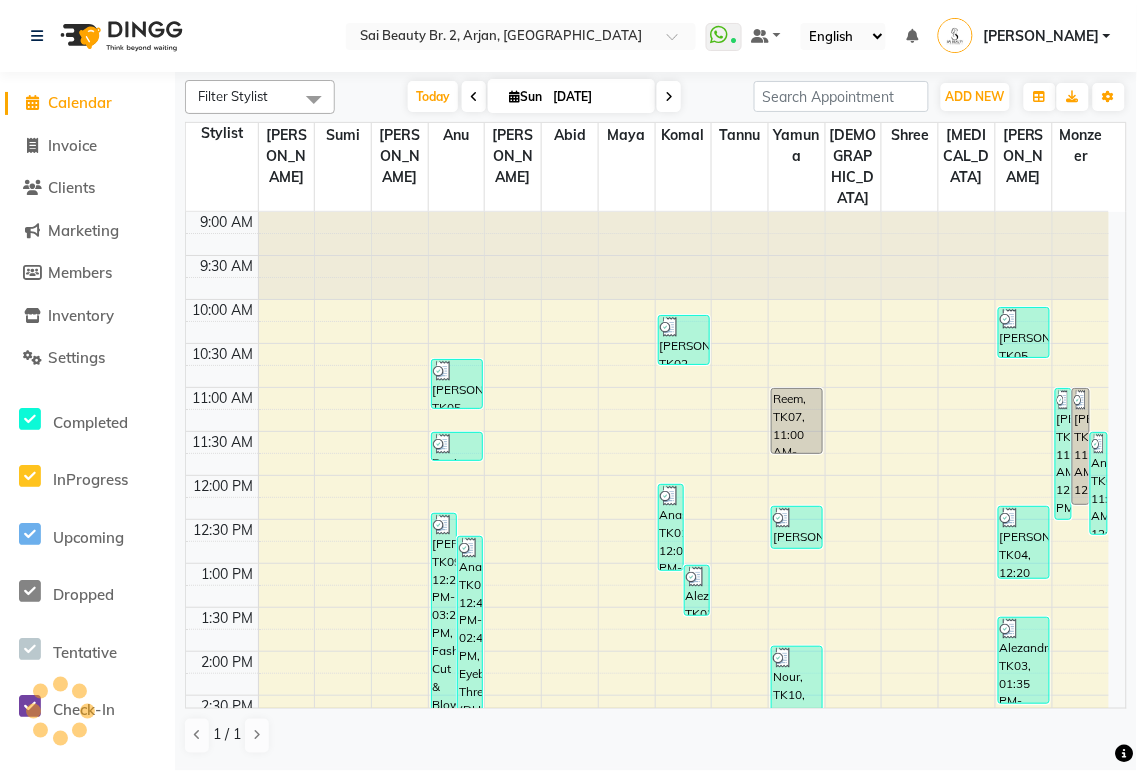scroll, scrollTop: 0, scrollLeft: 0, axis: both 